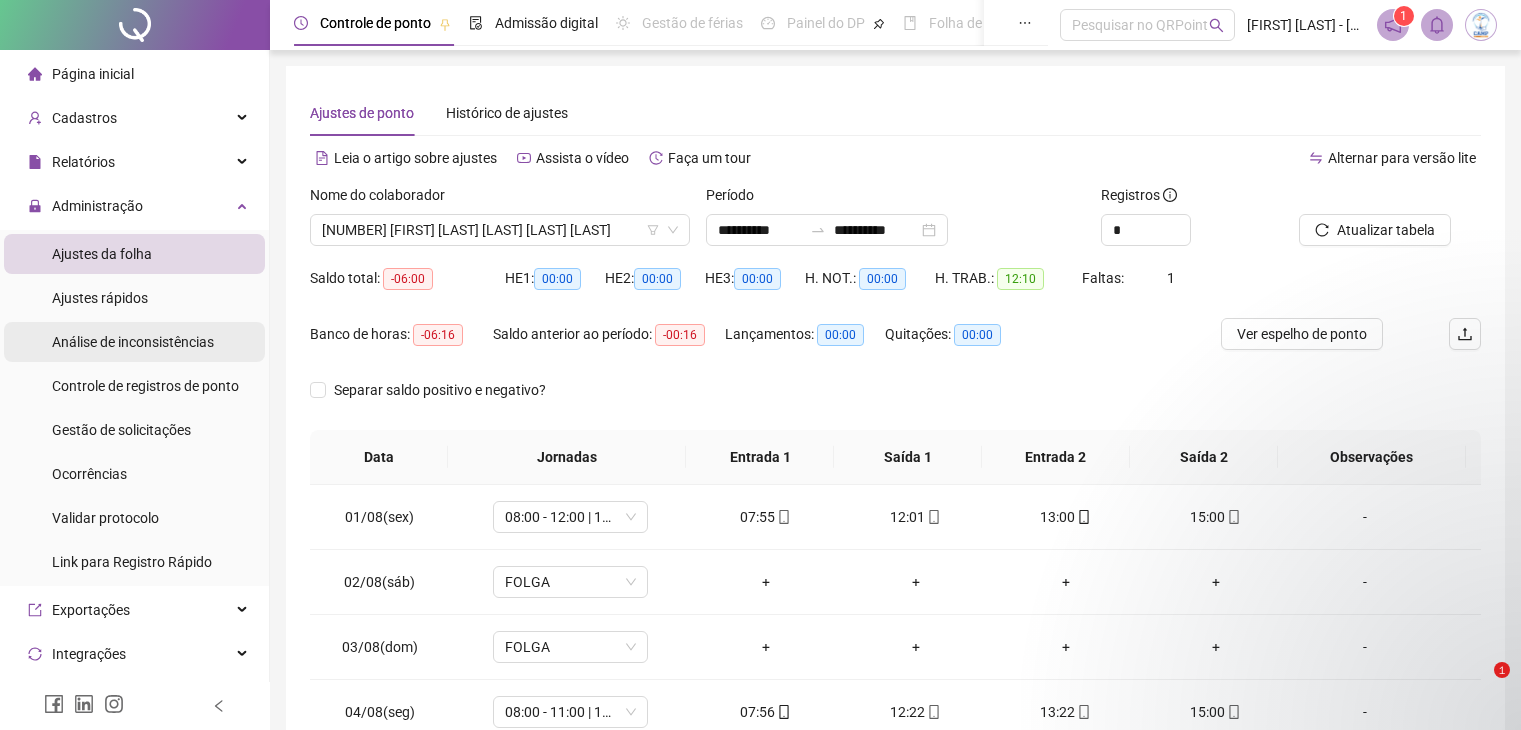 scroll, scrollTop: 189, scrollLeft: 0, axis: vertical 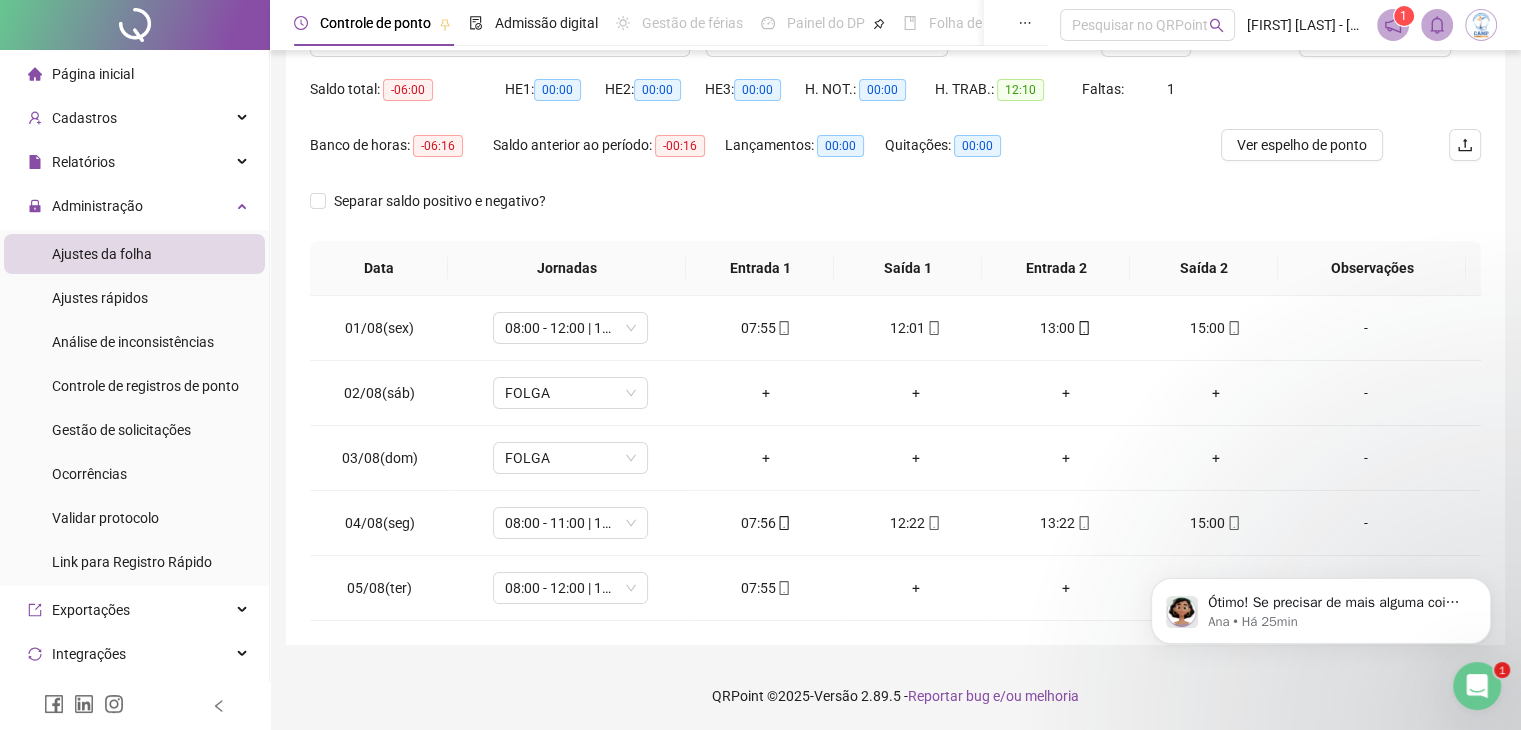 click on "Ajustes da folha" at bounding box center (102, 254) 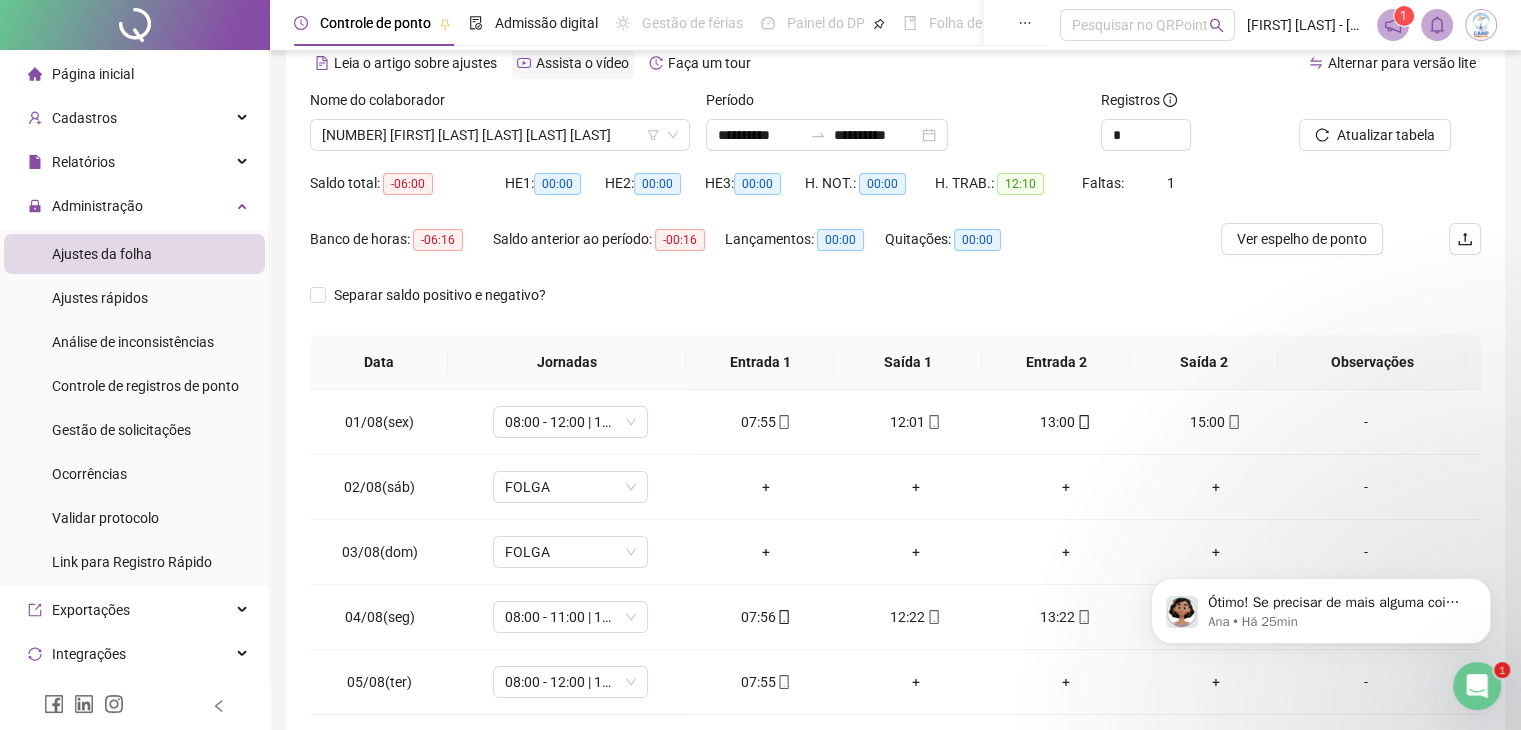 scroll, scrollTop: 0, scrollLeft: 0, axis: both 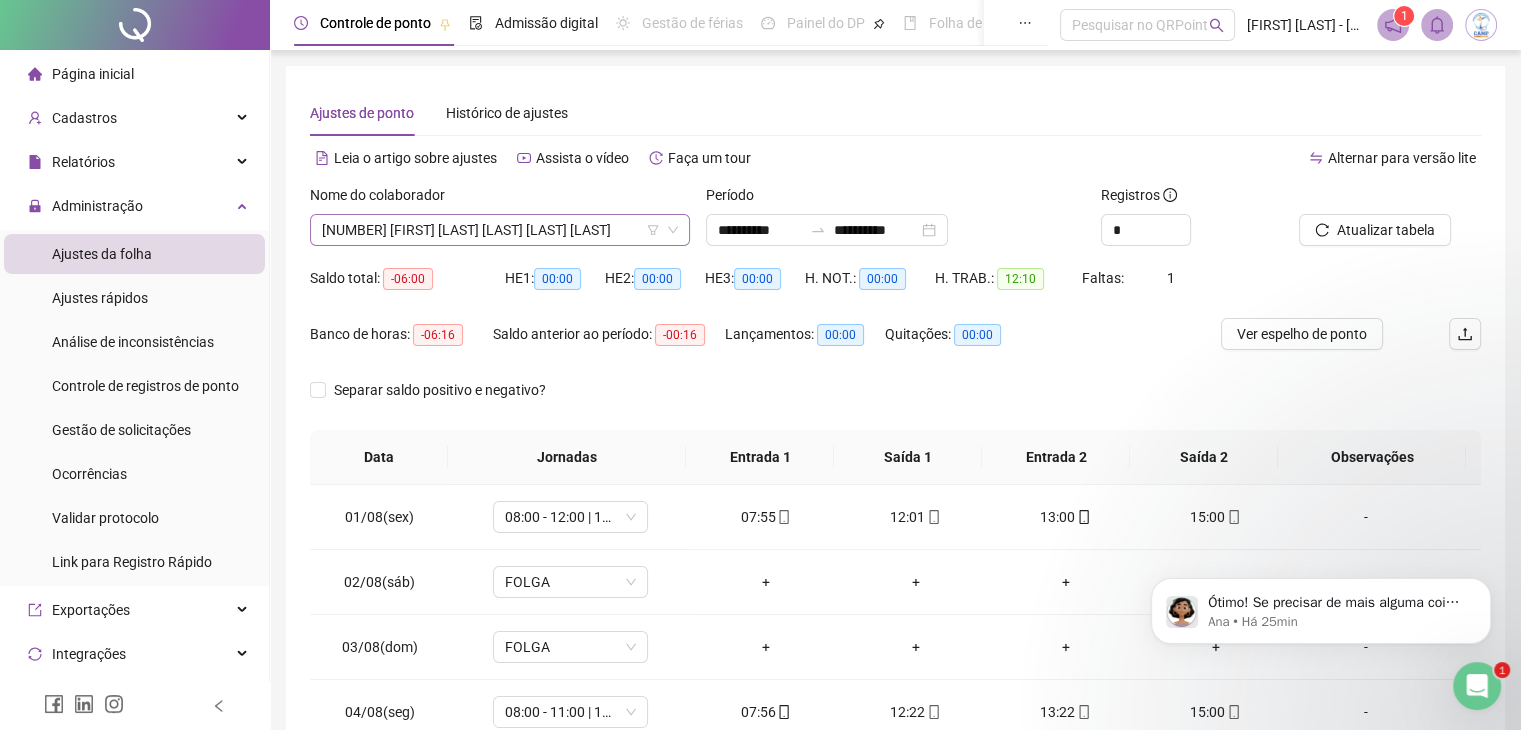 click on "[NUMBER] [FIRST] [LAST] [LAST] [LAST] [LAST]" at bounding box center (500, 230) 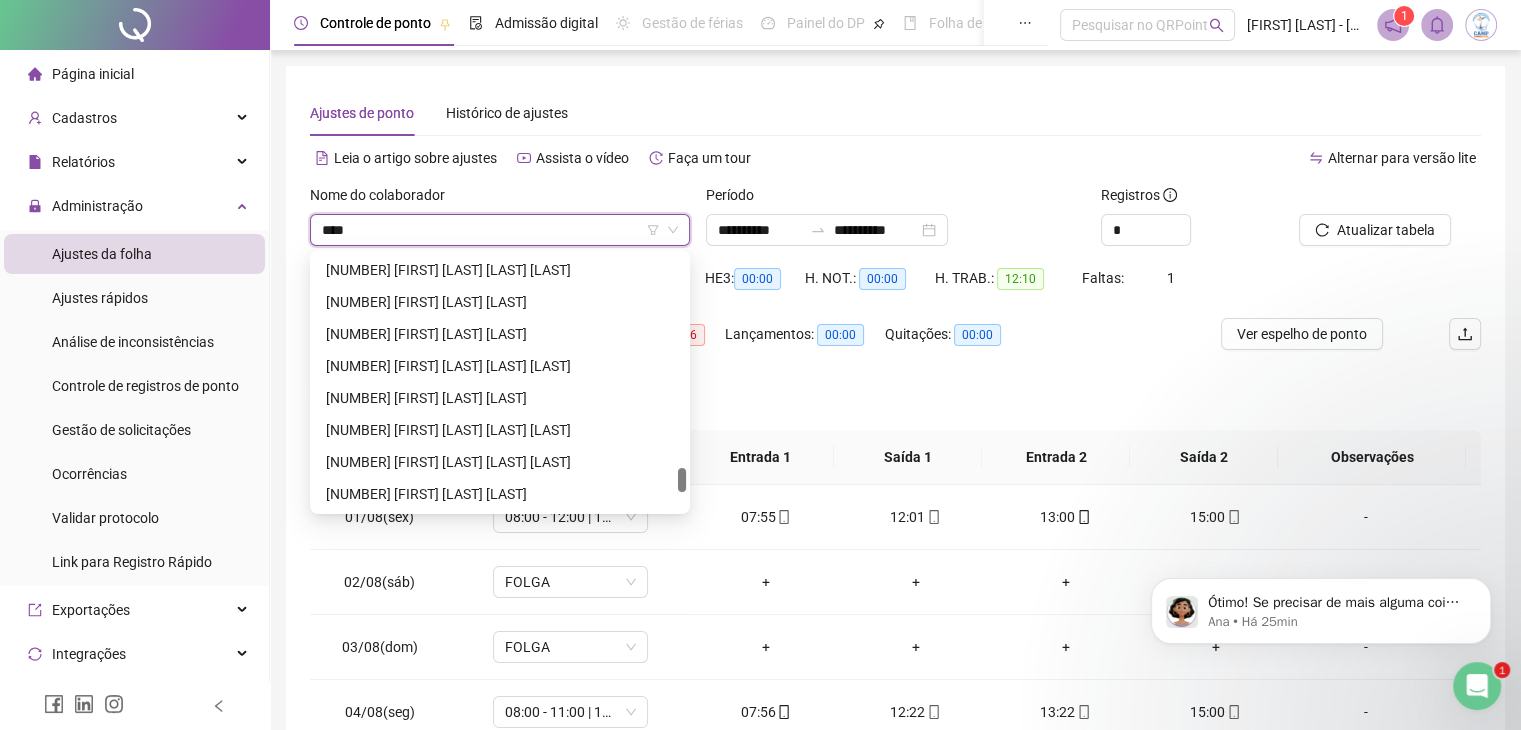 scroll, scrollTop: 64, scrollLeft: 0, axis: vertical 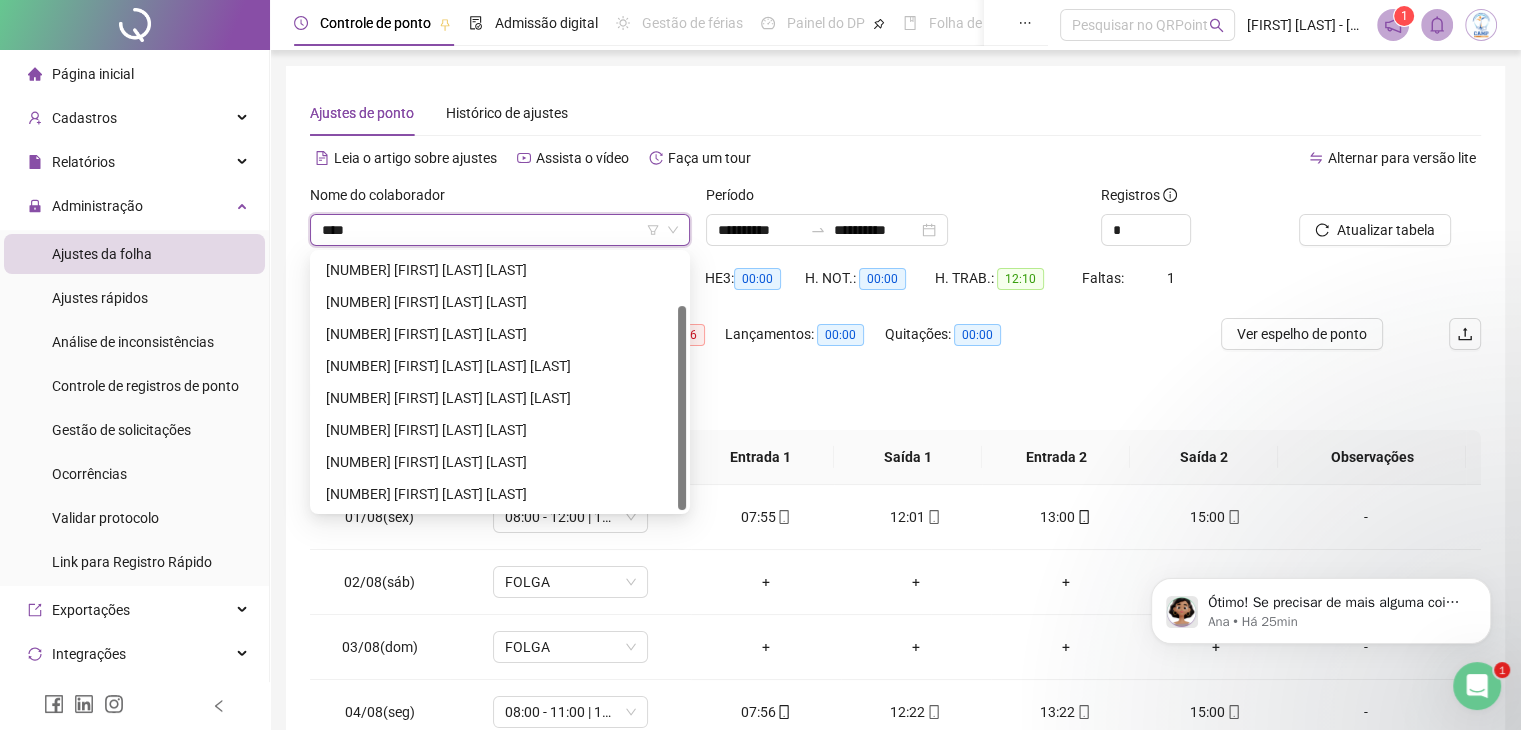 type on "*****" 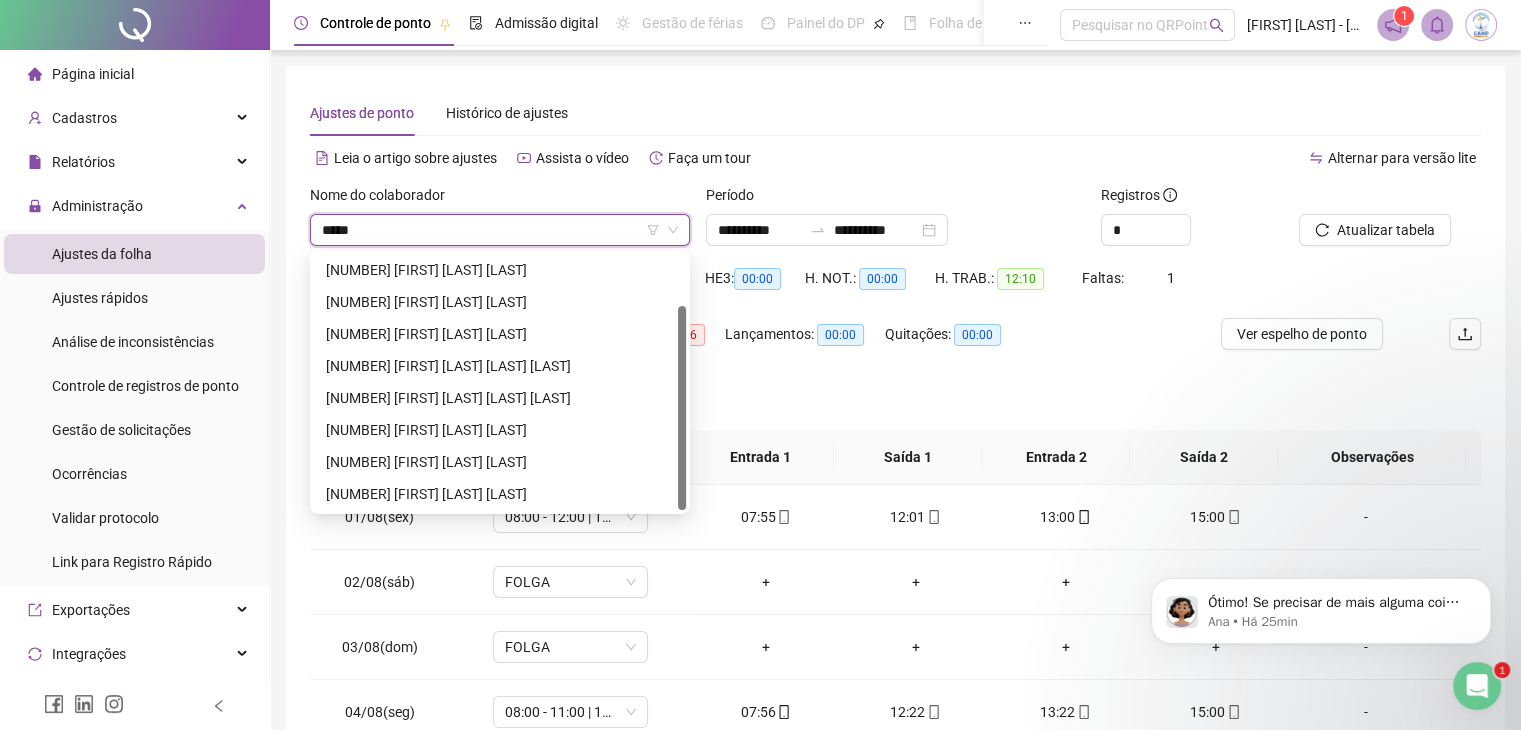 scroll, scrollTop: 0, scrollLeft: 0, axis: both 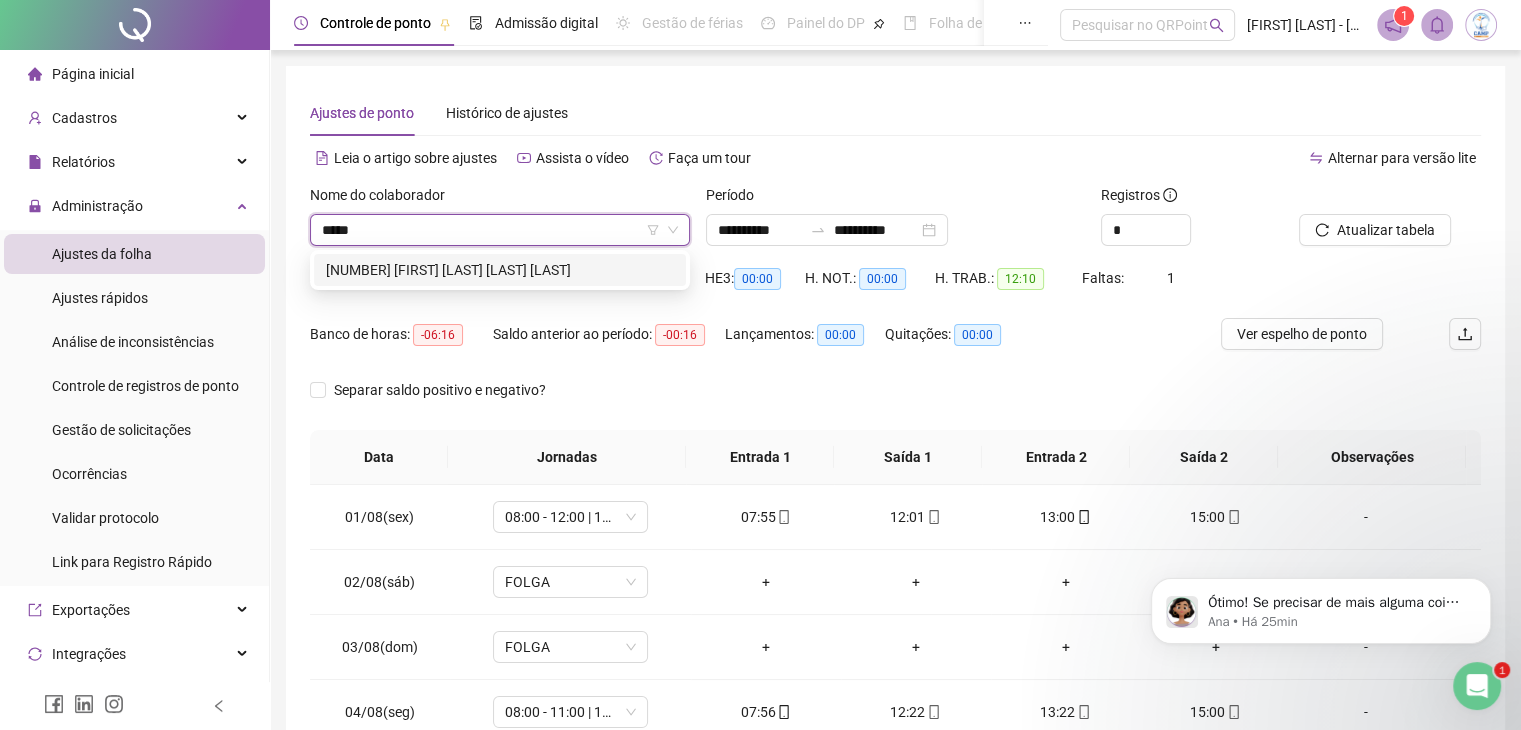 click on "[NUMBER] [FIRST] [LAST] [LAST] [LAST]" at bounding box center (500, 270) 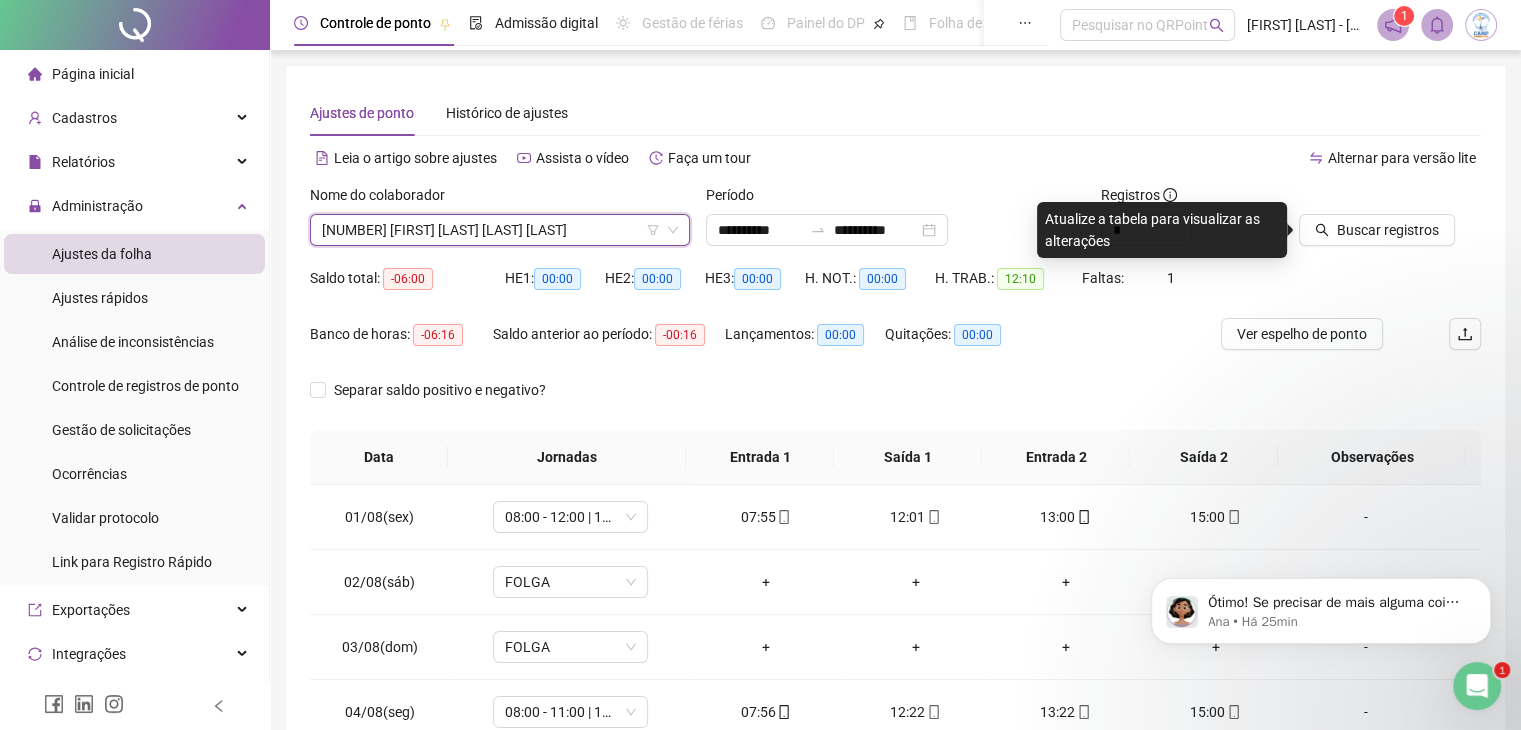 click on "Buscar registros" at bounding box center (1377, 230) 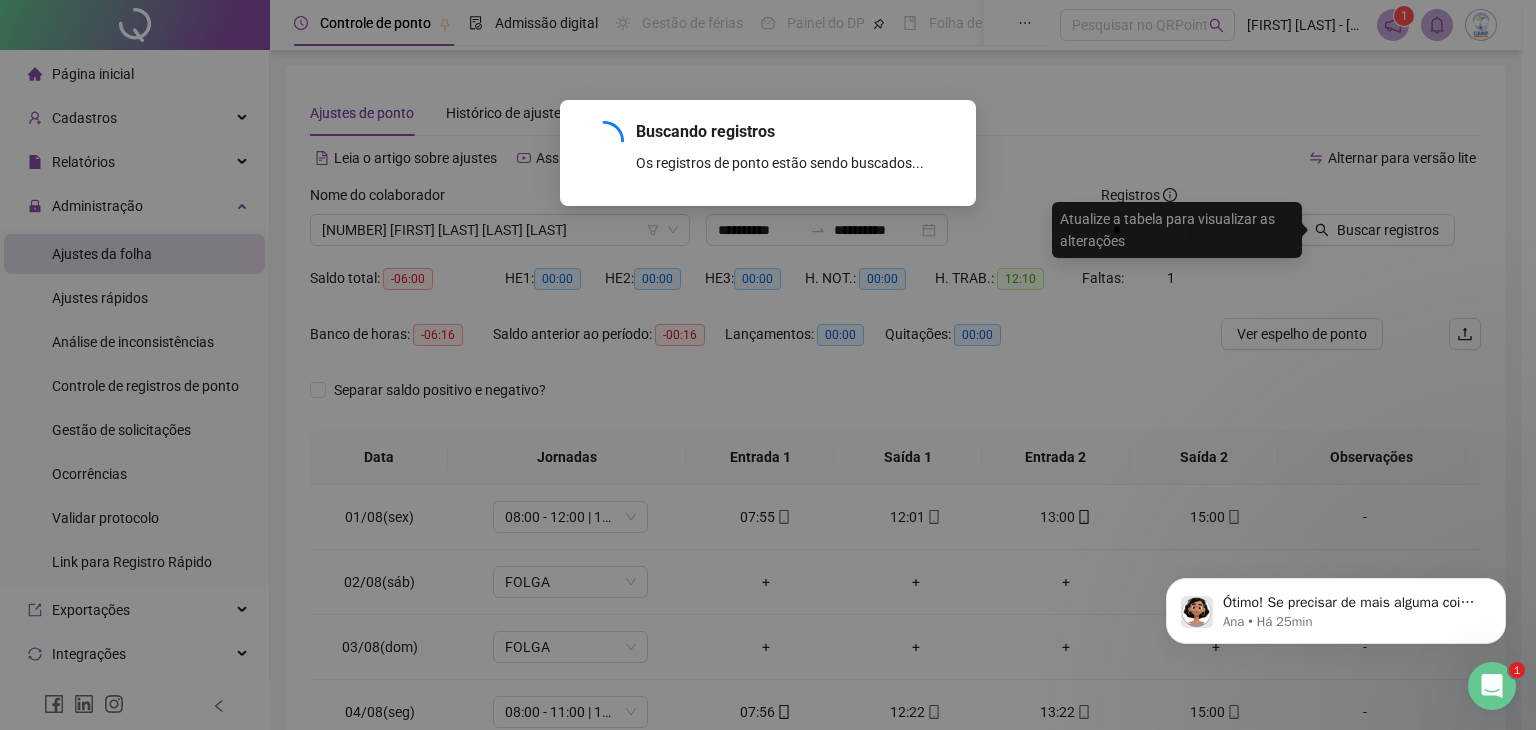 click on "Buscando registros Os registros de ponto estão sendo buscados... OK" at bounding box center (768, 365) 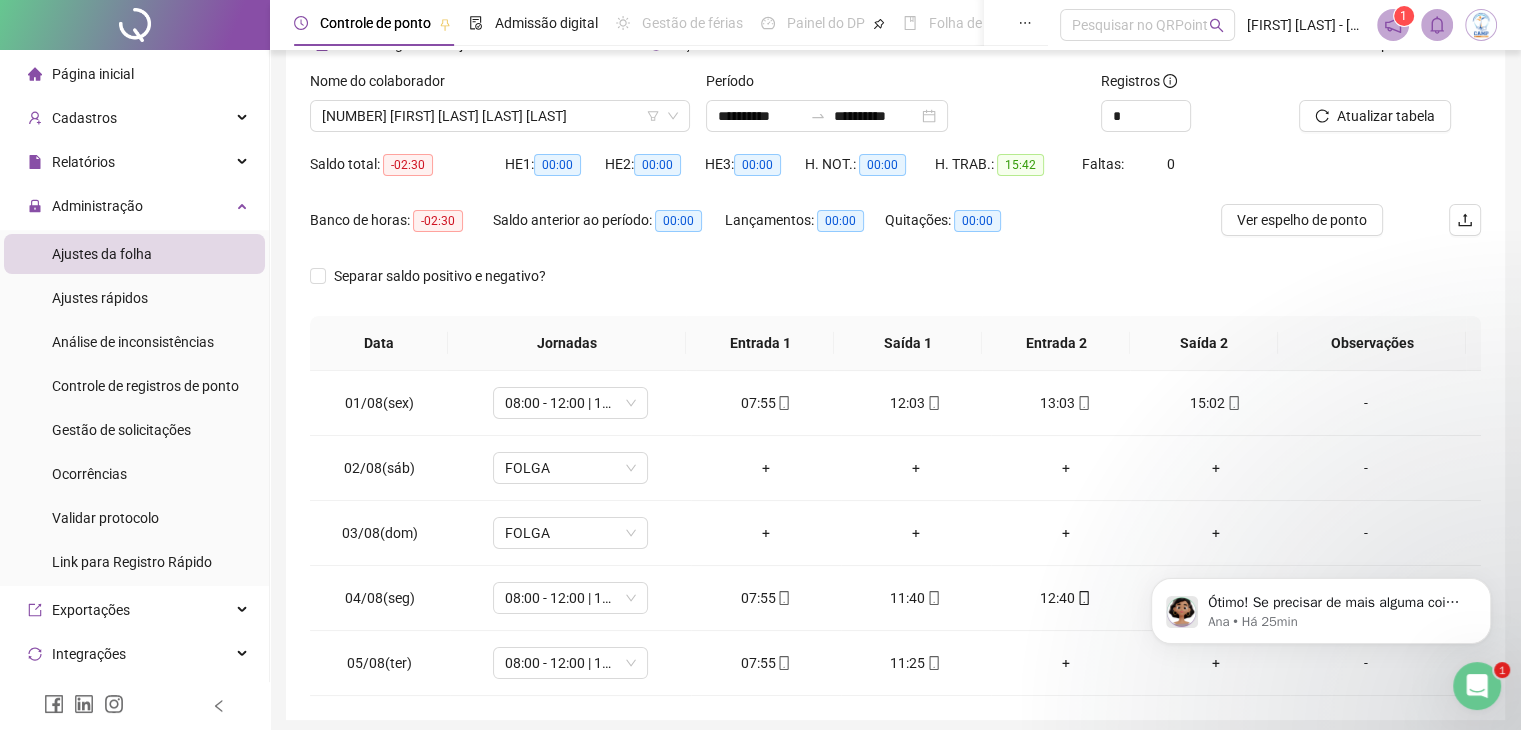 scroll, scrollTop: 189, scrollLeft: 0, axis: vertical 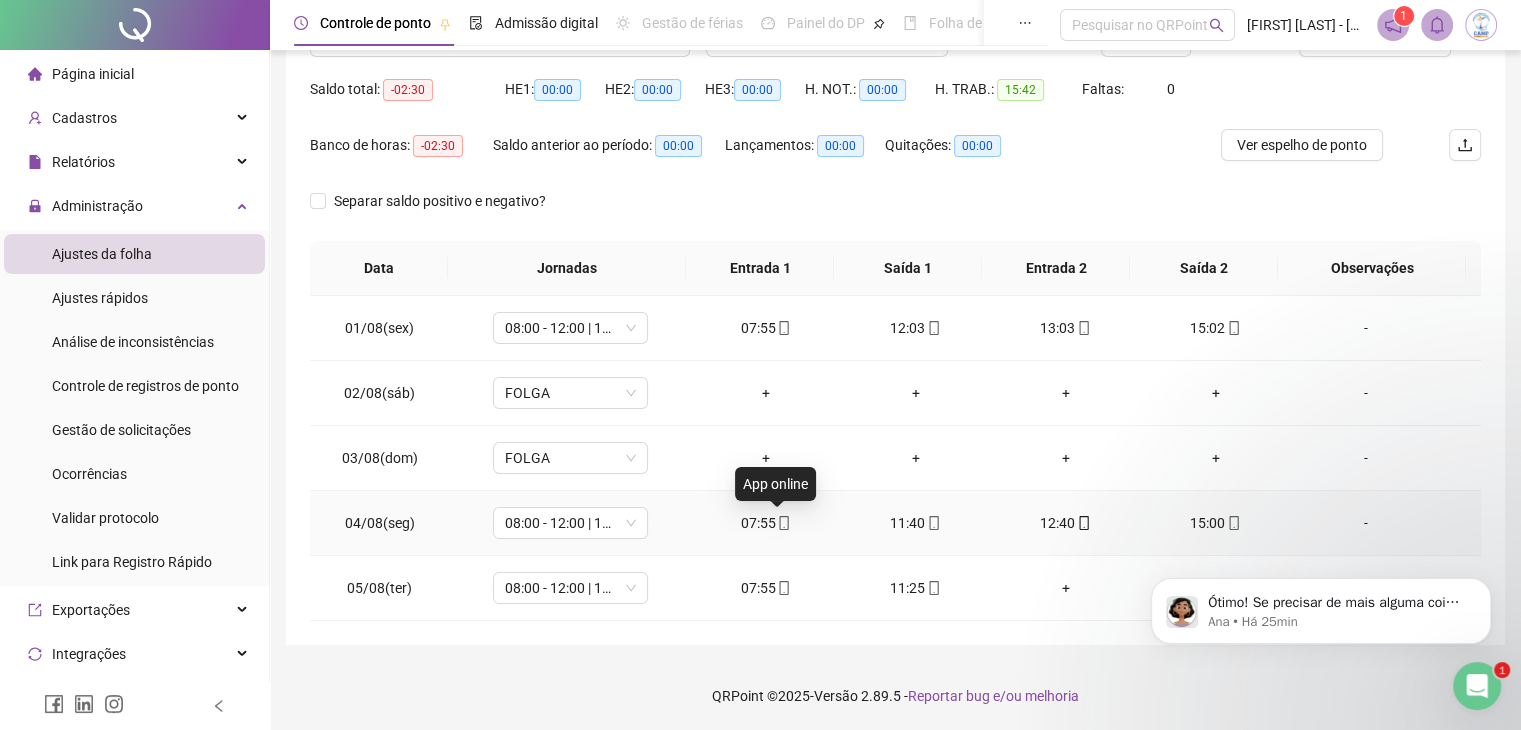 click 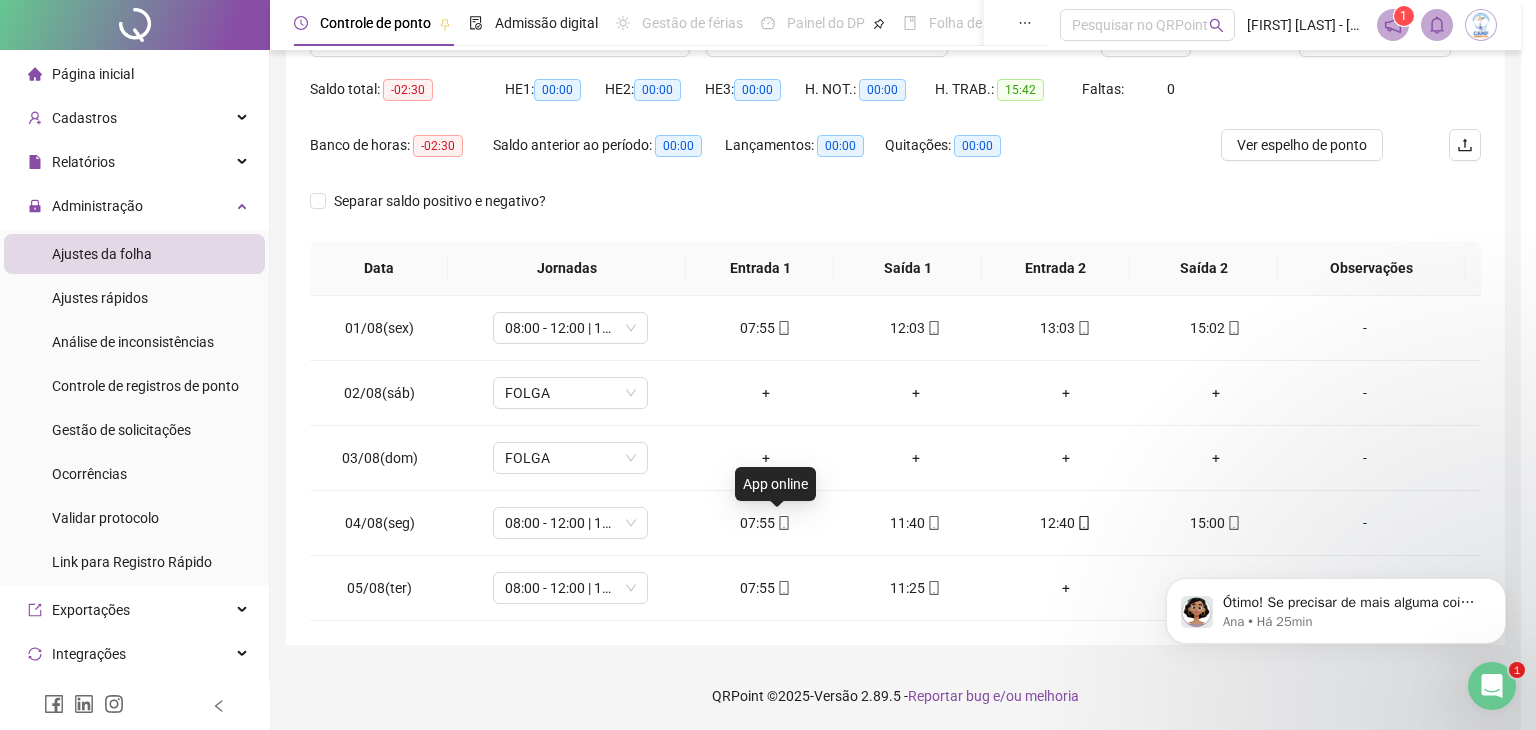 type on "**********" 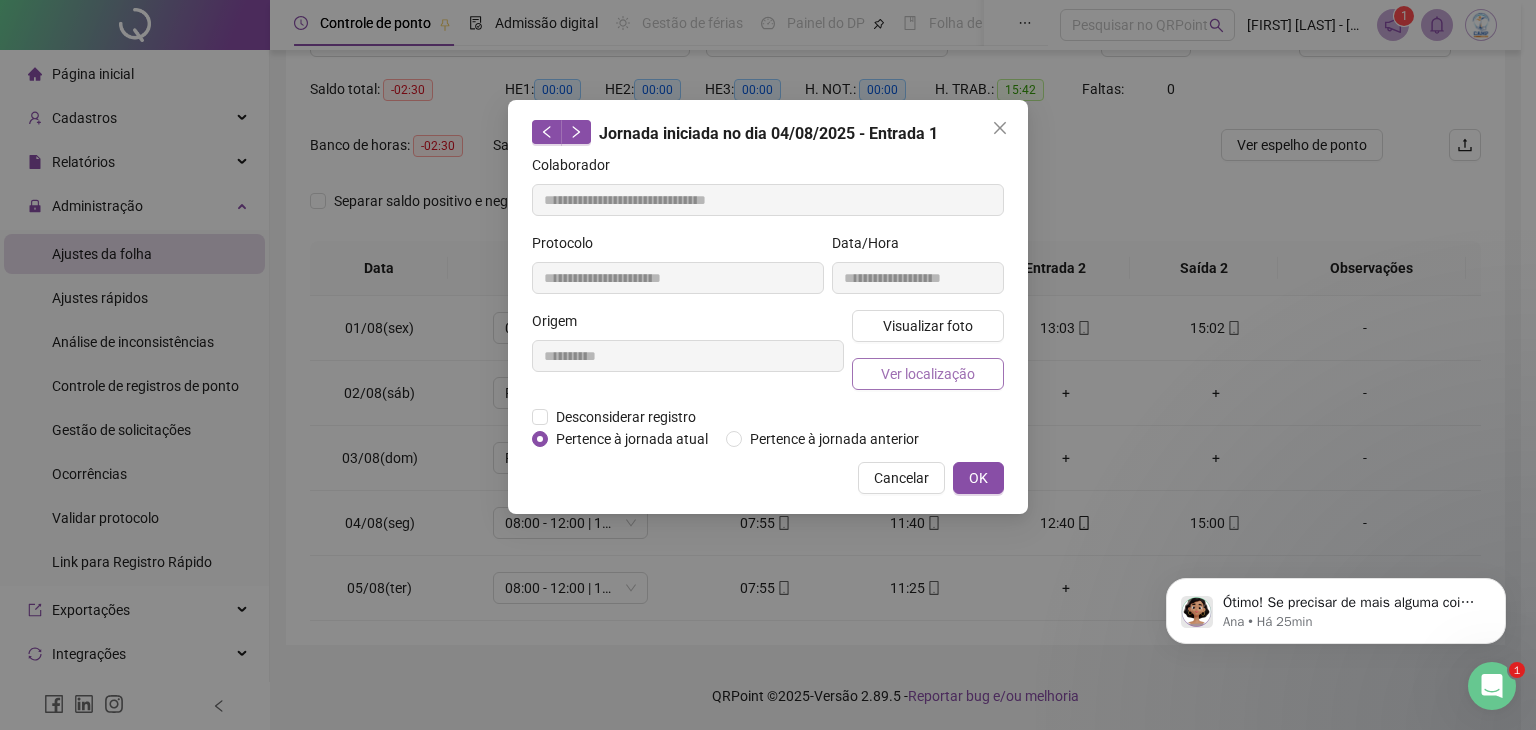 click on "Ver localização" at bounding box center (928, 374) 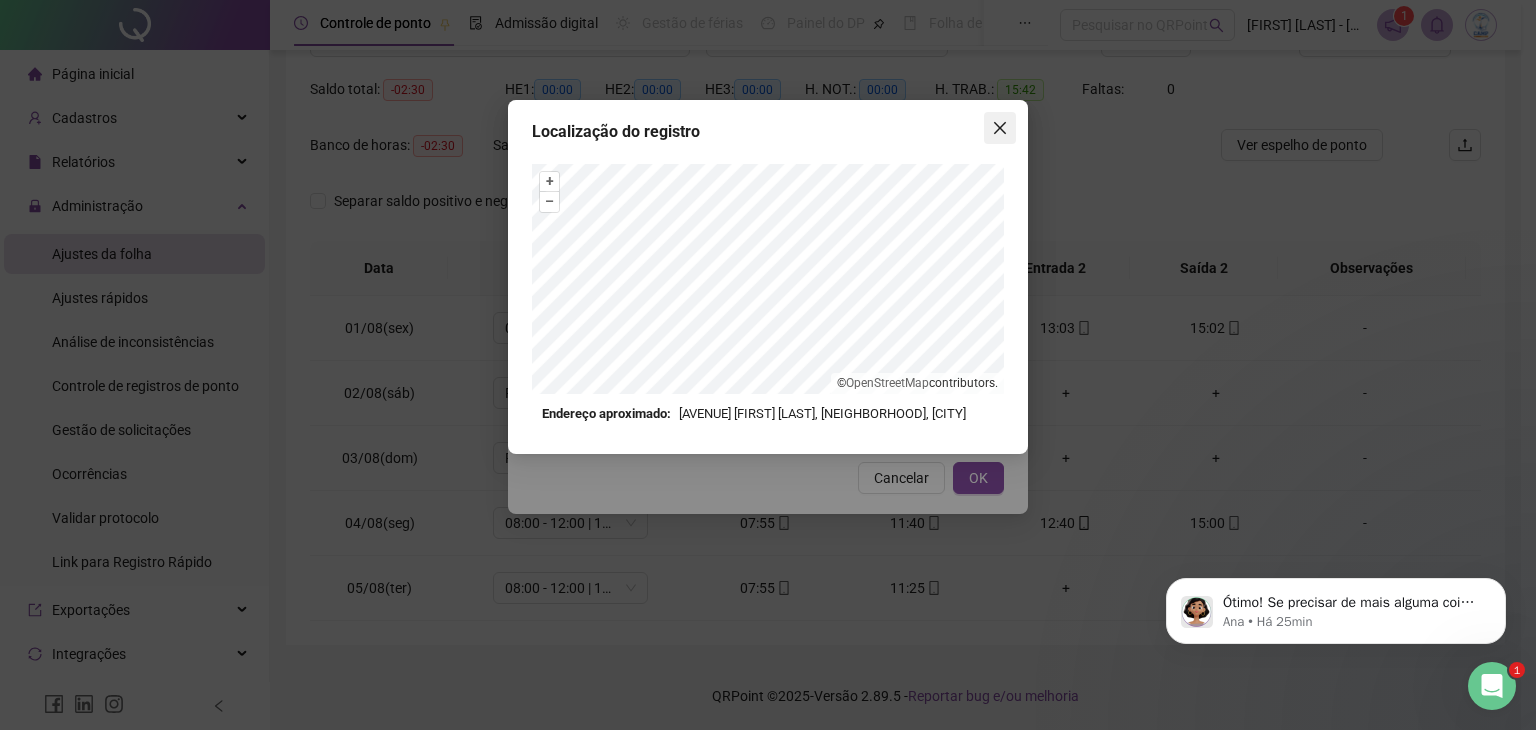 click 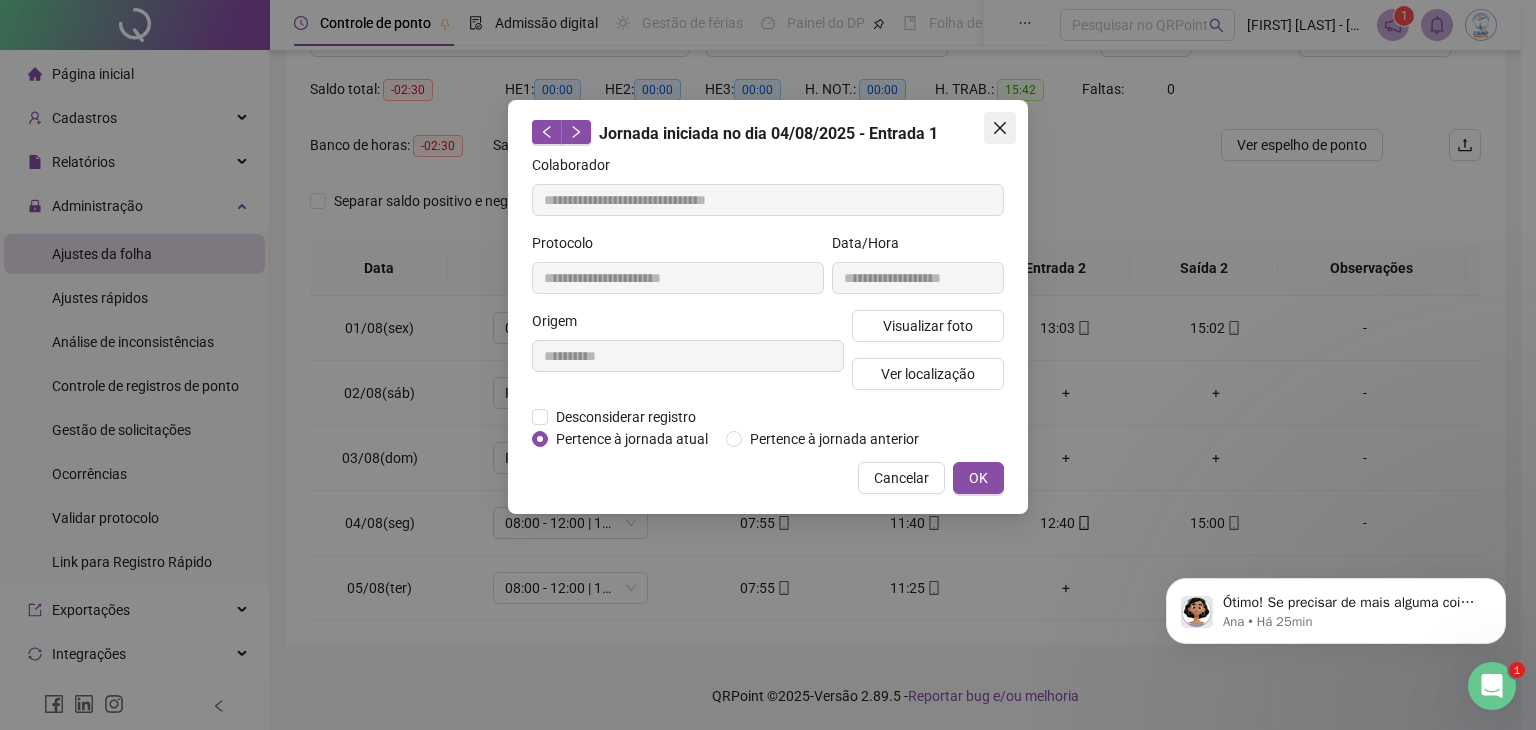click 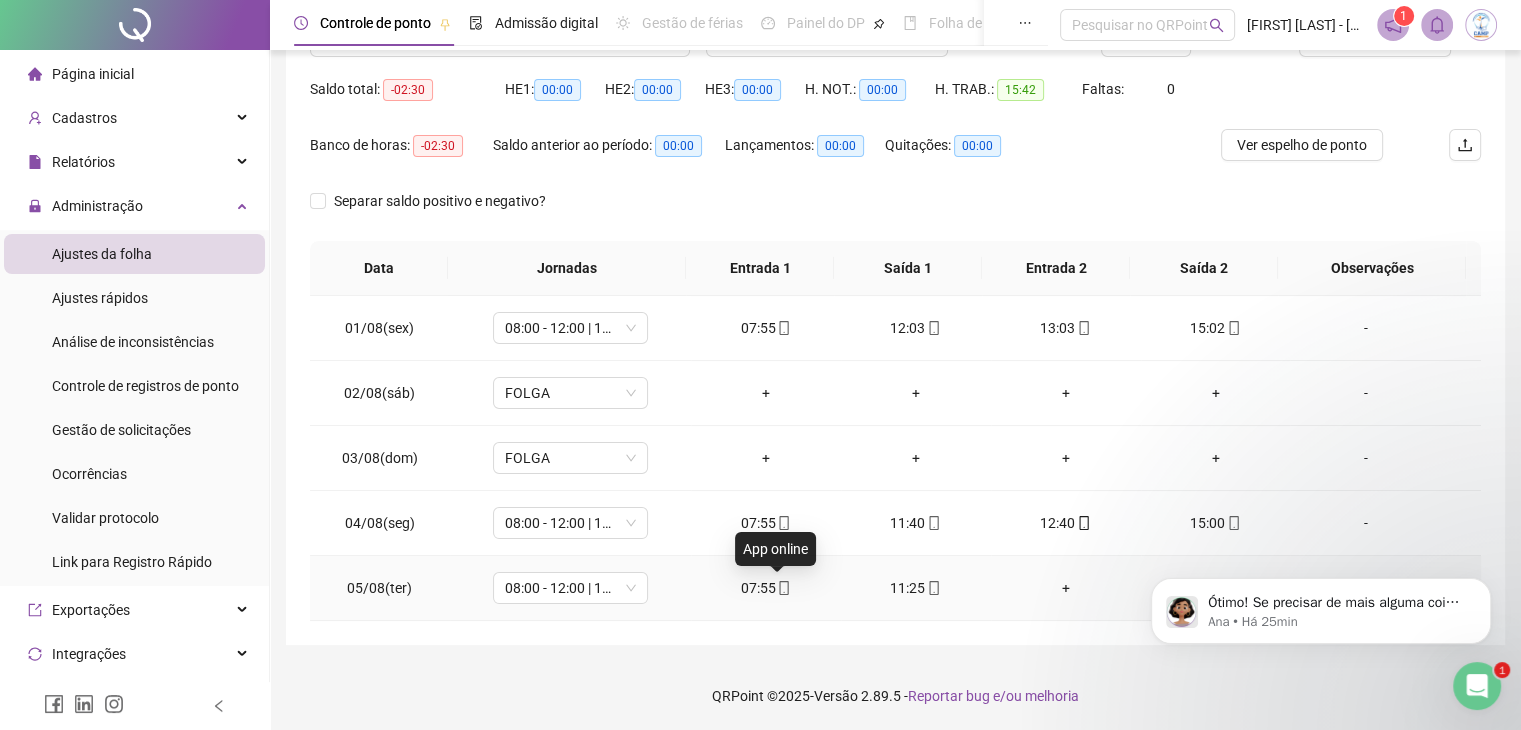 click 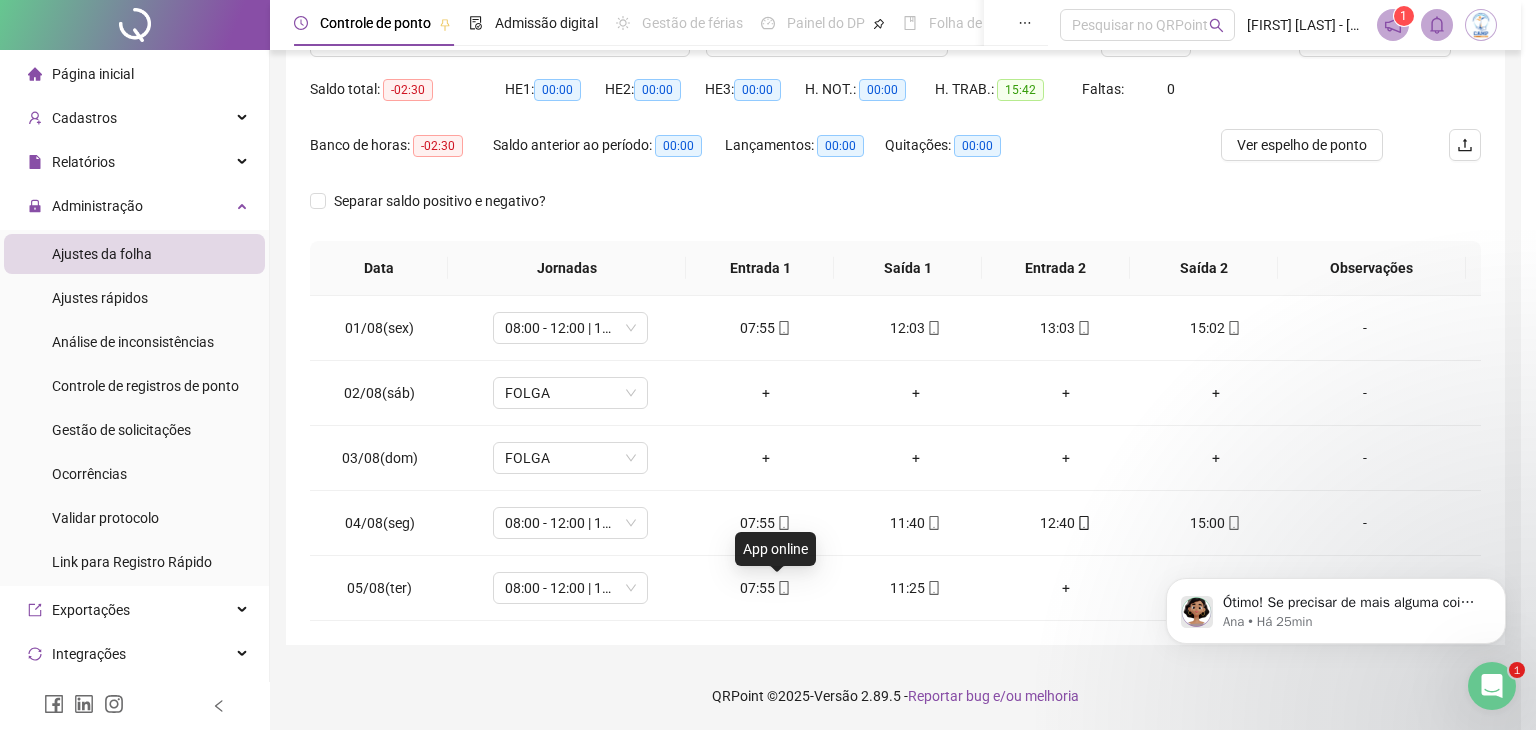 type on "**********" 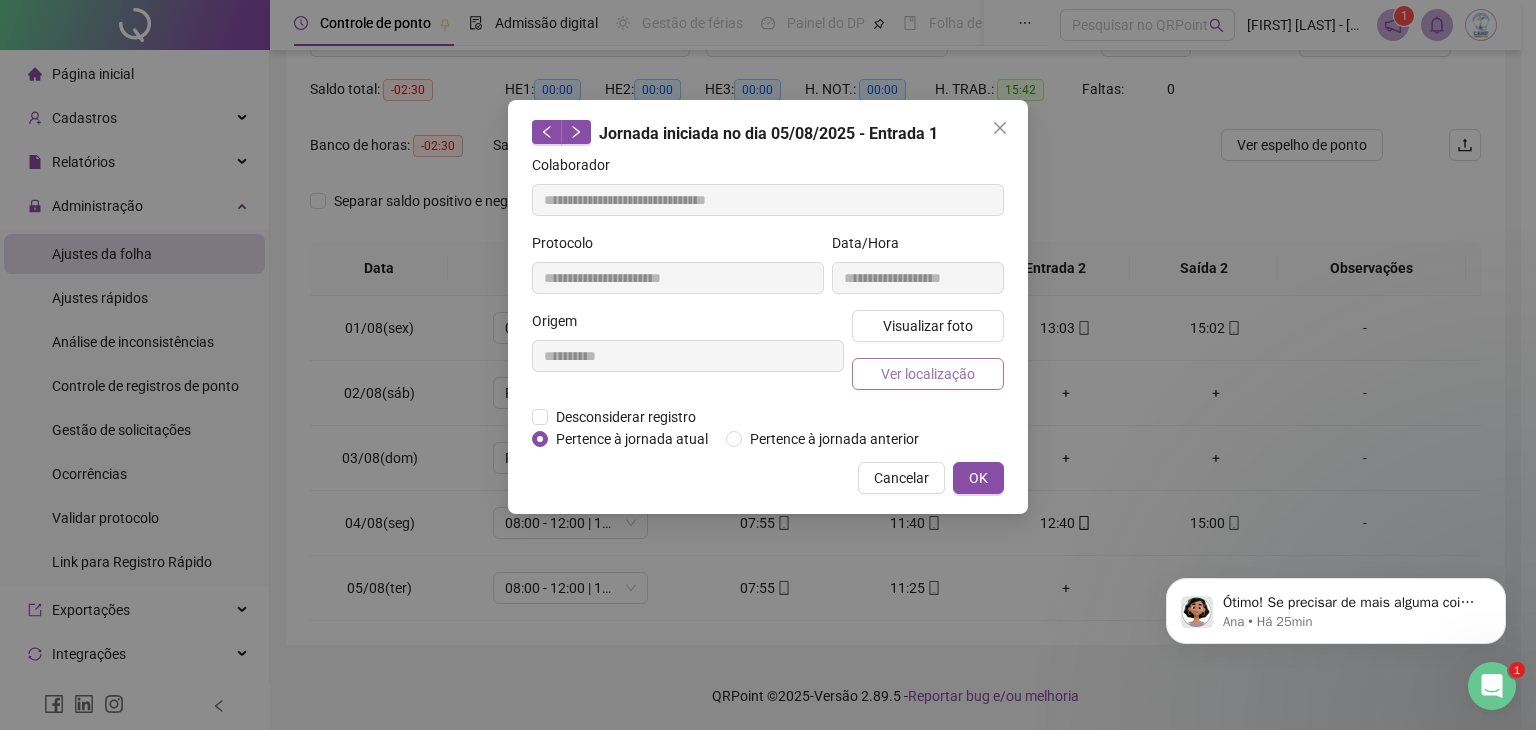 click on "Ver localização" at bounding box center (928, 374) 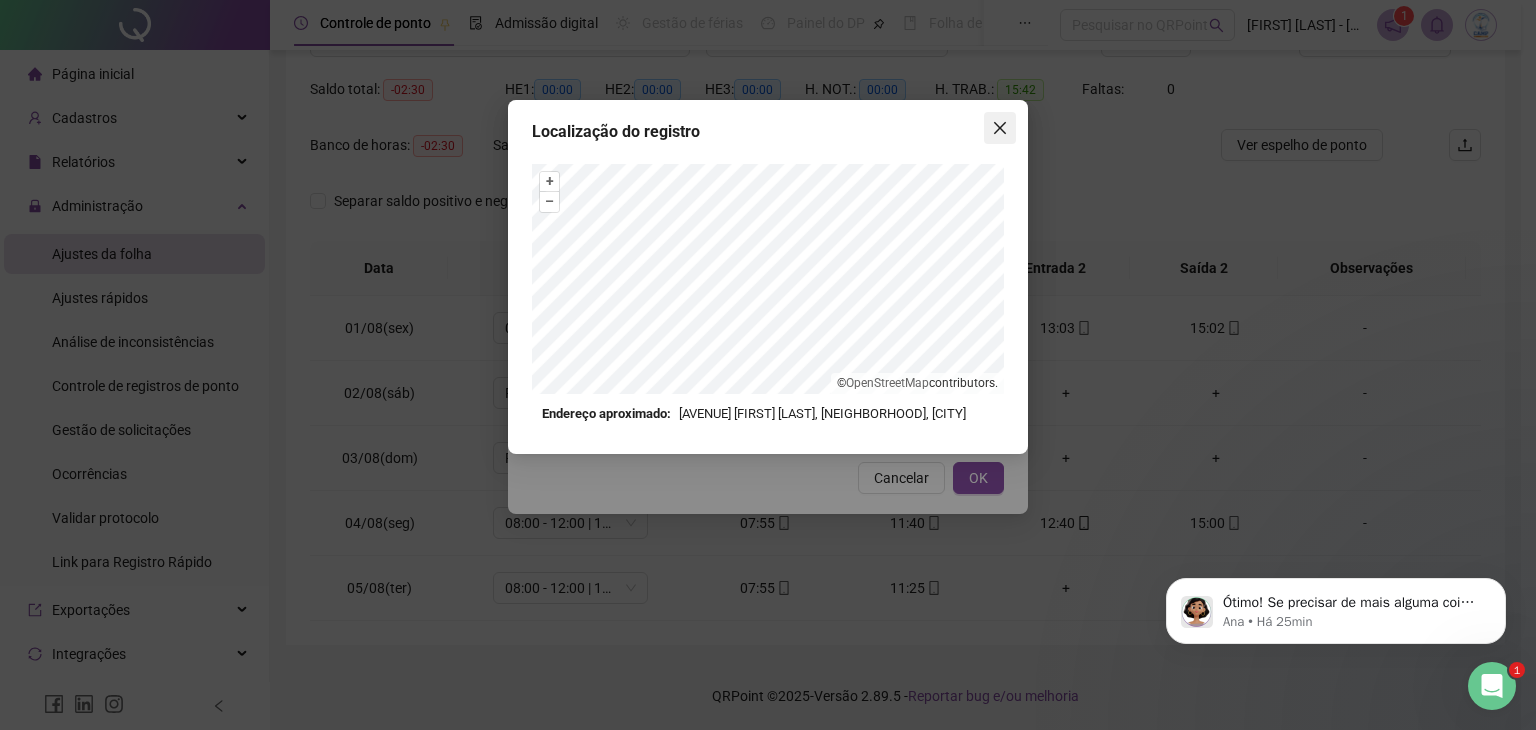 click 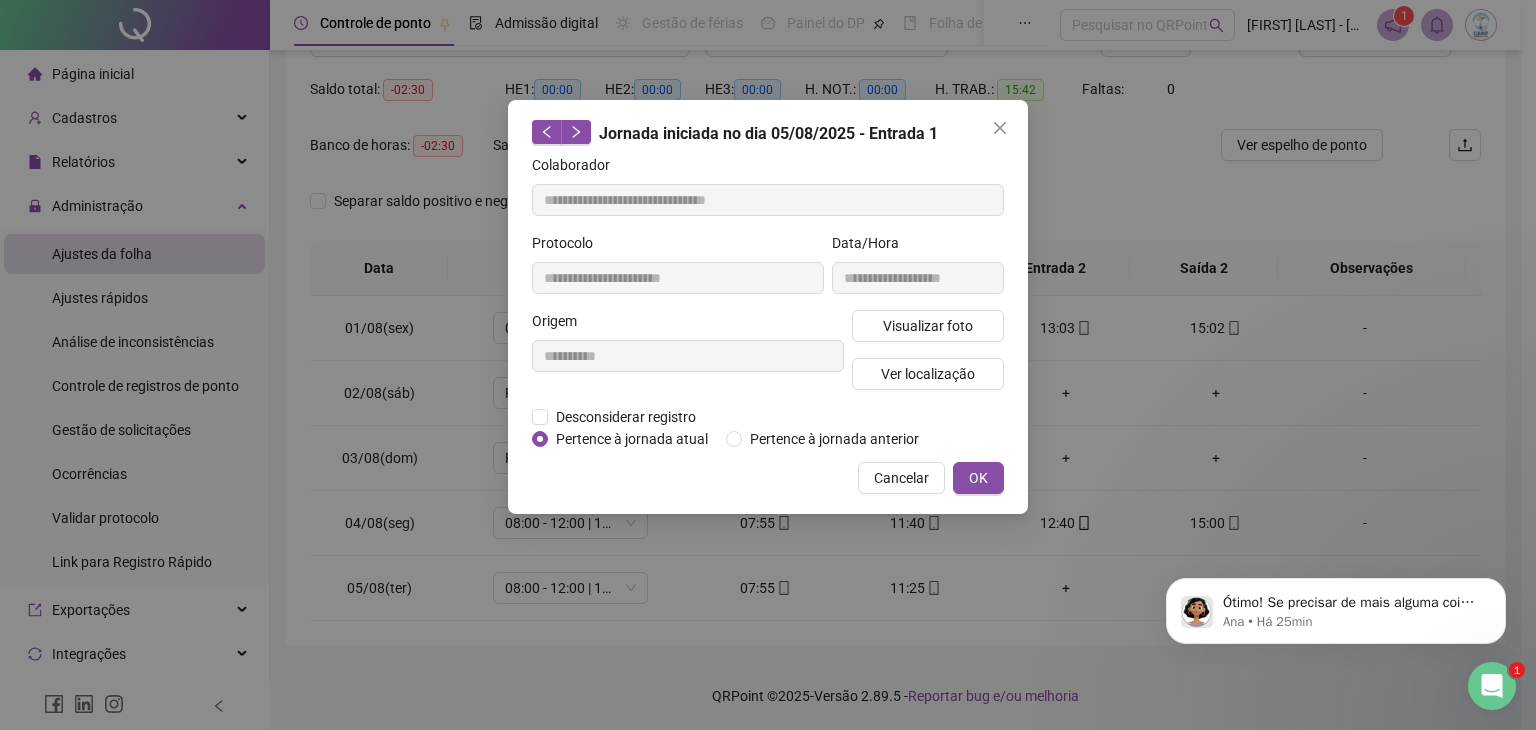 click 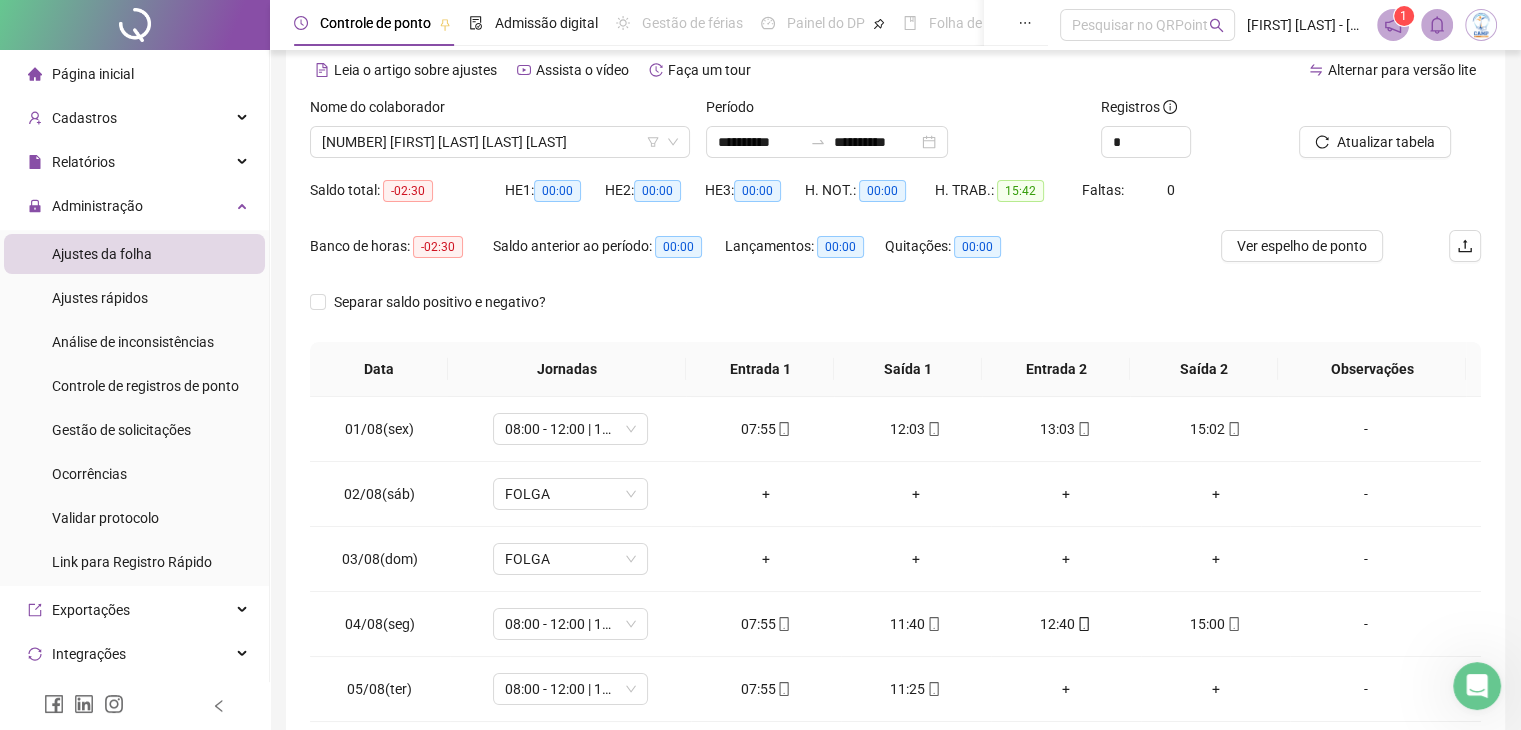 scroll, scrollTop: 0, scrollLeft: 0, axis: both 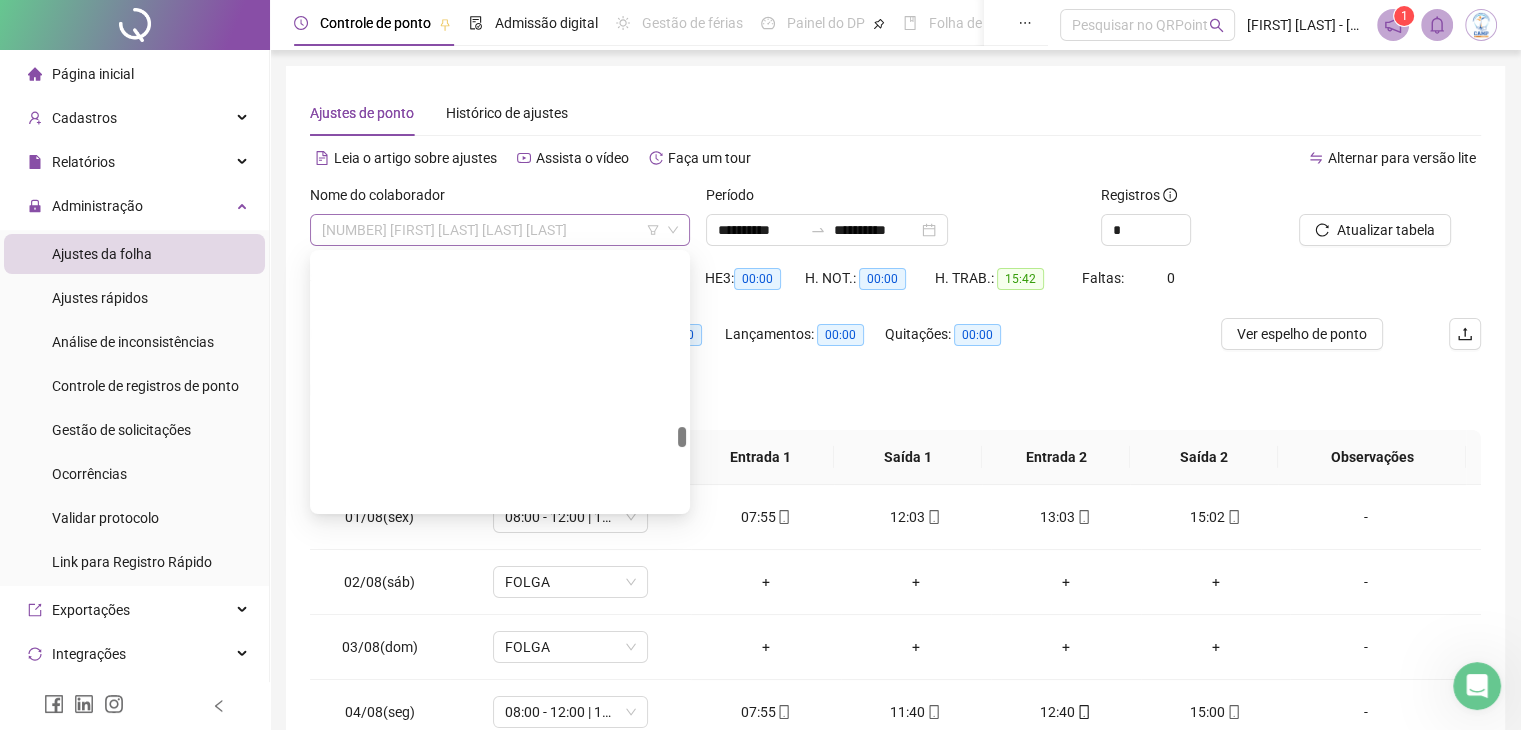 click on "[NUMBER] [FIRST] [LAST] [LAST] [LAST]" at bounding box center [500, 230] 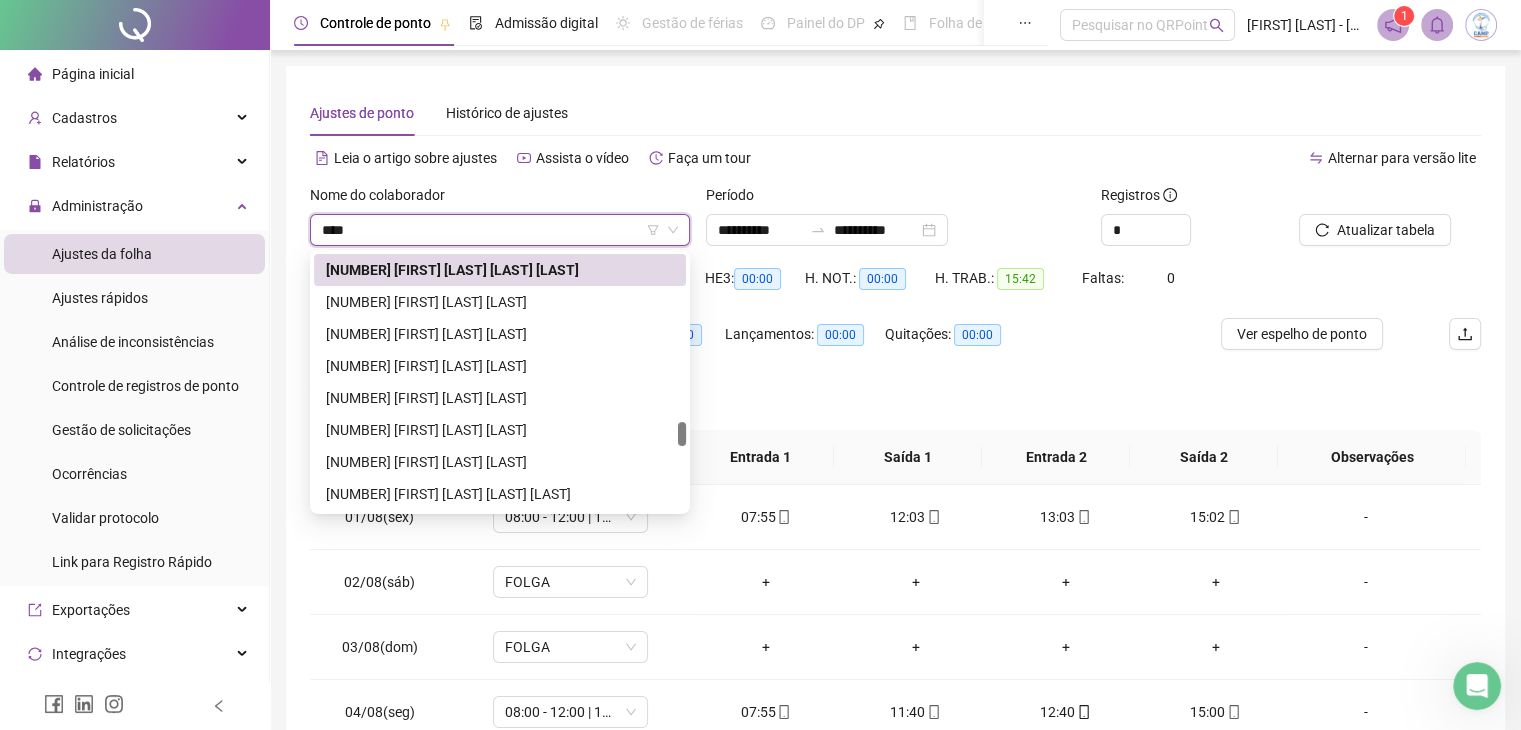 scroll, scrollTop: 64, scrollLeft: 0, axis: vertical 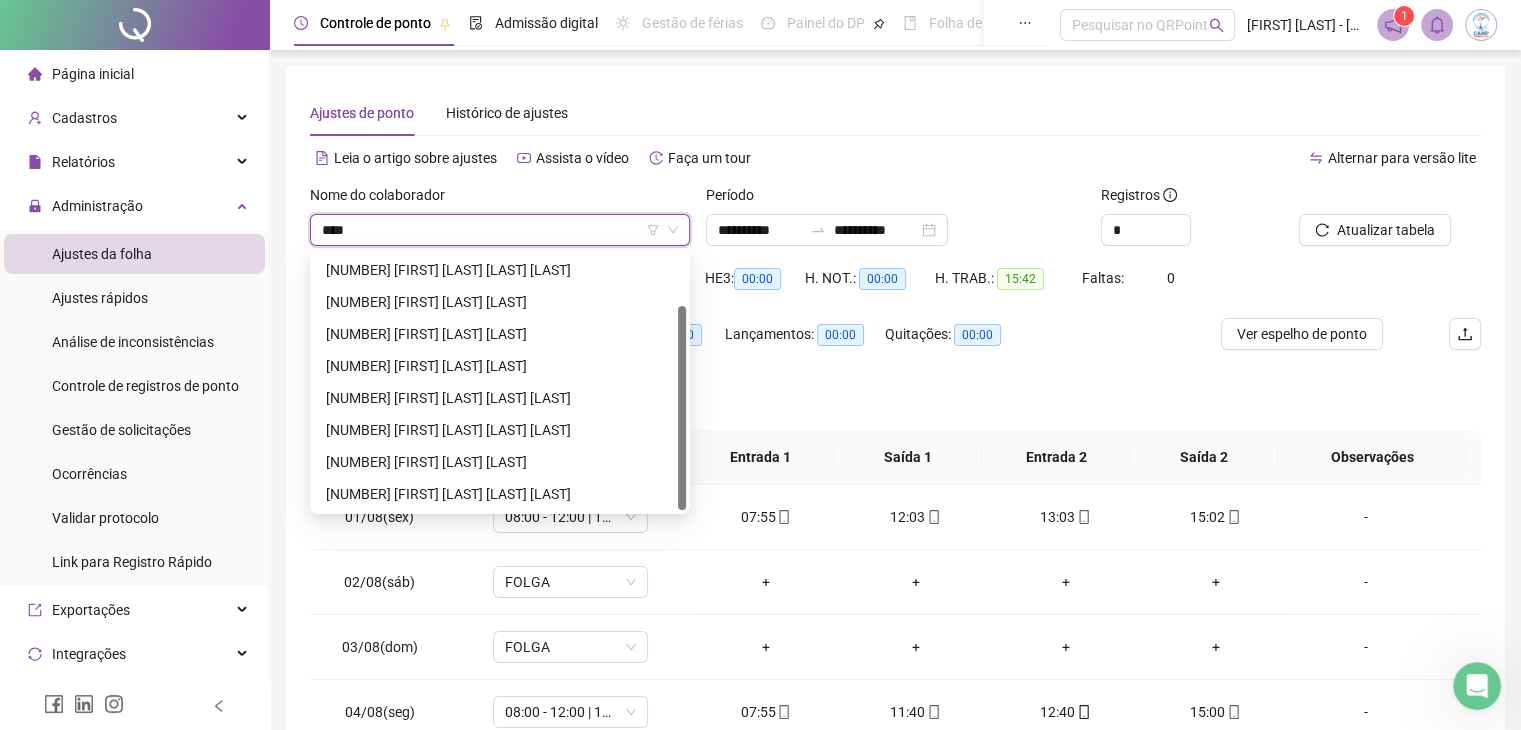 type on "*****" 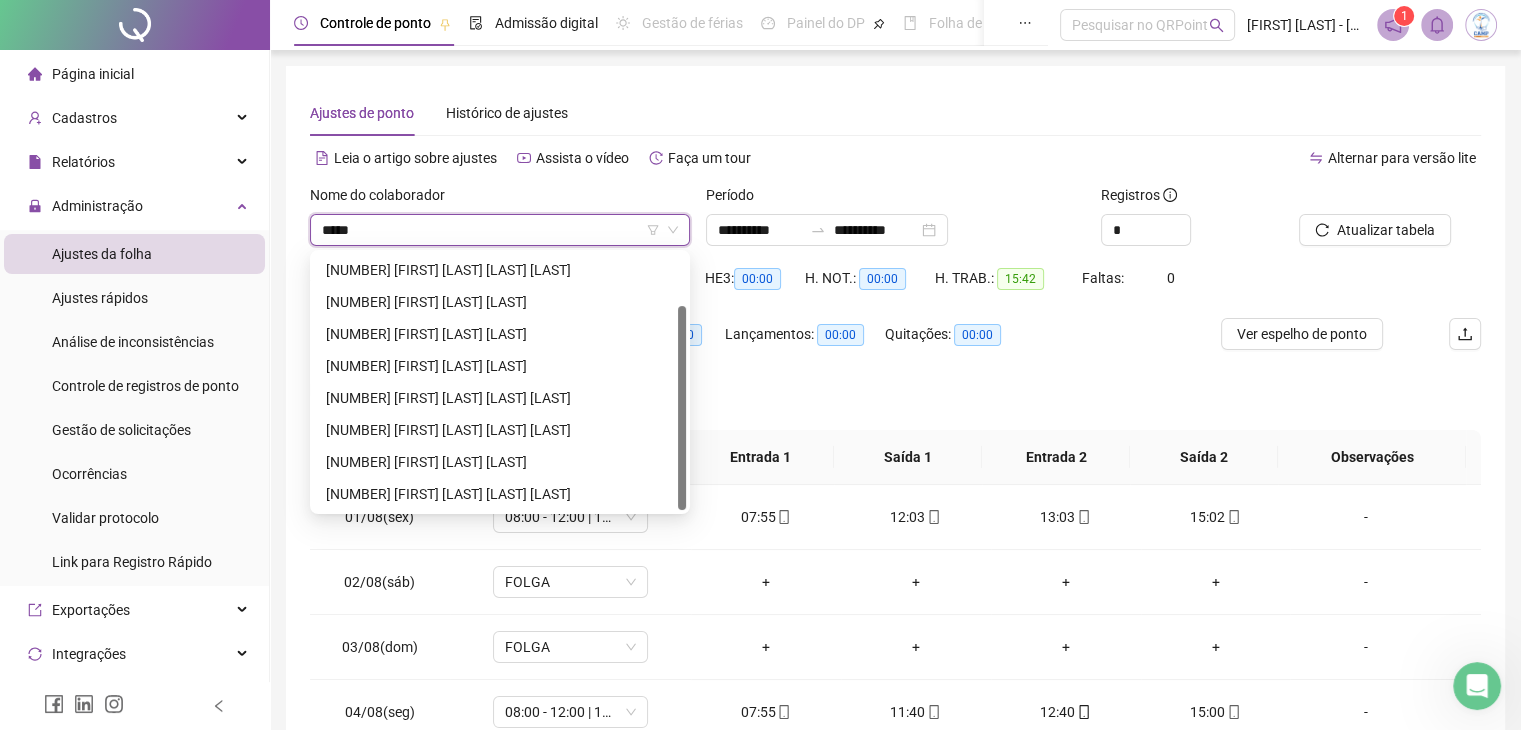 scroll, scrollTop: 0, scrollLeft: 0, axis: both 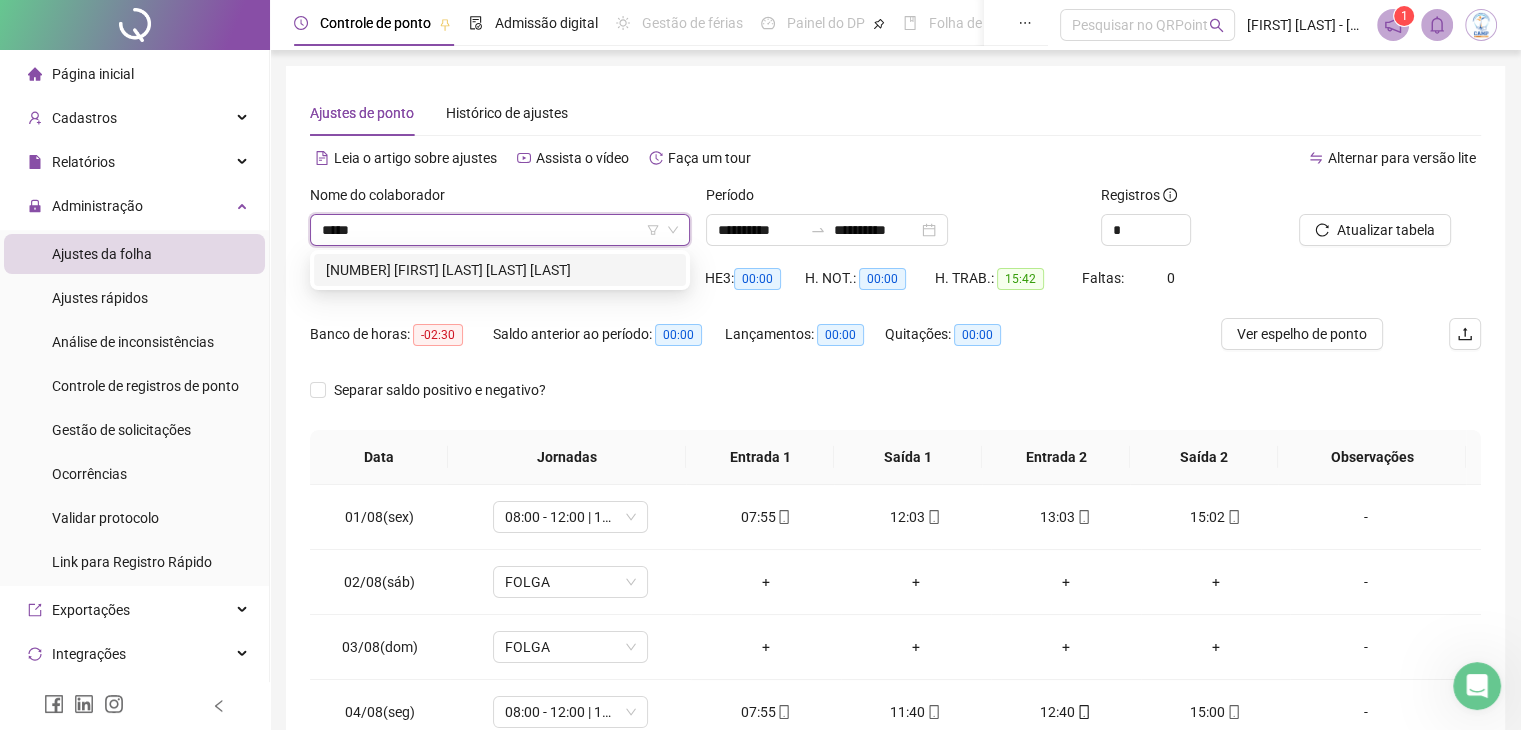 type 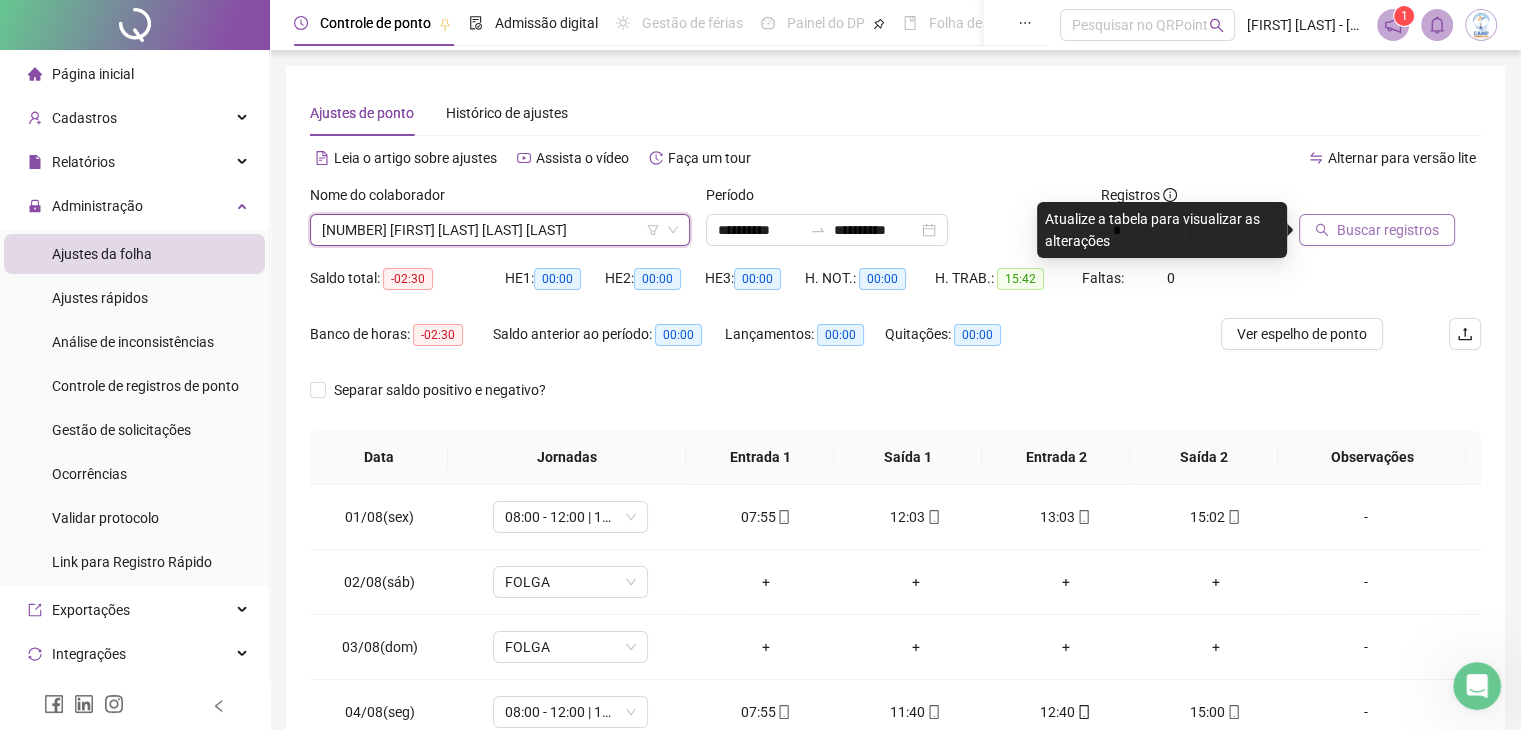 click on "Buscar registros" at bounding box center [1388, 230] 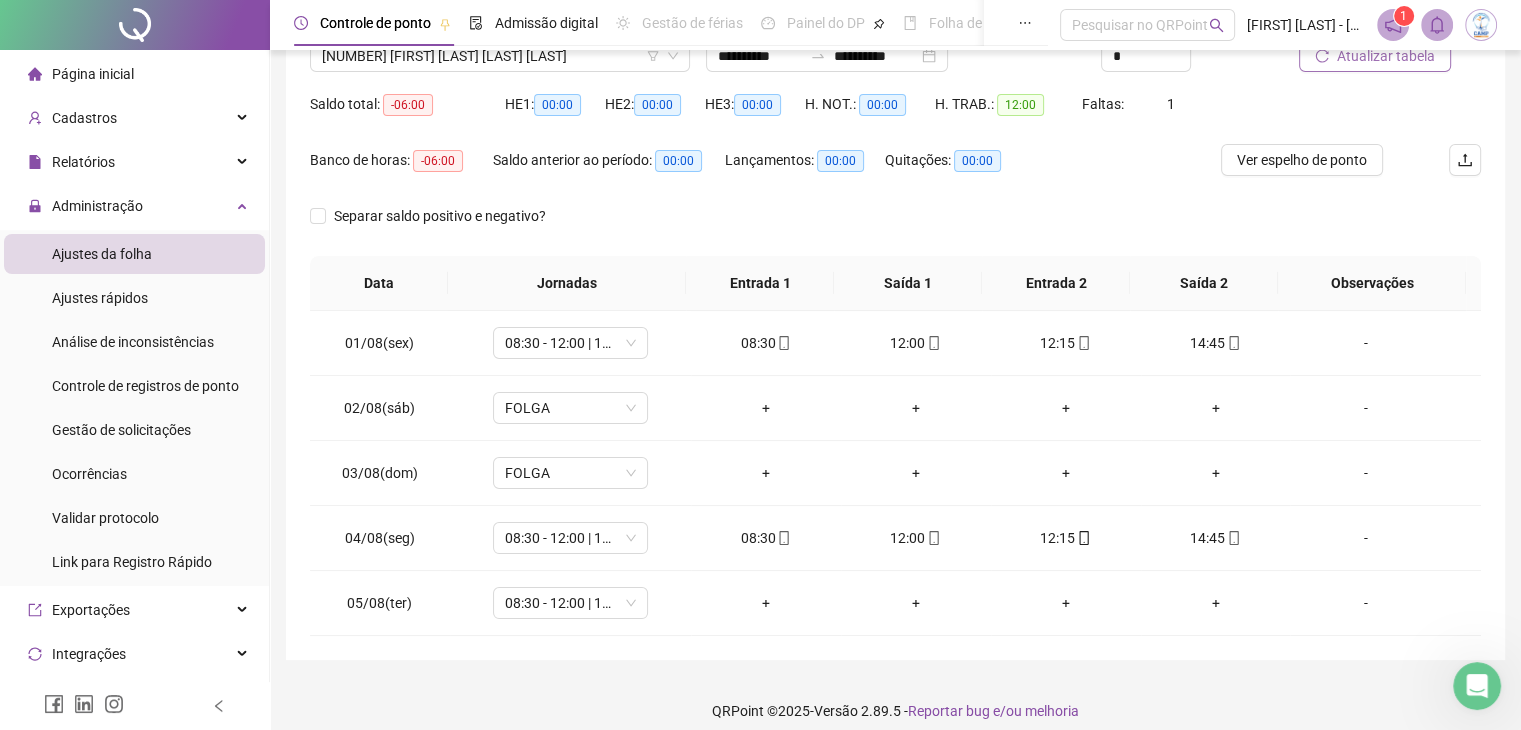scroll, scrollTop: 189, scrollLeft: 0, axis: vertical 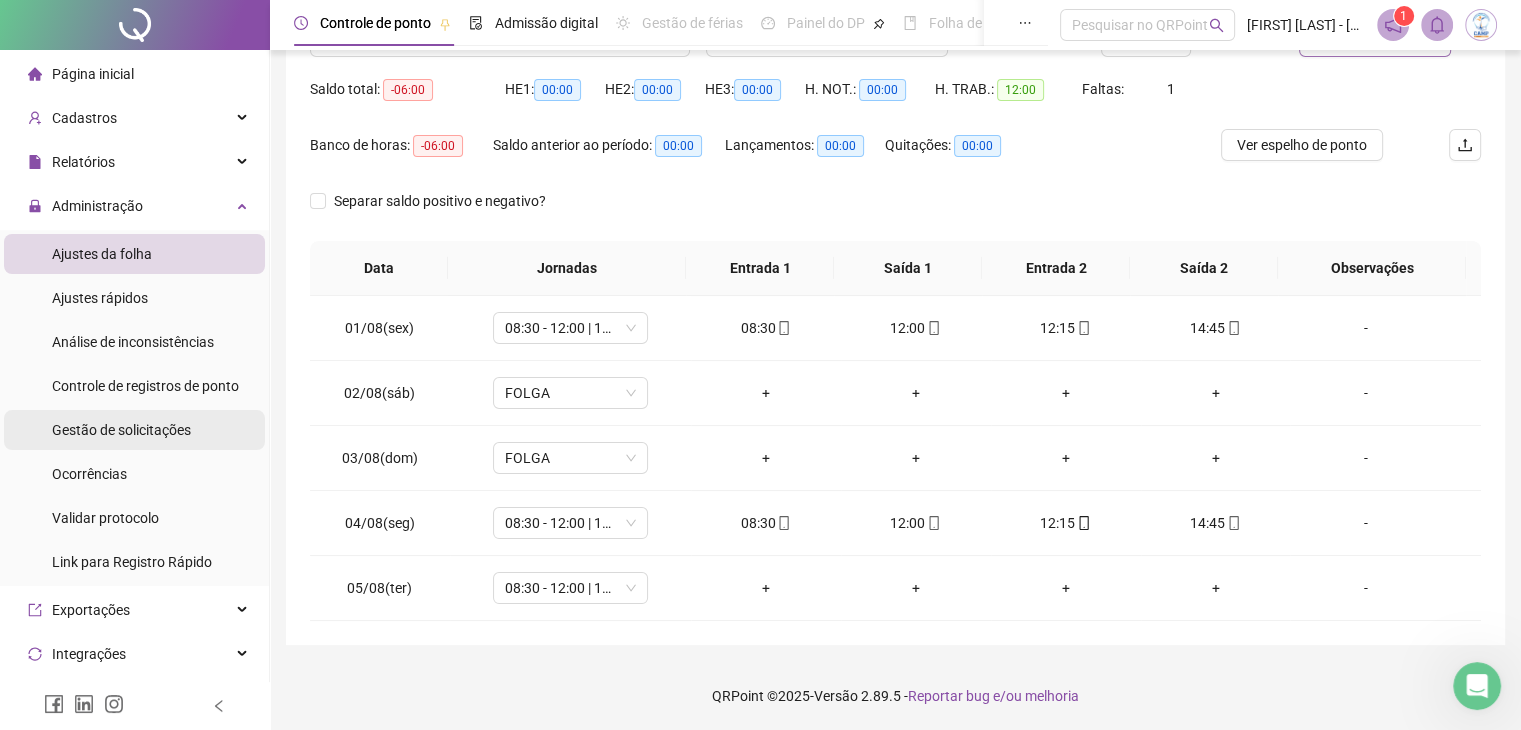click on "Gestão de solicitações" at bounding box center (121, 430) 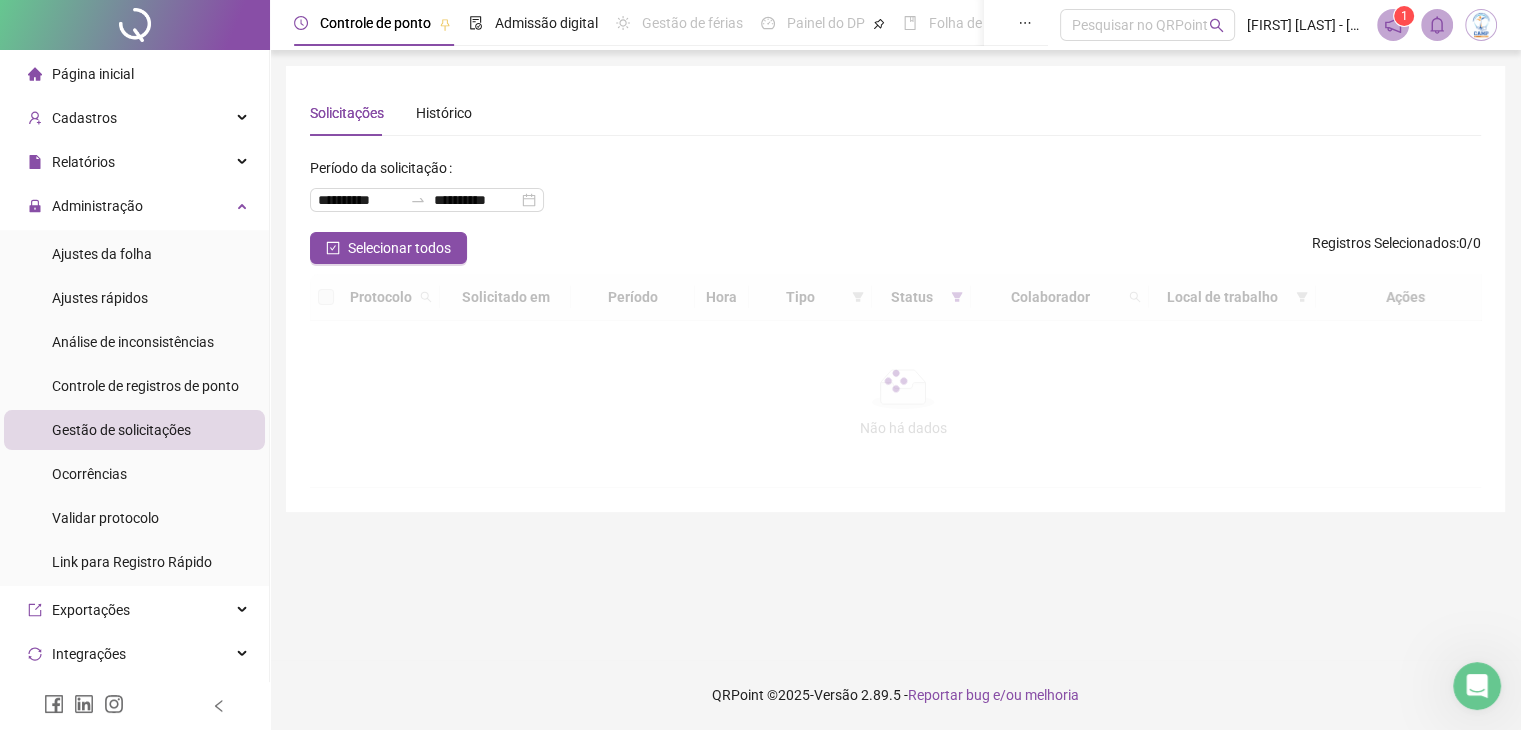 scroll, scrollTop: 0, scrollLeft: 0, axis: both 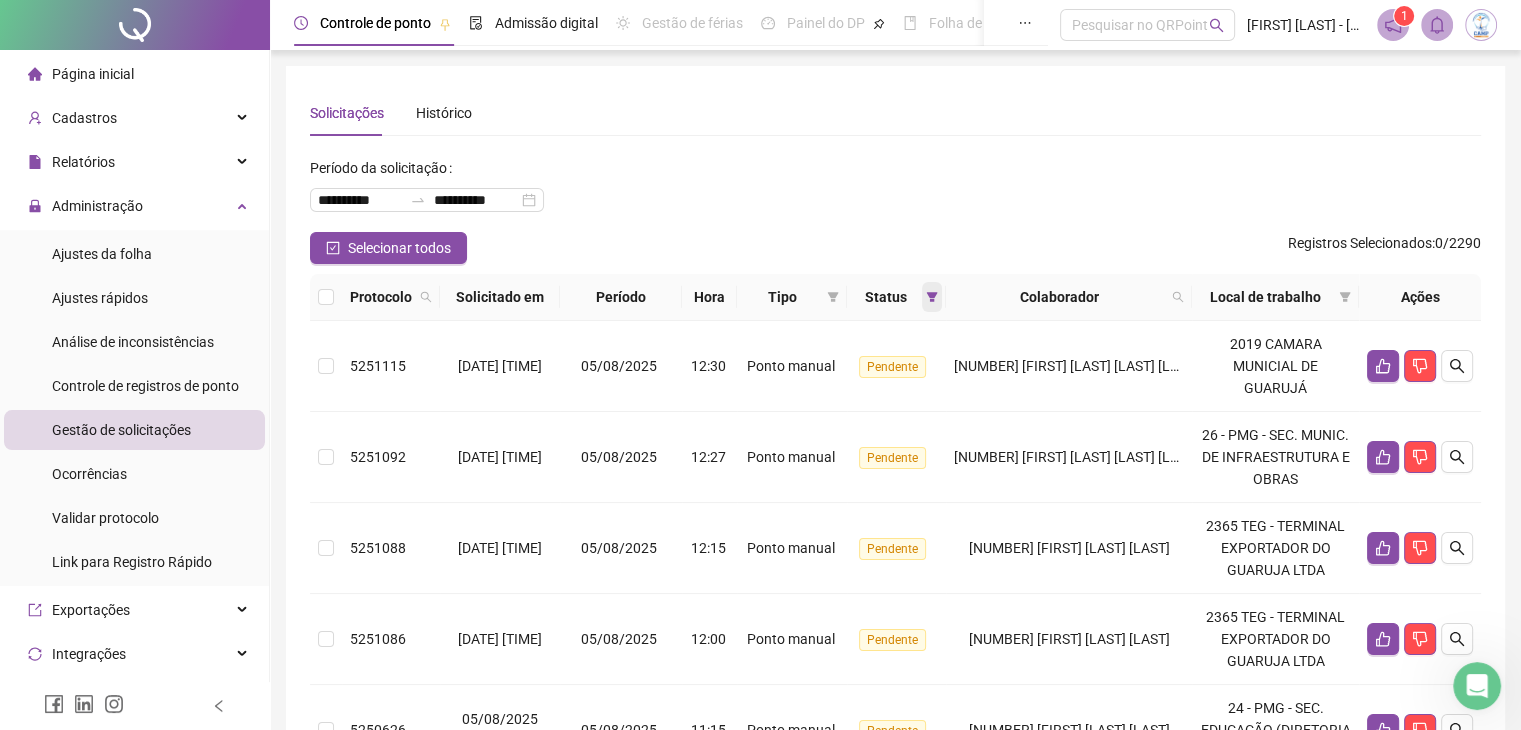 click 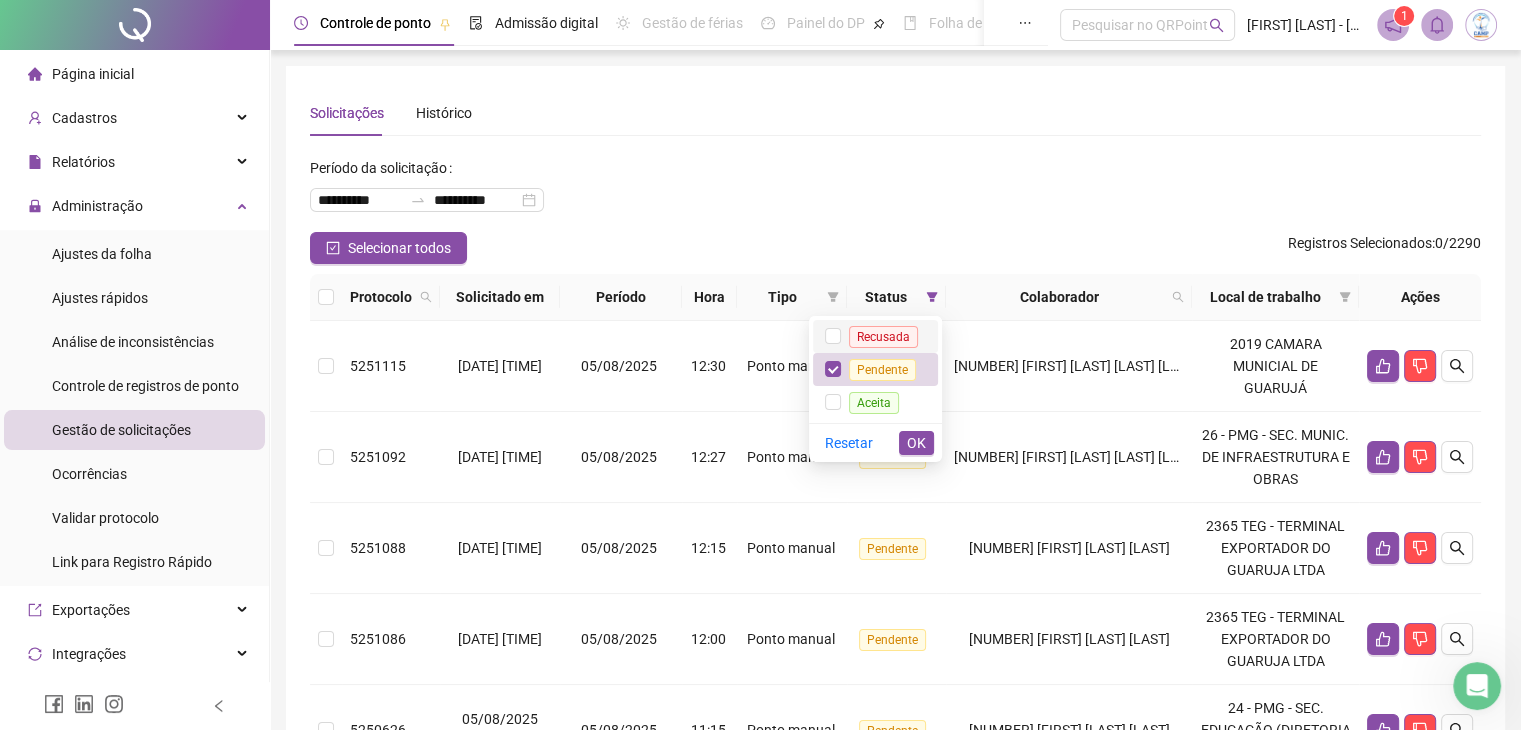 click on "Recusada" at bounding box center (883, 337) 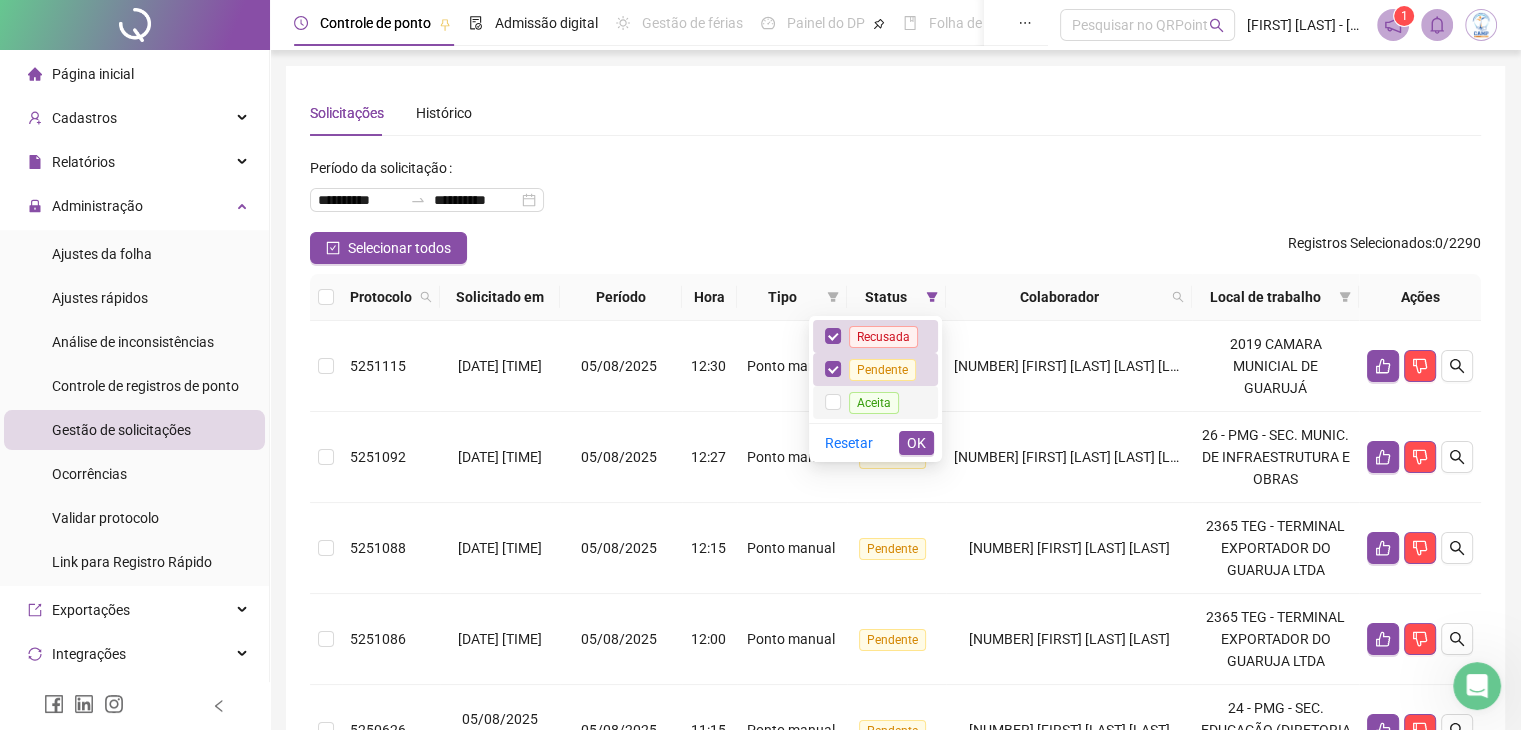 click on "Aceita" at bounding box center [874, 403] 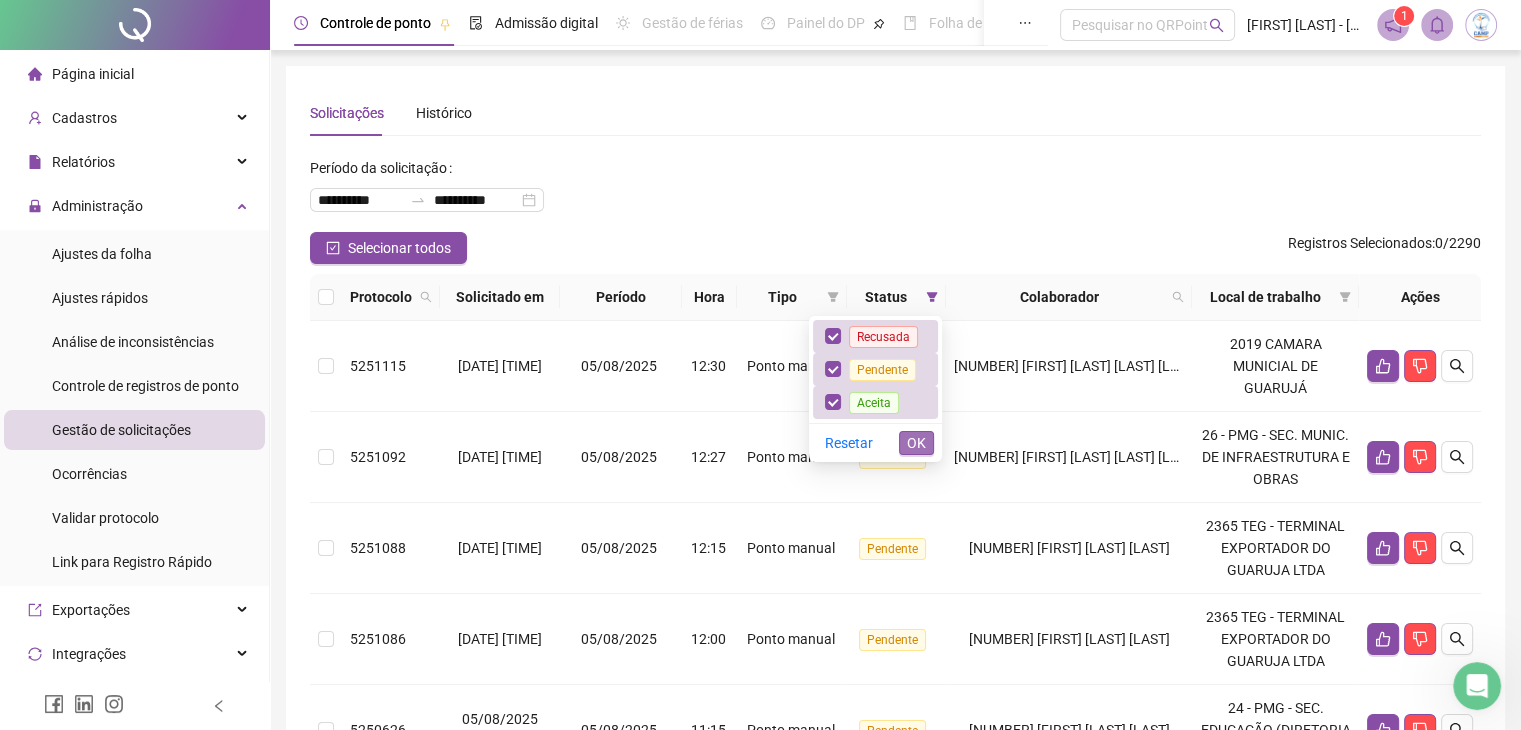 click on "OK" at bounding box center (916, 443) 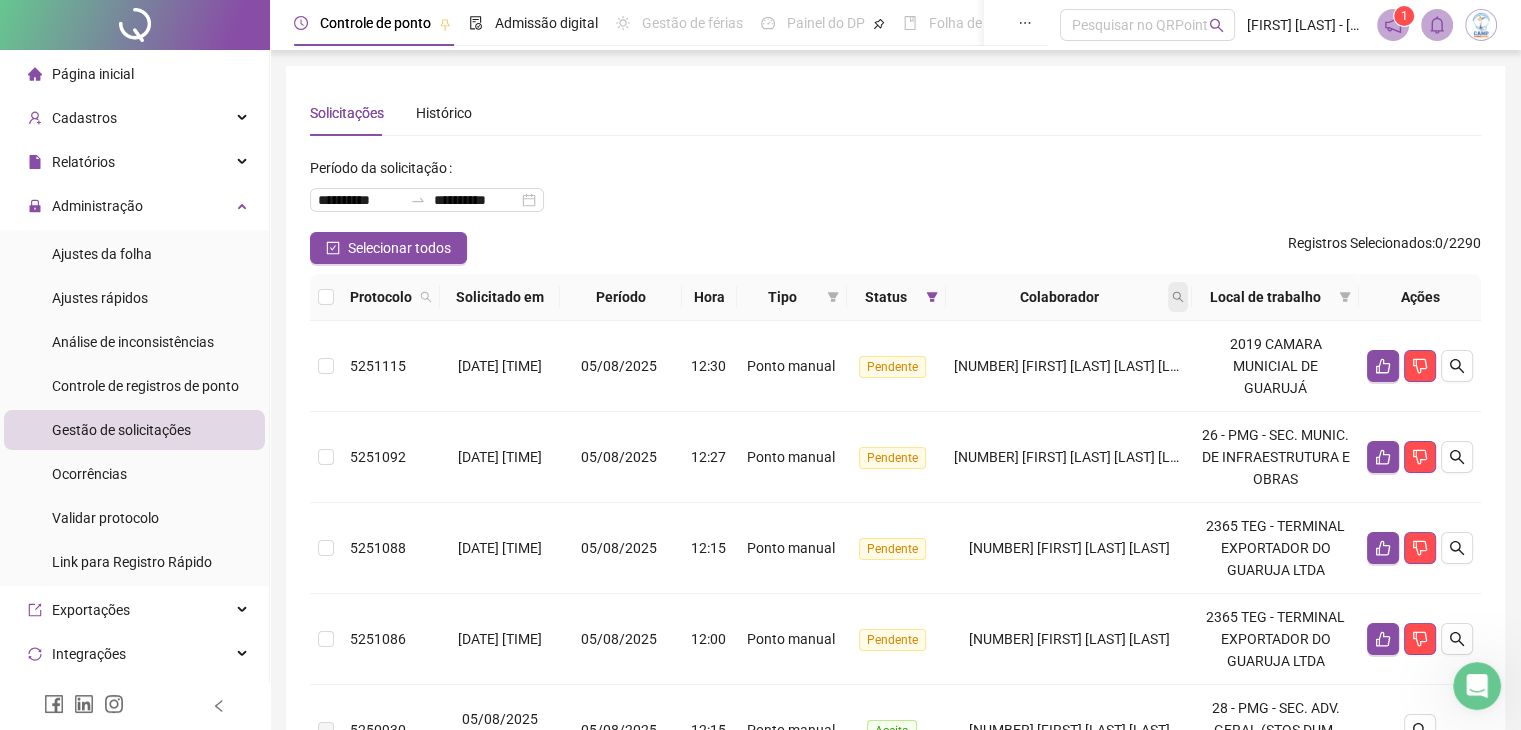 click 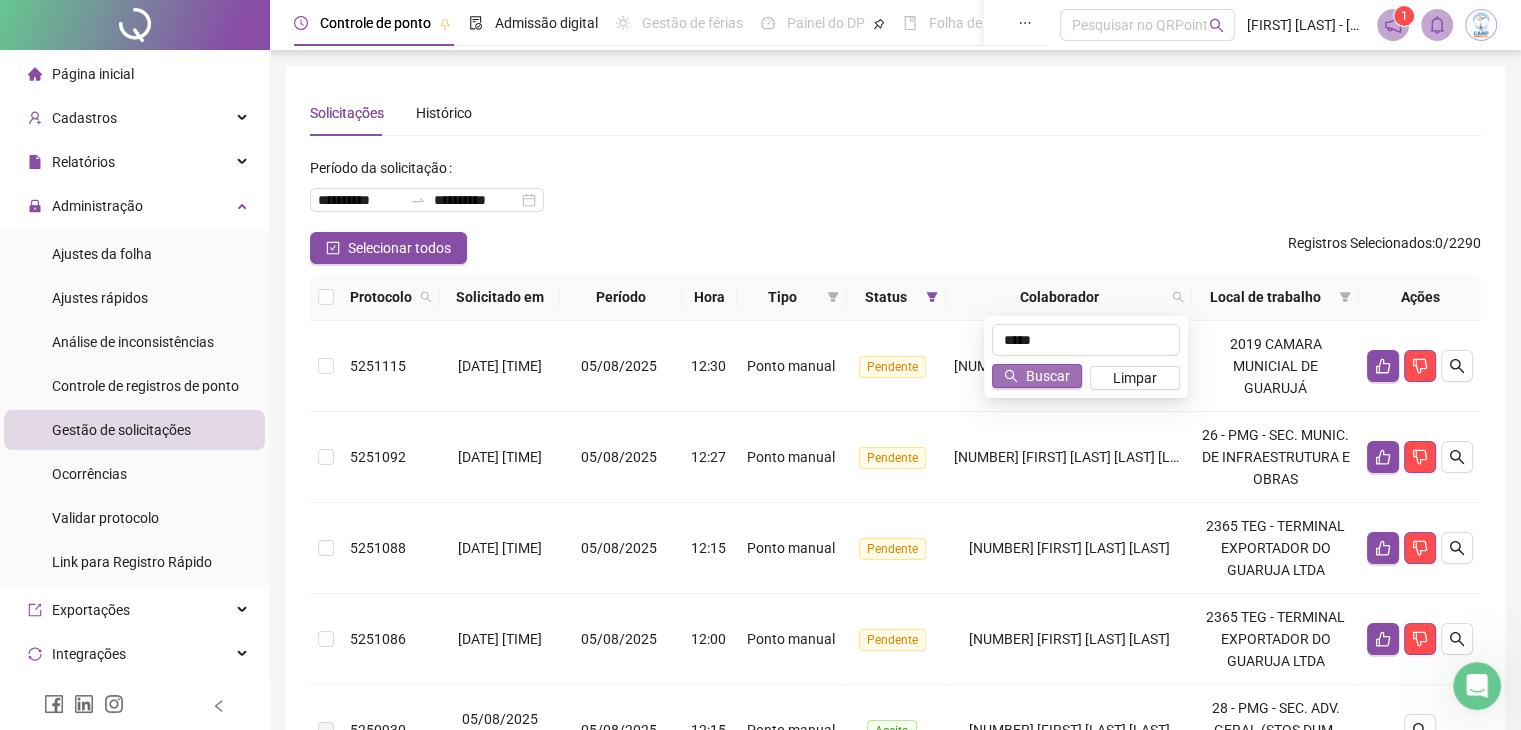 type on "*****" 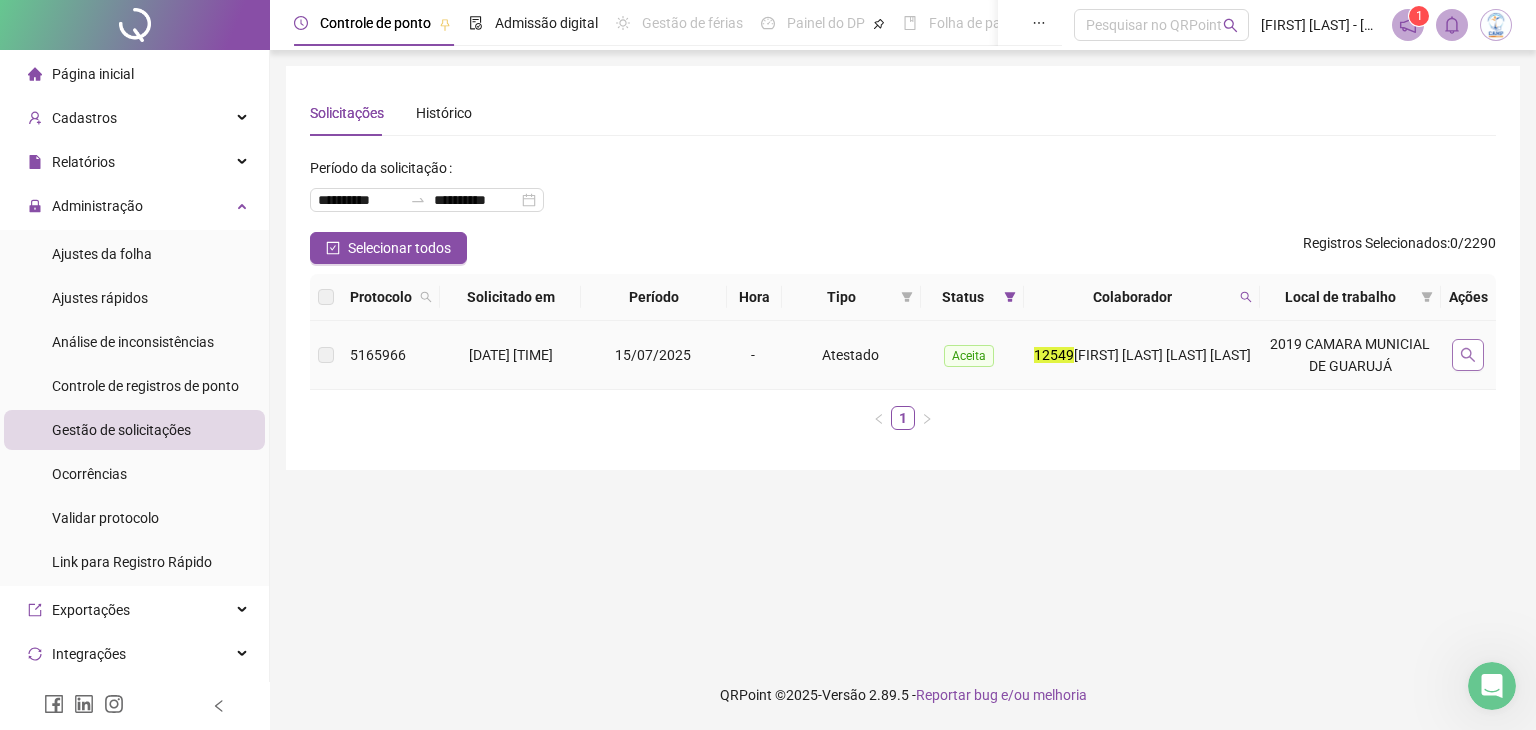 click 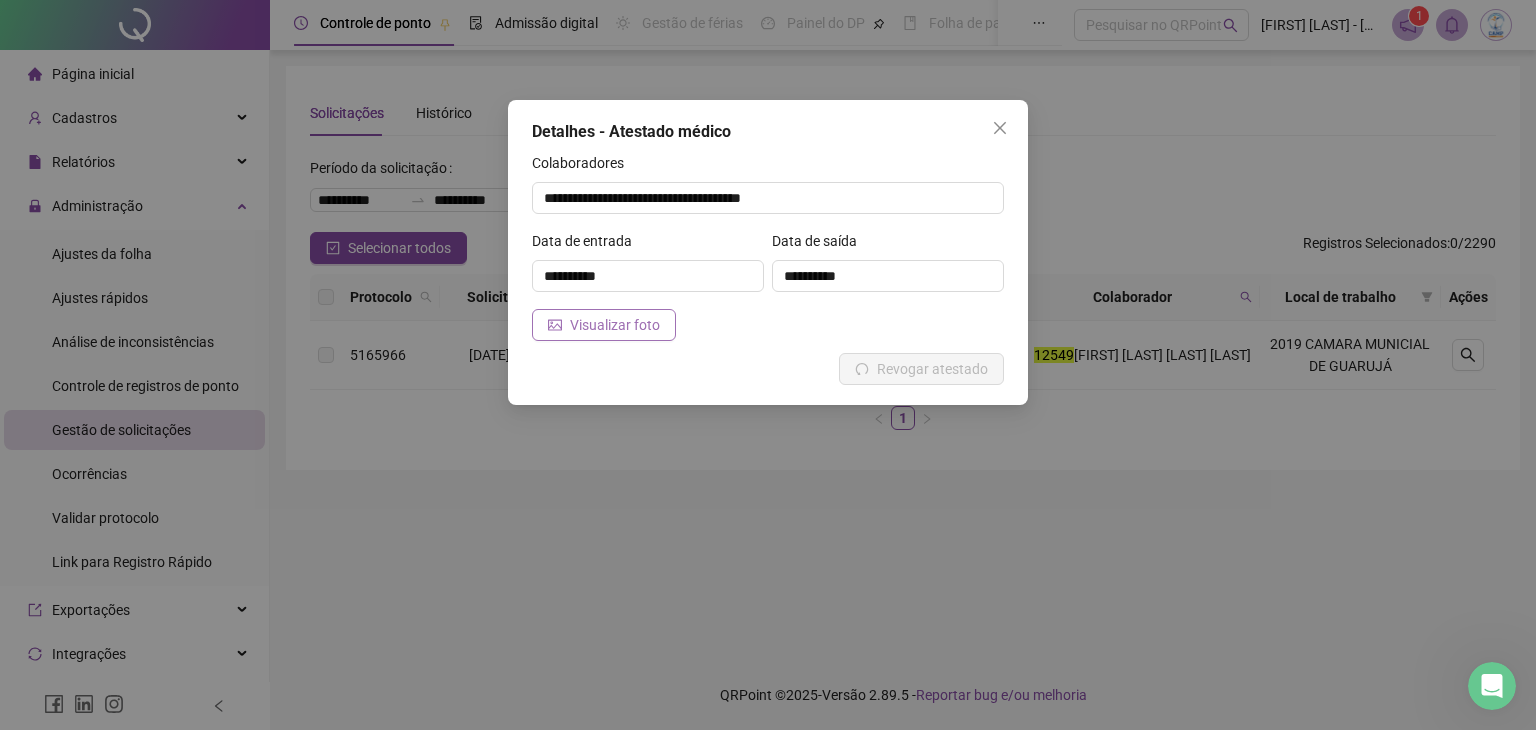 click on "Visualizar foto" at bounding box center (615, 325) 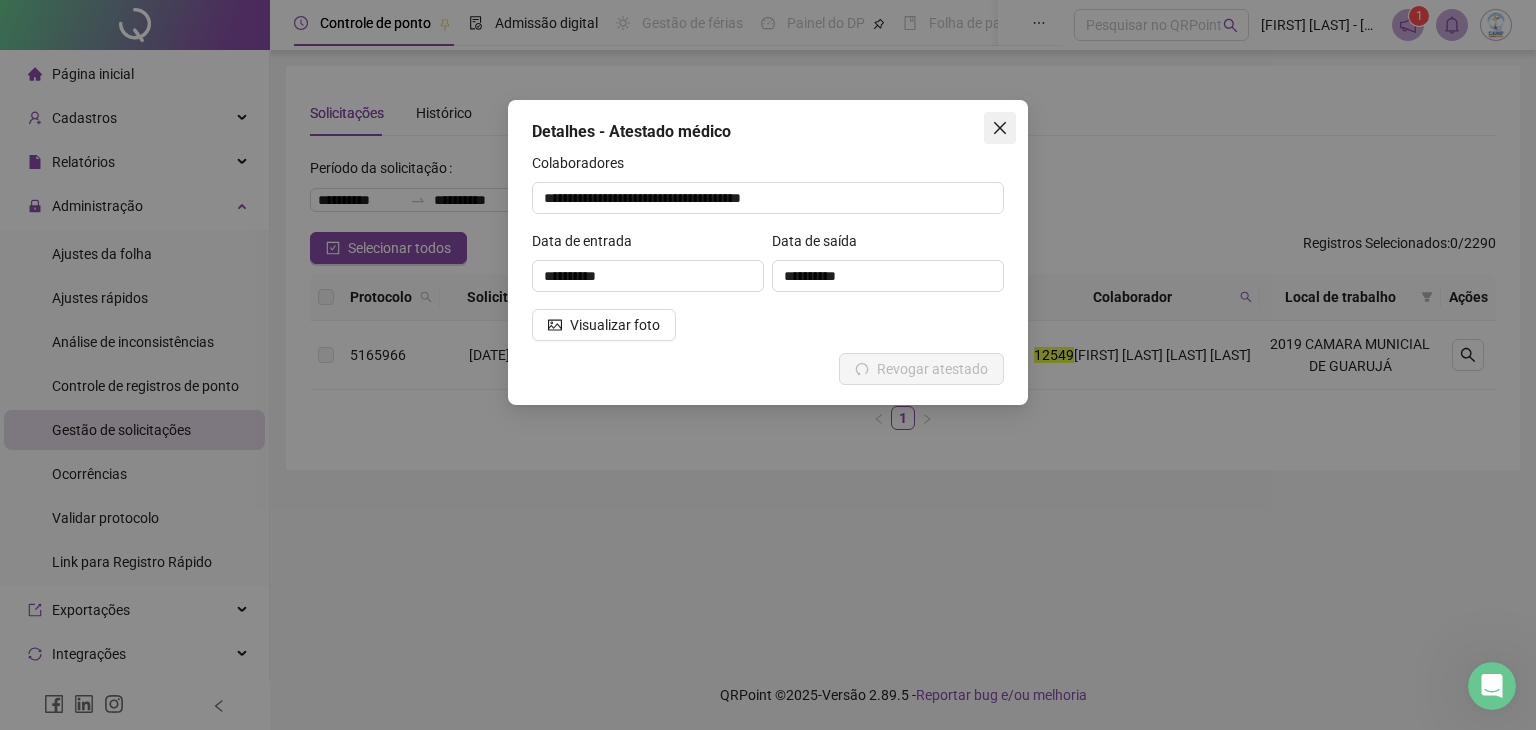 click 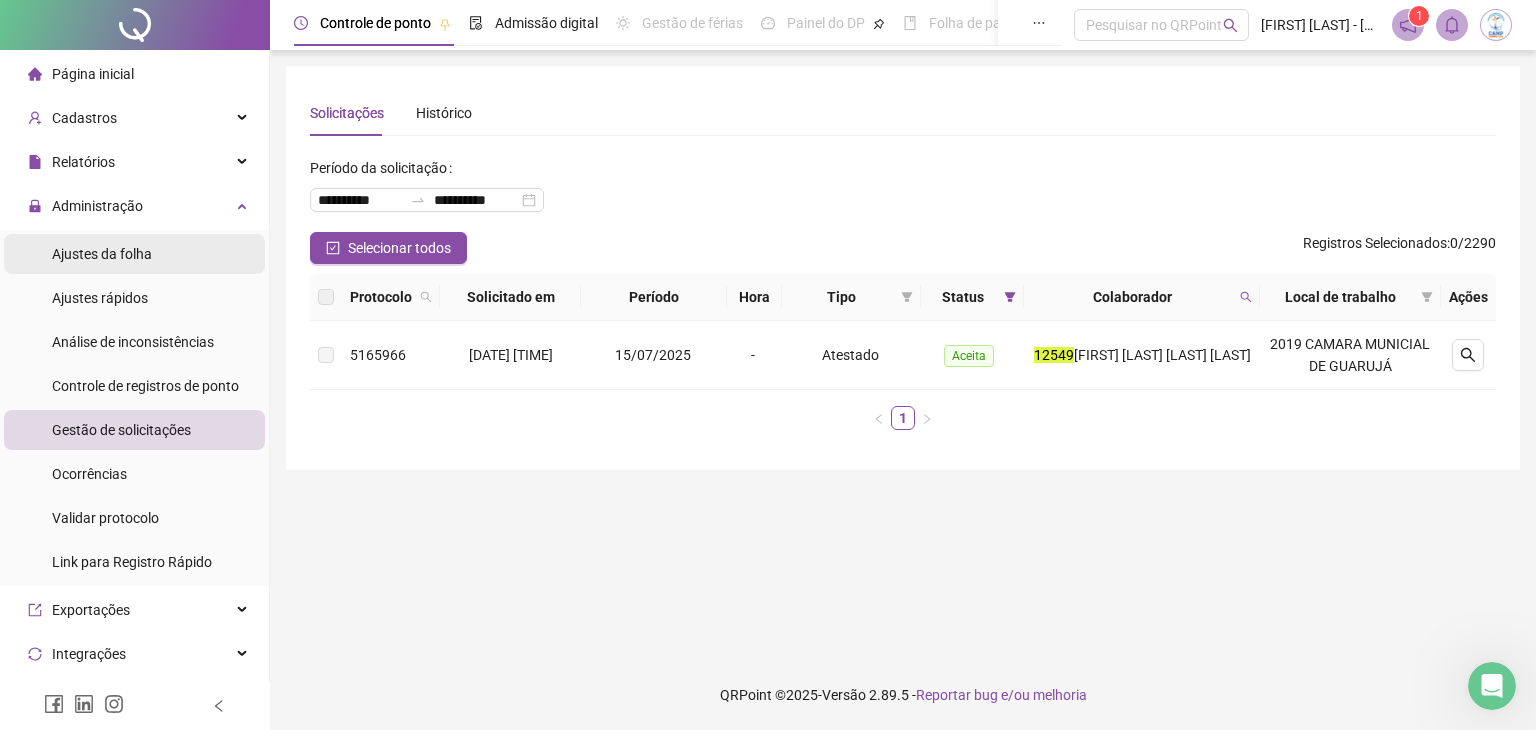 click on "Ajustes da folha" at bounding box center [102, 254] 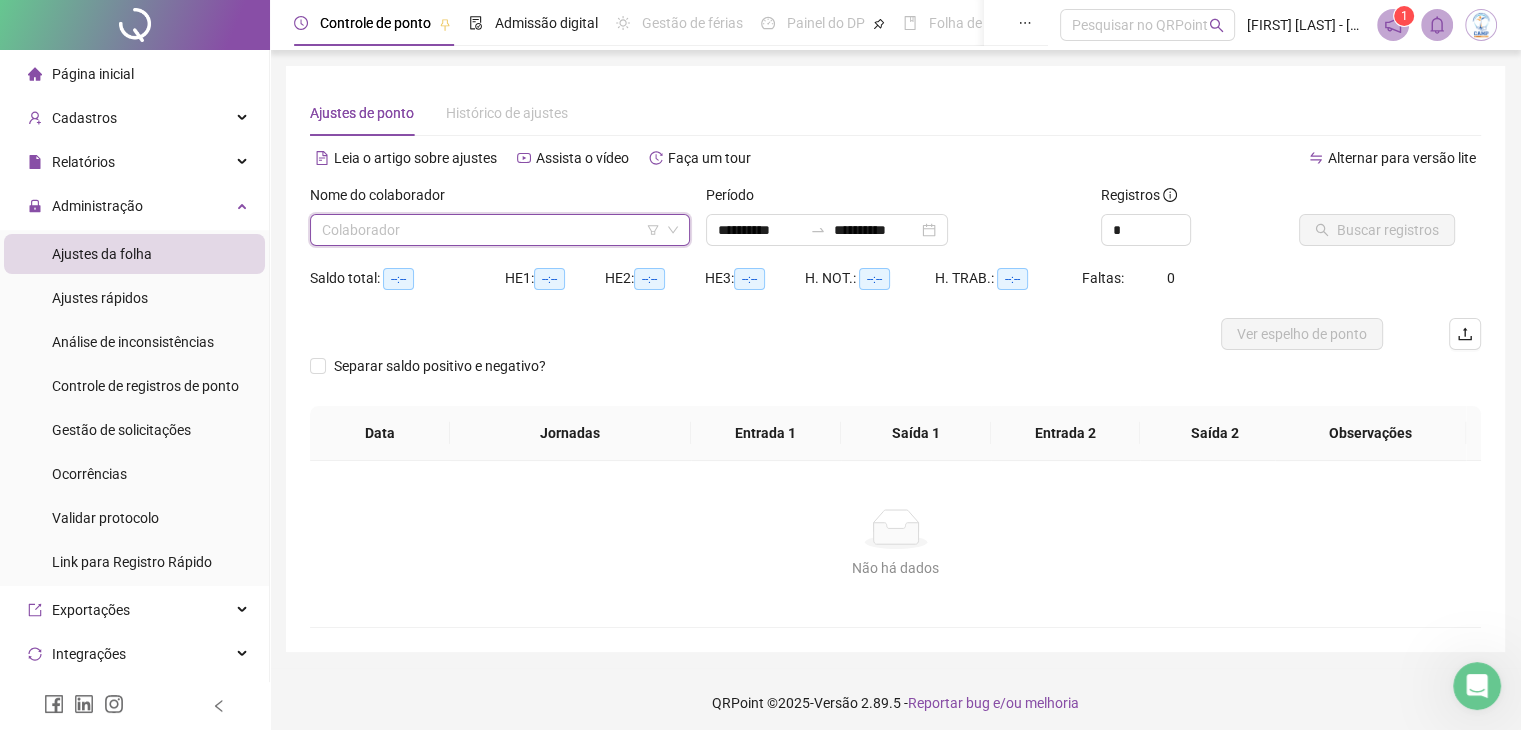 click at bounding box center (491, 230) 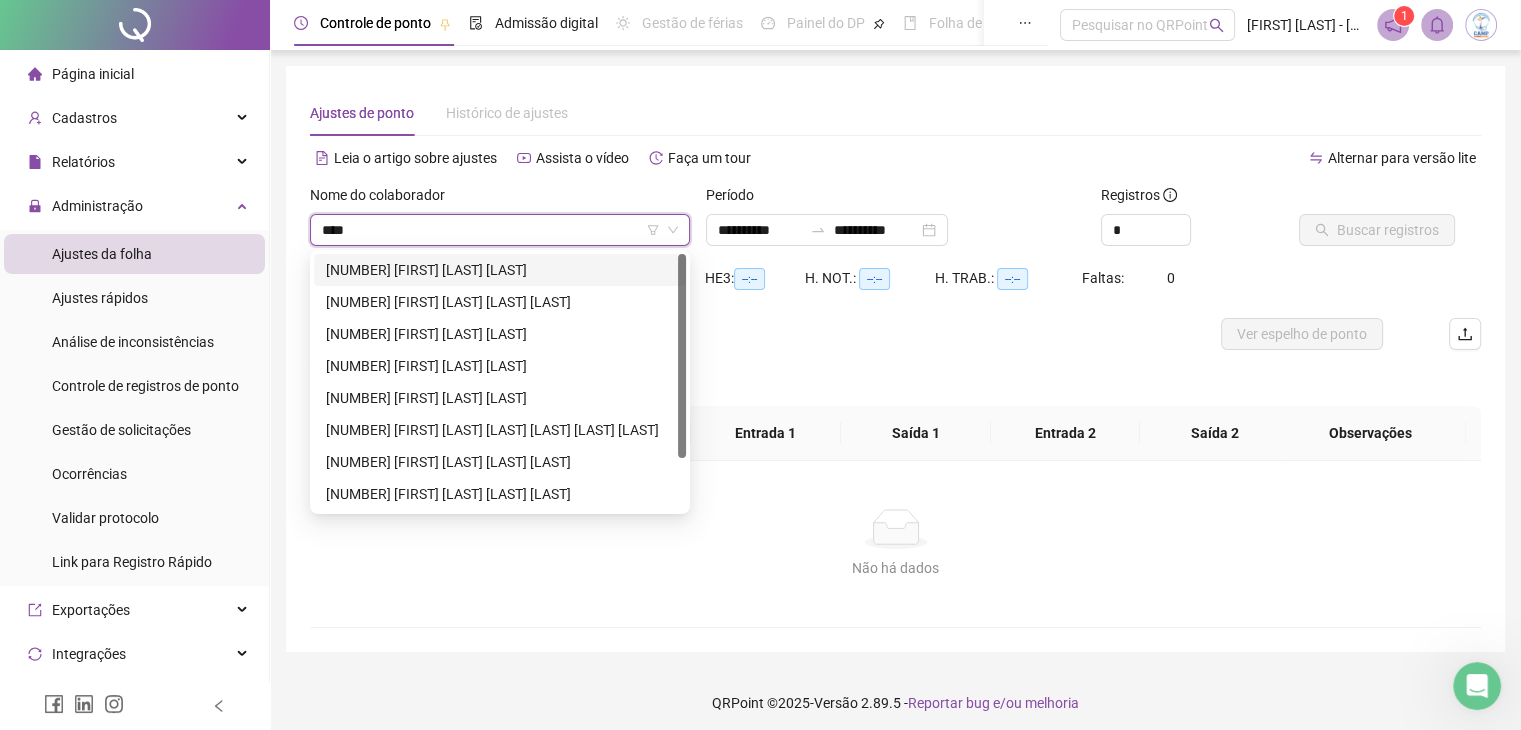 type on "*****" 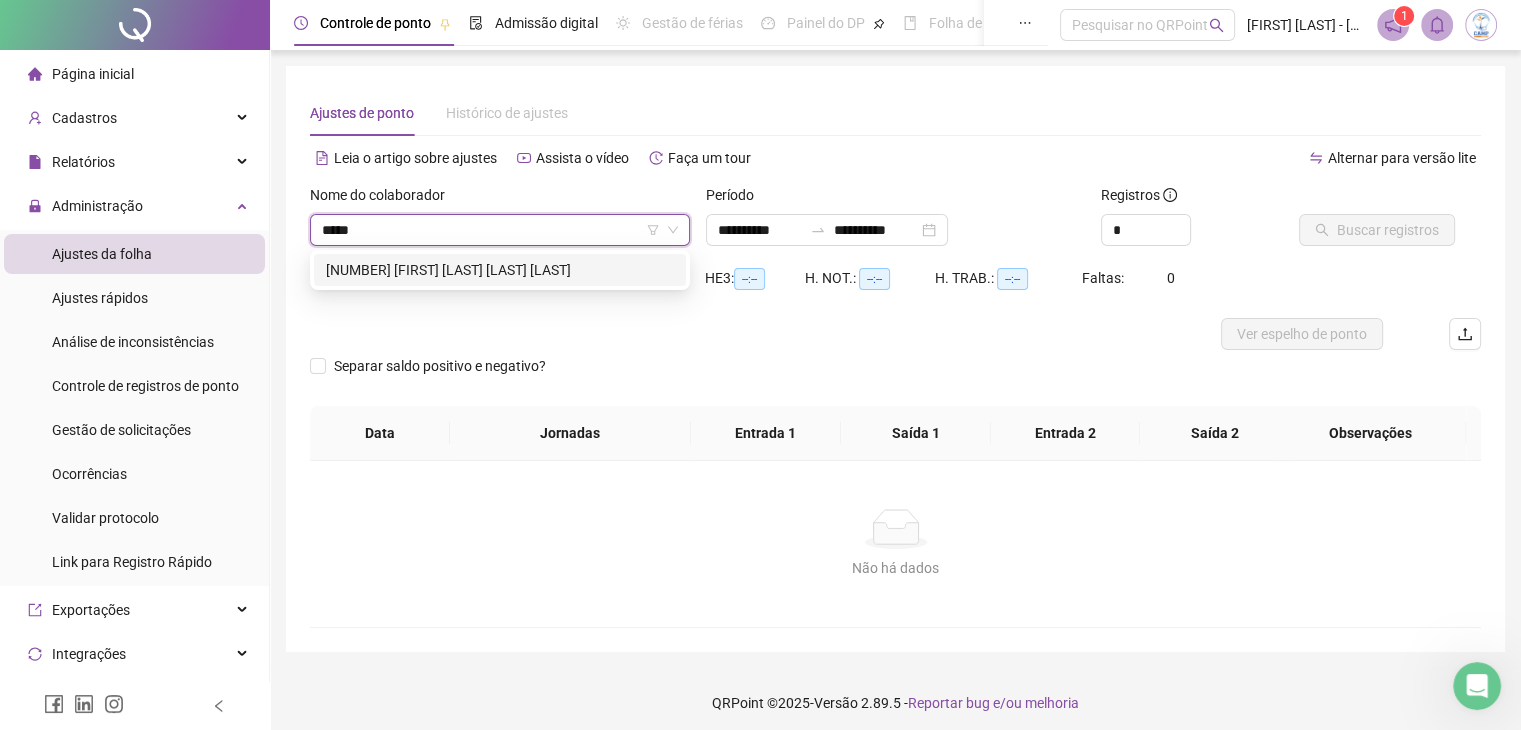 click on "[NUMBER] [FIRST] [LAST] [LAST] [LAST]" at bounding box center (500, 270) 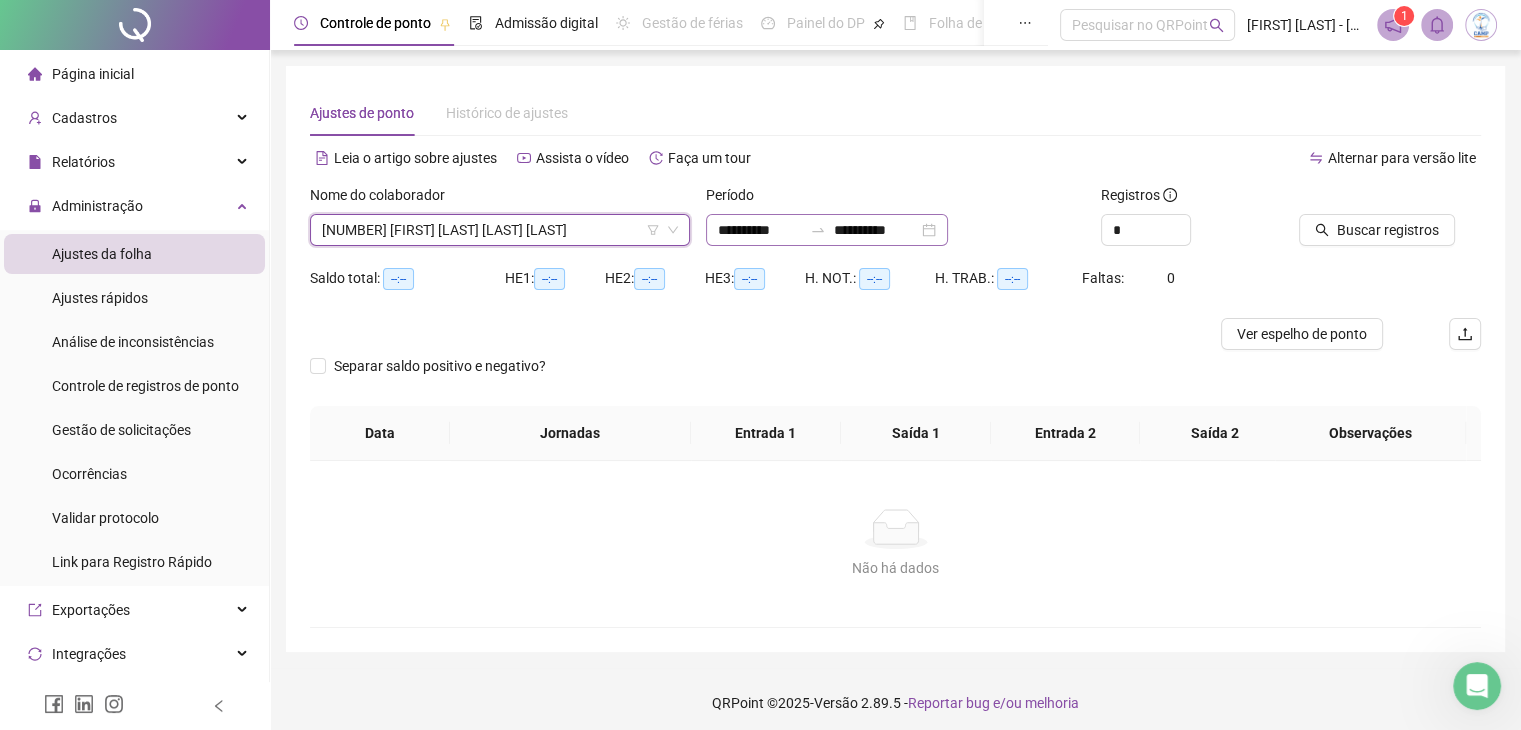 click on "**********" at bounding box center (827, 230) 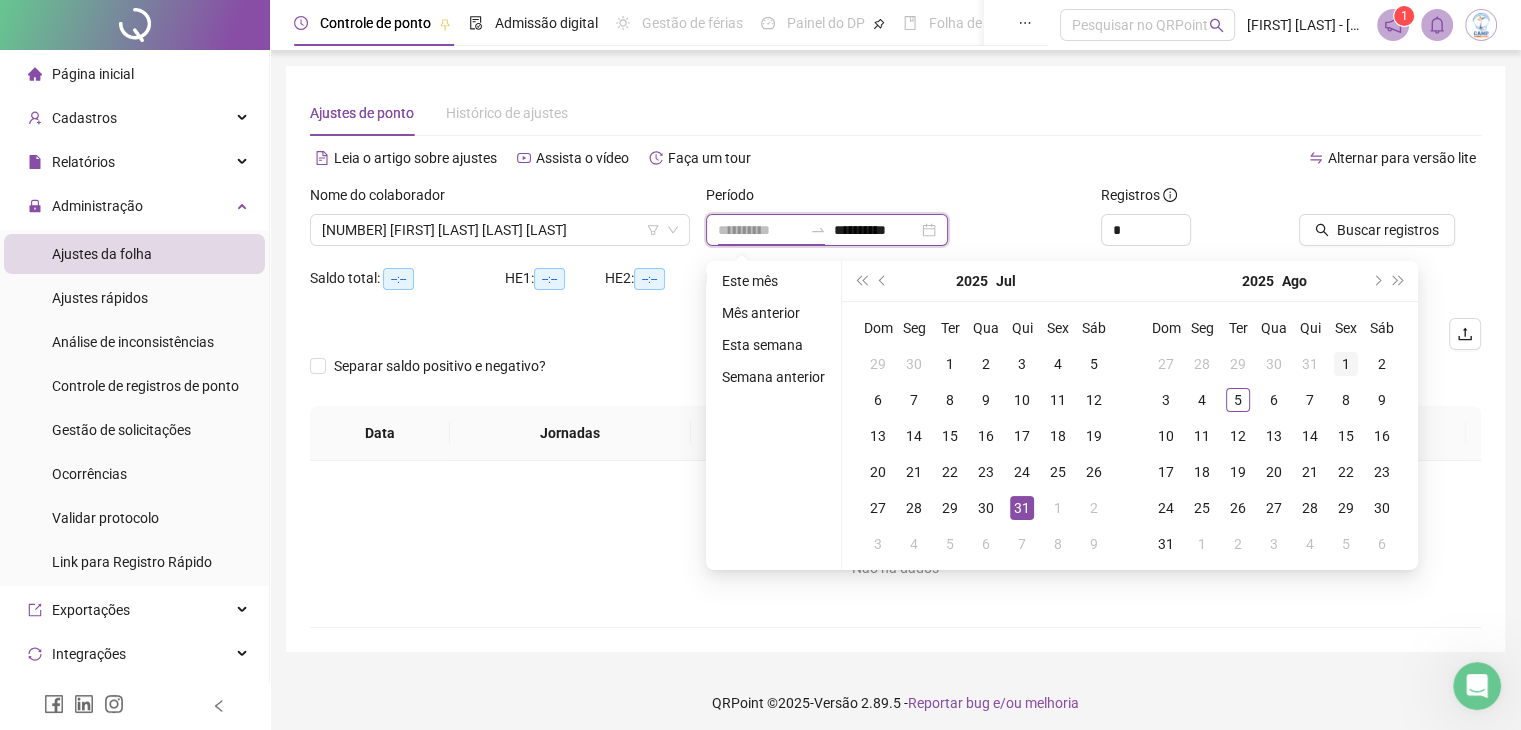 type on "**********" 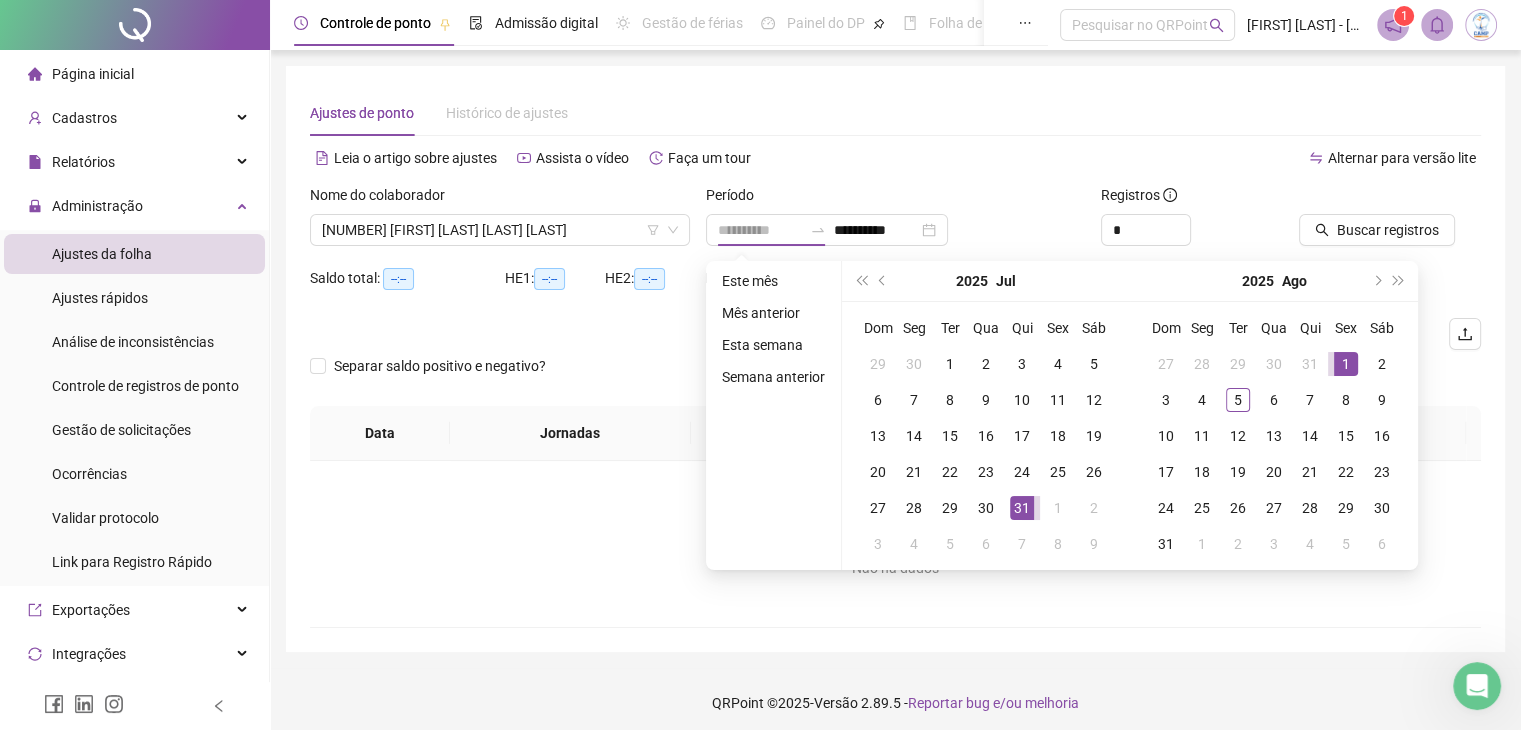 click on "1" at bounding box center (1346, 364) 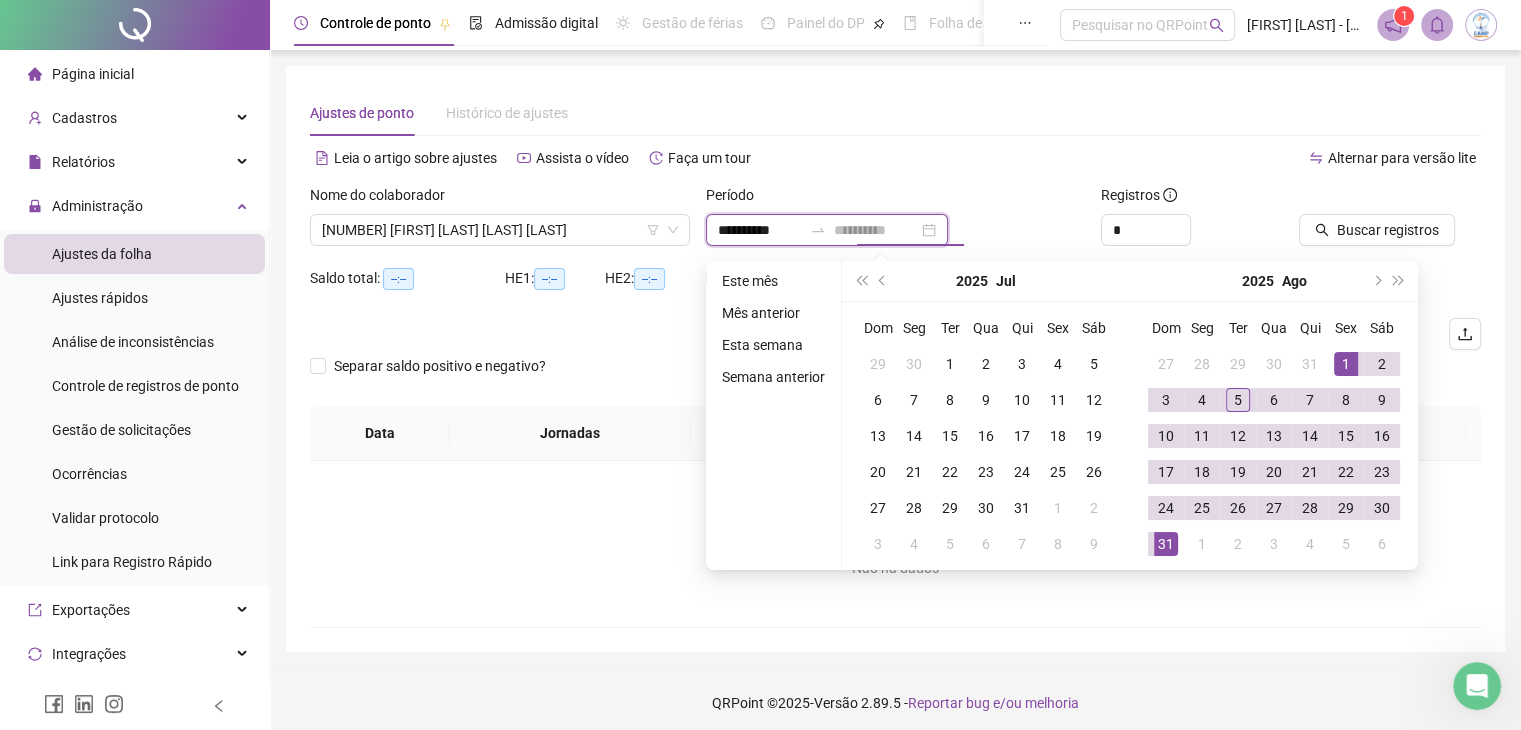 type on "**********" 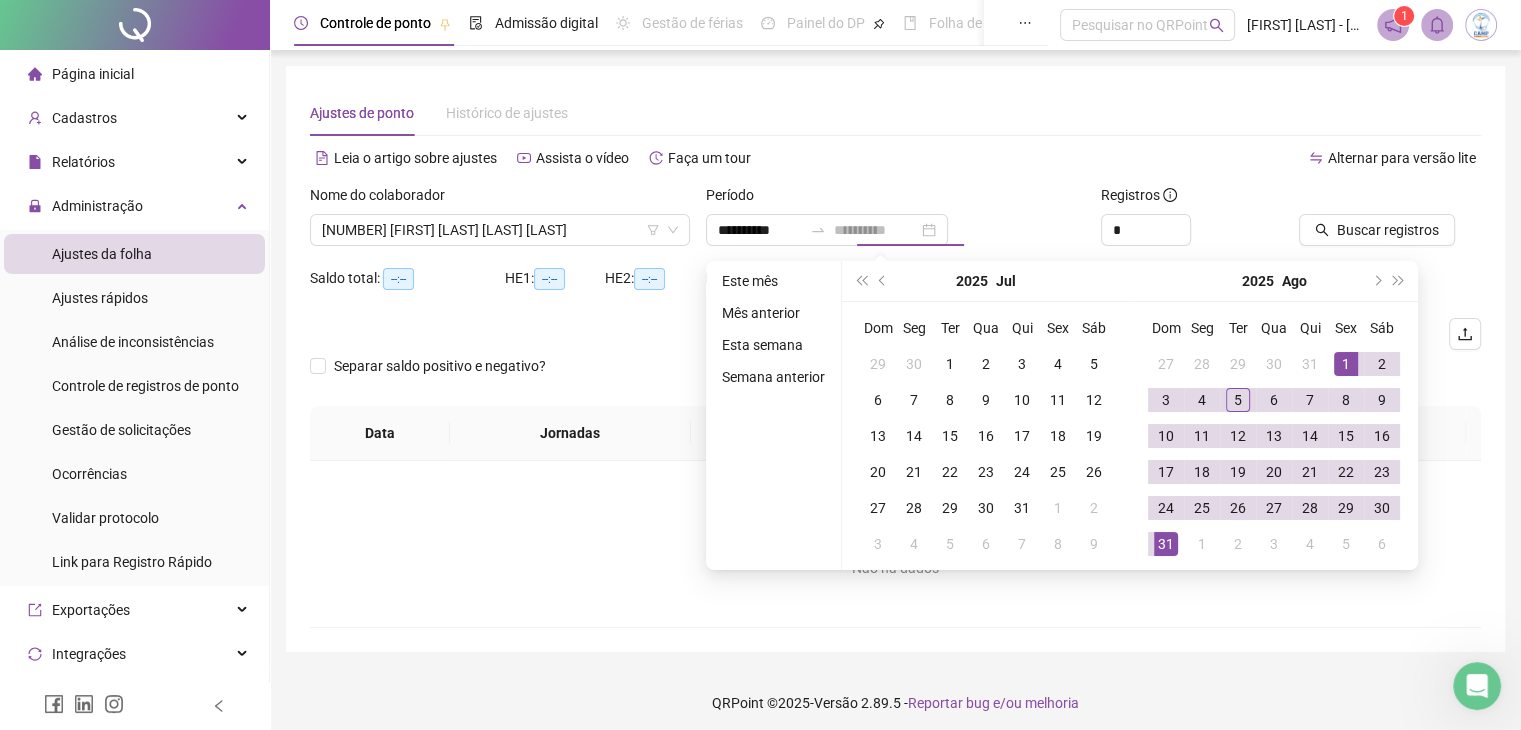 click on "31" at bounding box center (1166, 544) 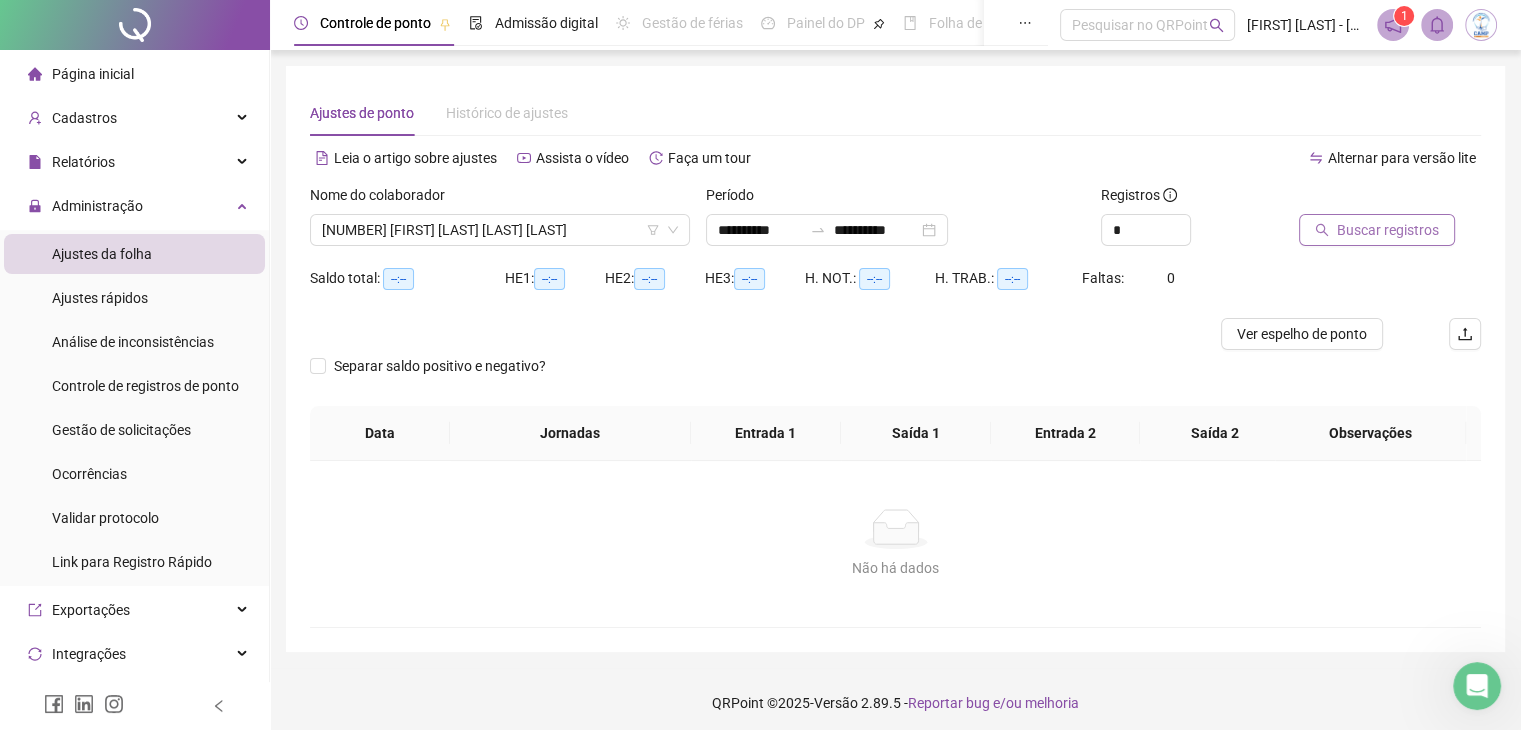 click on "Buscar registros" at bounding box center [1388, 230] 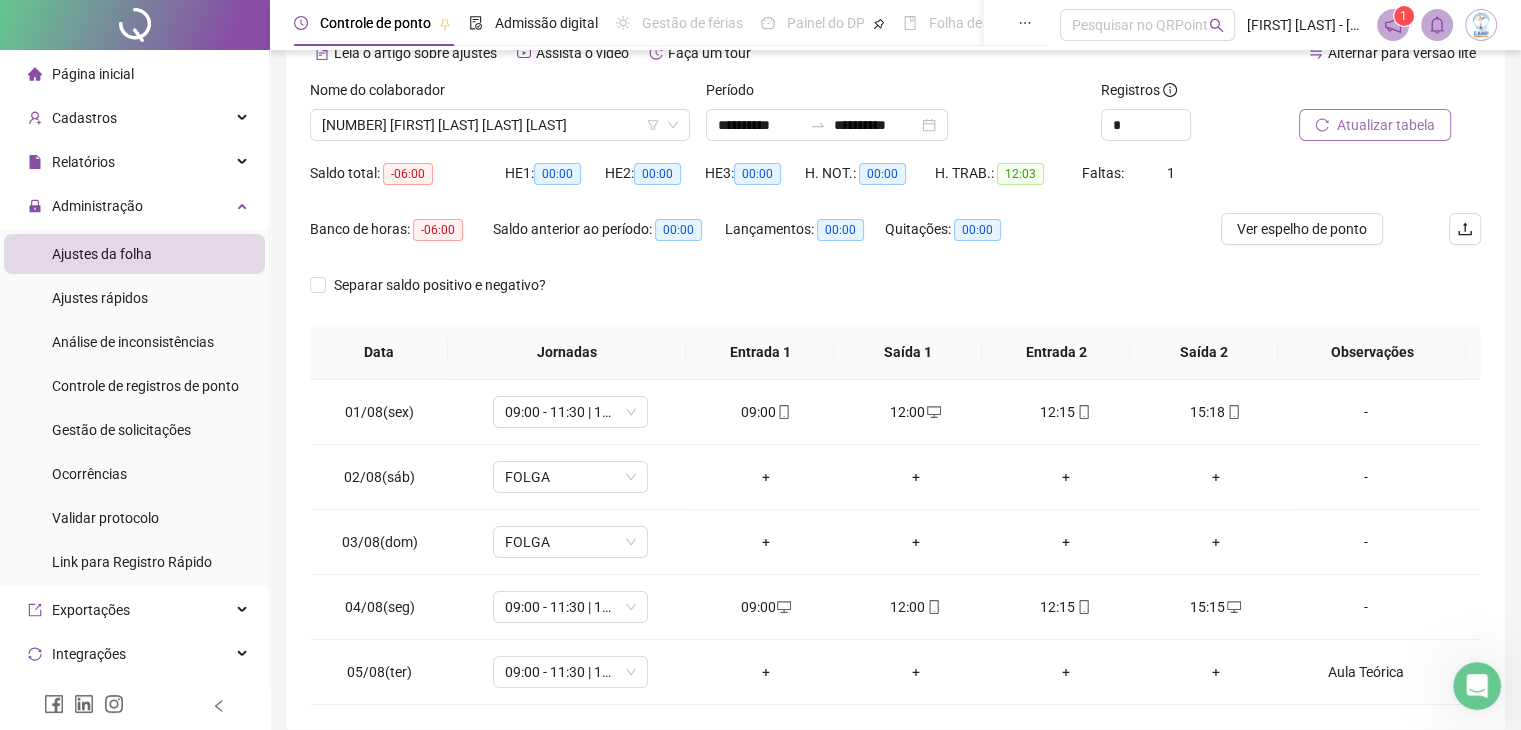 scroll, scrollTop: 189, scrollLeft: 0, axis: vertical 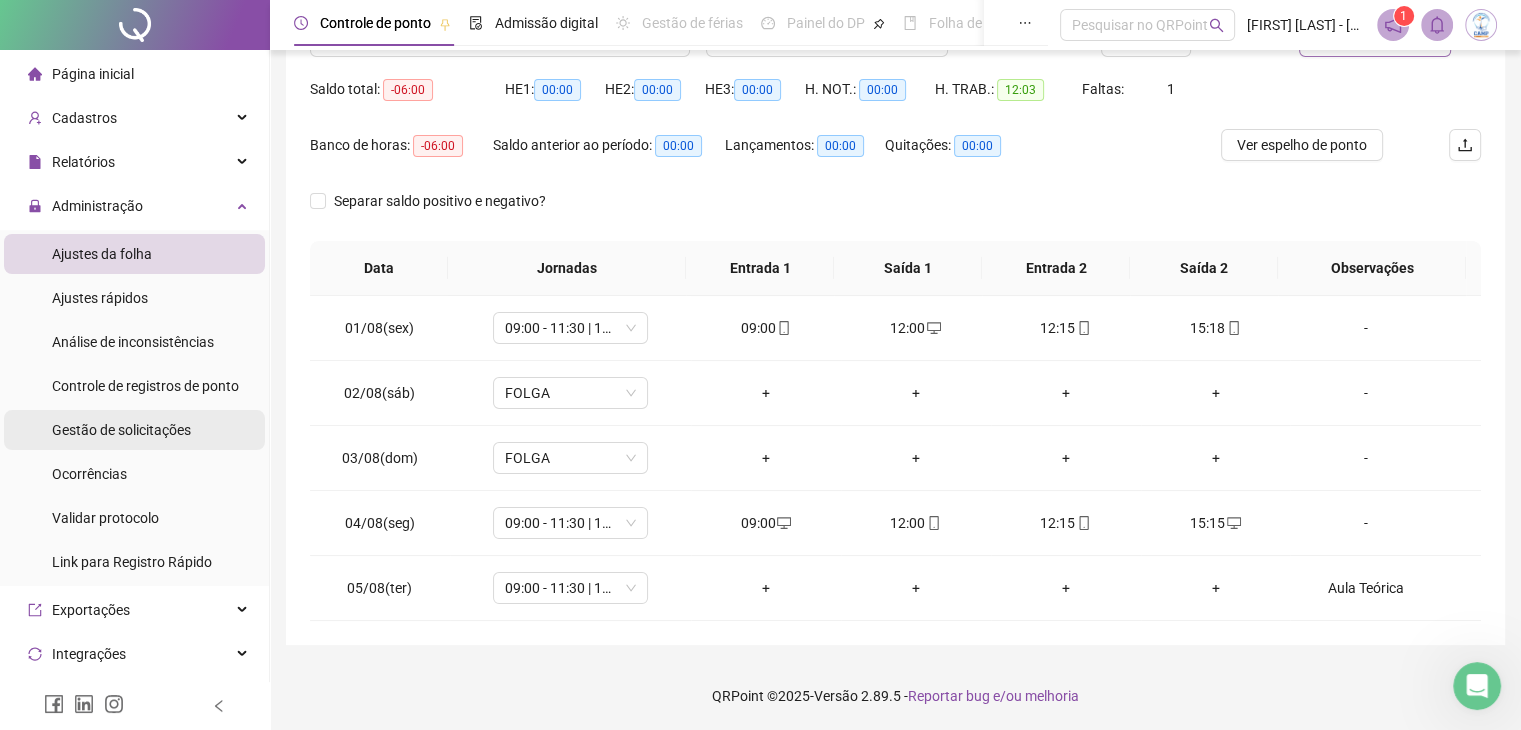 click on "Gestão de solicitações" at bounding box center (121, 430) 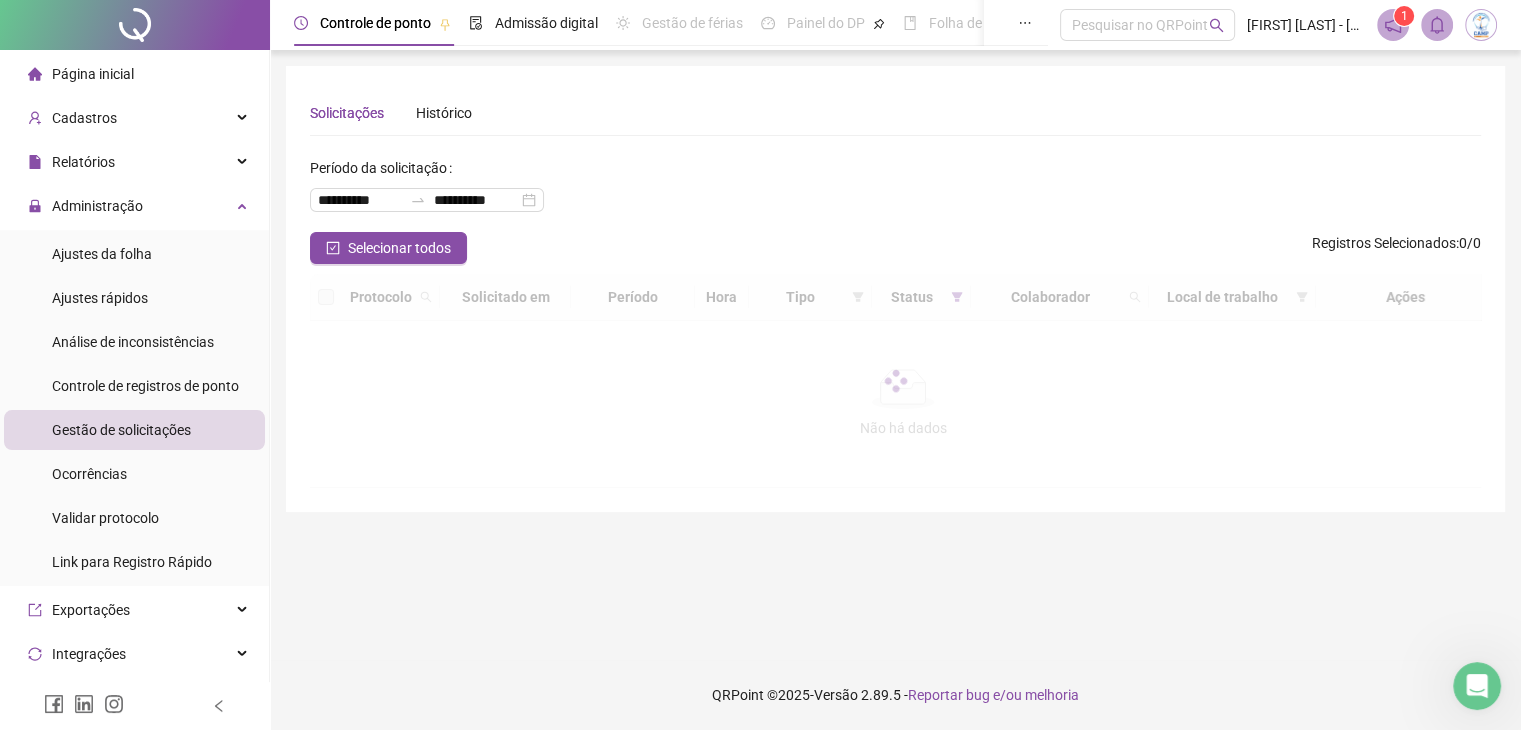 scroll, scrollTop: 0, scrollLeft: 0, axis: both 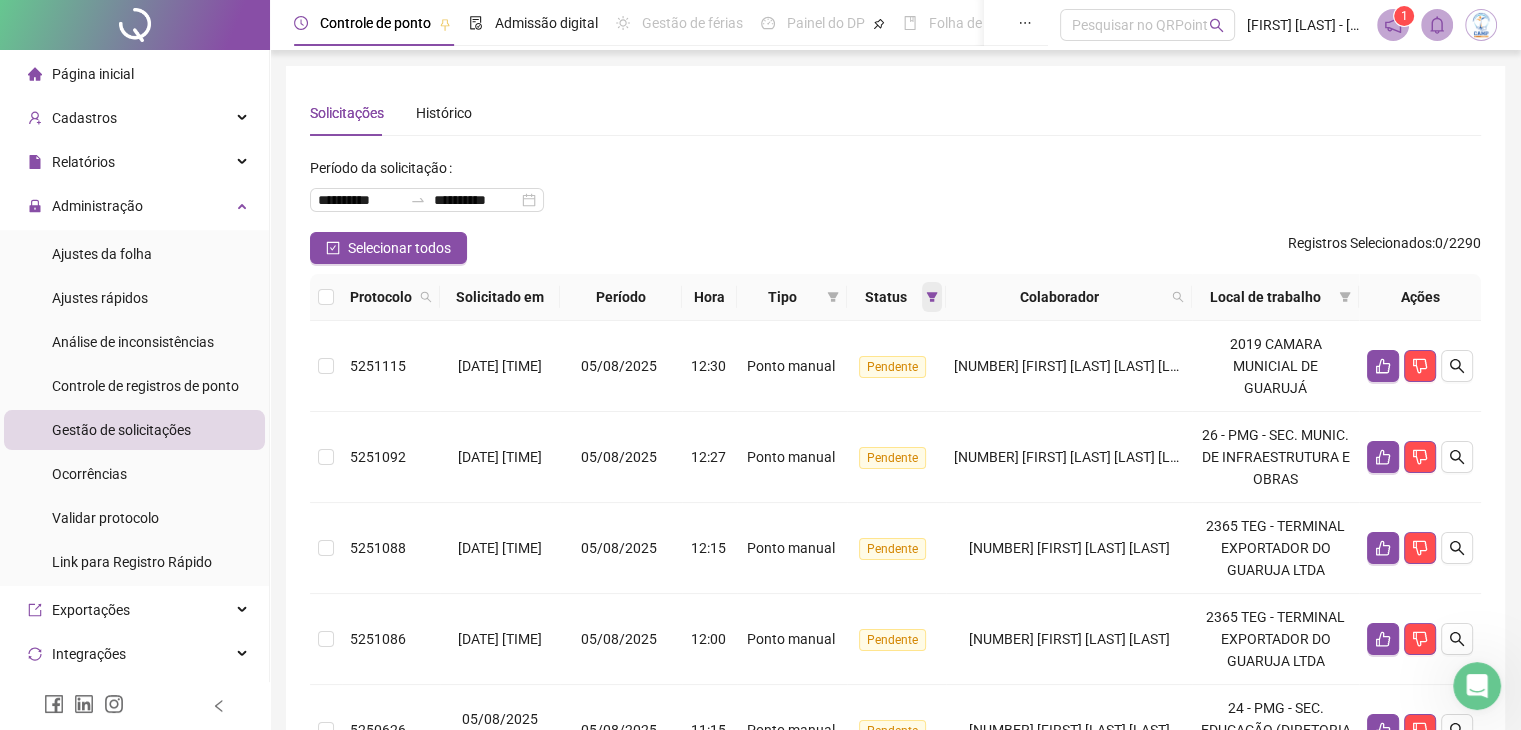 click 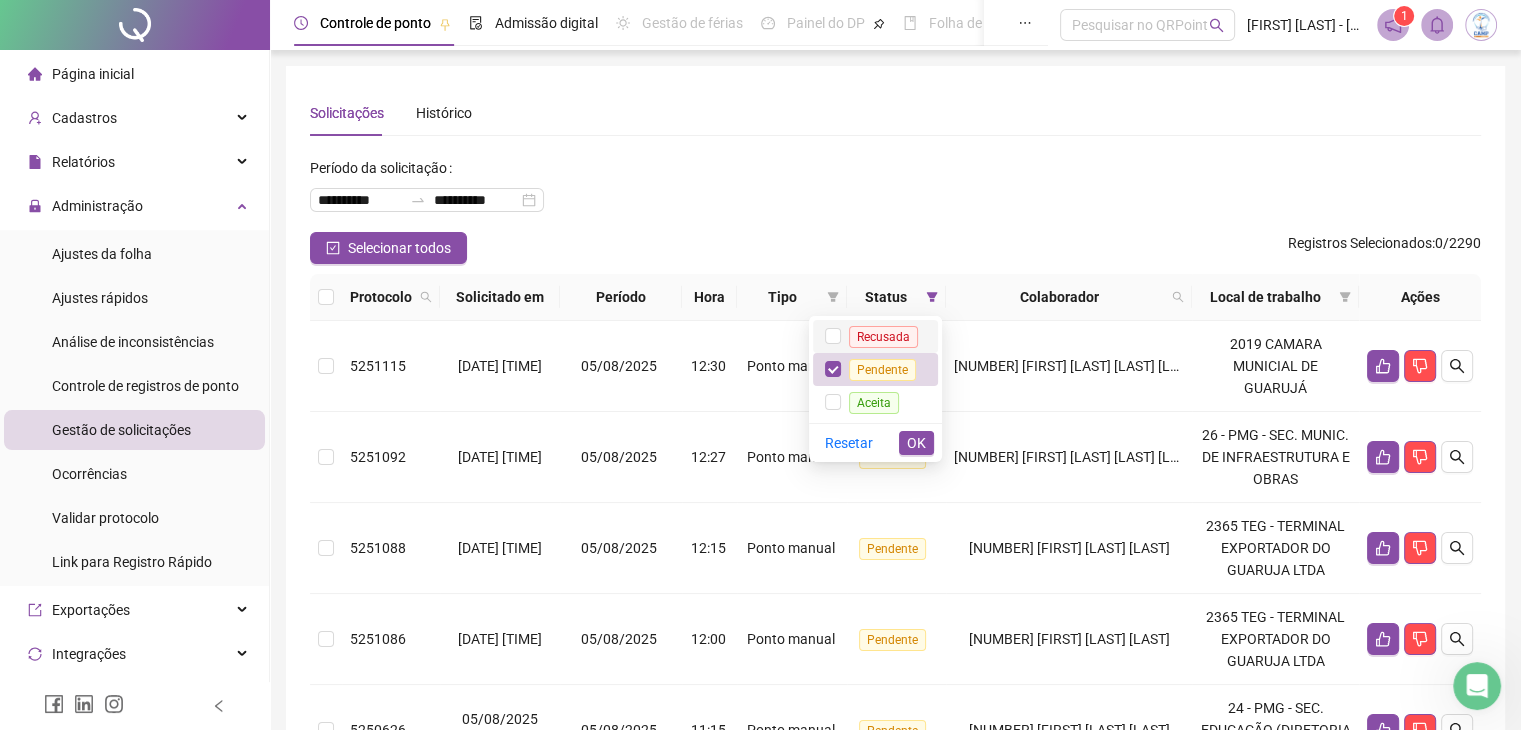 click on "Recusada" at bounding box center [883, 337] 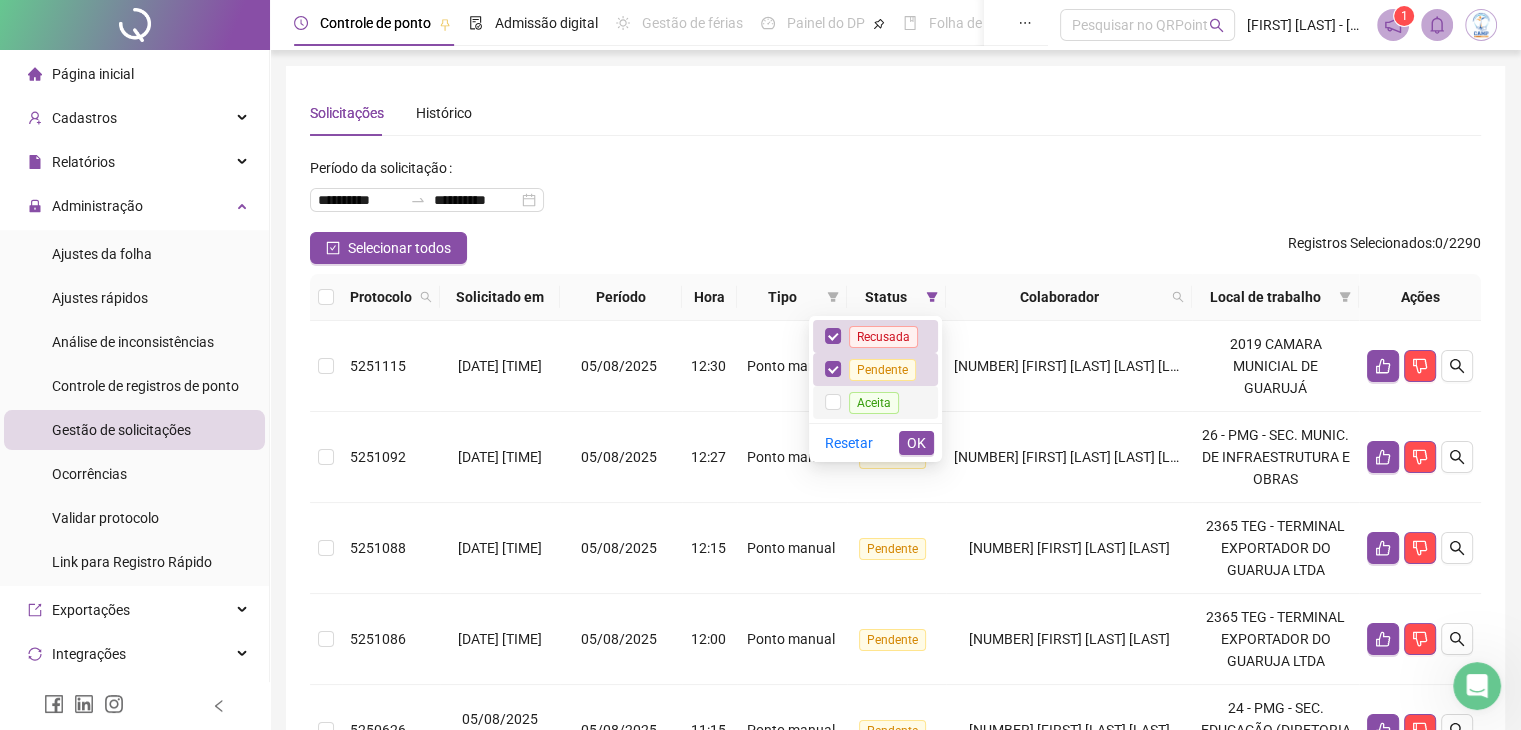 click on "Aceita" at bounding box center (874, 403) 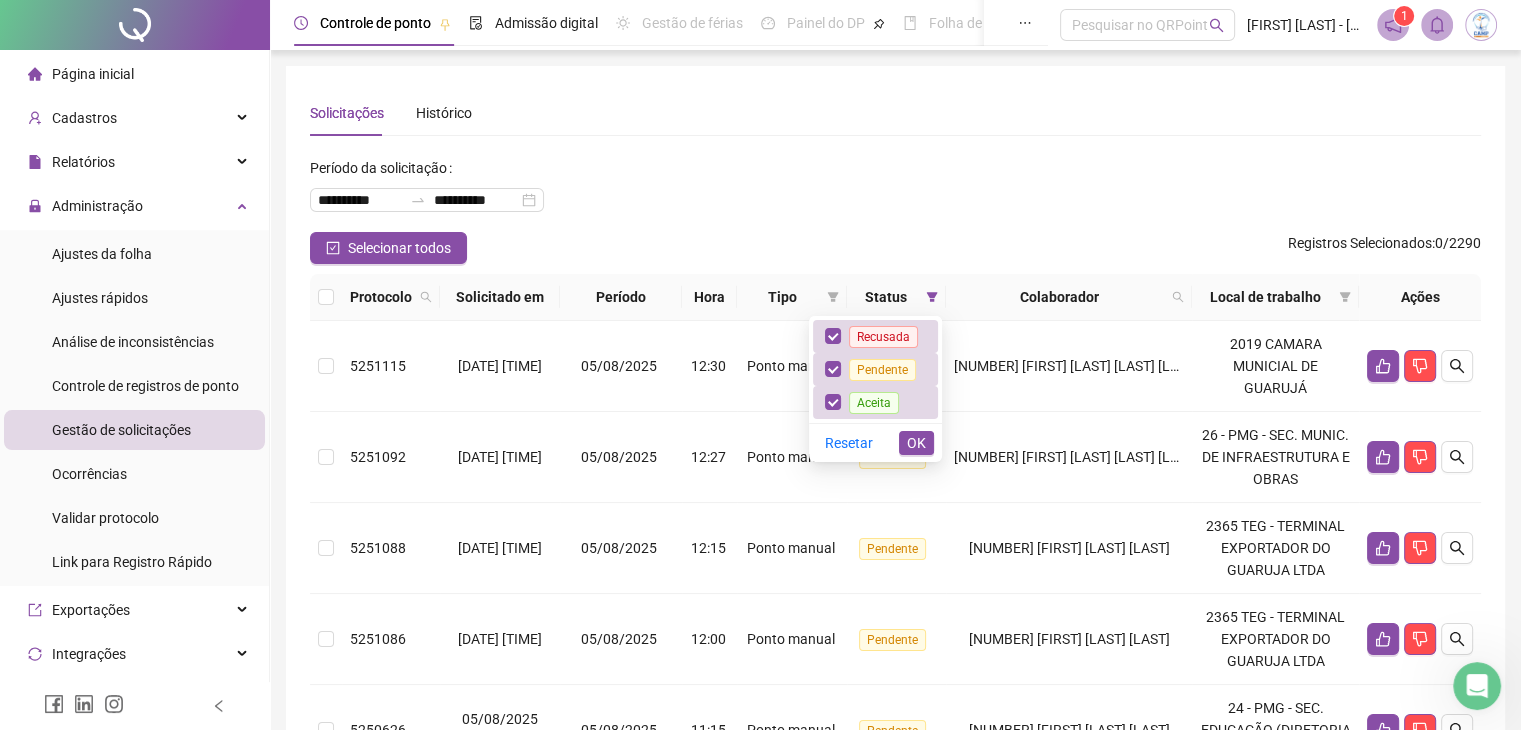 click on "Resetar OK" at bounding box center (875, 442) 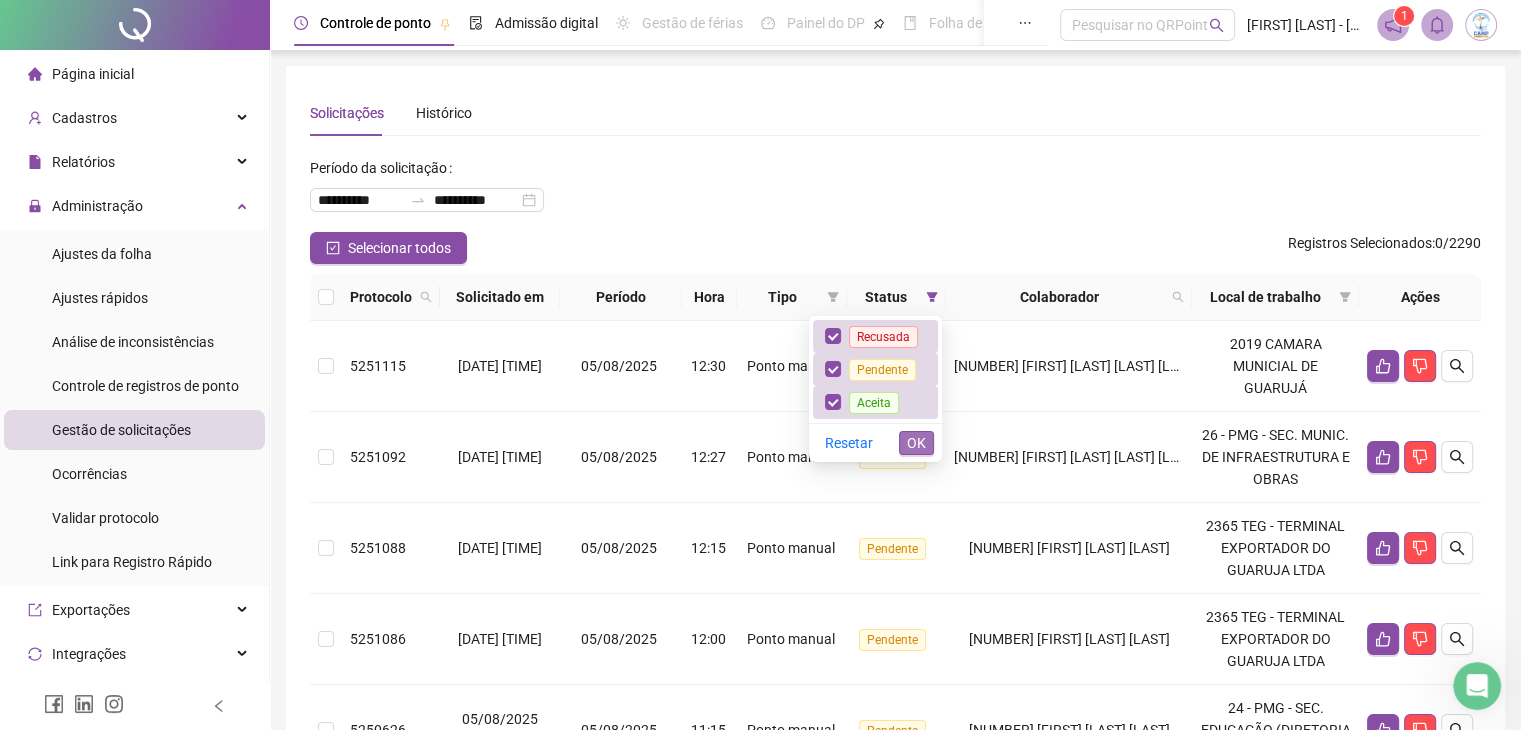 click on "OK" at bounding box center [916, 443] 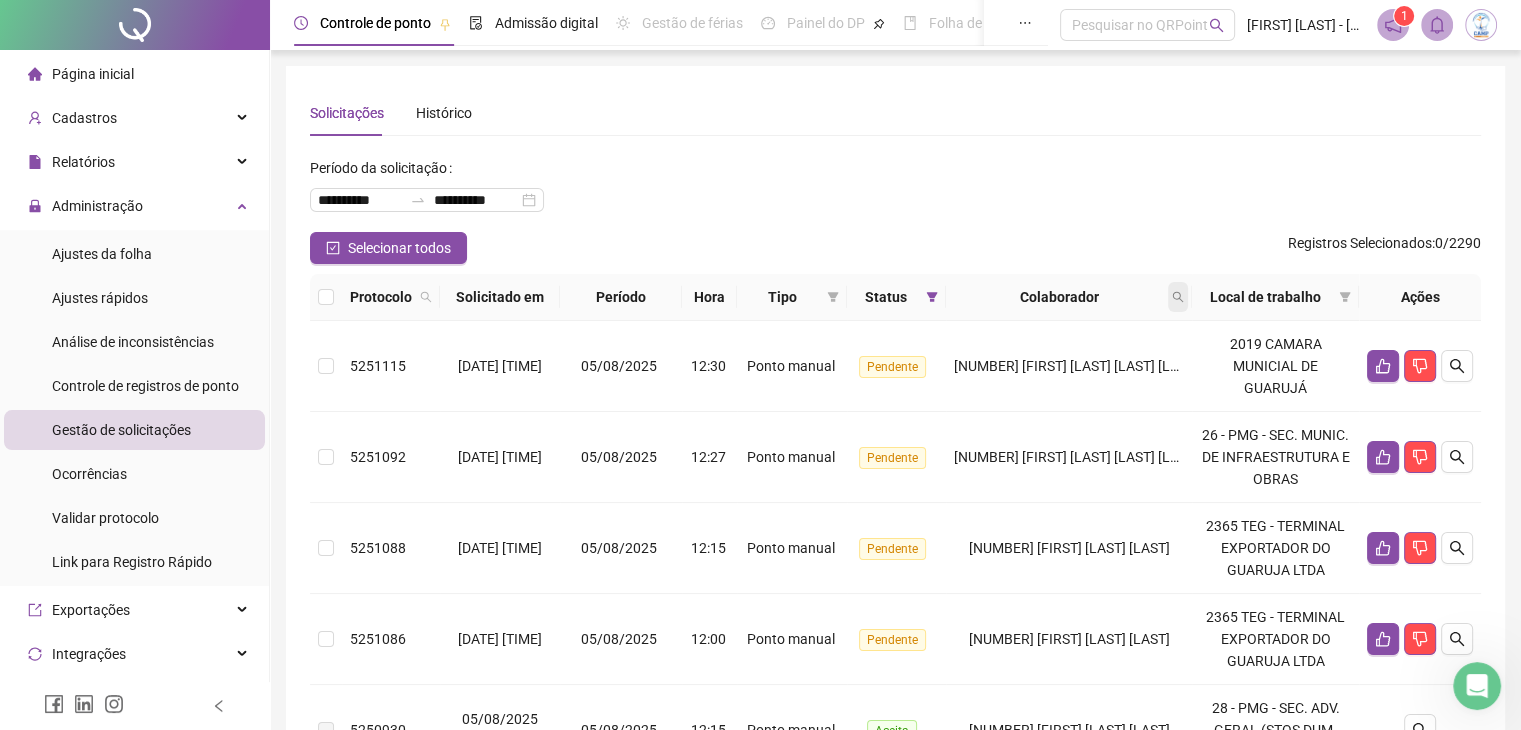 click at bounding box center [1178, 297] 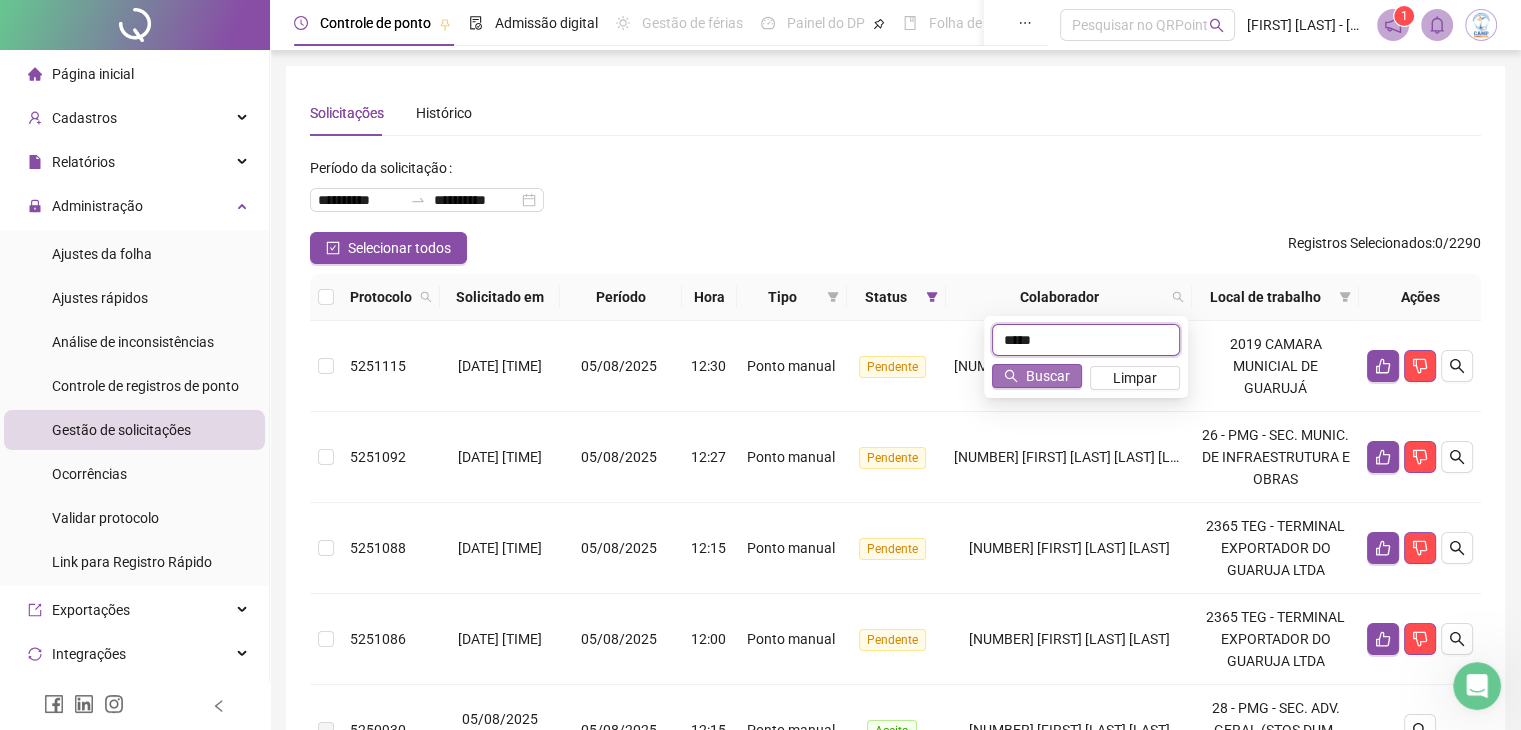 type on "*****" 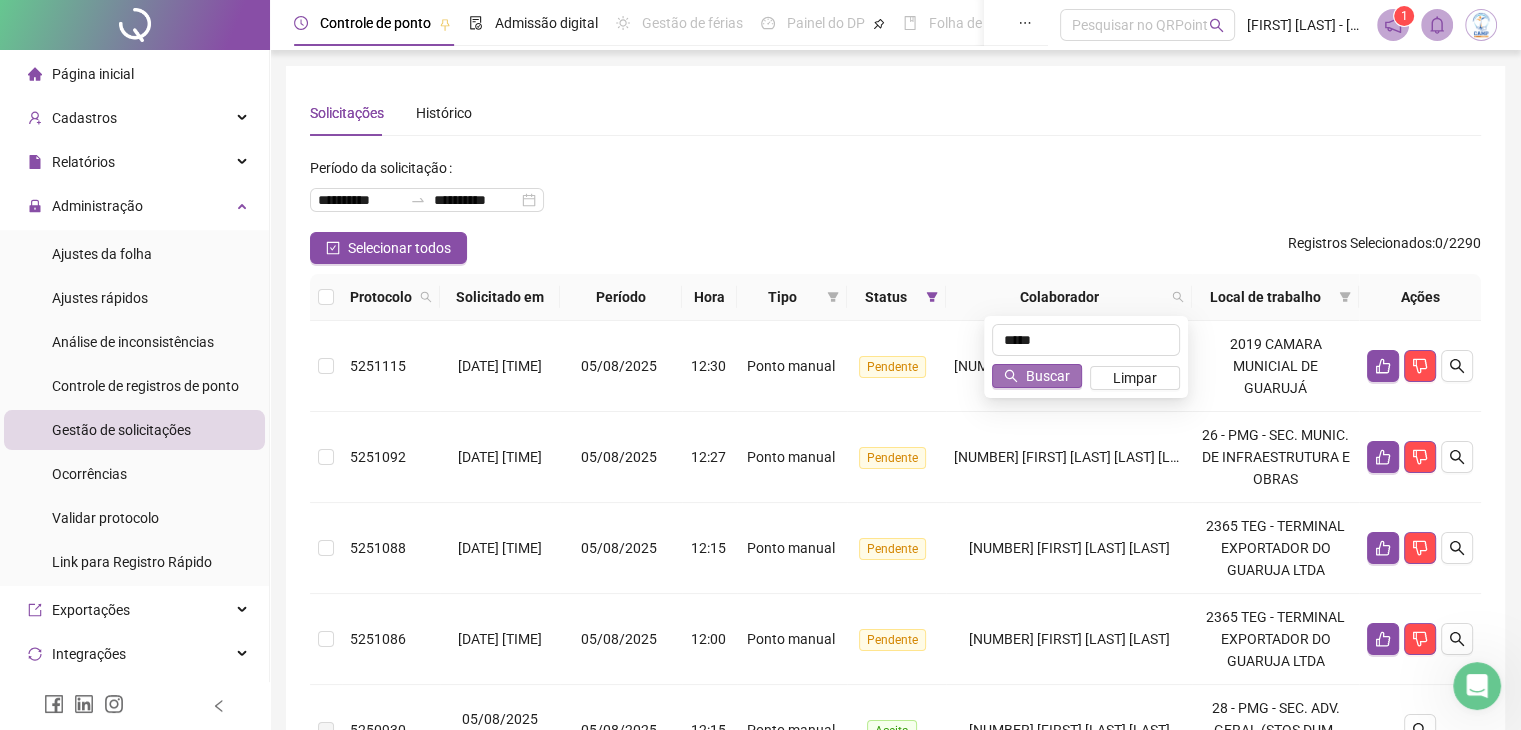 click on "Buscar" at bounding box center [1048, 376] 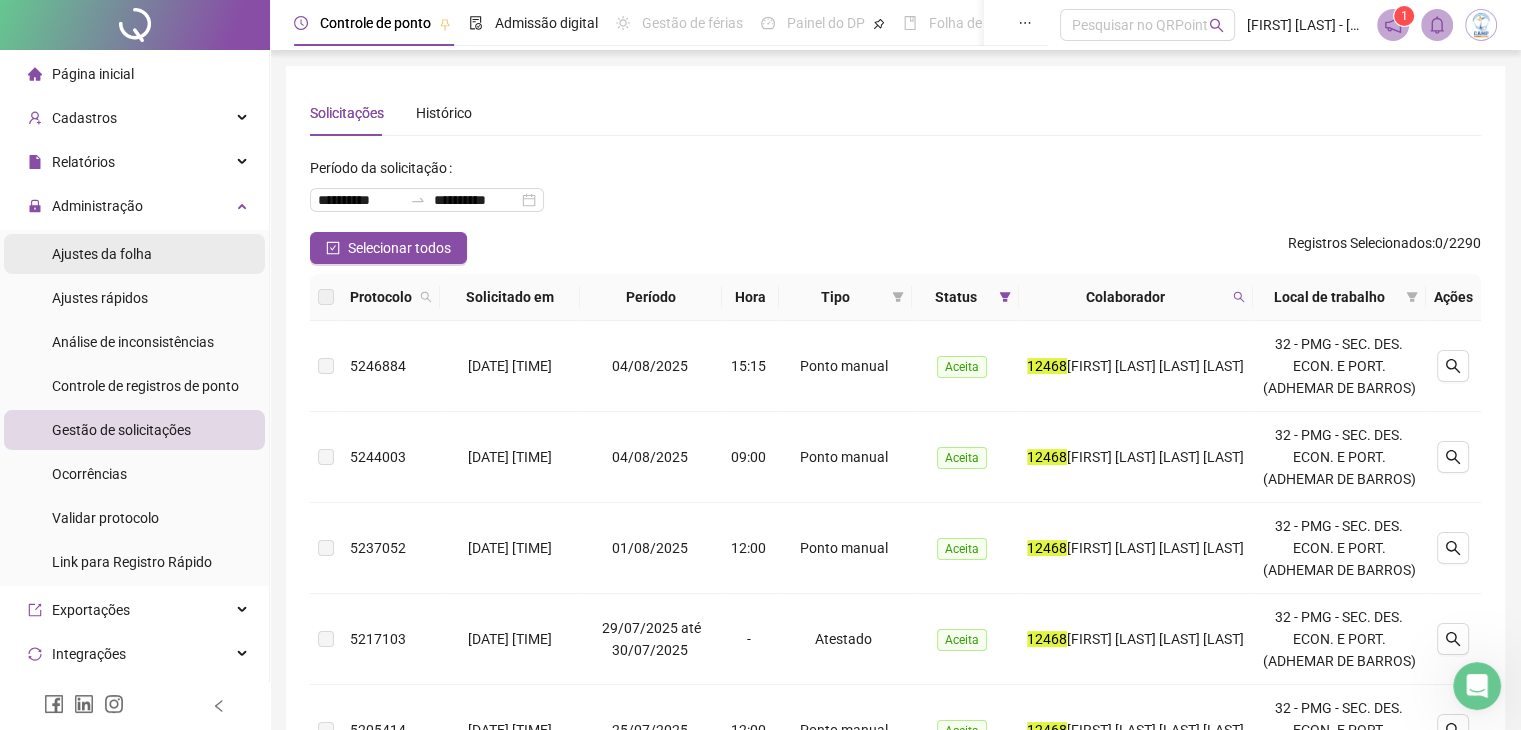 click on "Ajustes da folha" at bounding box center [102, 254] 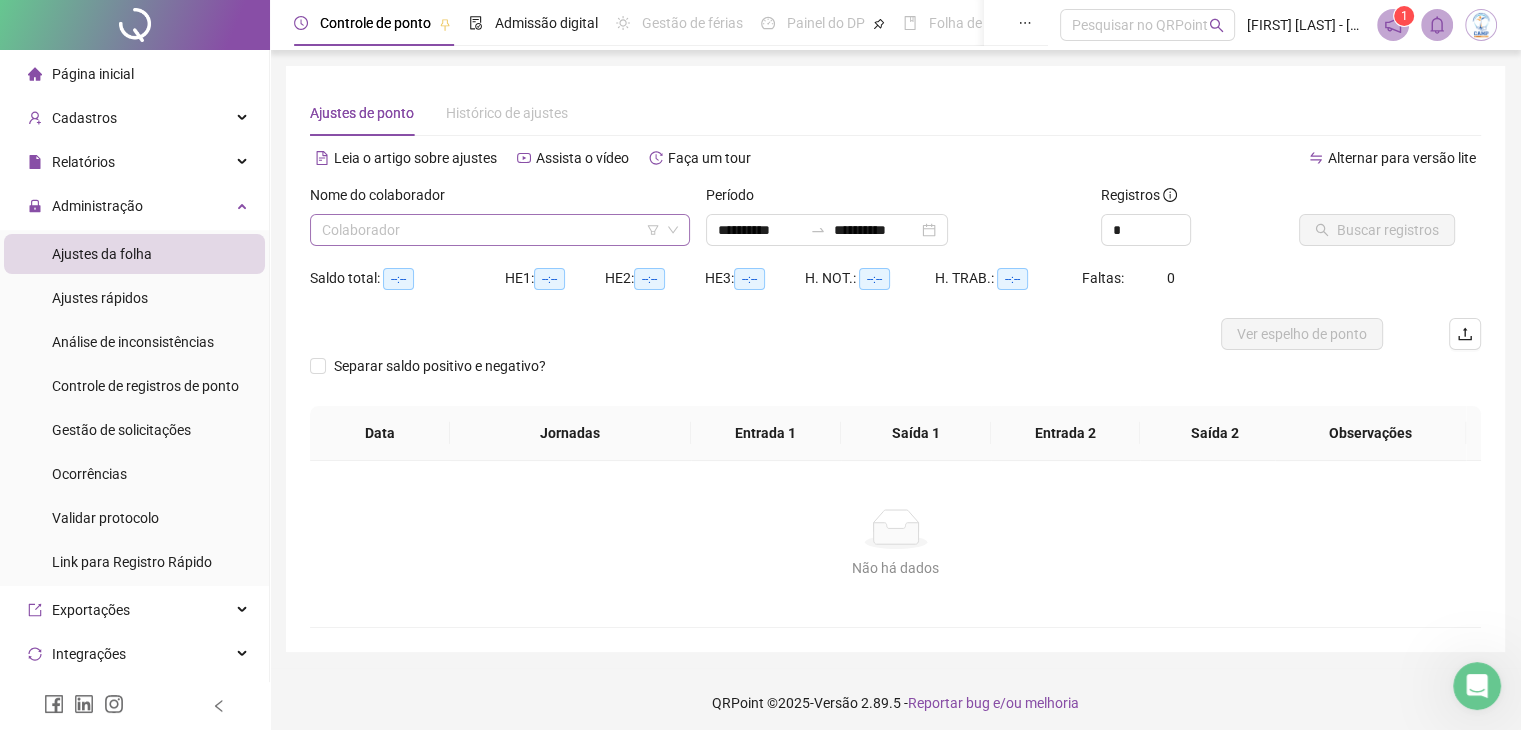 click at bounding box center [491, 230] 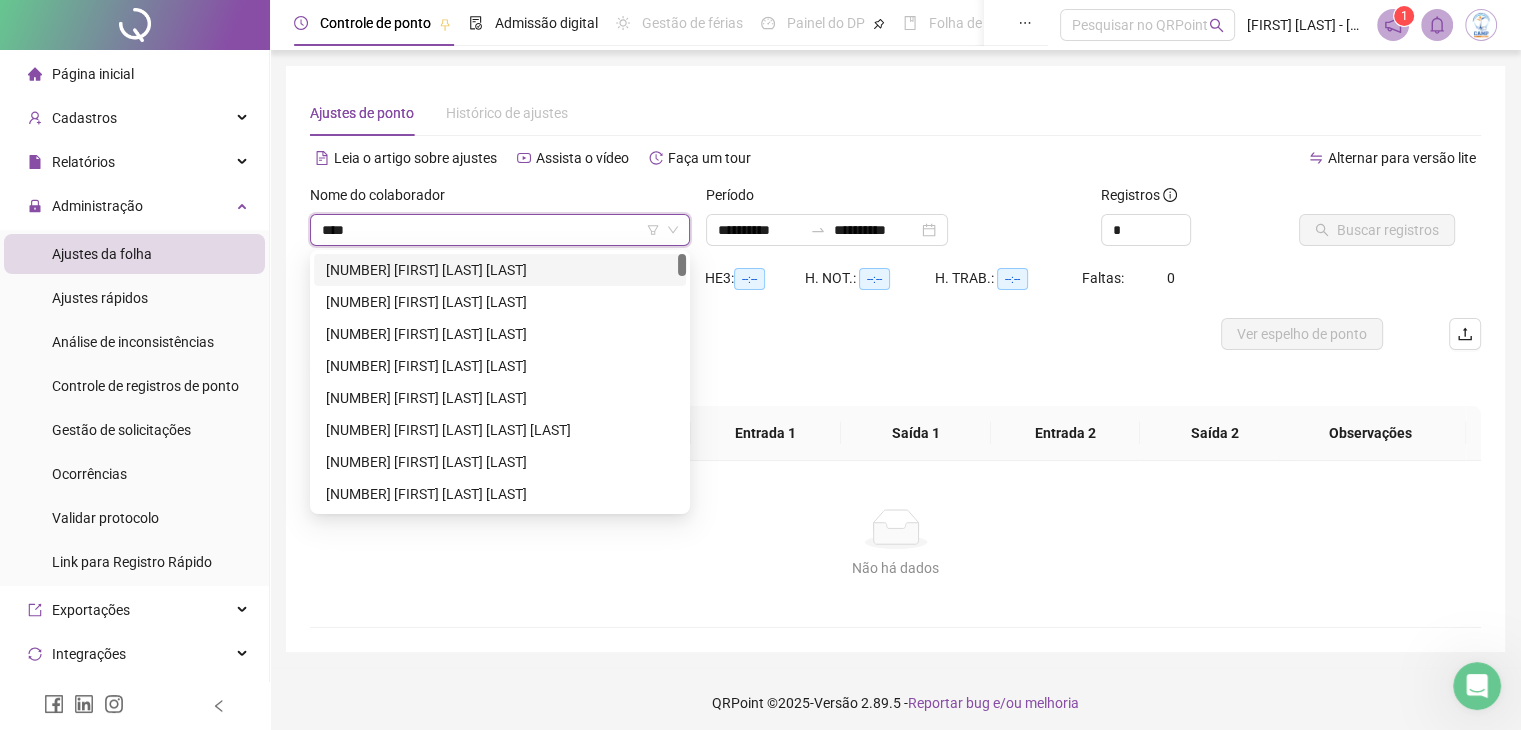 type on "*****" 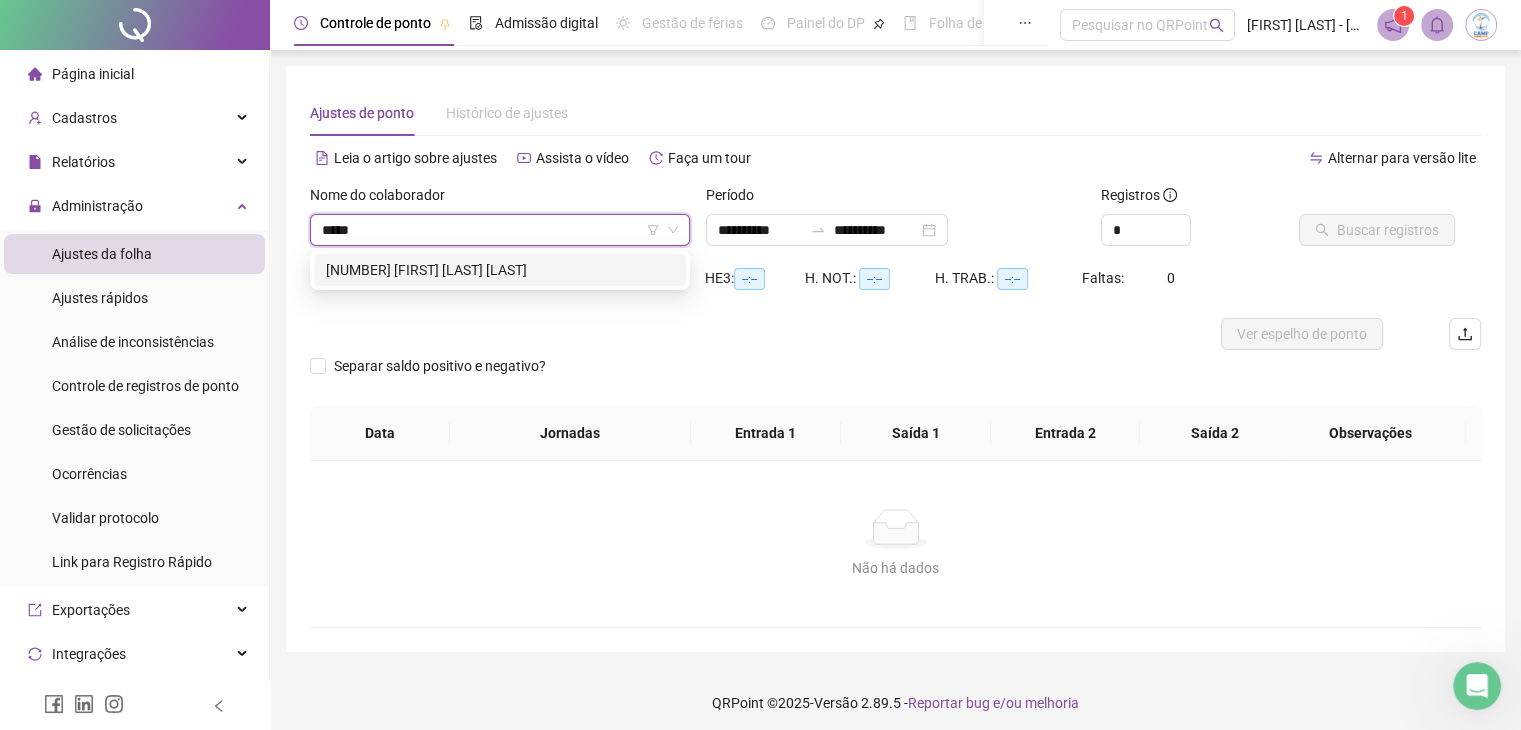 click on "[NUMBER] [FIRST] [LAST] [LAST]" at bounding box center [500, 270] 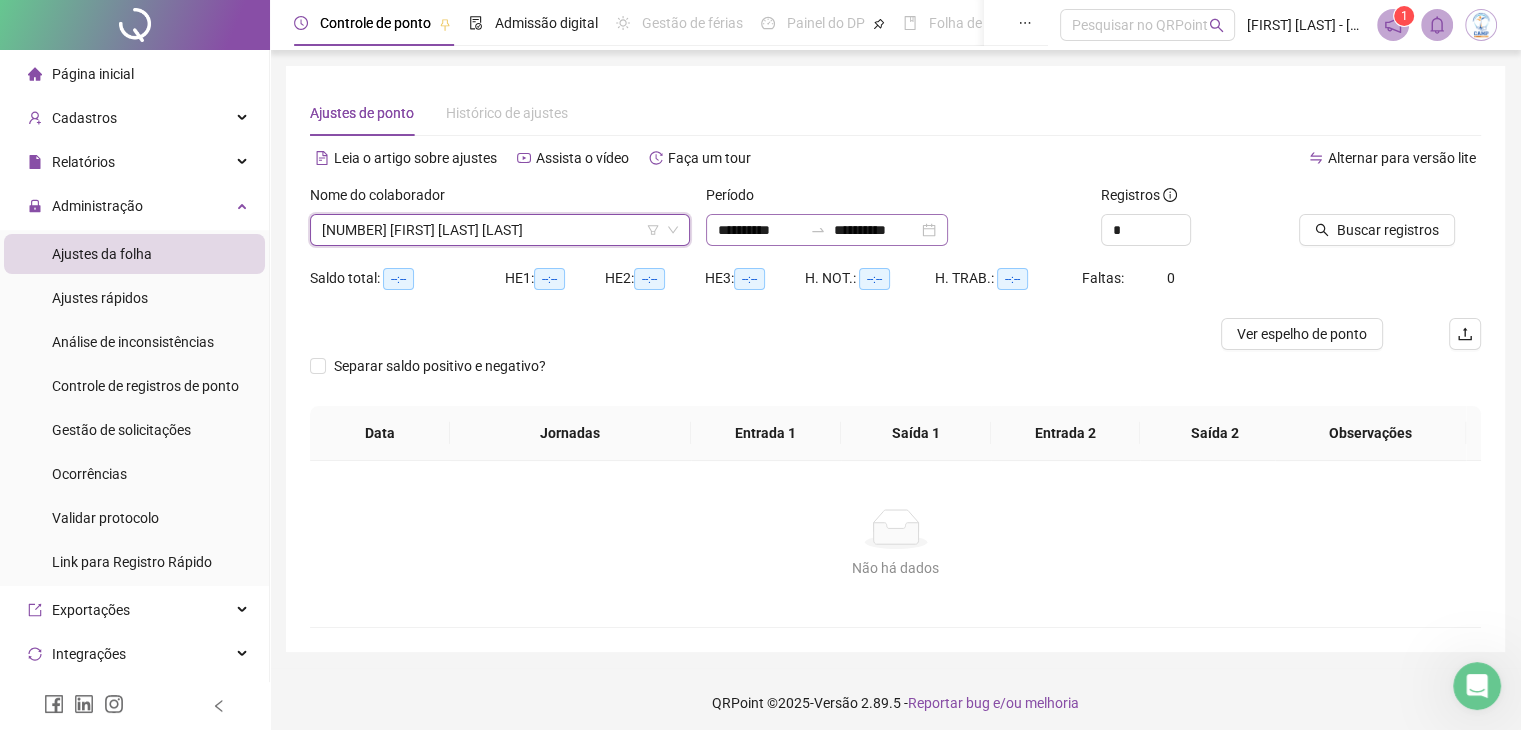 click on "**********" at bounding box center (827, 230) 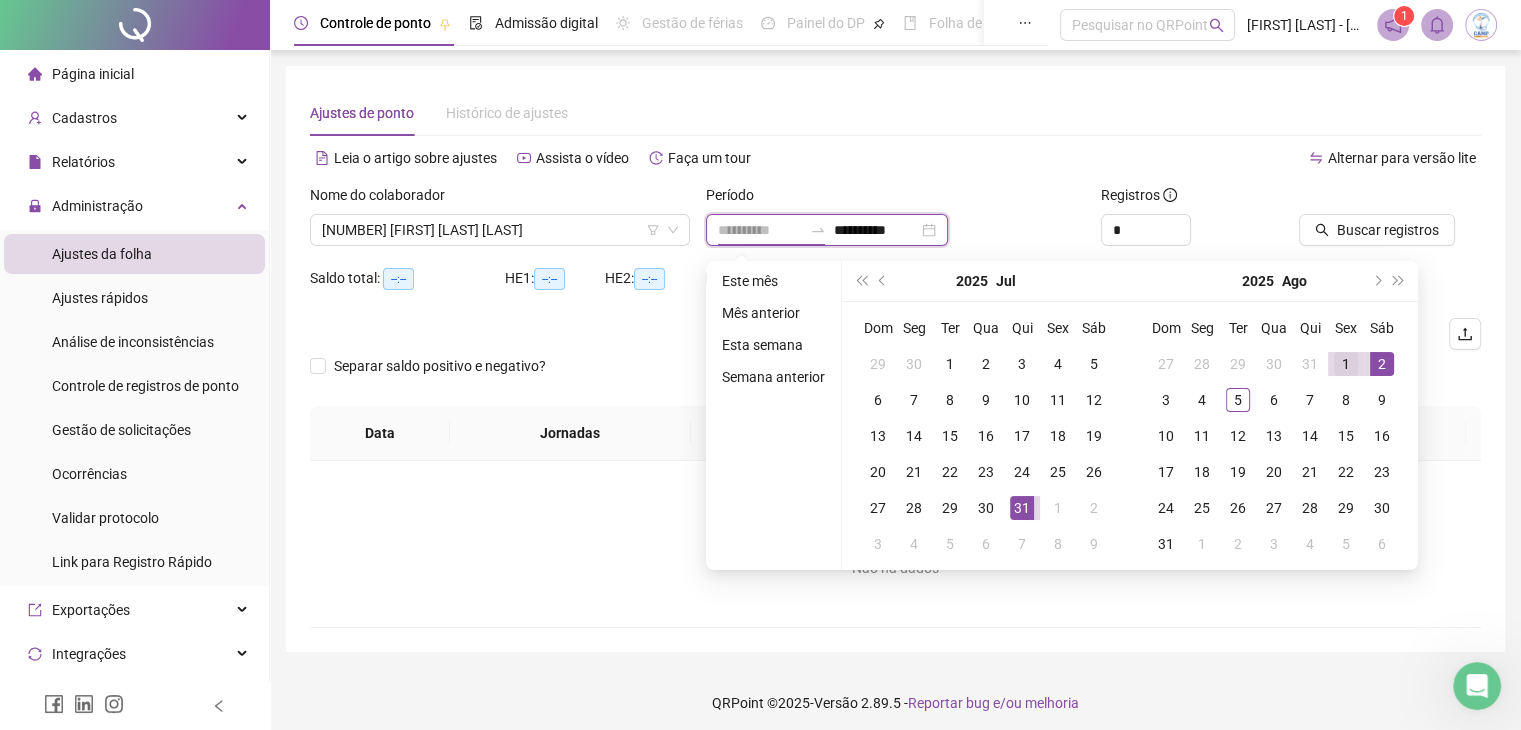 type on "**********" 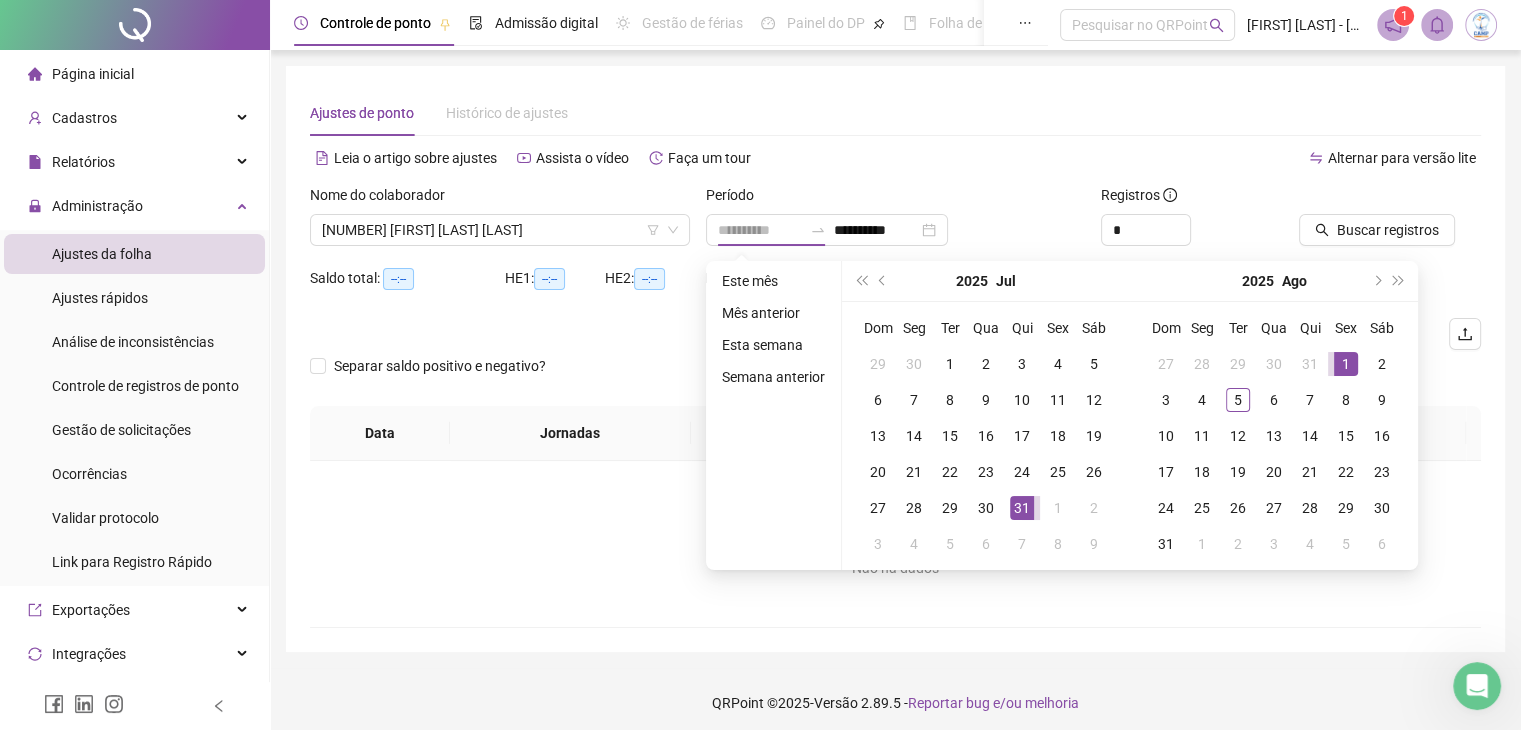 click on "1" at bounding box center [1346, 364] 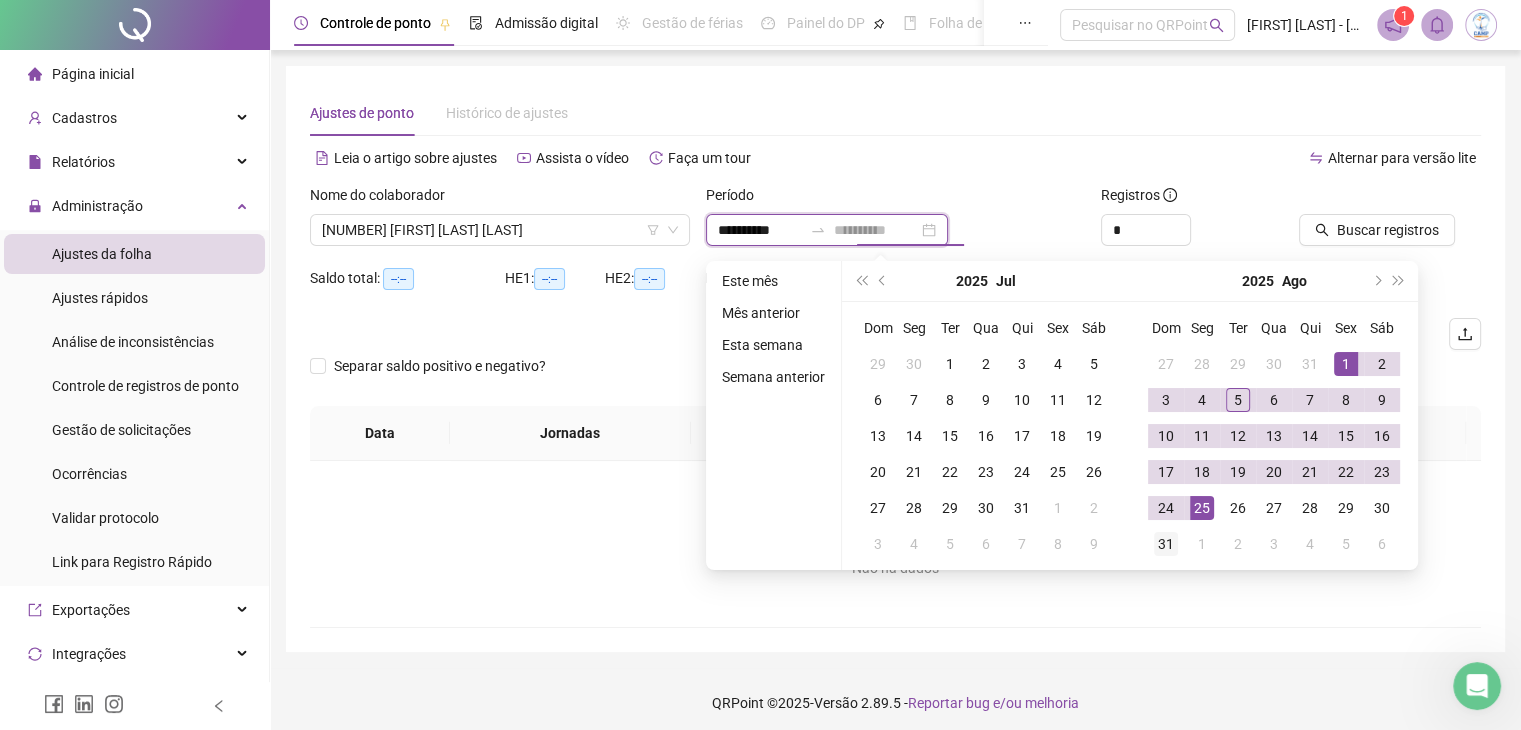 type on "**********" 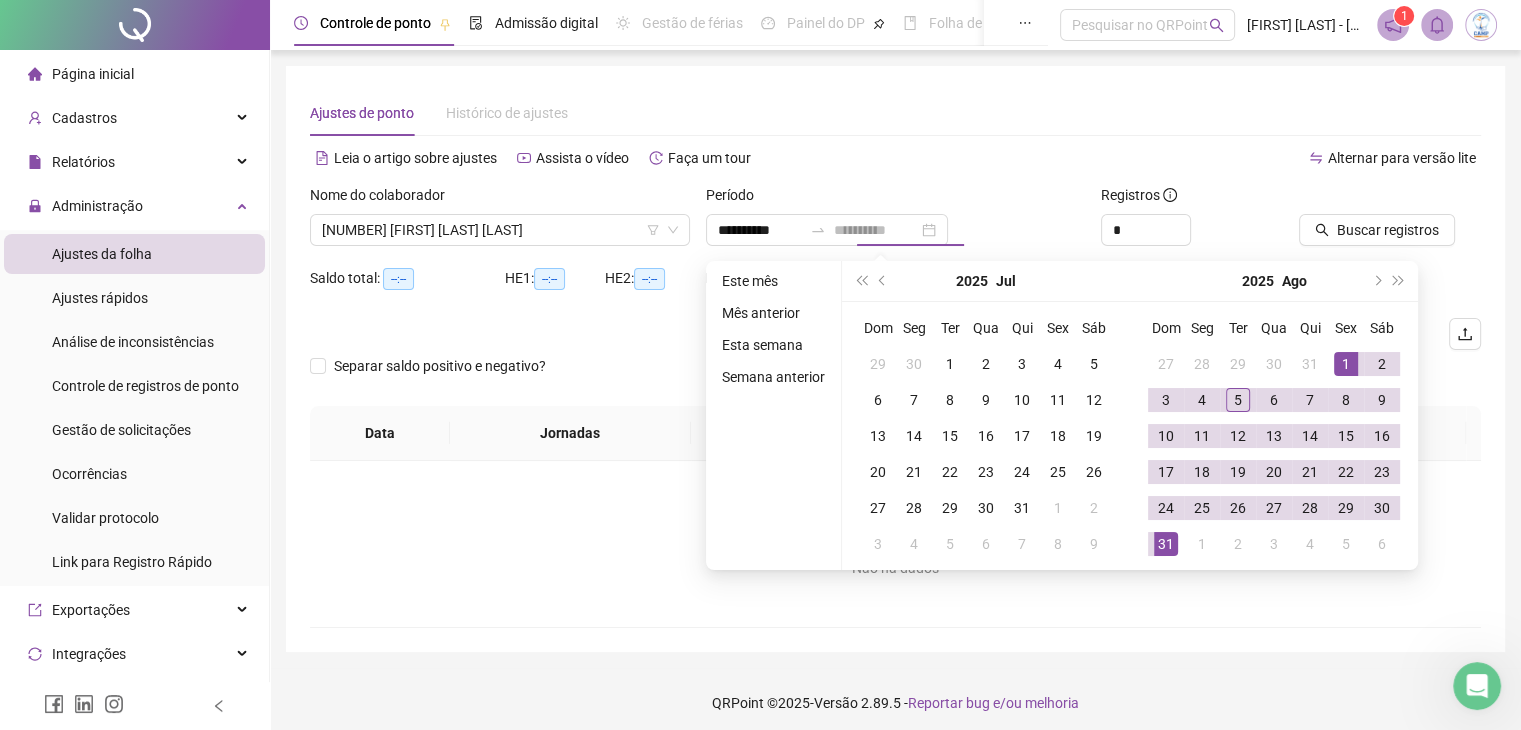 click on "31" at bounding box center [1166, 544] 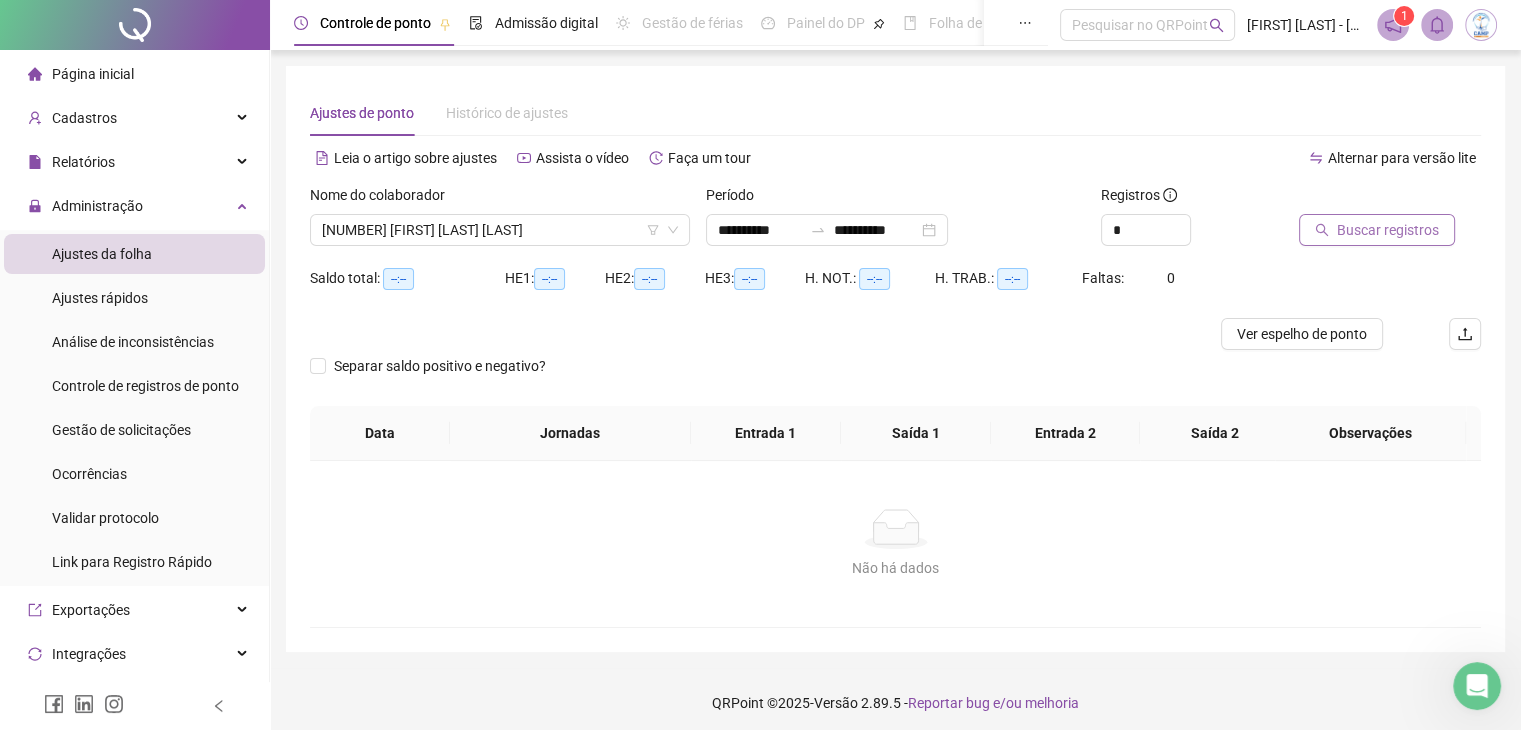 click on "Buscar registros" at bounding box center (1377, 230) 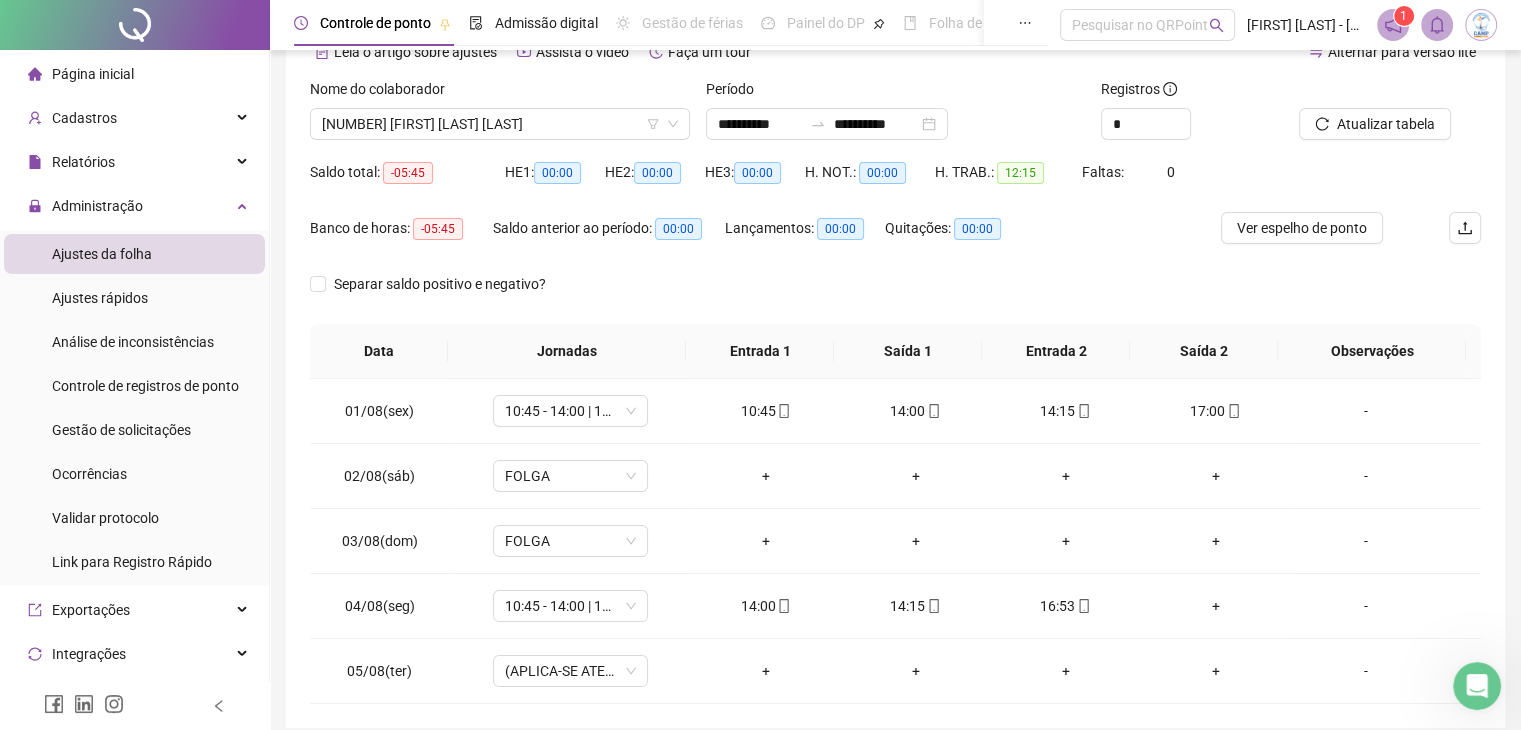 scroll, scrollTop: 189, scrollLeft: 0, axis: vertical 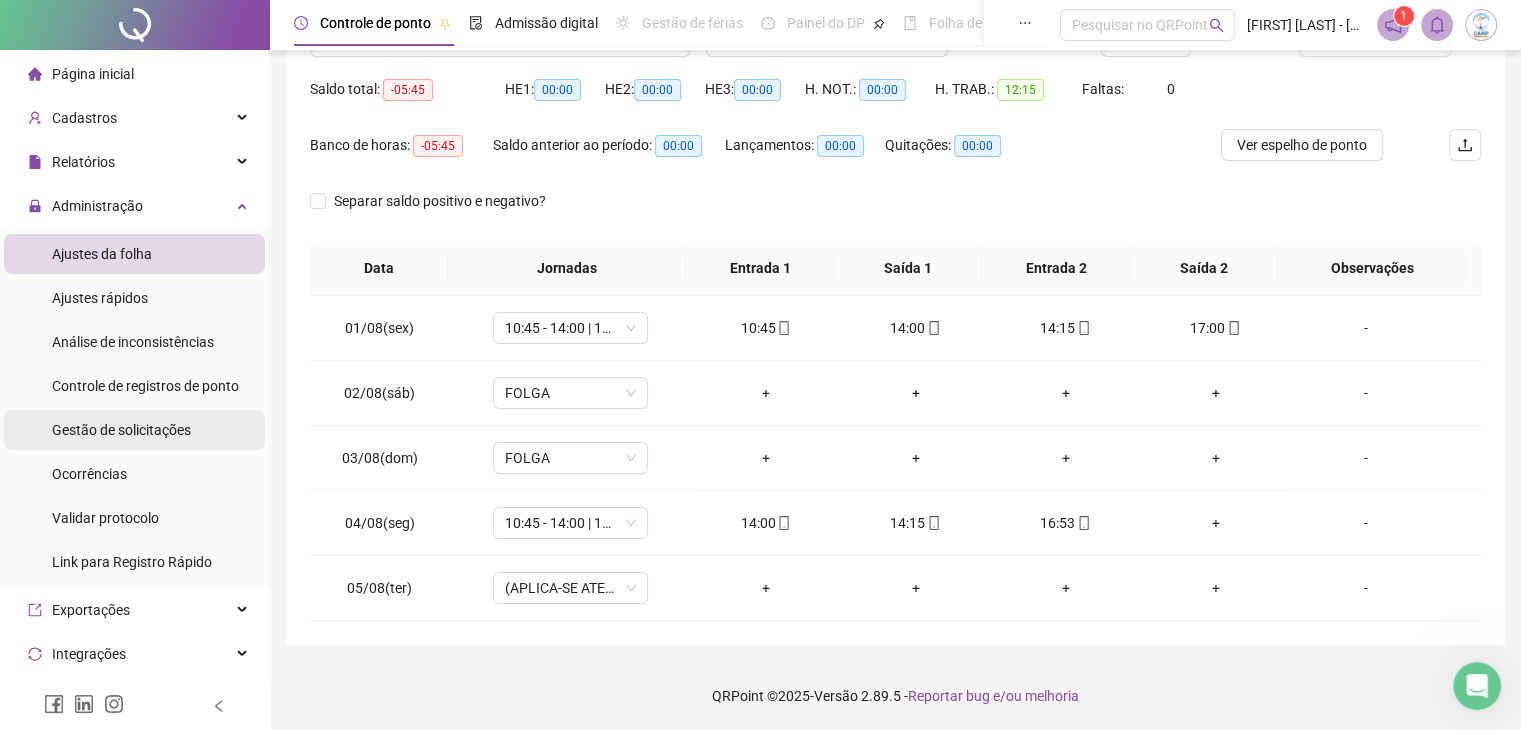 click on "Gestão de solicitações" at bounding box center (121, 430) 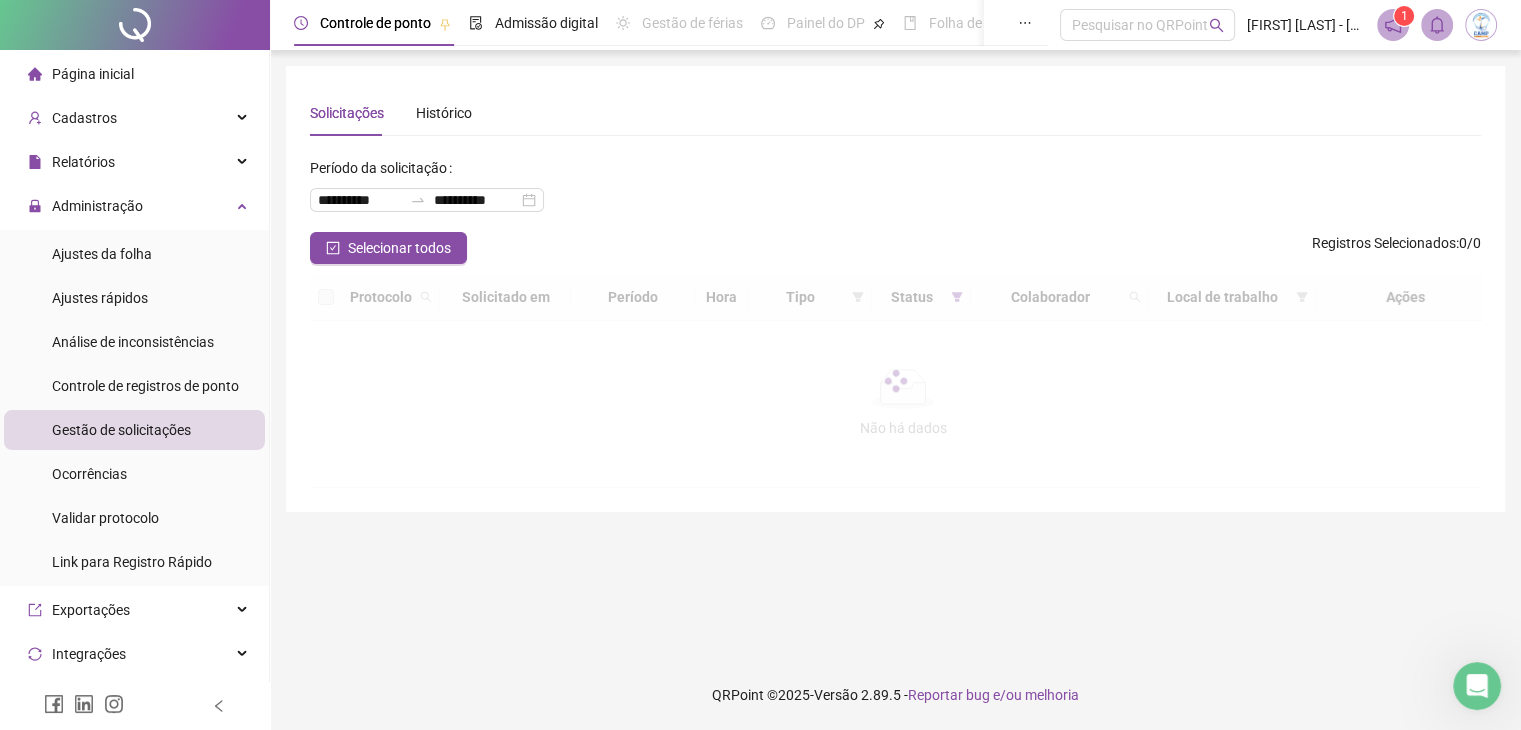 scroll, scrollTop: 0, scrollLeft: 0, axis: both 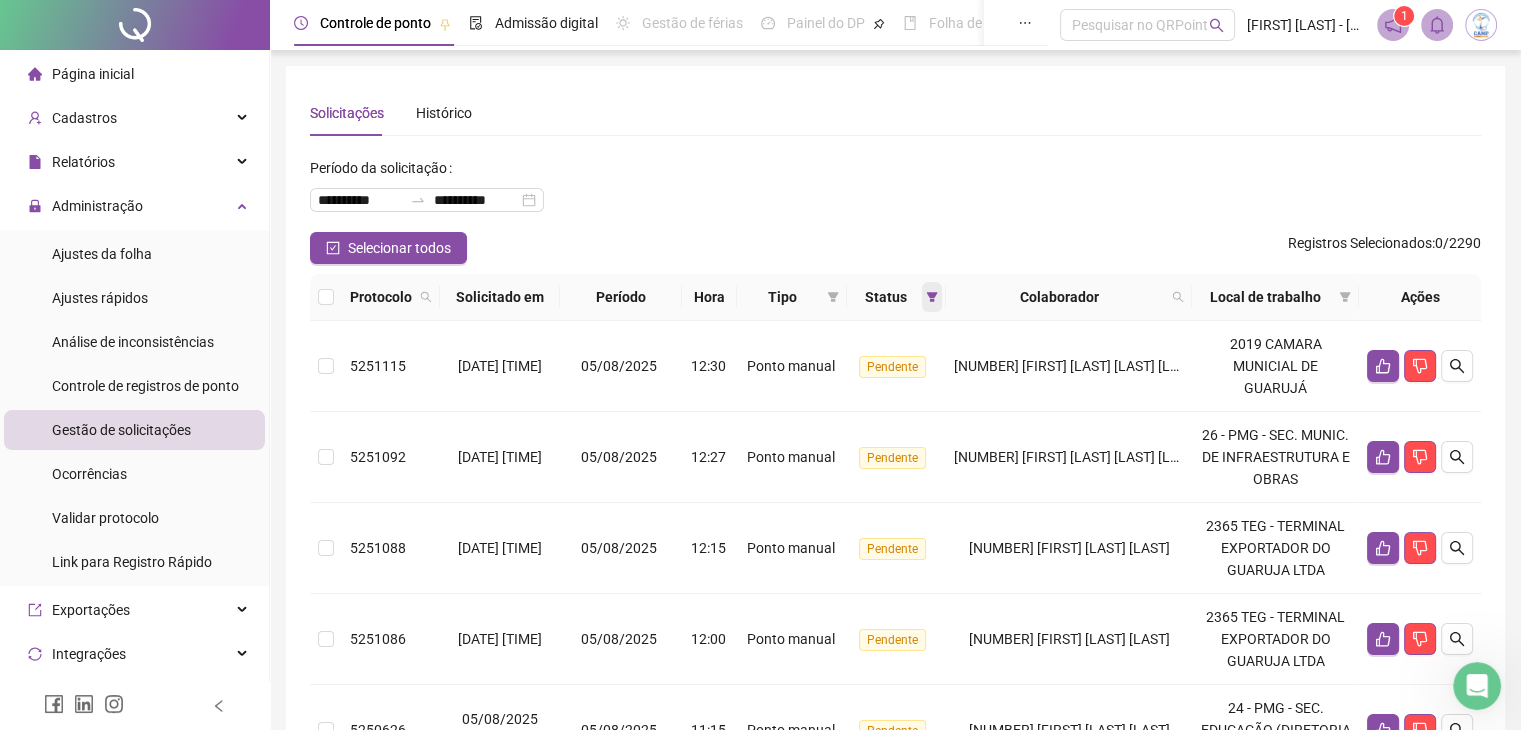 click 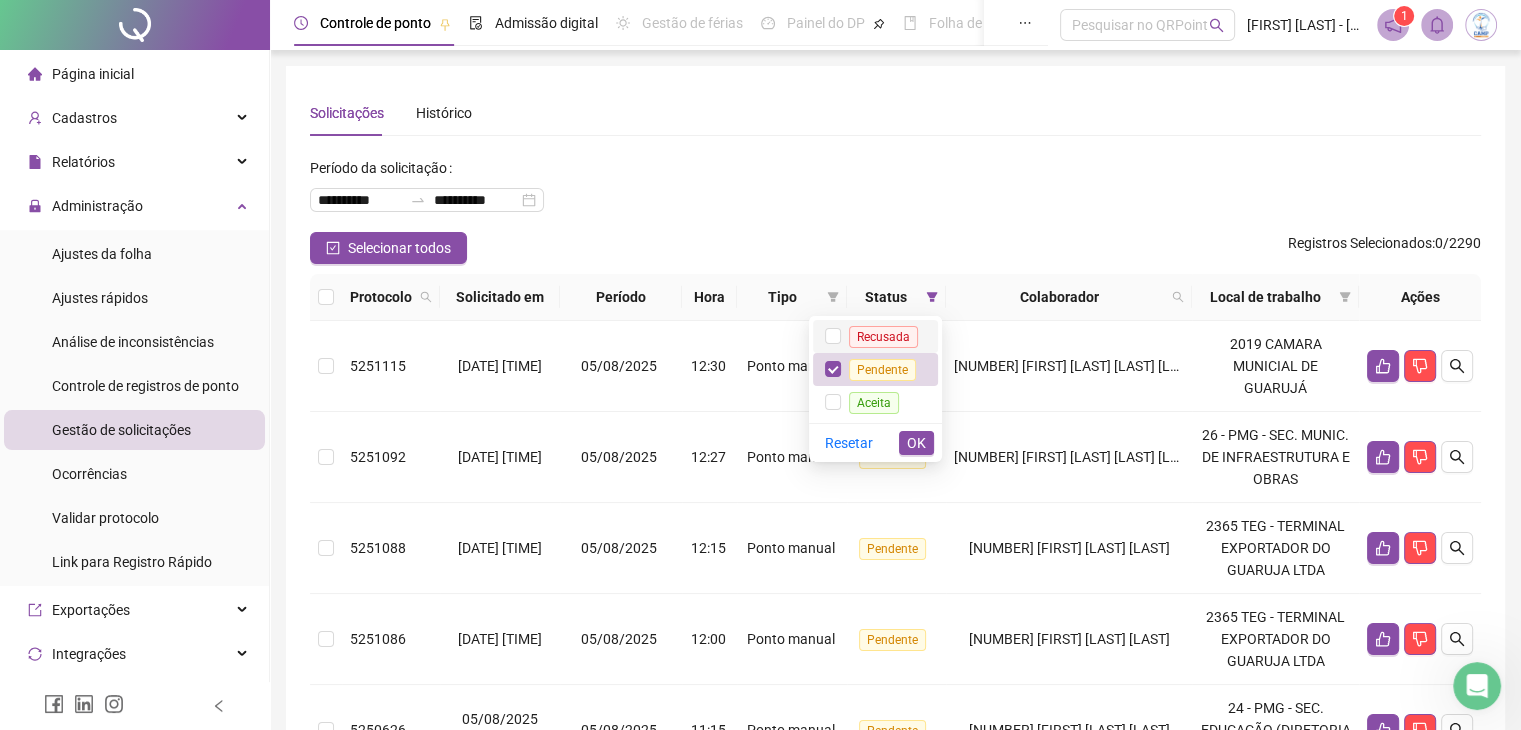 click on "Recusada" at bounding box center [883, 337] 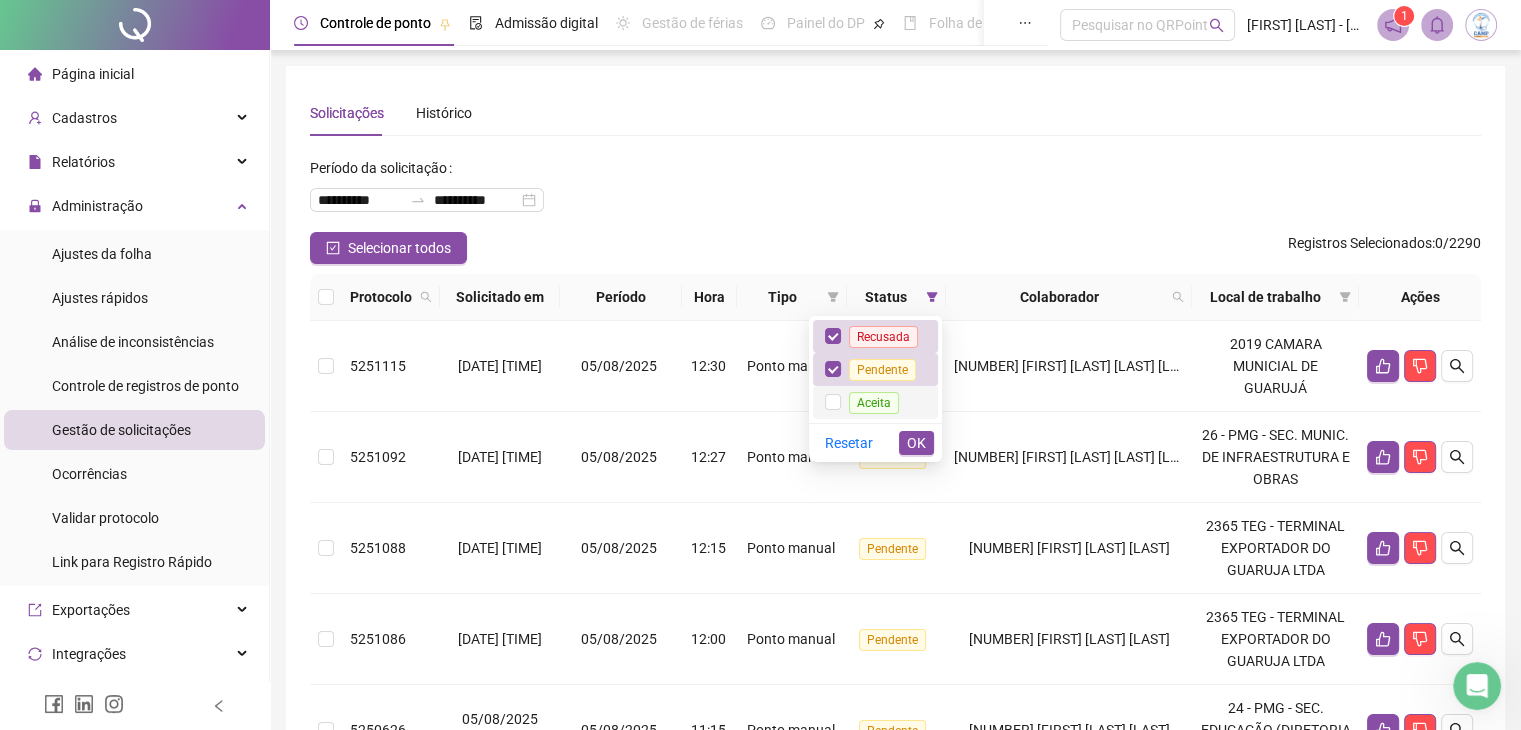click on "Aceita" at bounding box center (874, 403) 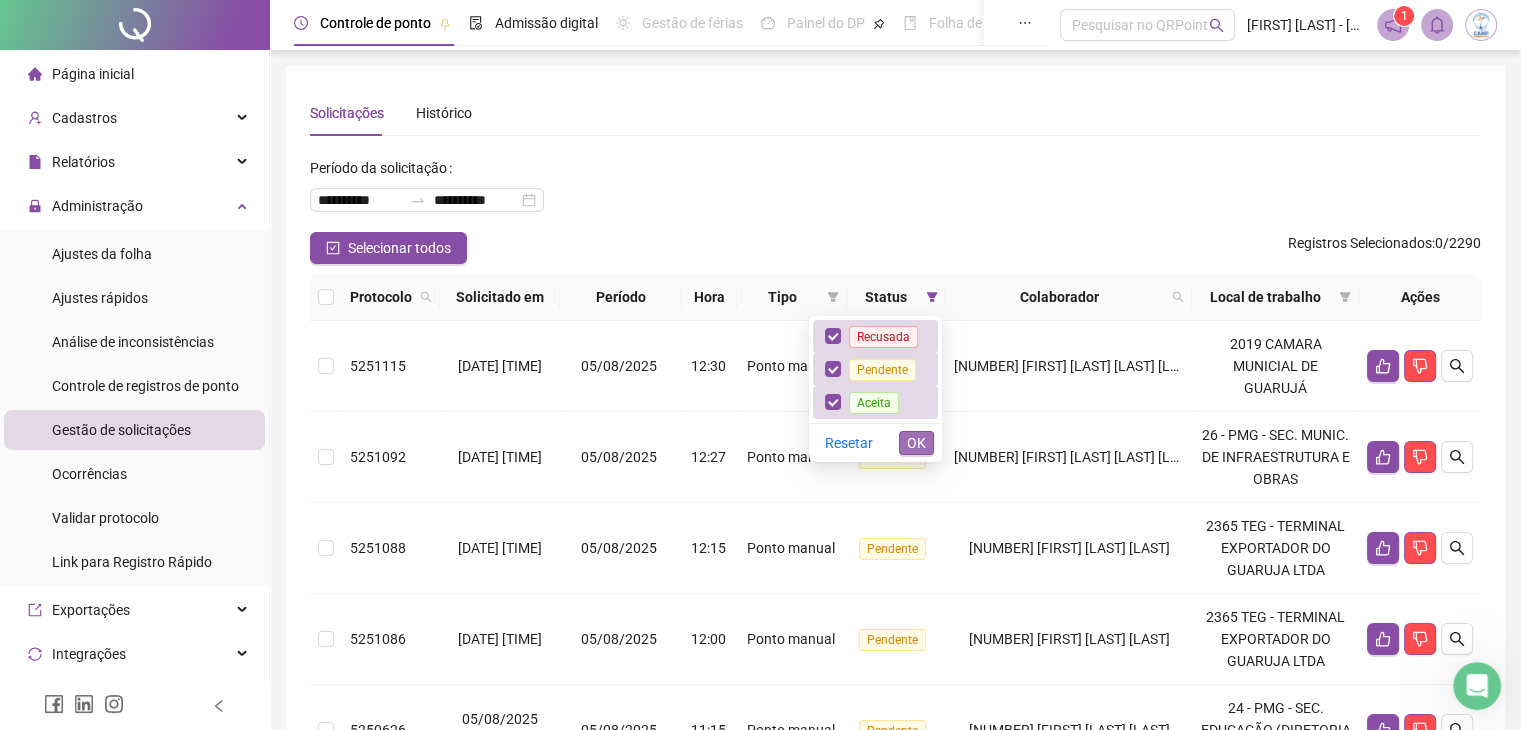 click on "OK" at bounding box center [916, 443] 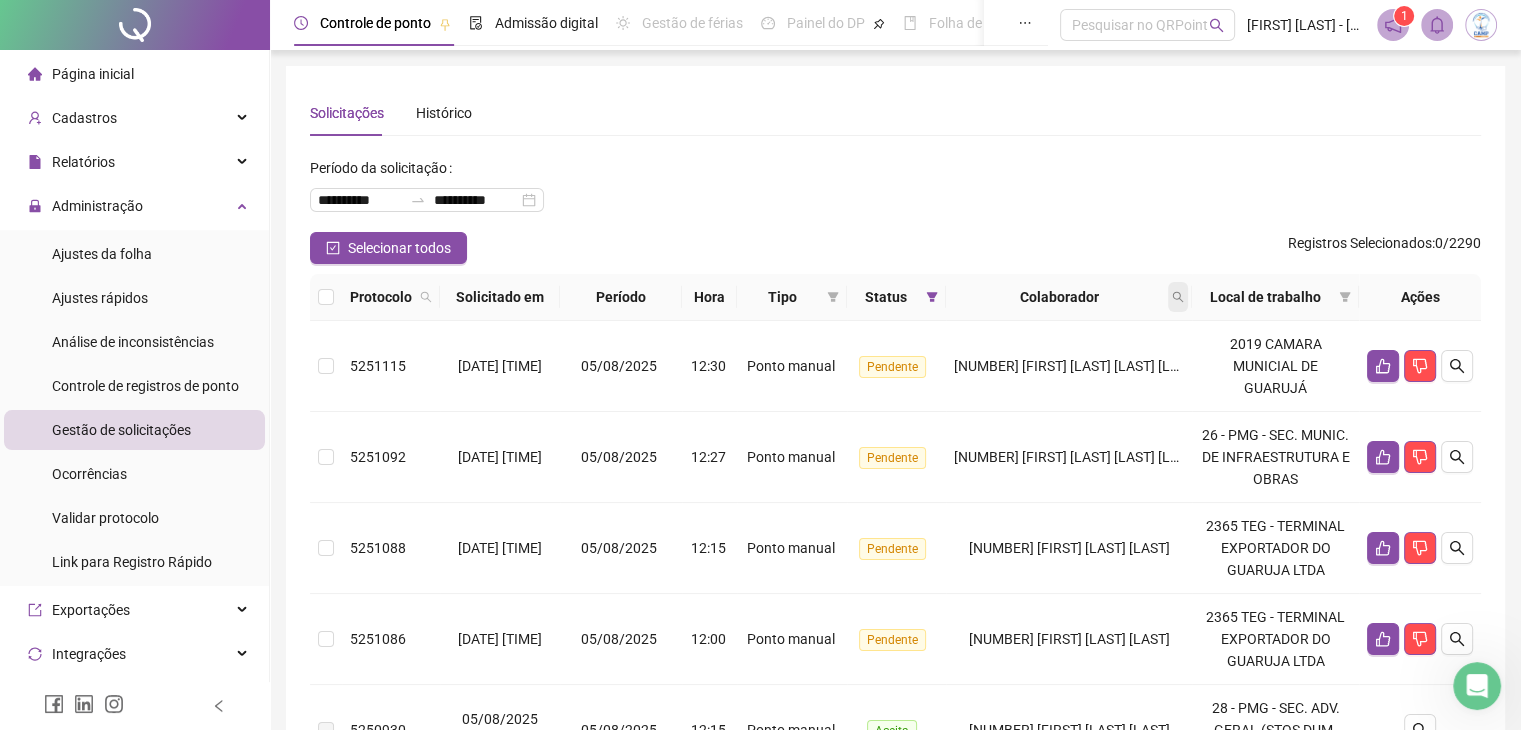 click at bounding box center (1178, 297) 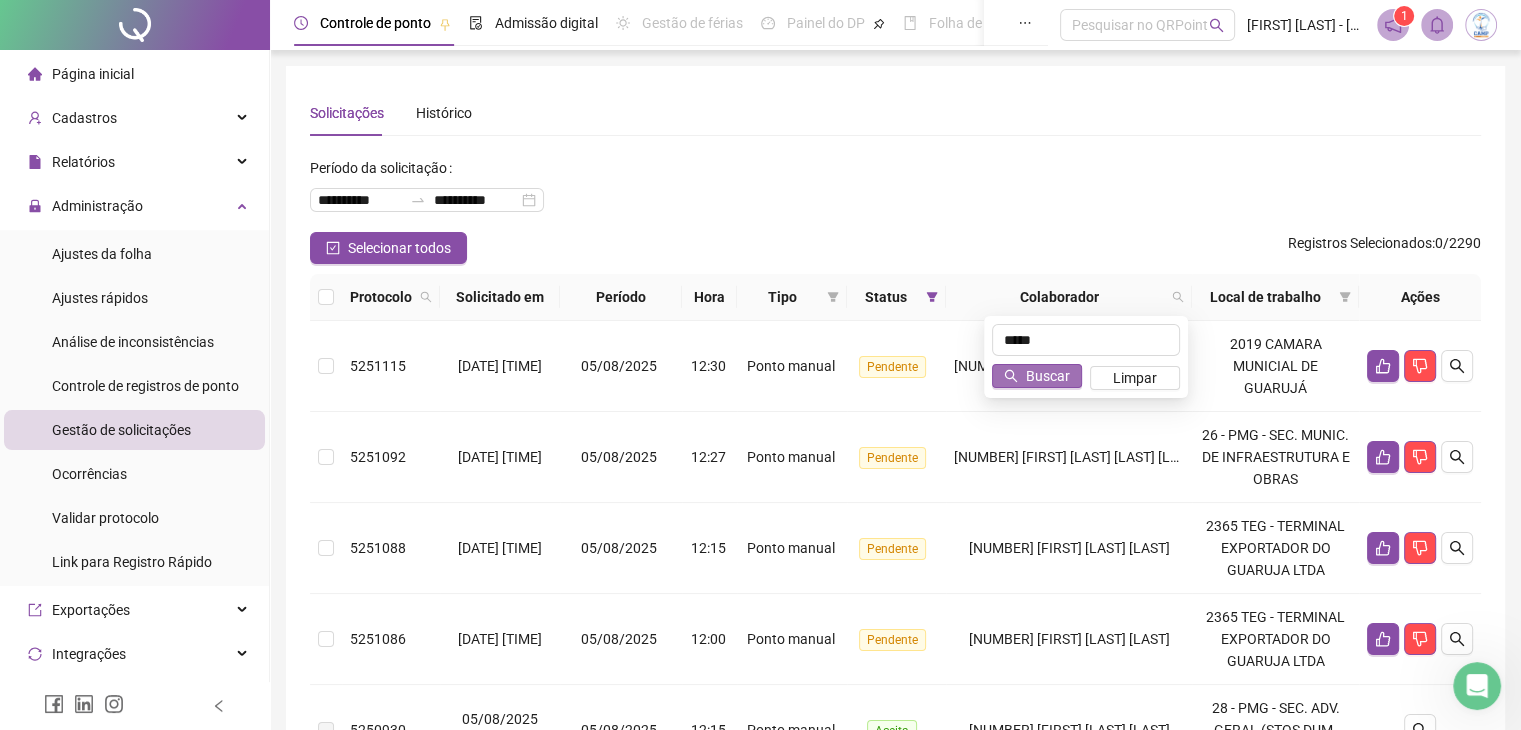 type on "*****" 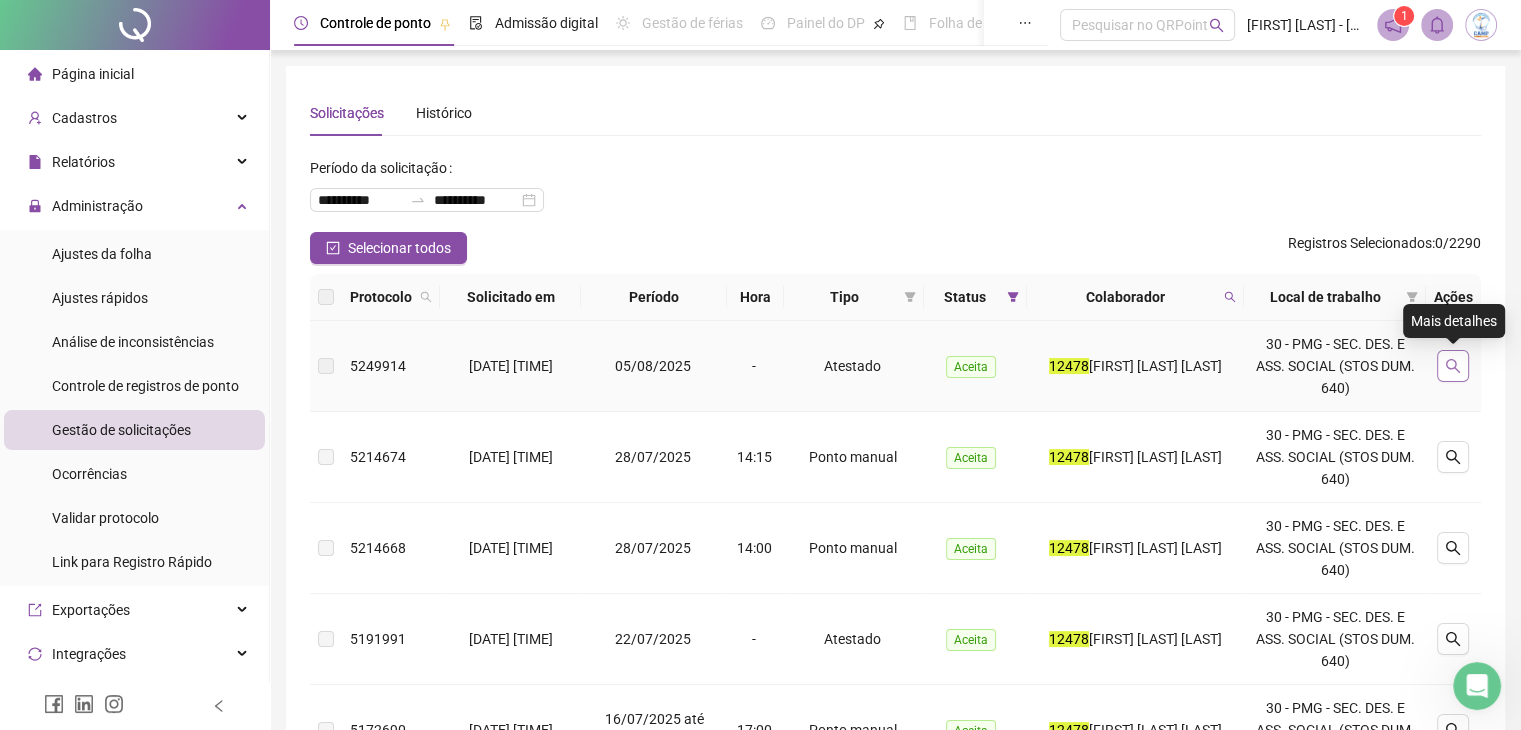 click at bounding box center [1453, 366] 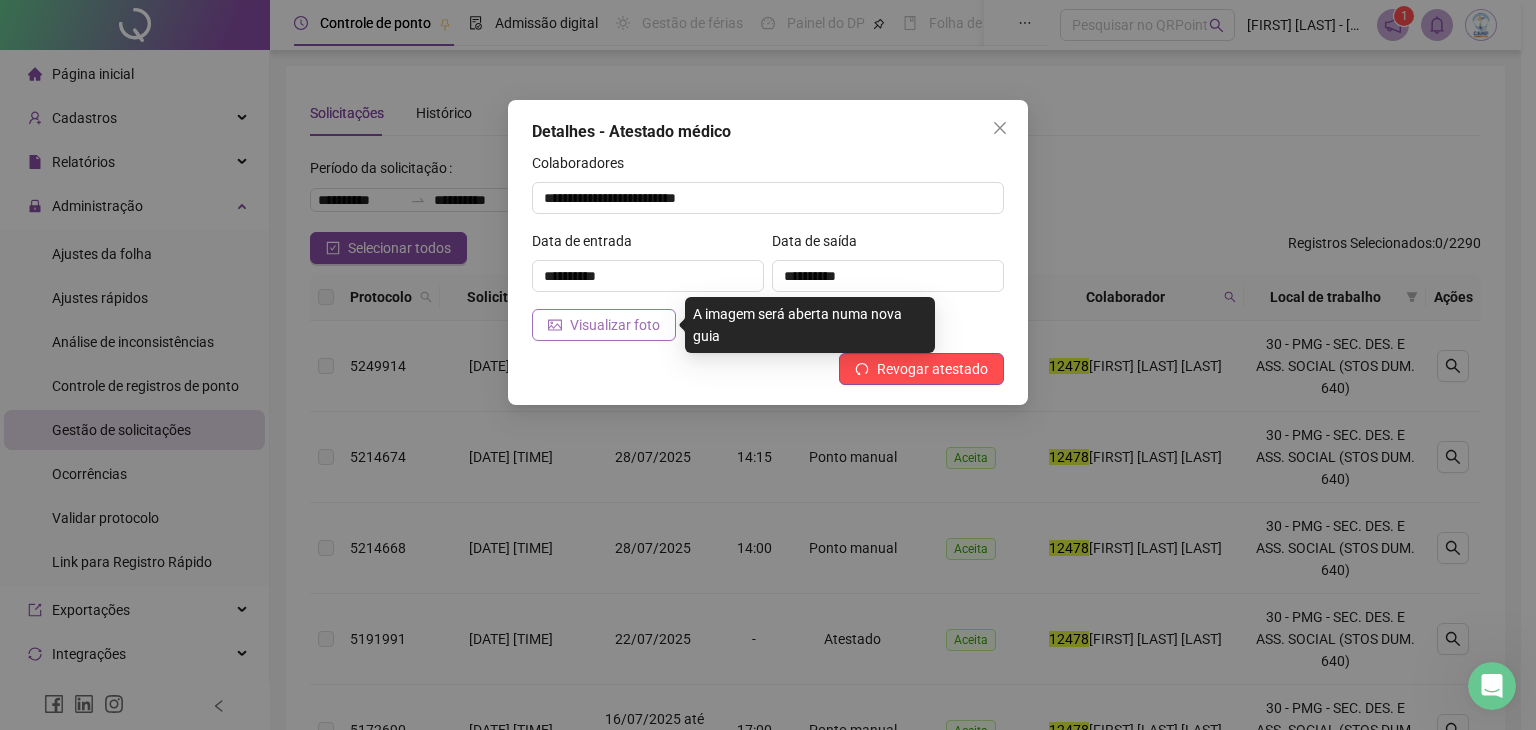 click on "Visualizar foto" at bounding box center (615, 325) 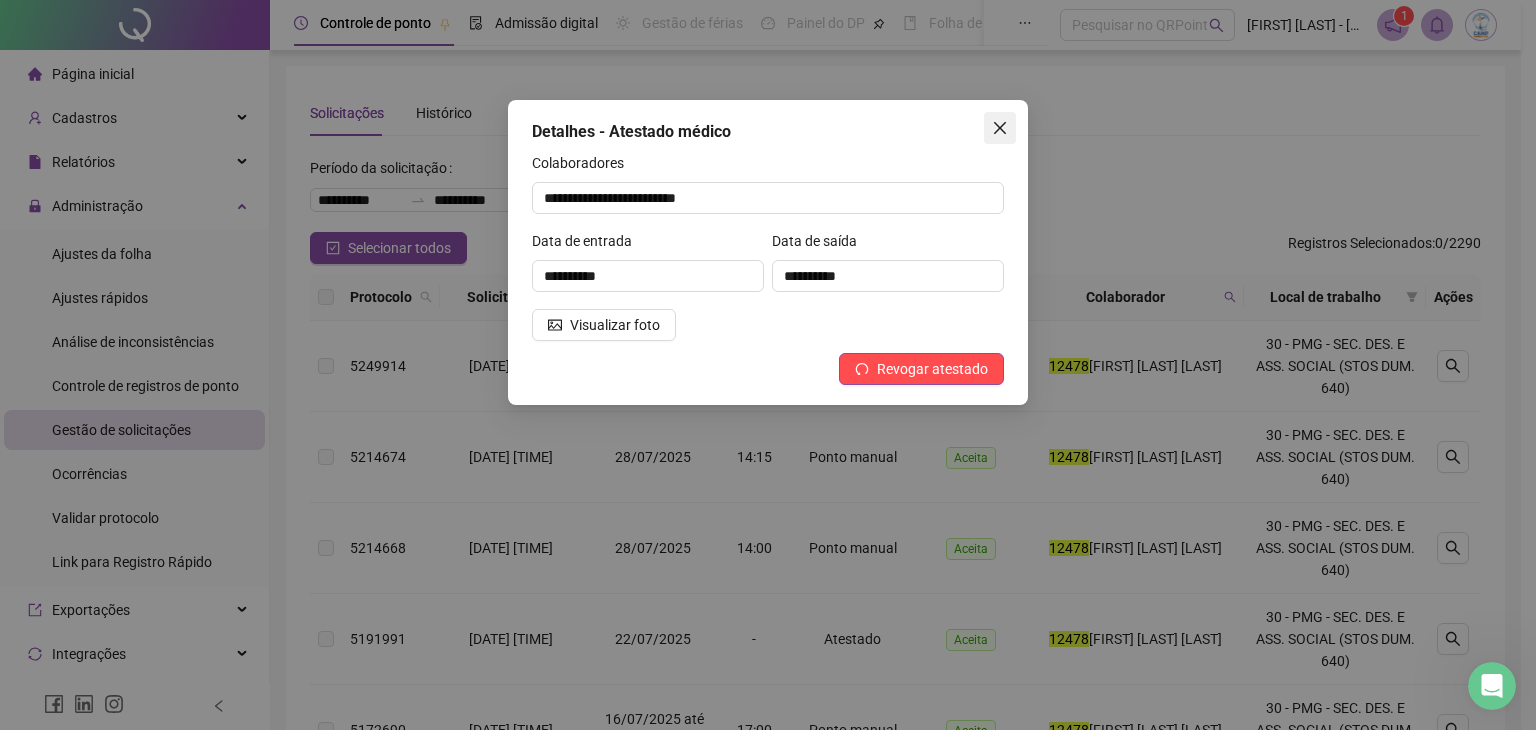 click 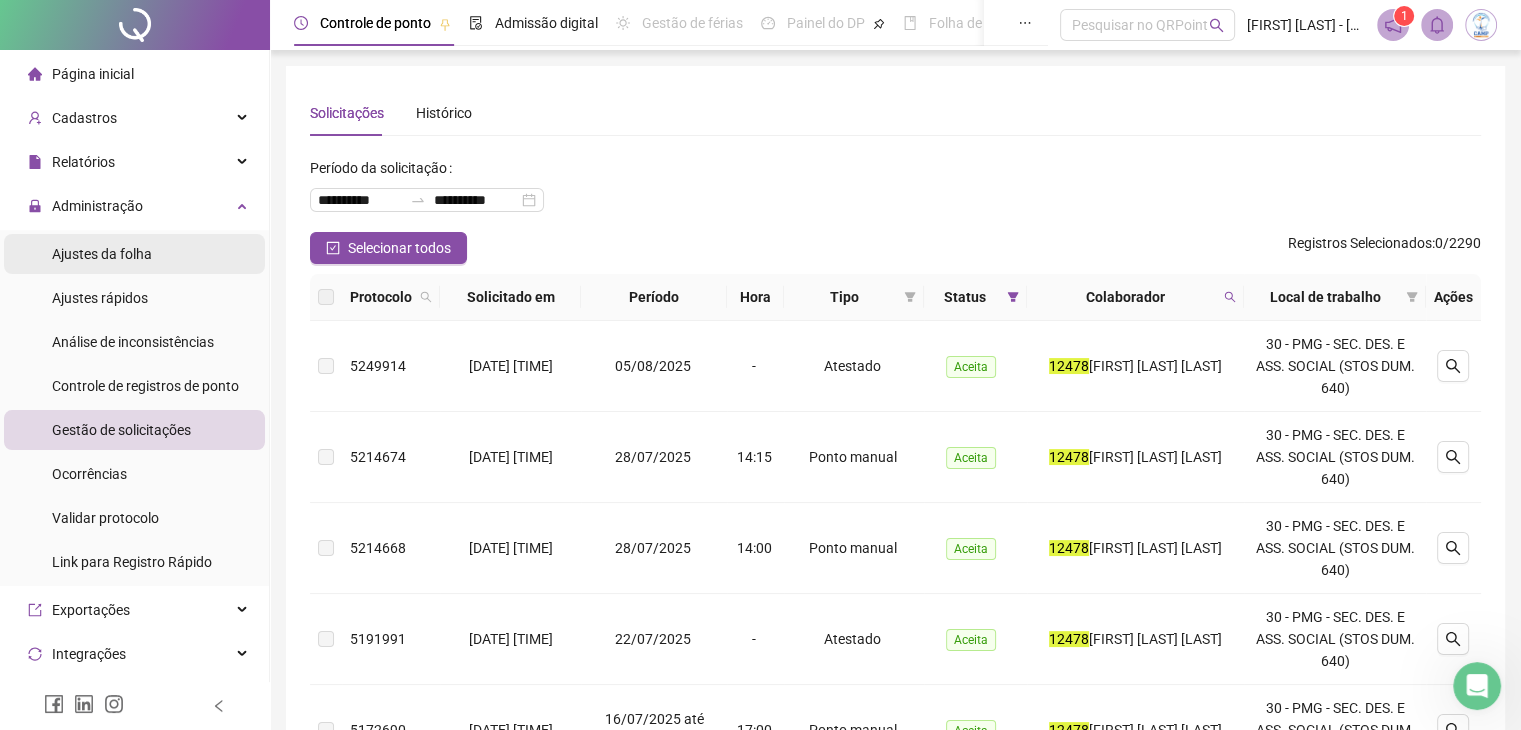 click on "Ajustes da folha" at bounding box center [102, 254] 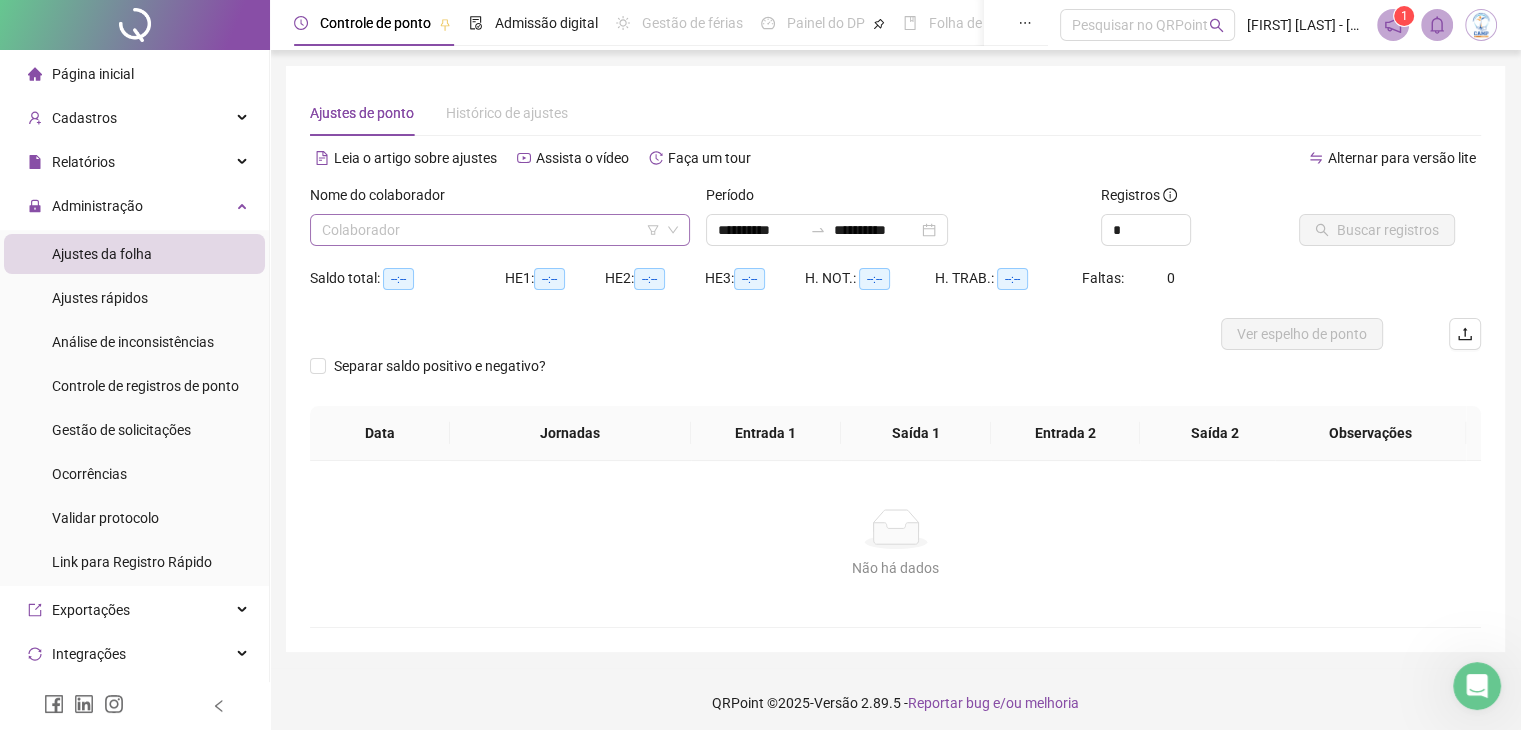 click at bounding box center [491, 230] 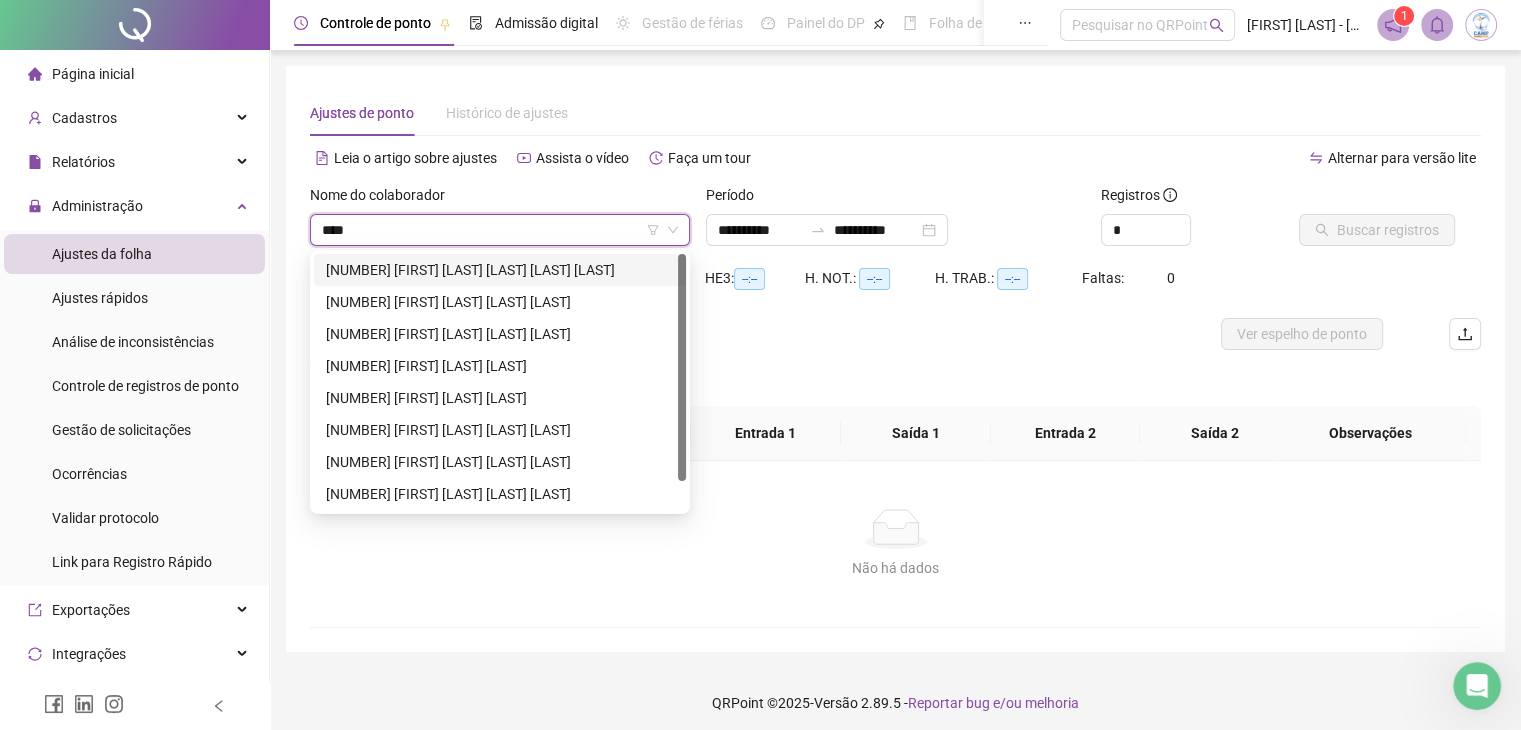 type on "*****" 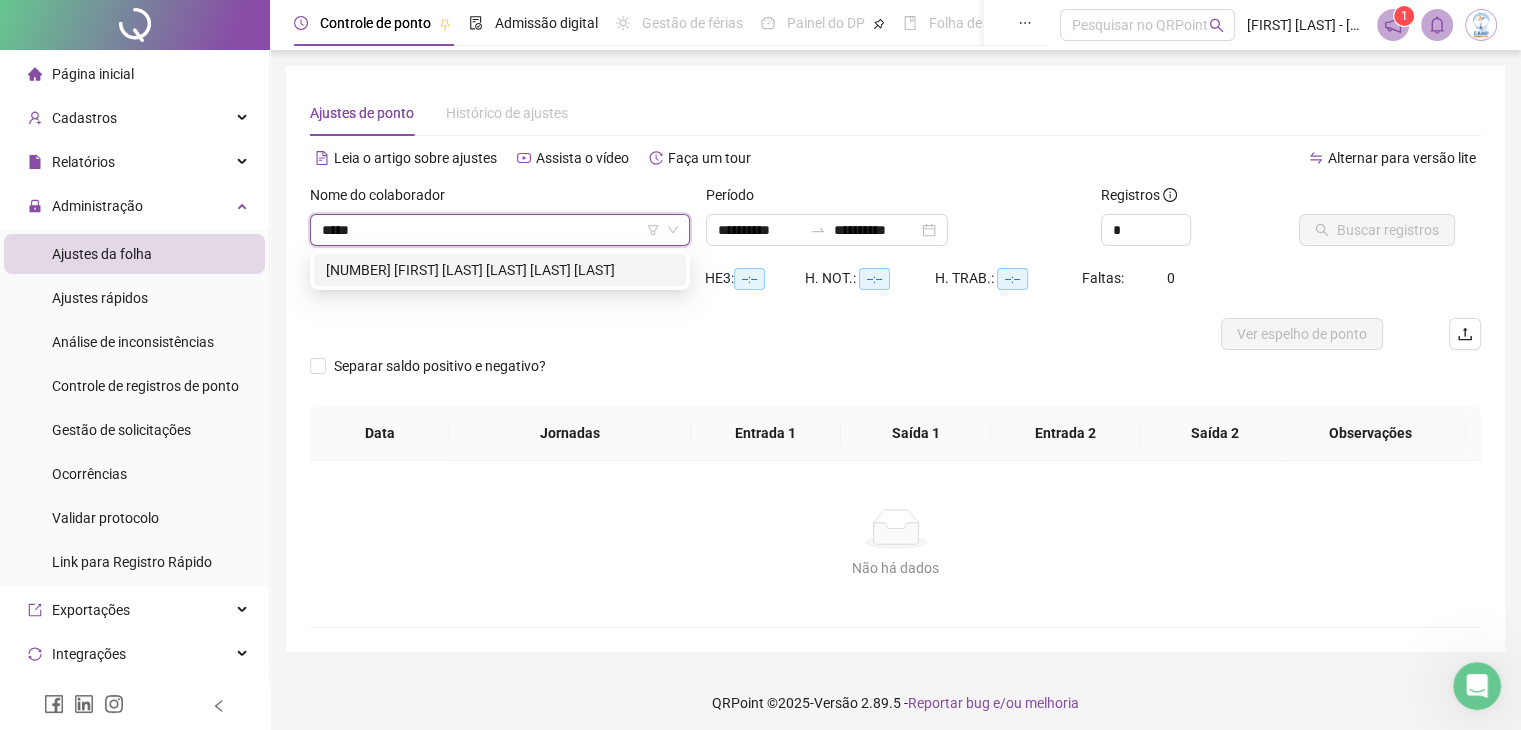 click on "[NUMBER] [FIRST] [LAST] [LAST] [LAST] [LAST]" at bounding box center (500, 270) 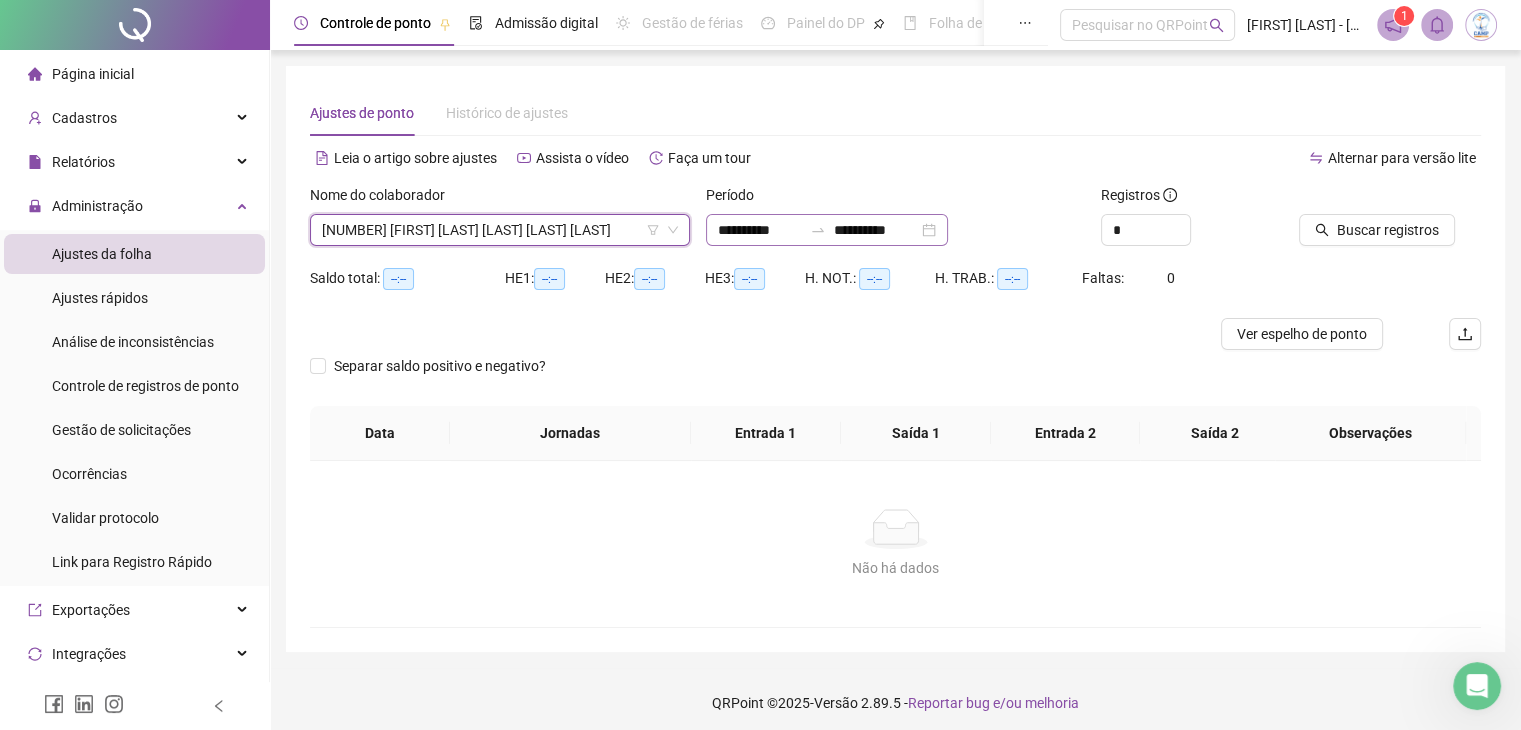 click on "**********" at bounding box center [827, 230] 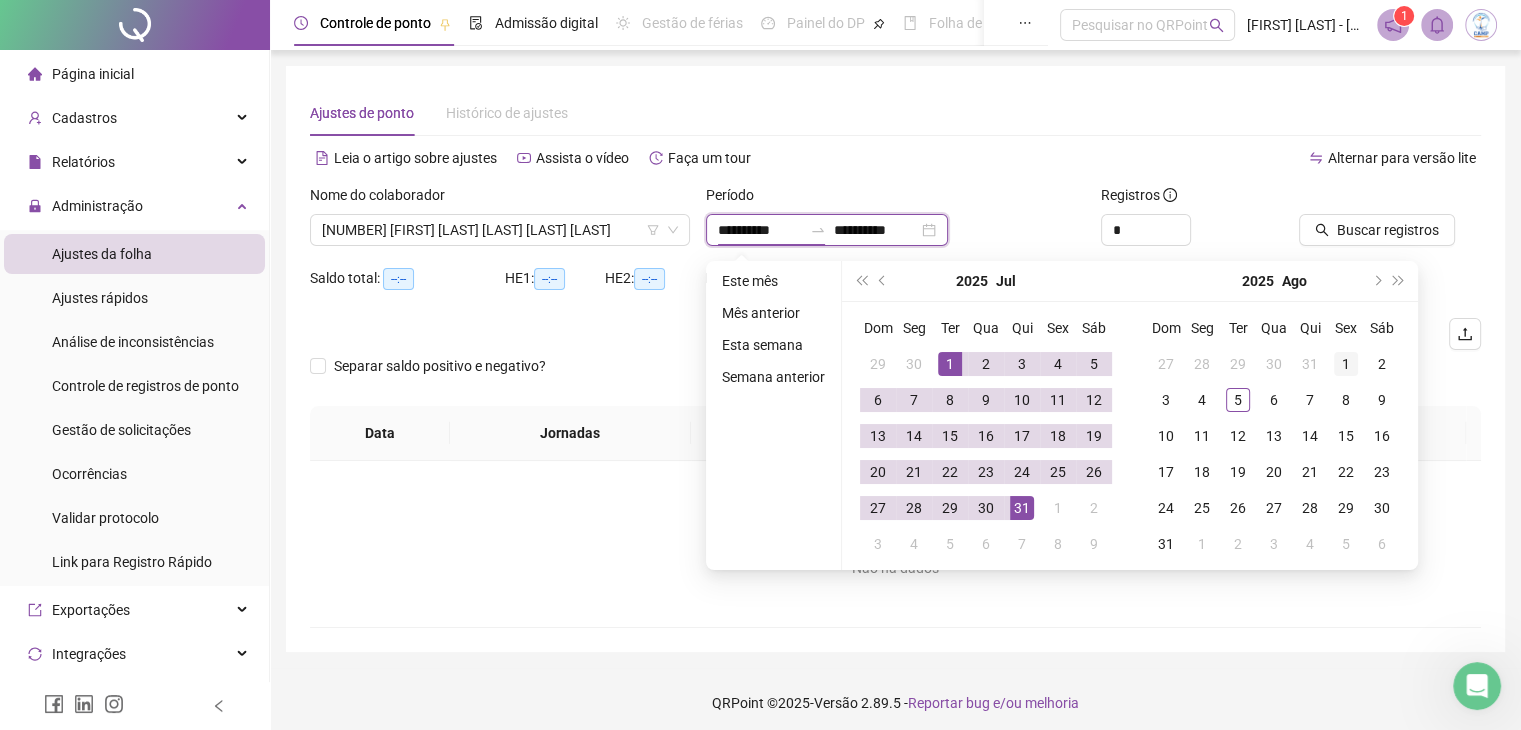 type on "**********" 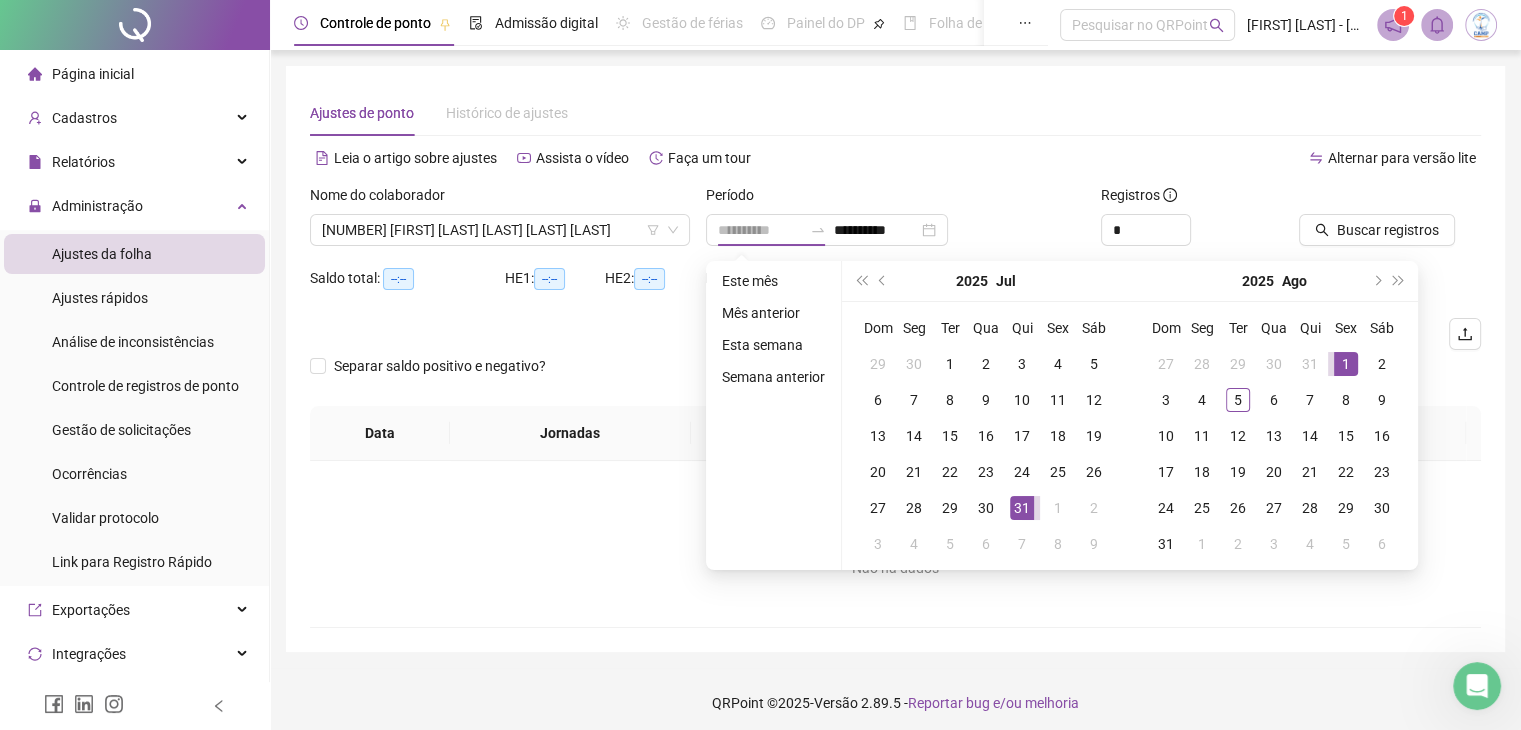 click on "1" at bounding box center (1346, 364) 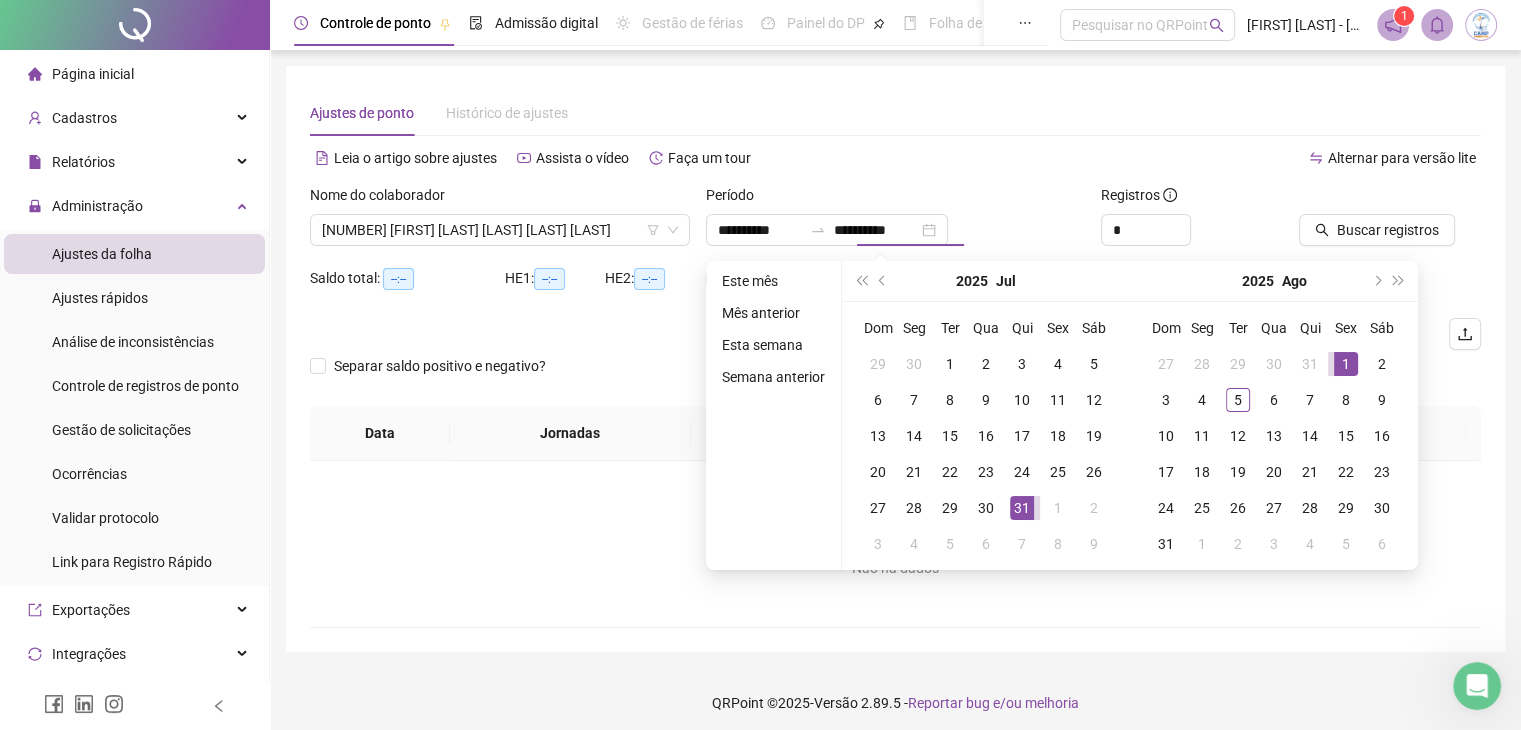 click on "Dom Seg Ter Qua Qui Sex Sáb 27 28 29 30 31 1 2 3 4 5 6 7 8 9 10 11 12 13 14 15 16 17 18 19 20 21 22 23 24 25 26 27 28 29 30 31 1 2 3 4 5 6" at bounding box center (1274, 436) 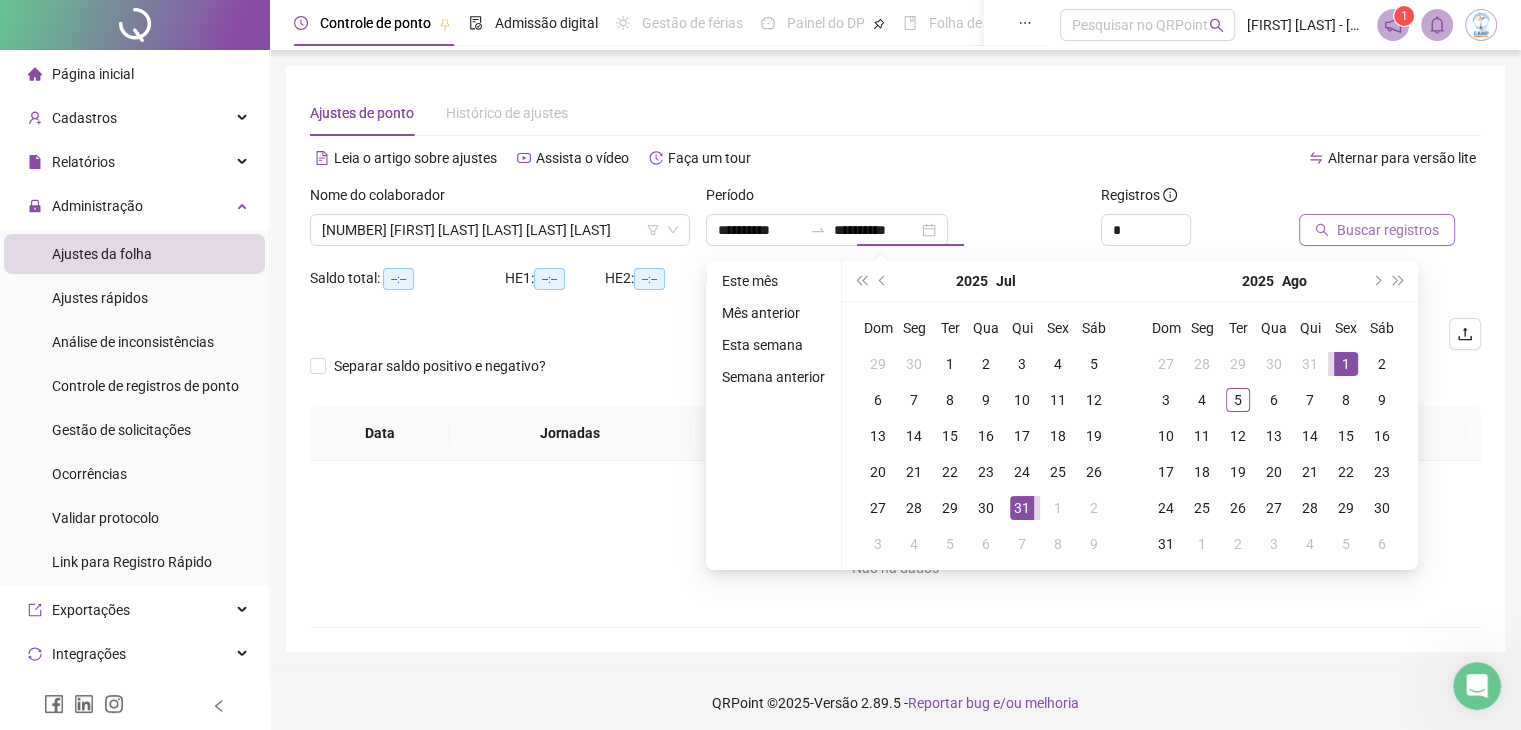 type on "**********" 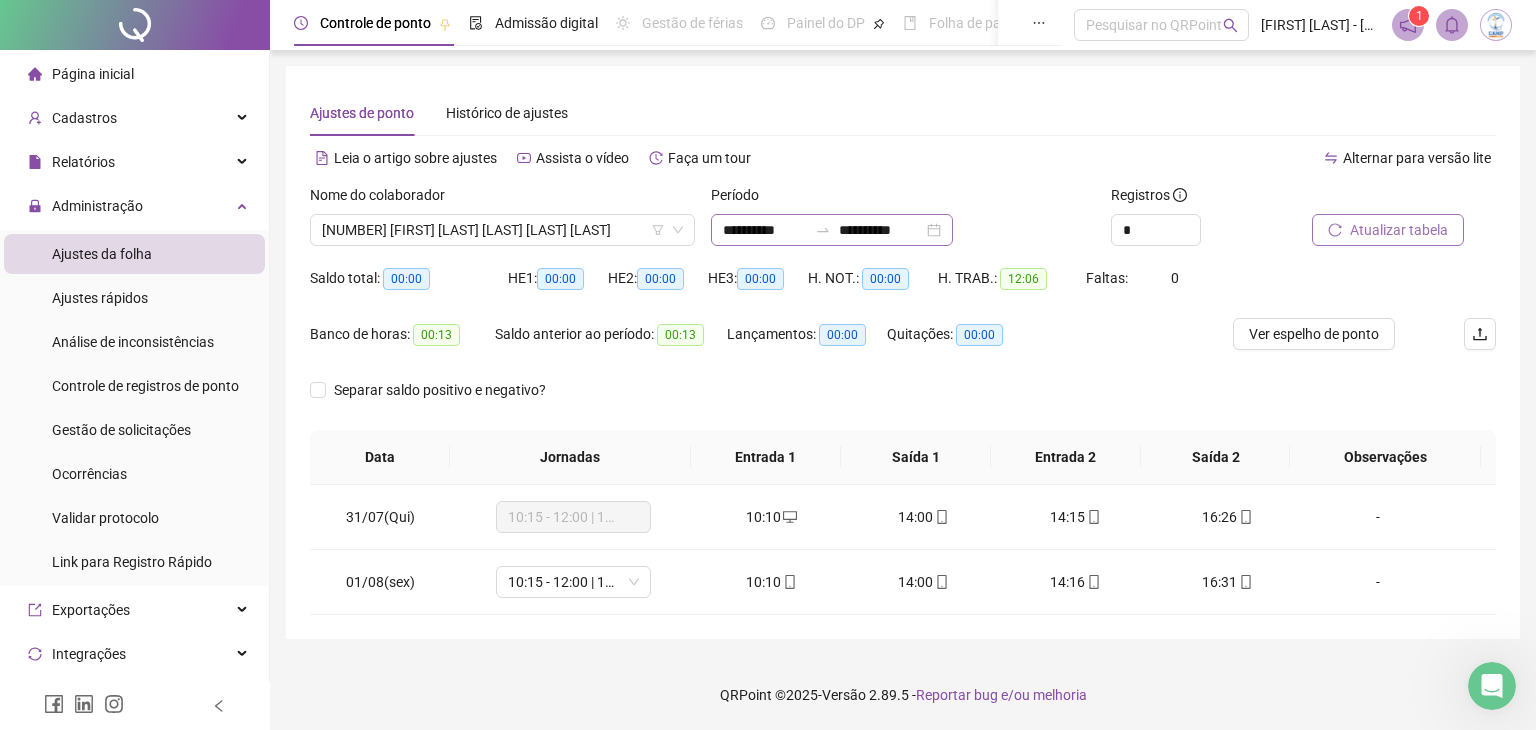 click on "**********" at bounding box center [832, 230] 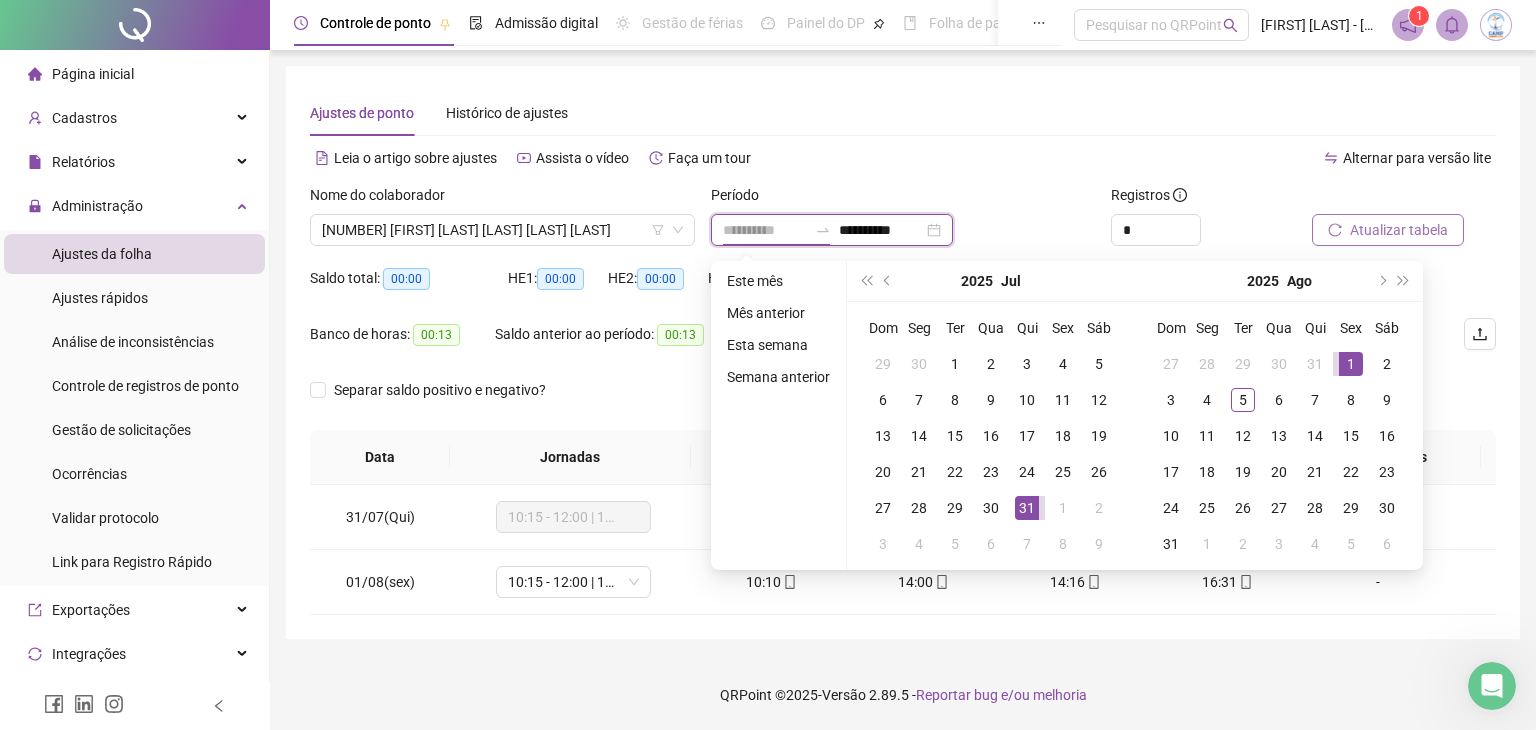 type on "**********" 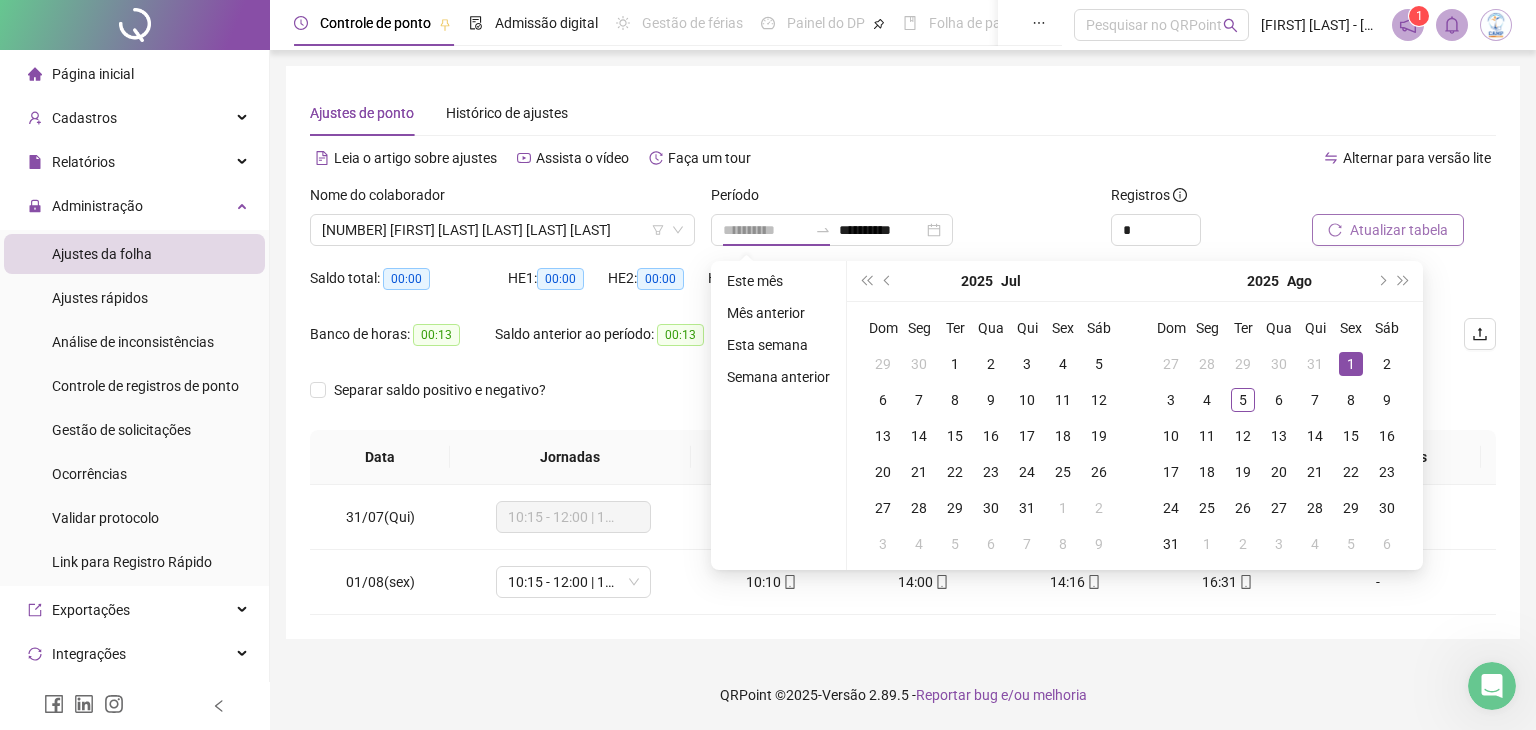 click on "1" at bounding box center (1351, 364) 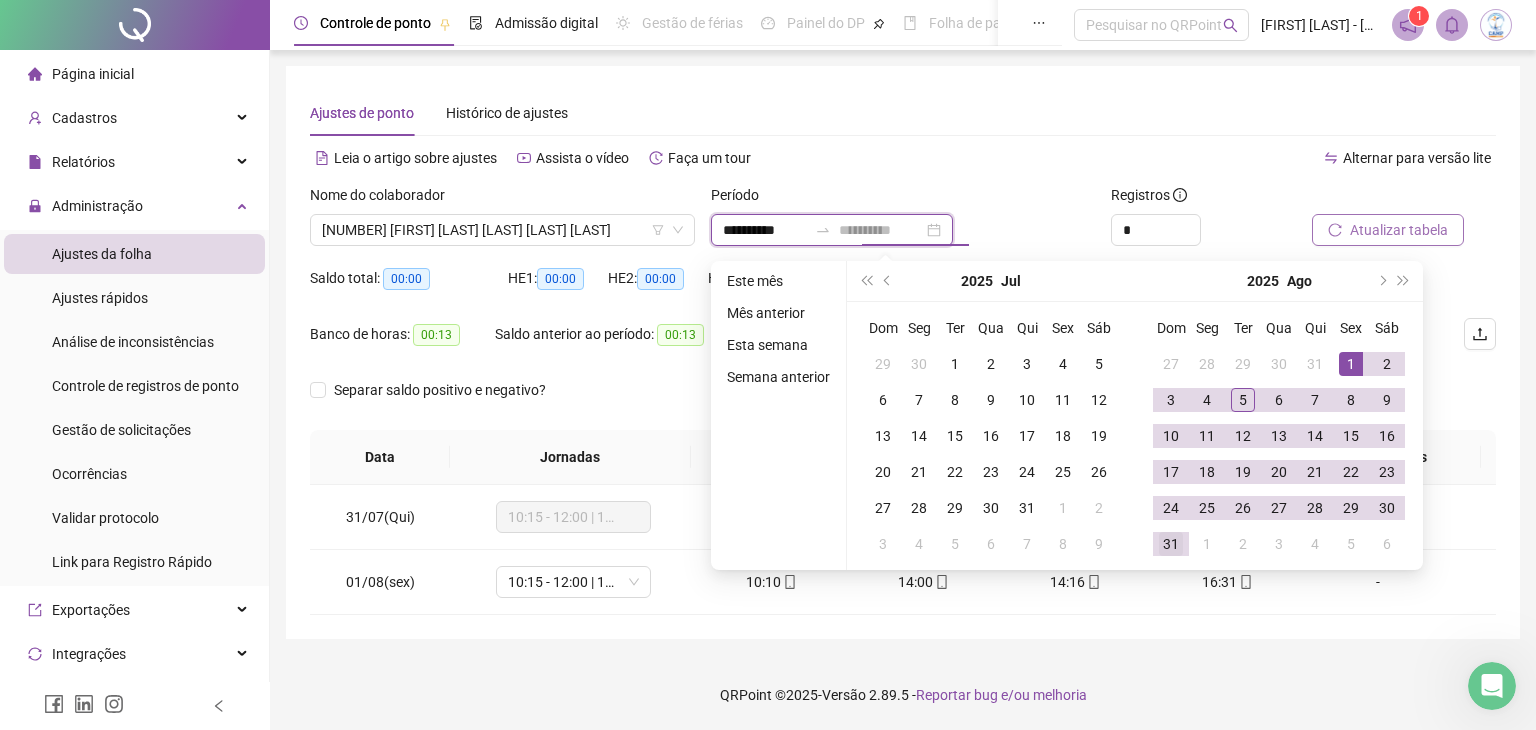 type on "**********" 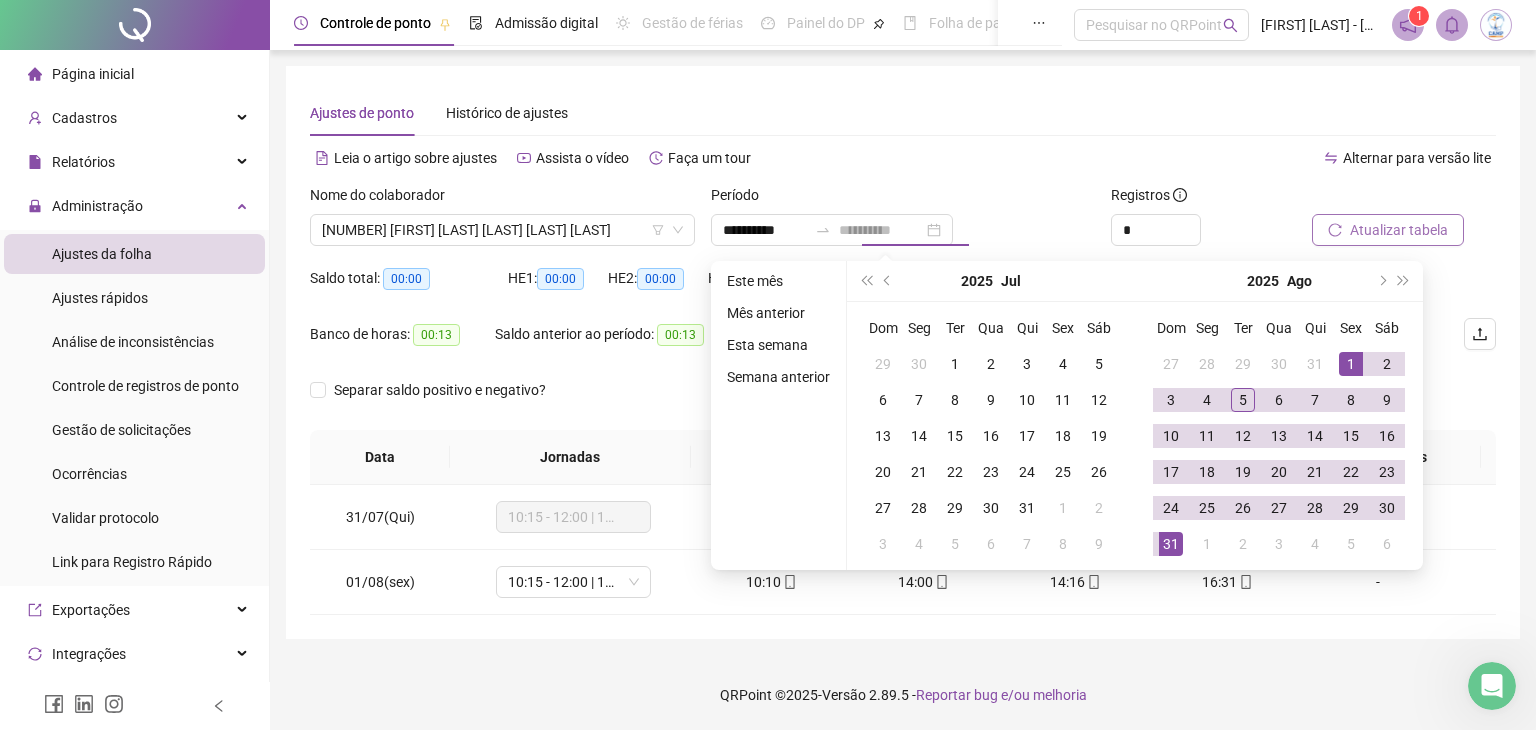 click on "31" at bounding box center (1171, 544) 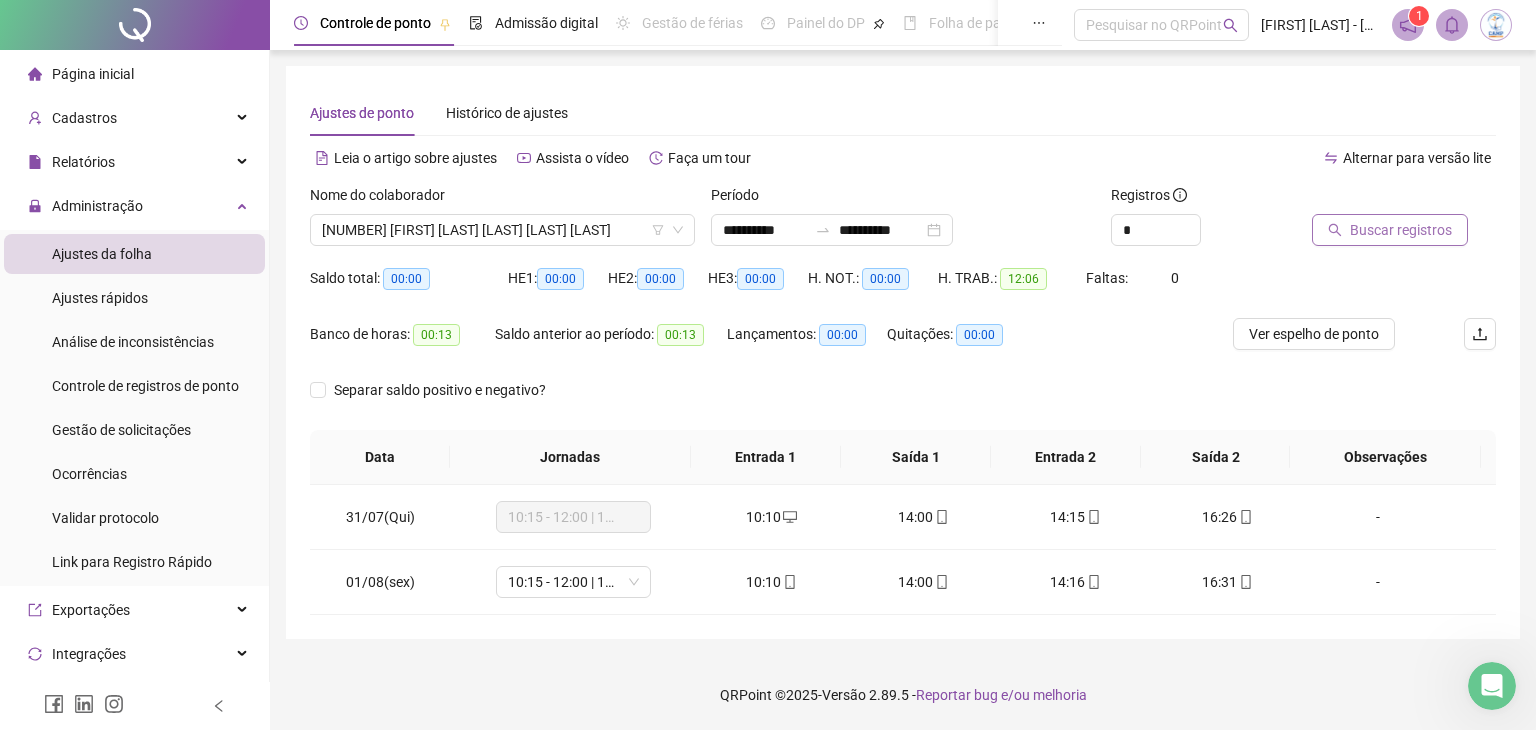 click on "Buscar registros" at bounding box center (1401, 230) 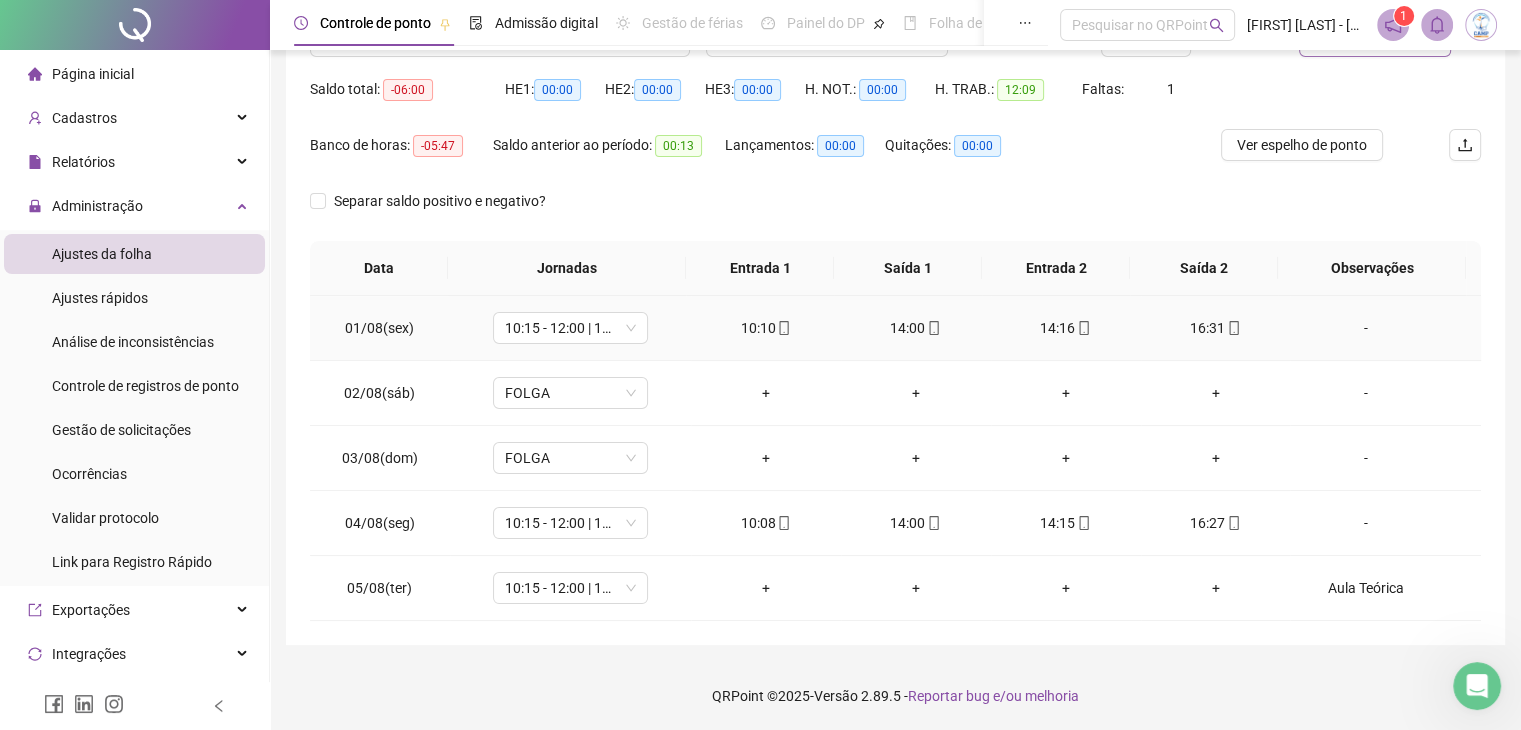 scroll, scrollTop: 0, scrollLeft: 0, axis: both 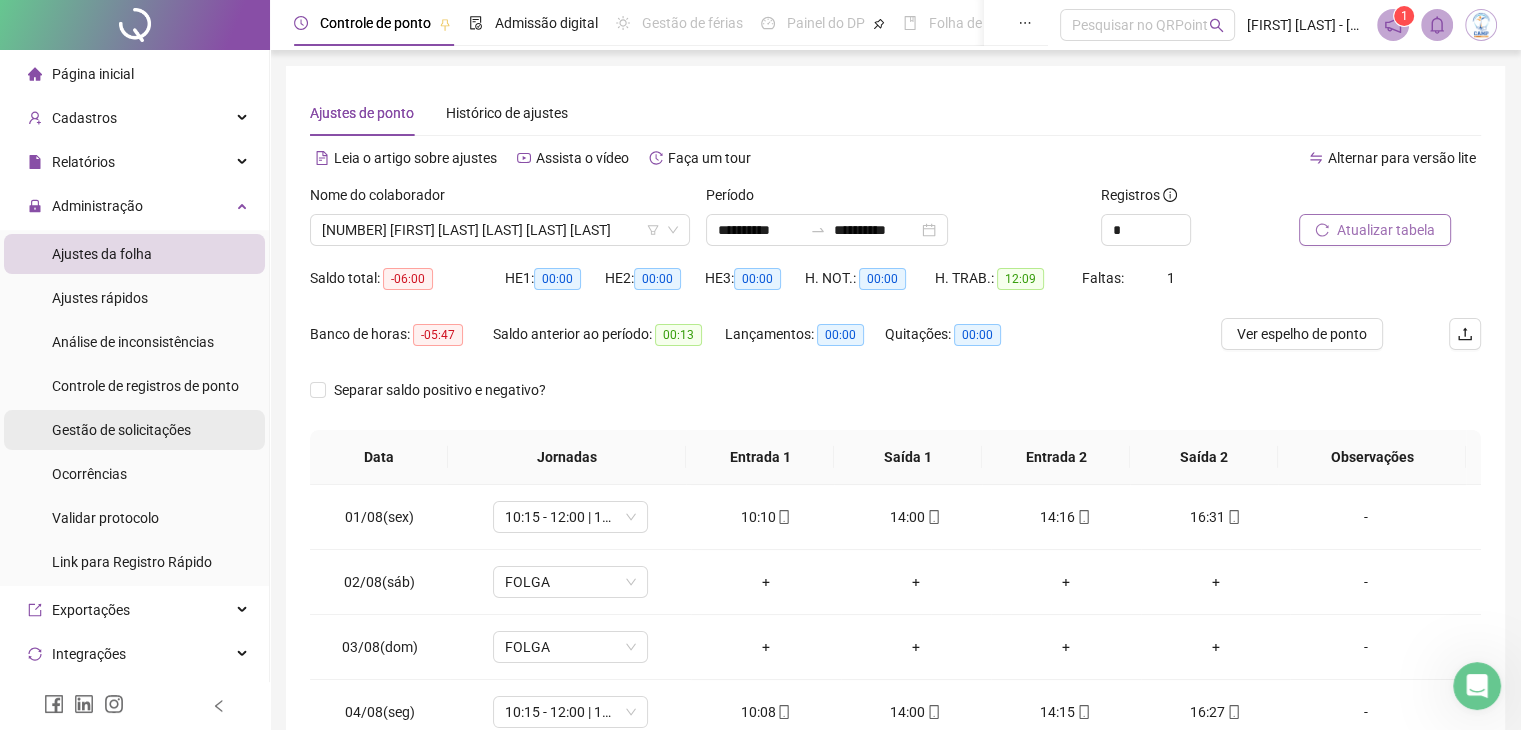 click on "Gestão de solicitações" at bounding box center (121, 430) 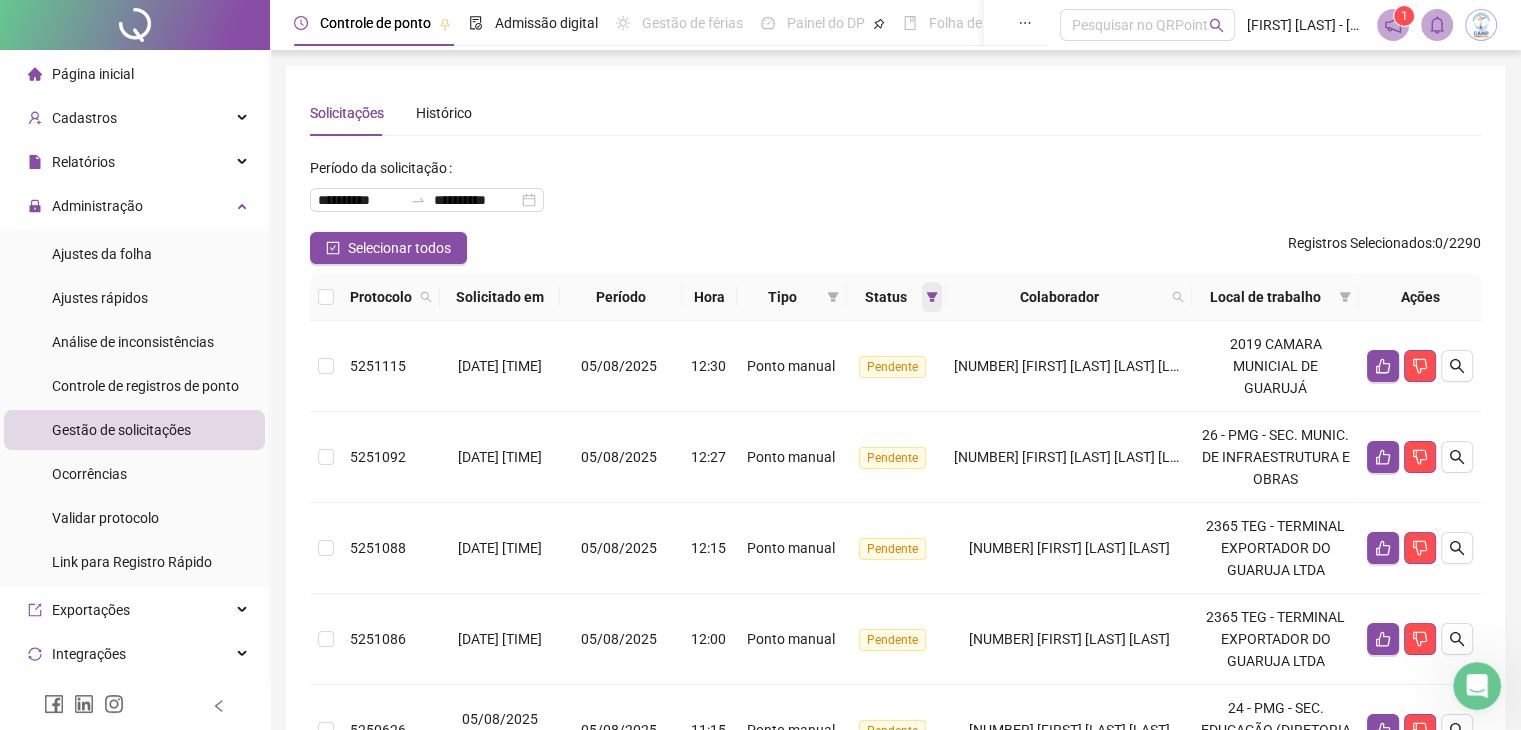 click at bounding box center [932, 297] 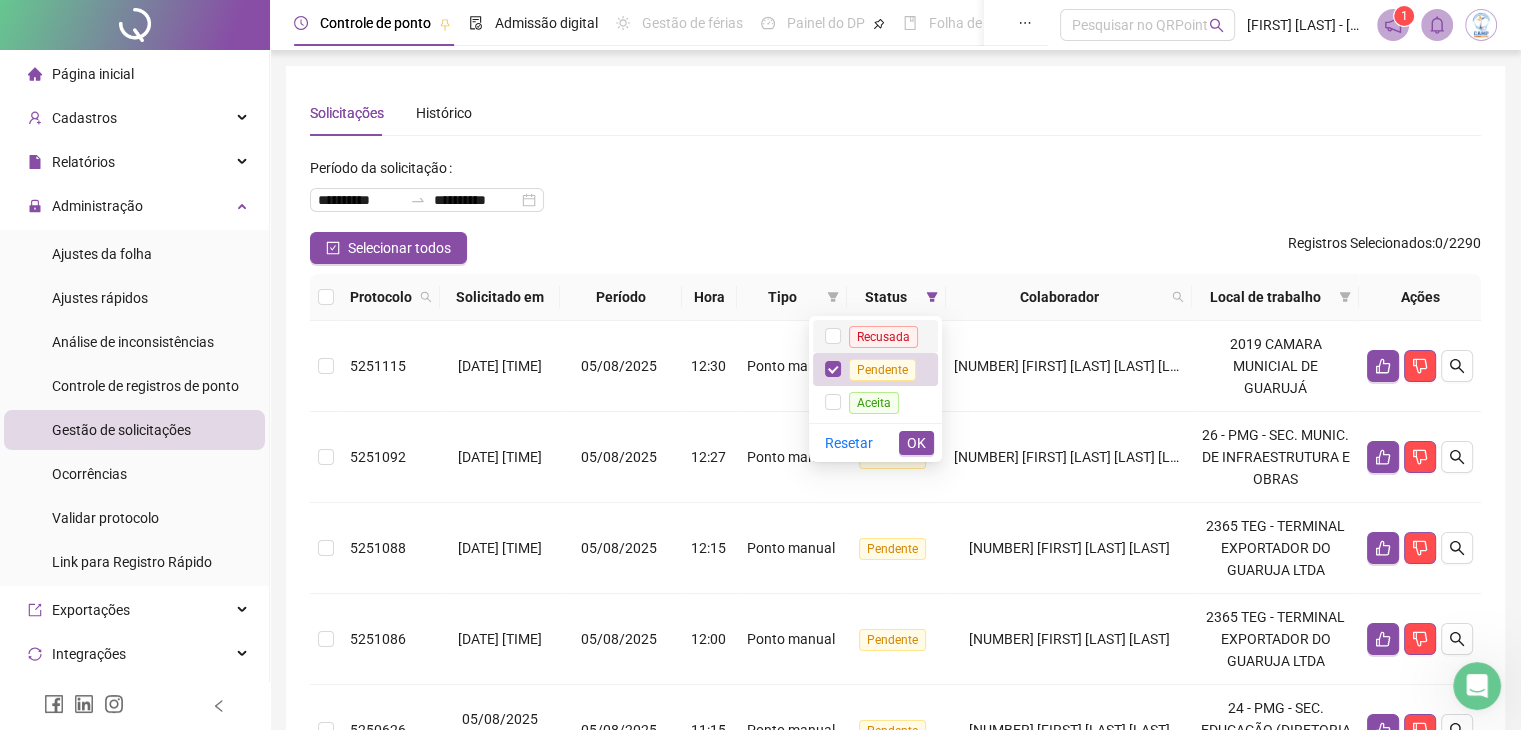 click on "Recusada" at bounding box center [883, 337] 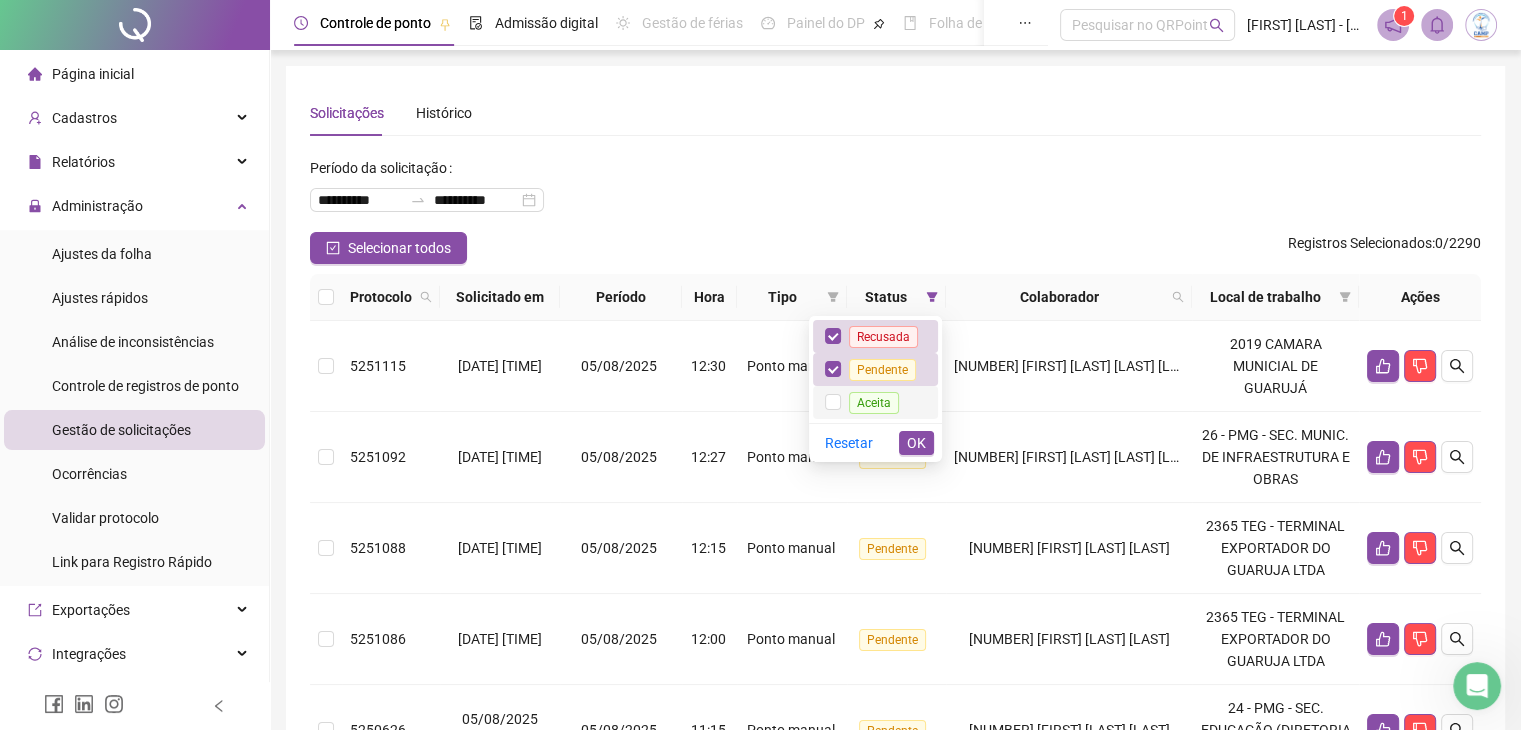 click on "Aceita" at bounding box center [875, 402] 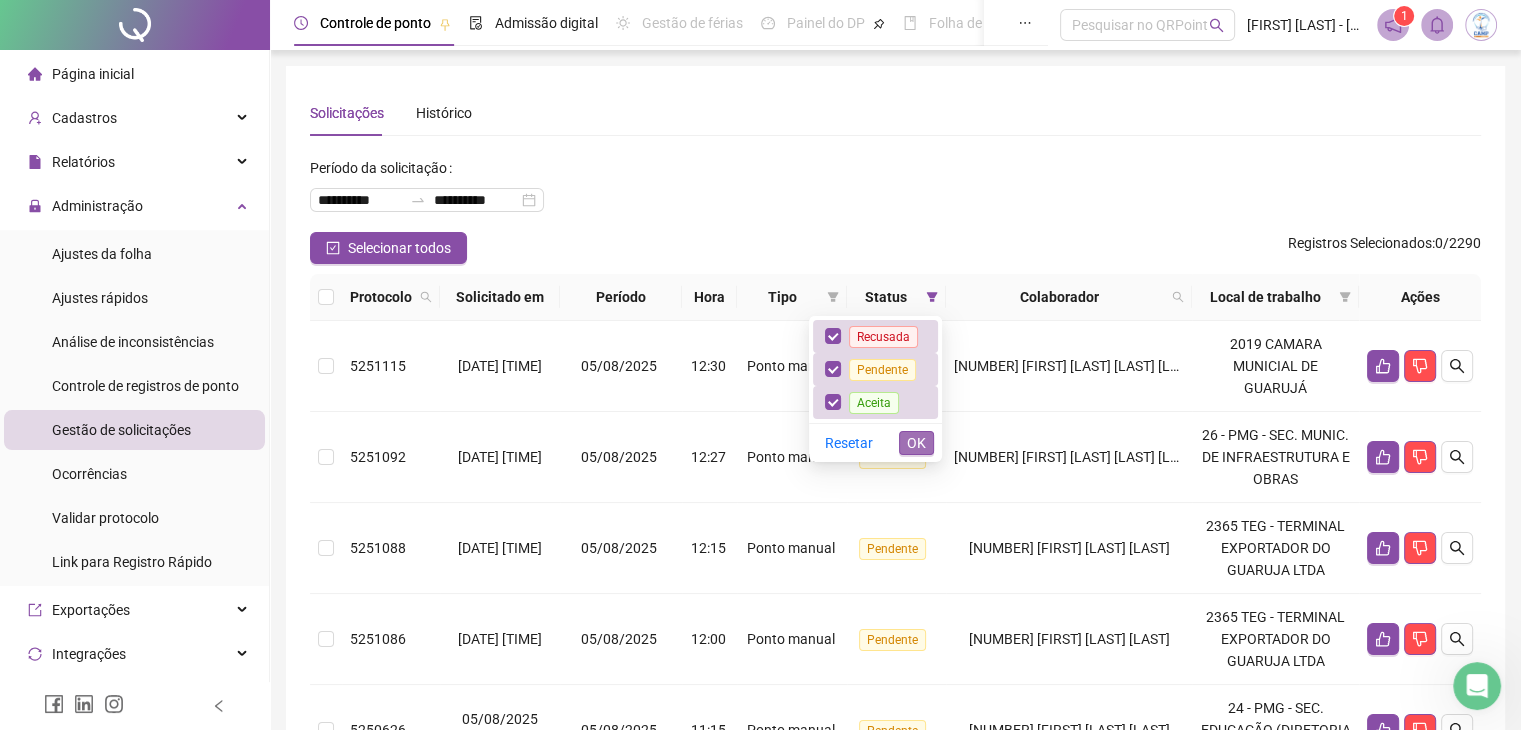 click on "OK" at bounding box center [916, 443] 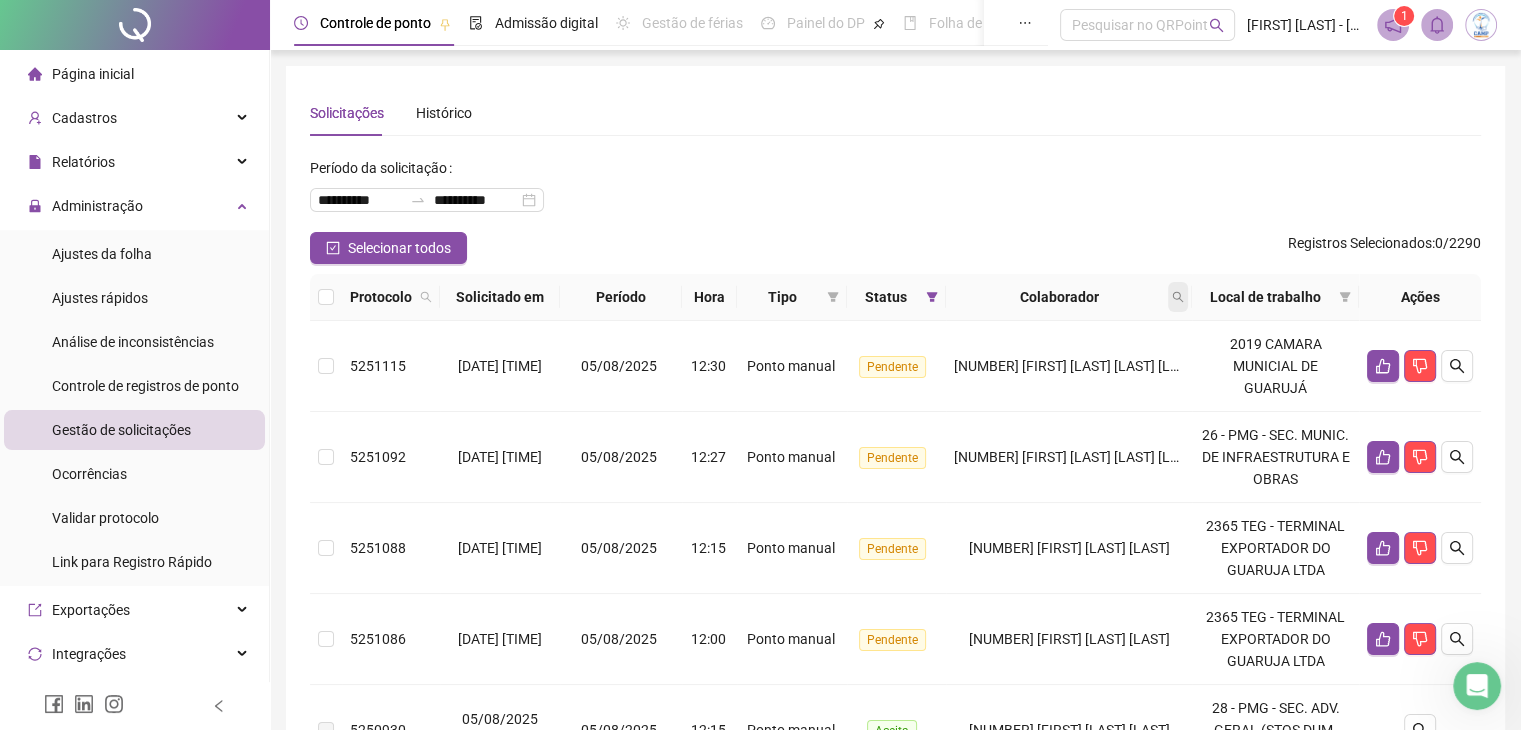 click 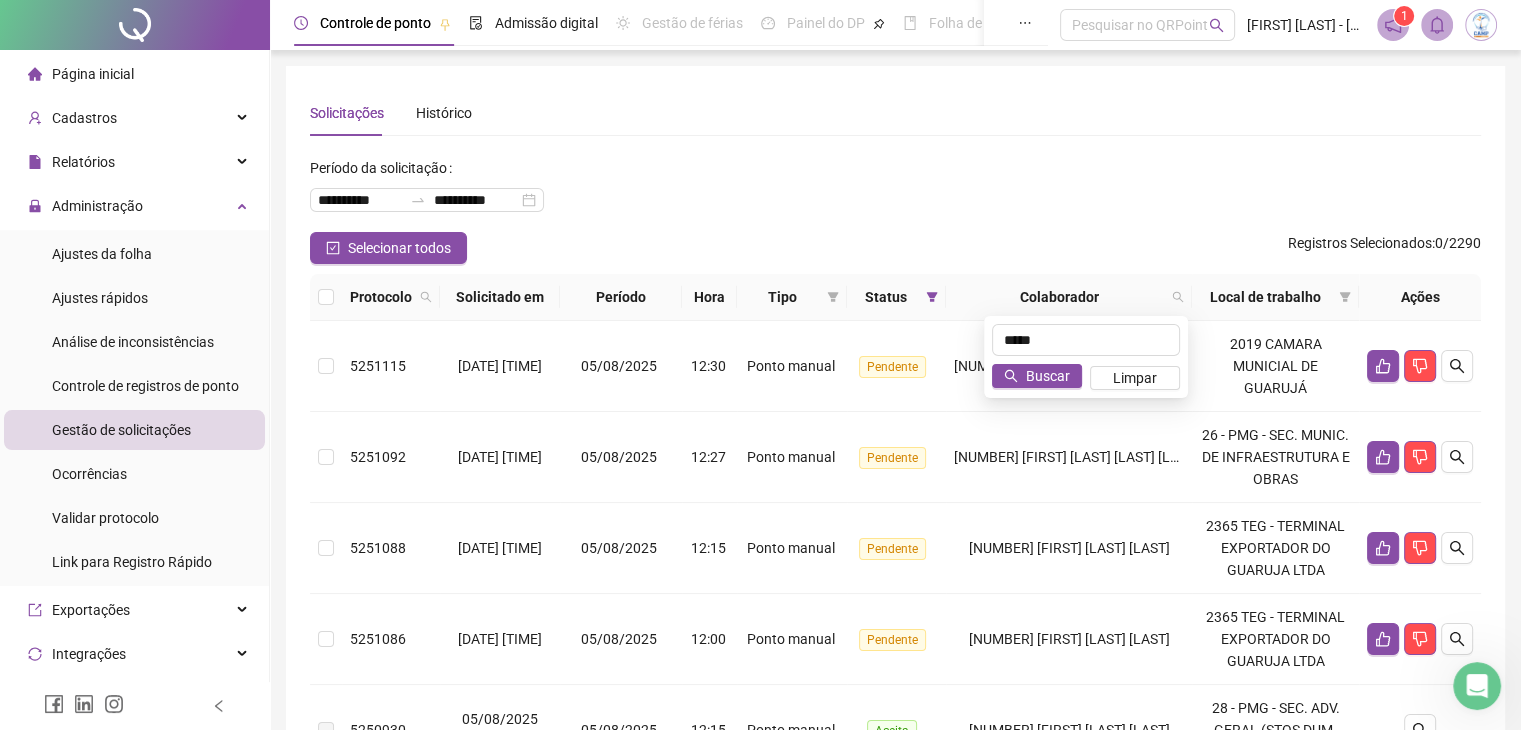 type on "*****" 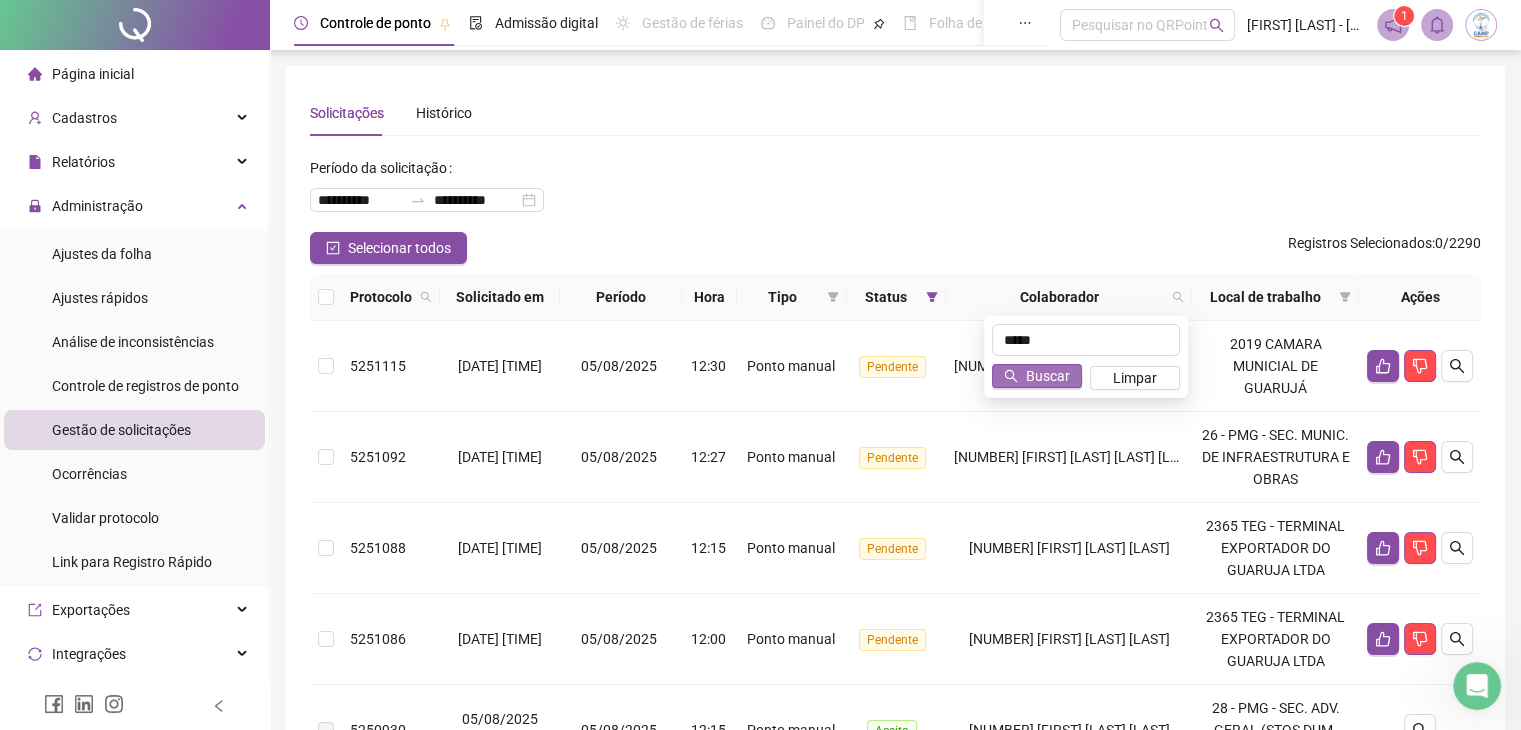 click on "Buscar" at bounding box center (1048, 376) 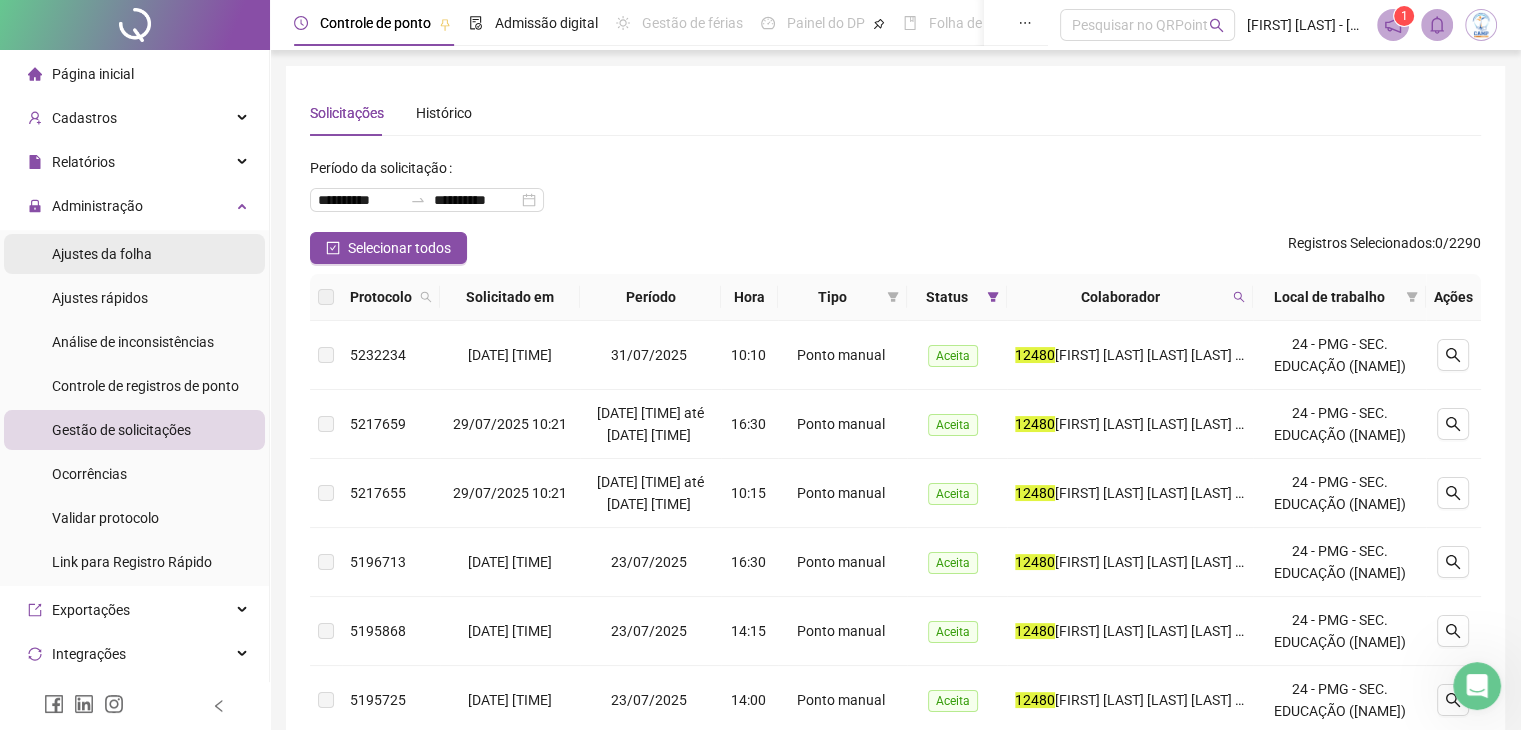 click on "Ajustes da folha" at bounding box center [134, 254] 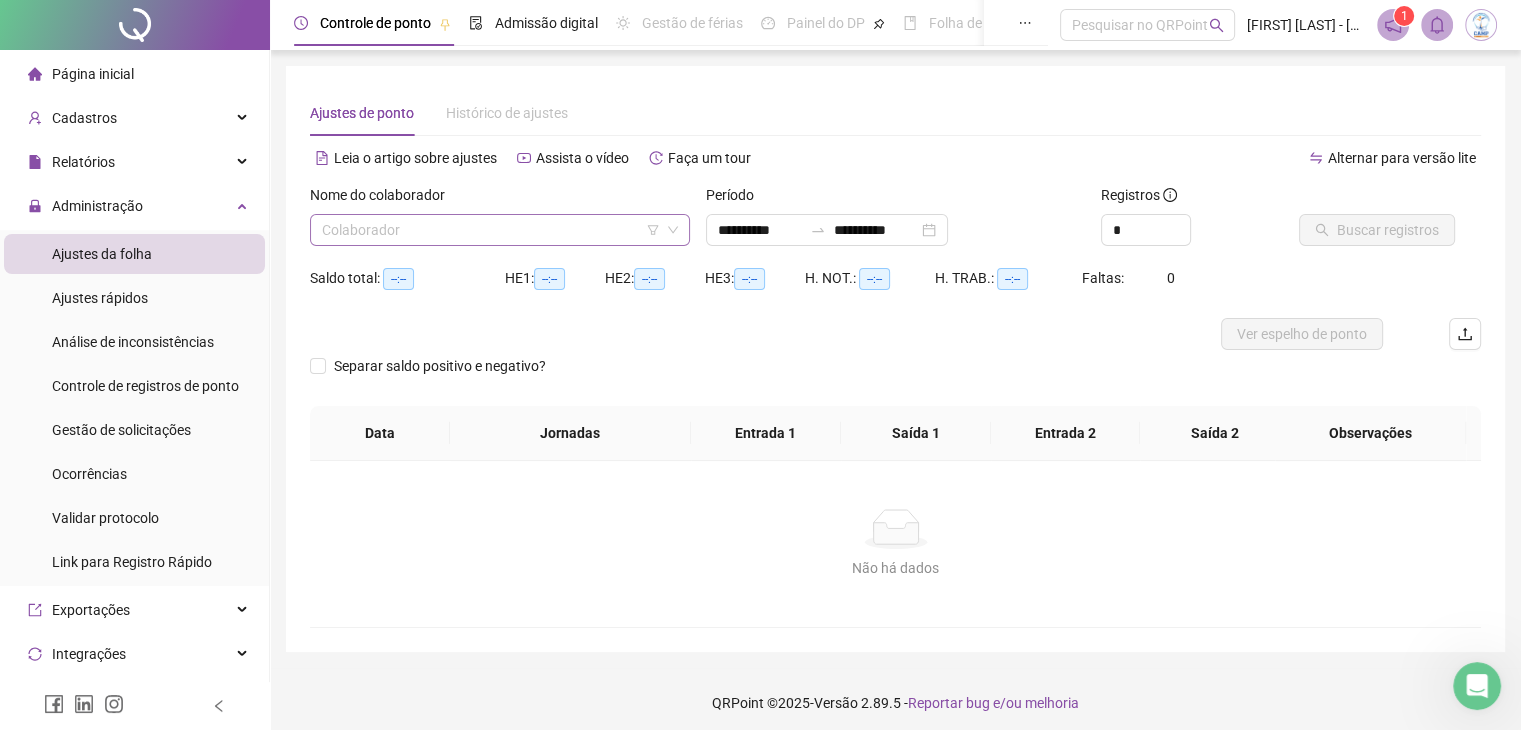 click at bounding box center [491, 230] 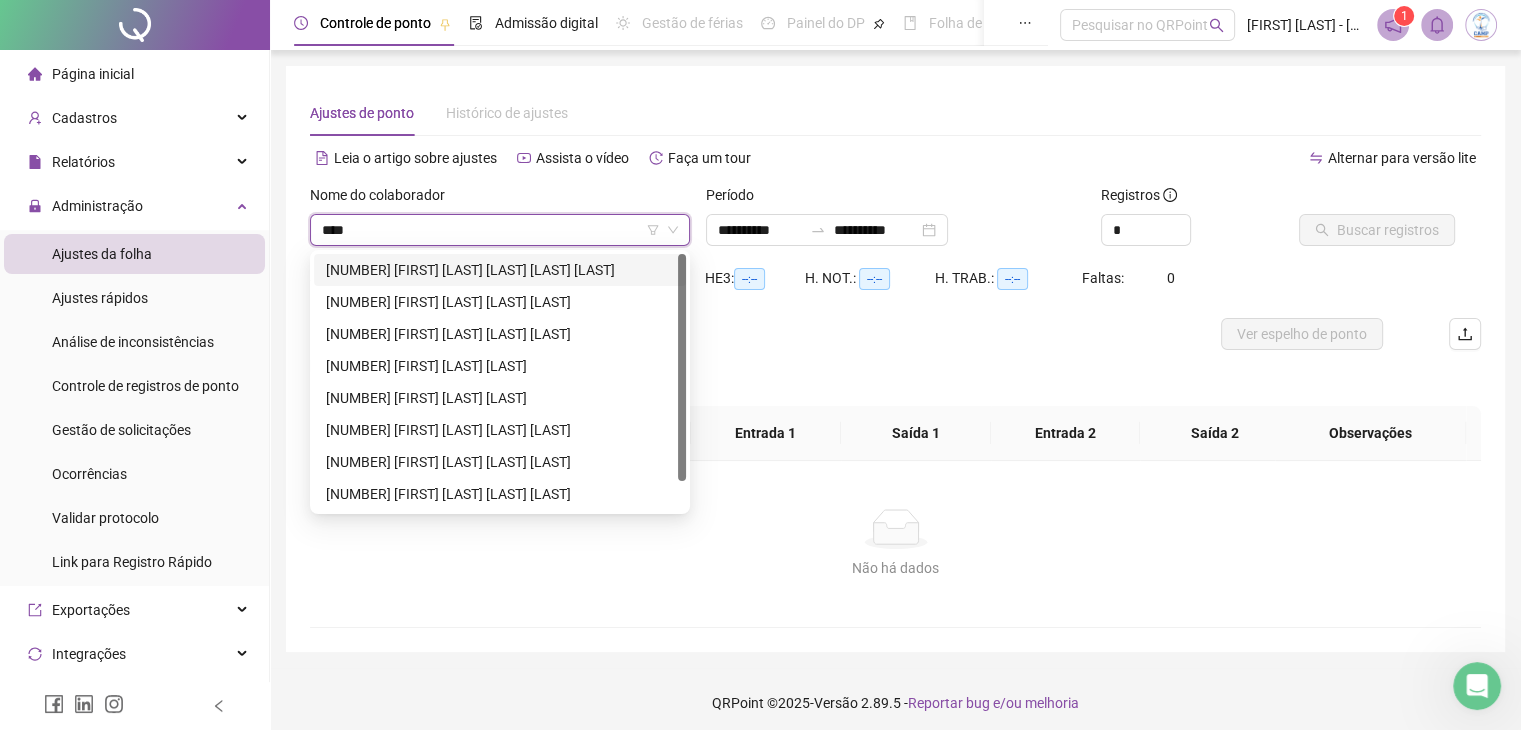 type on "*****" 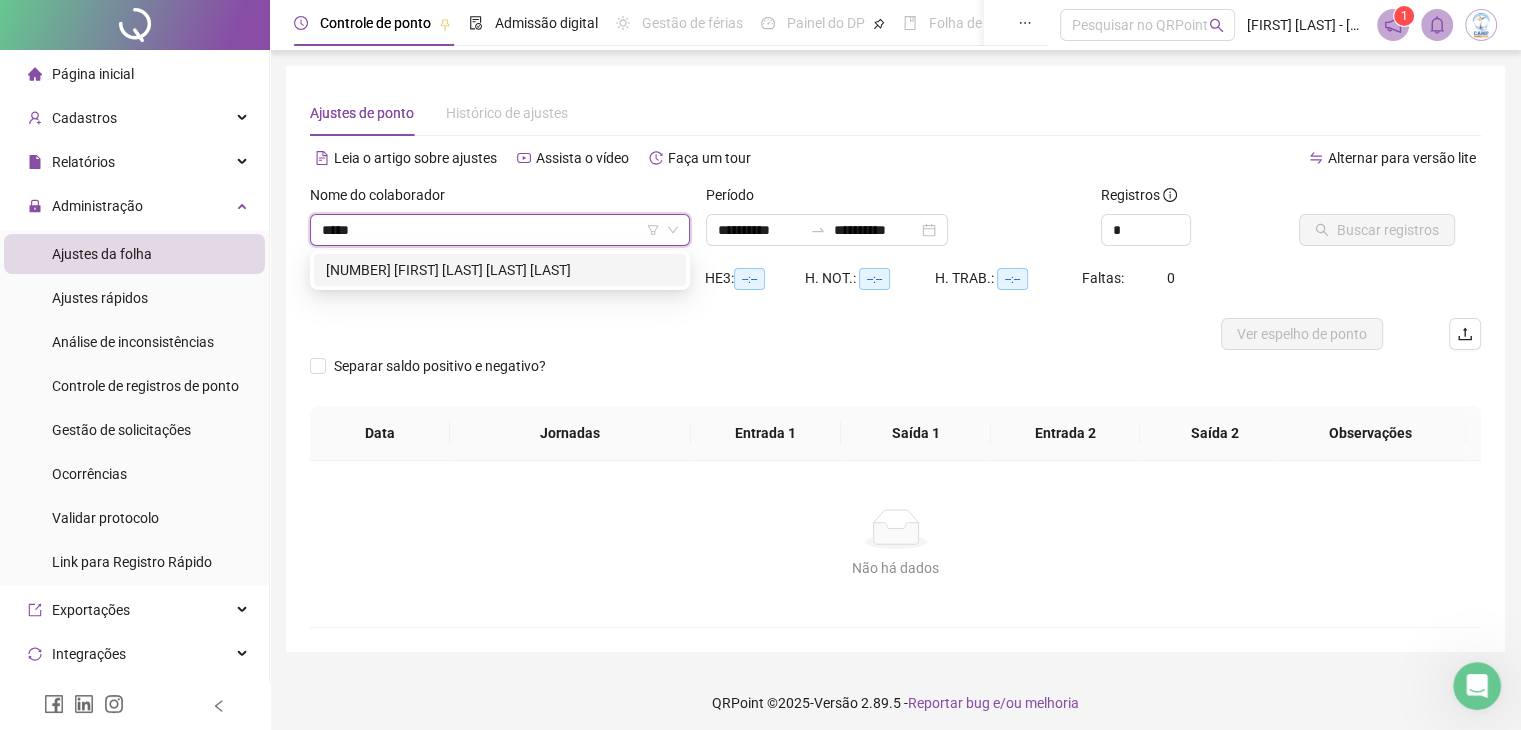 click on "[NUMBER] [FIRST] [LAST] [LAST] [LAST]" at bounding box center (500, 270) 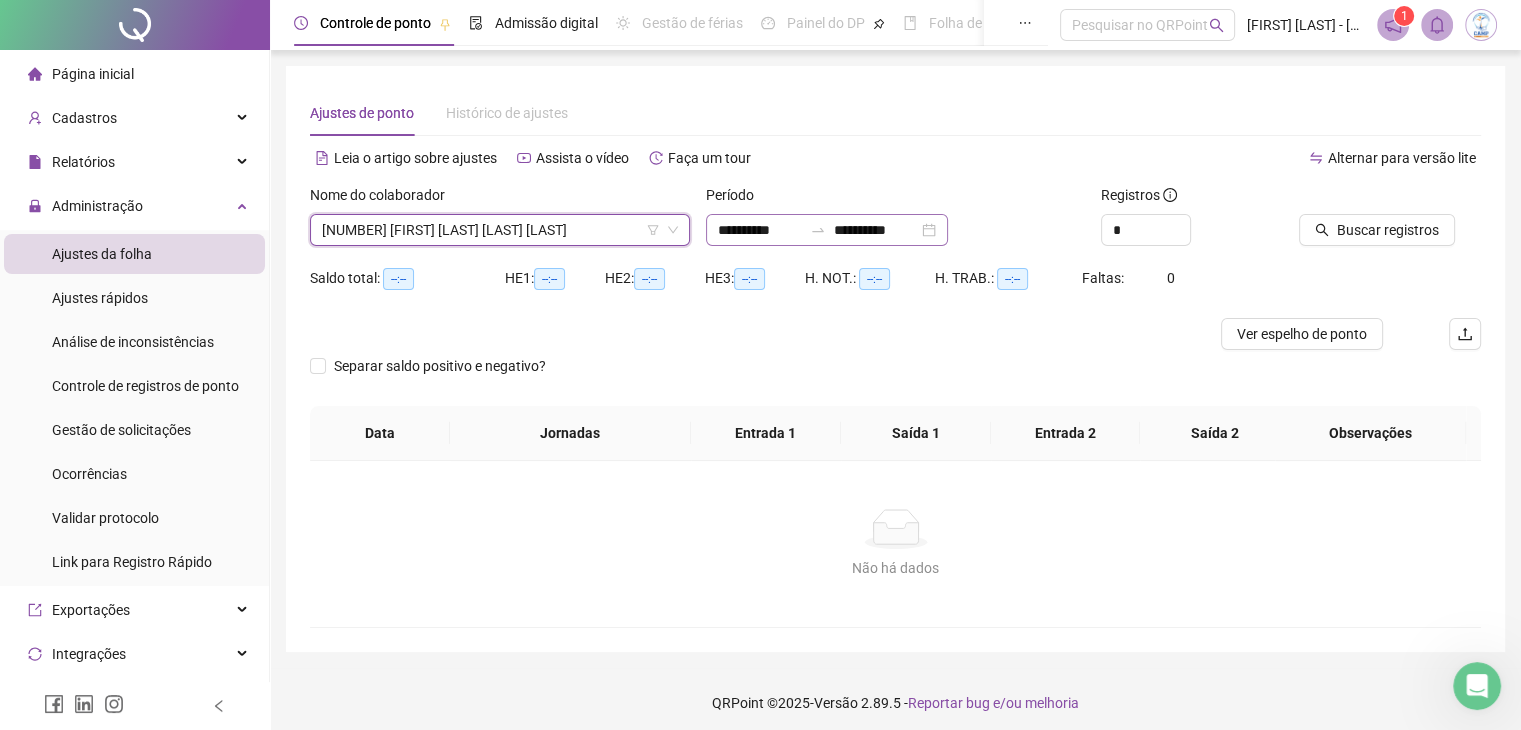 click on "**********" at bounding box center [827, 230] 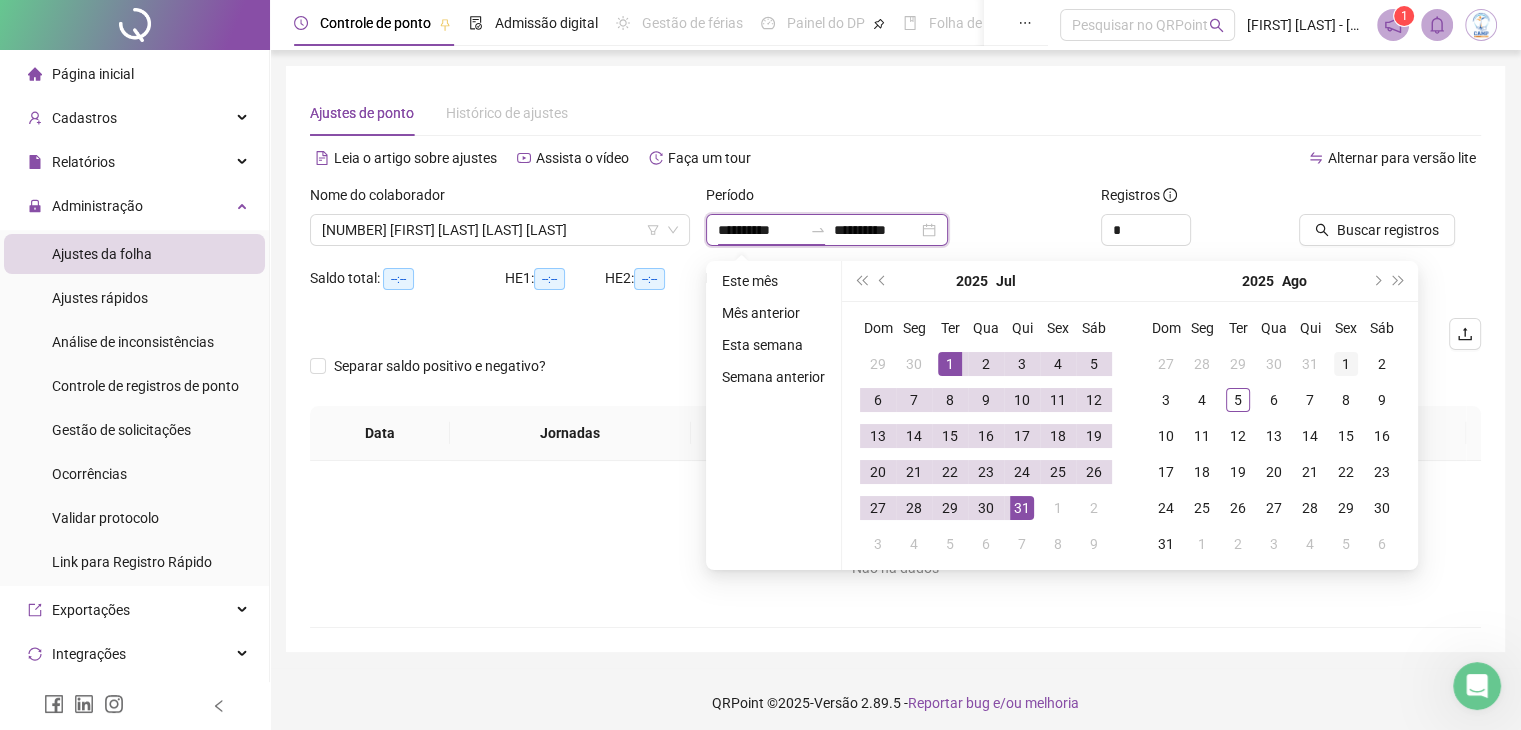type on "**********" 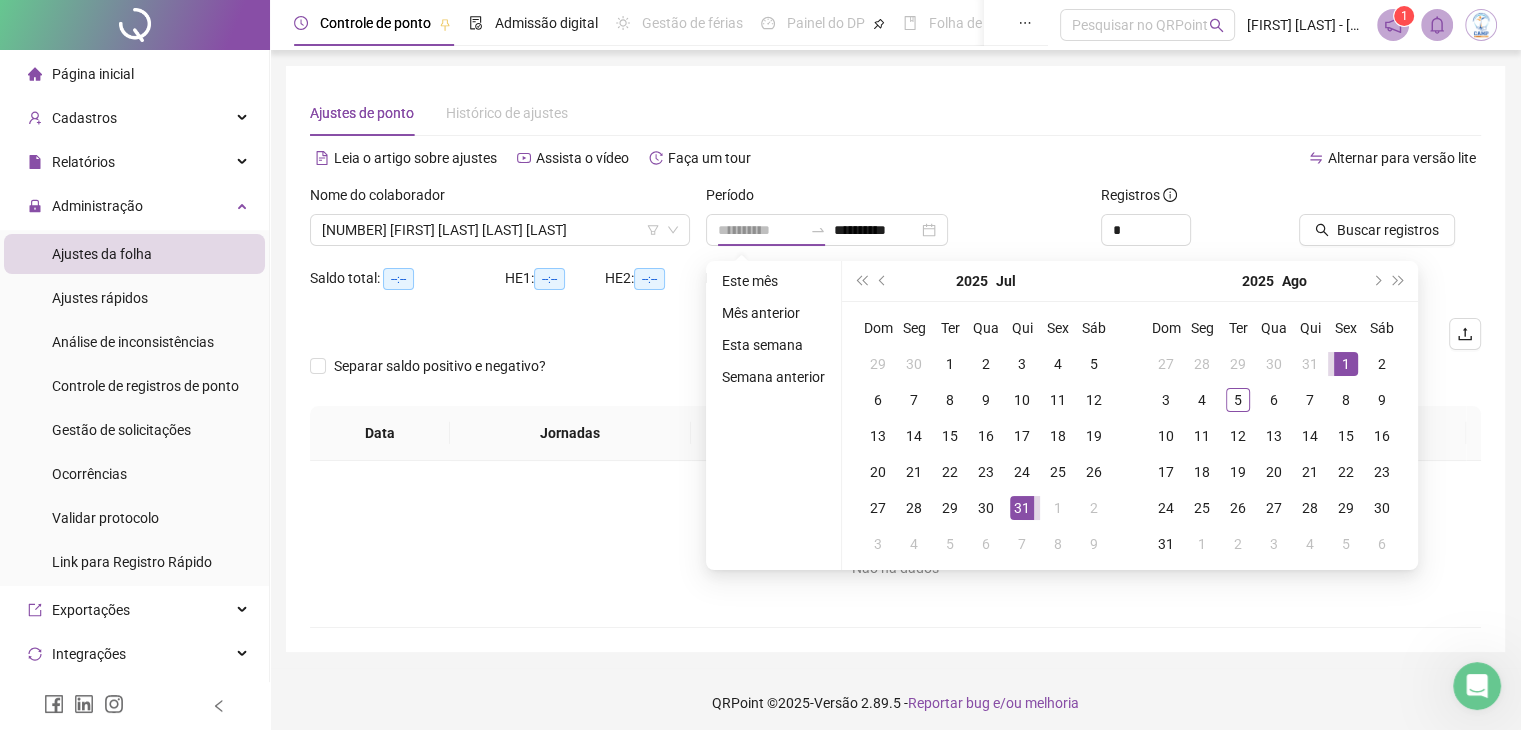 click on "1" at bounding box center (1346, 364) 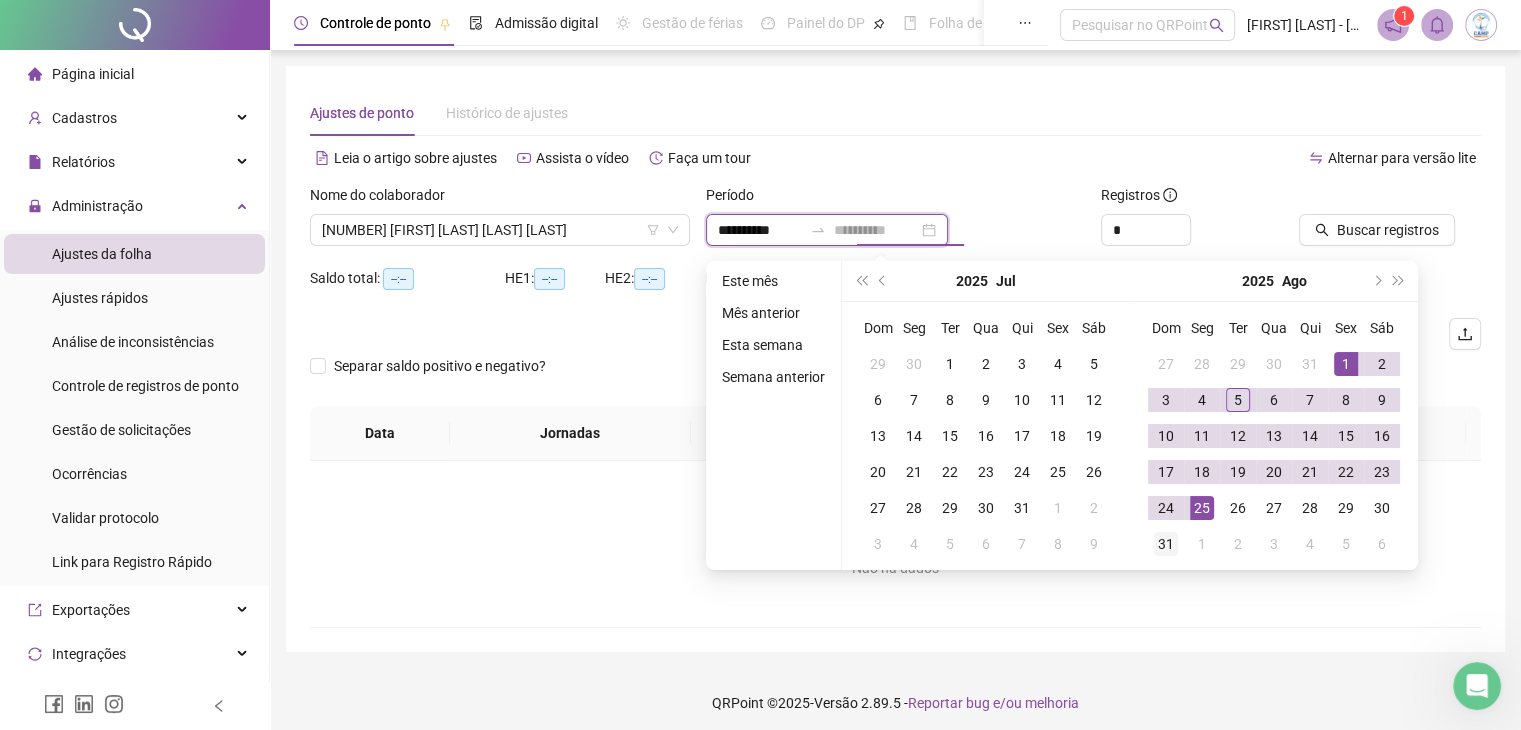 type on "**********" 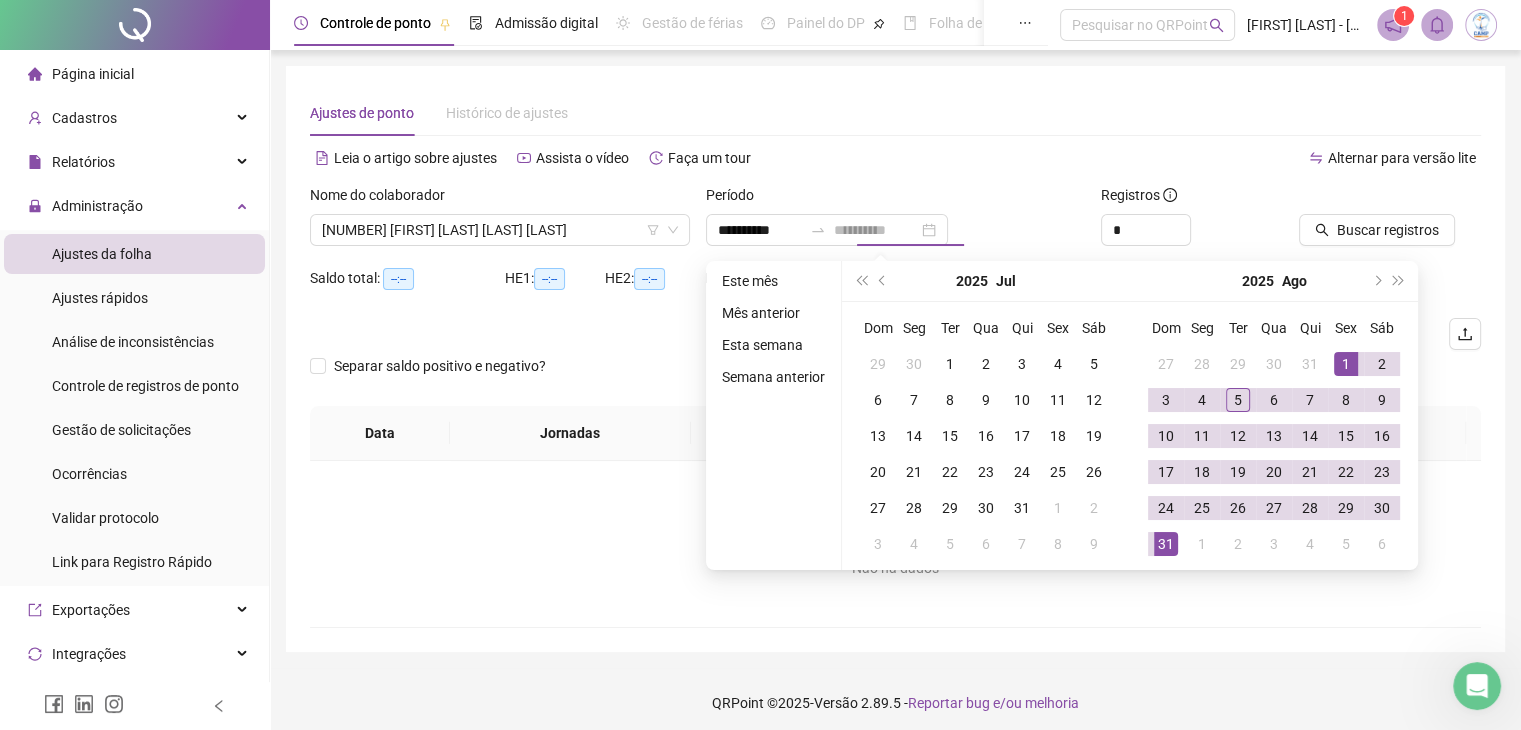 click on "31" at bounding box center (1166, 544) 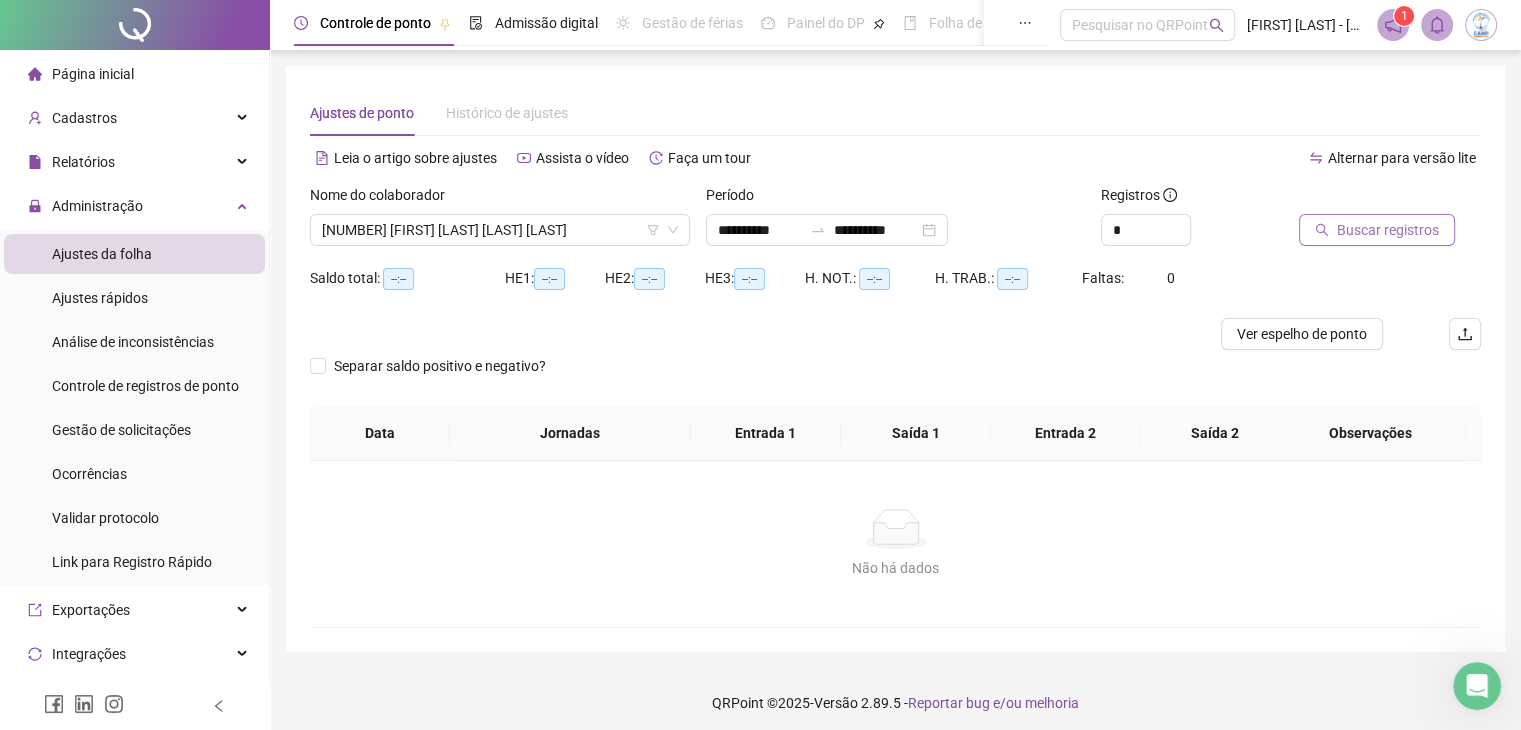 click on "Buscar registros" at bounding box center (1388, 230) 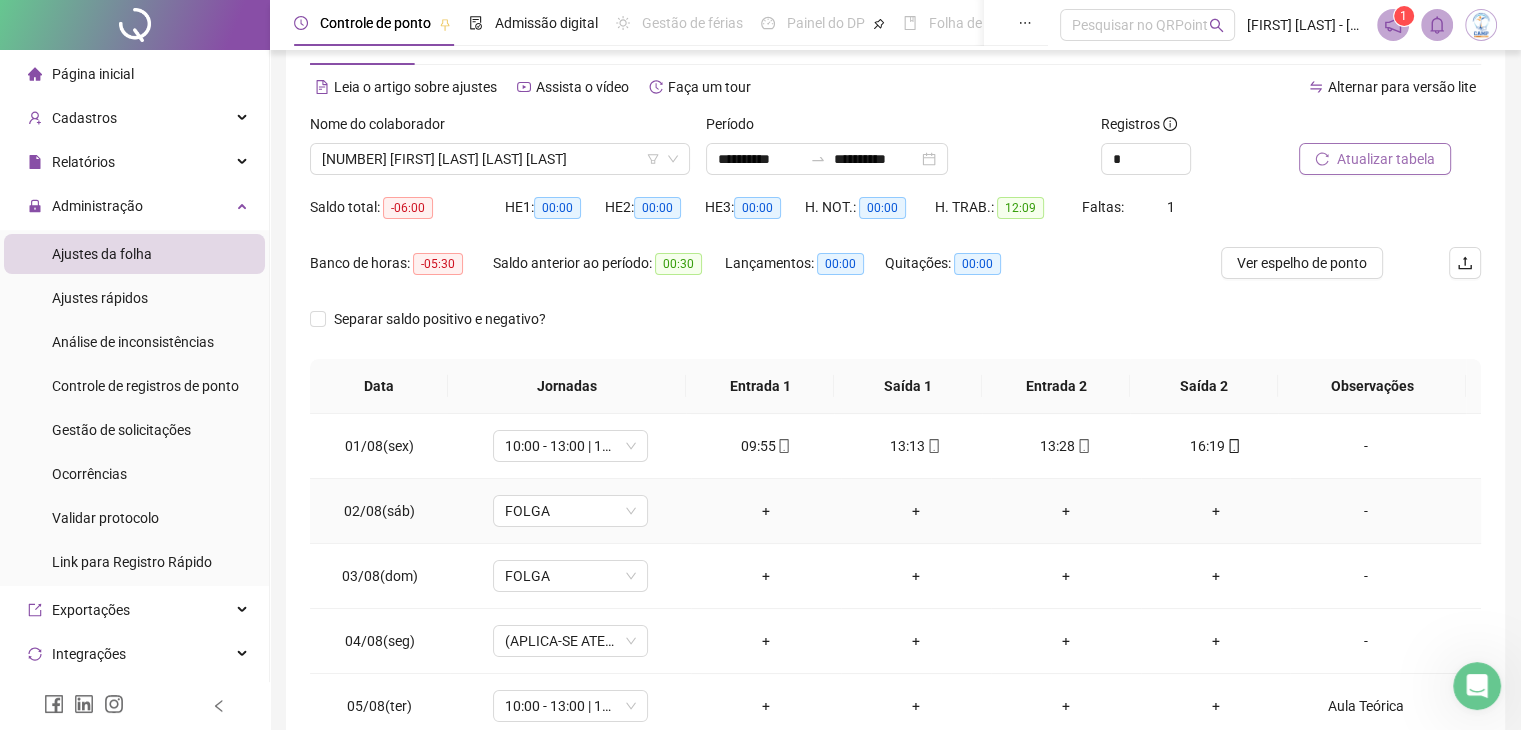 scroll, scrollTop: 0, scrollLeft: 0, axis: both 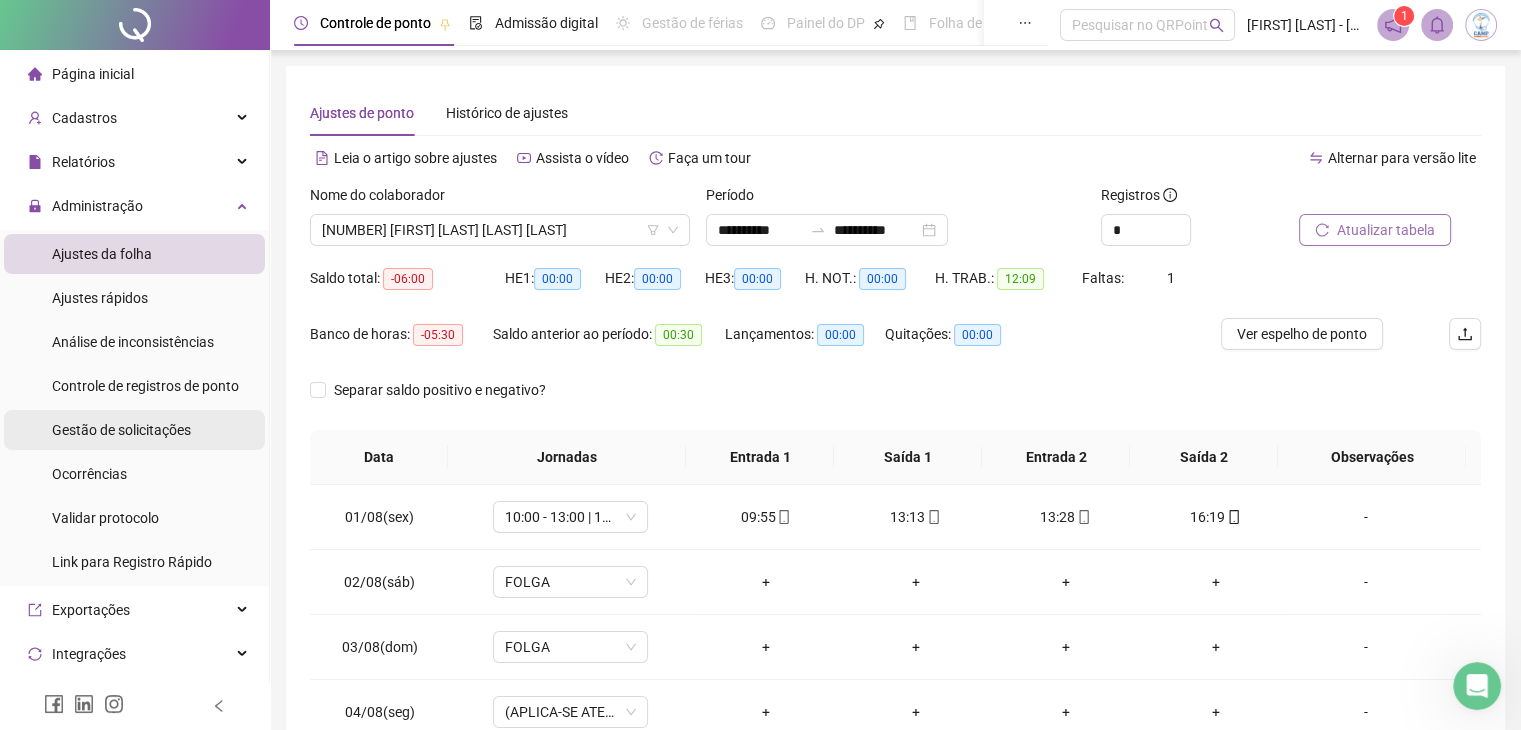 click on "Gestão de solicitações" at bounding box center [121, 430] 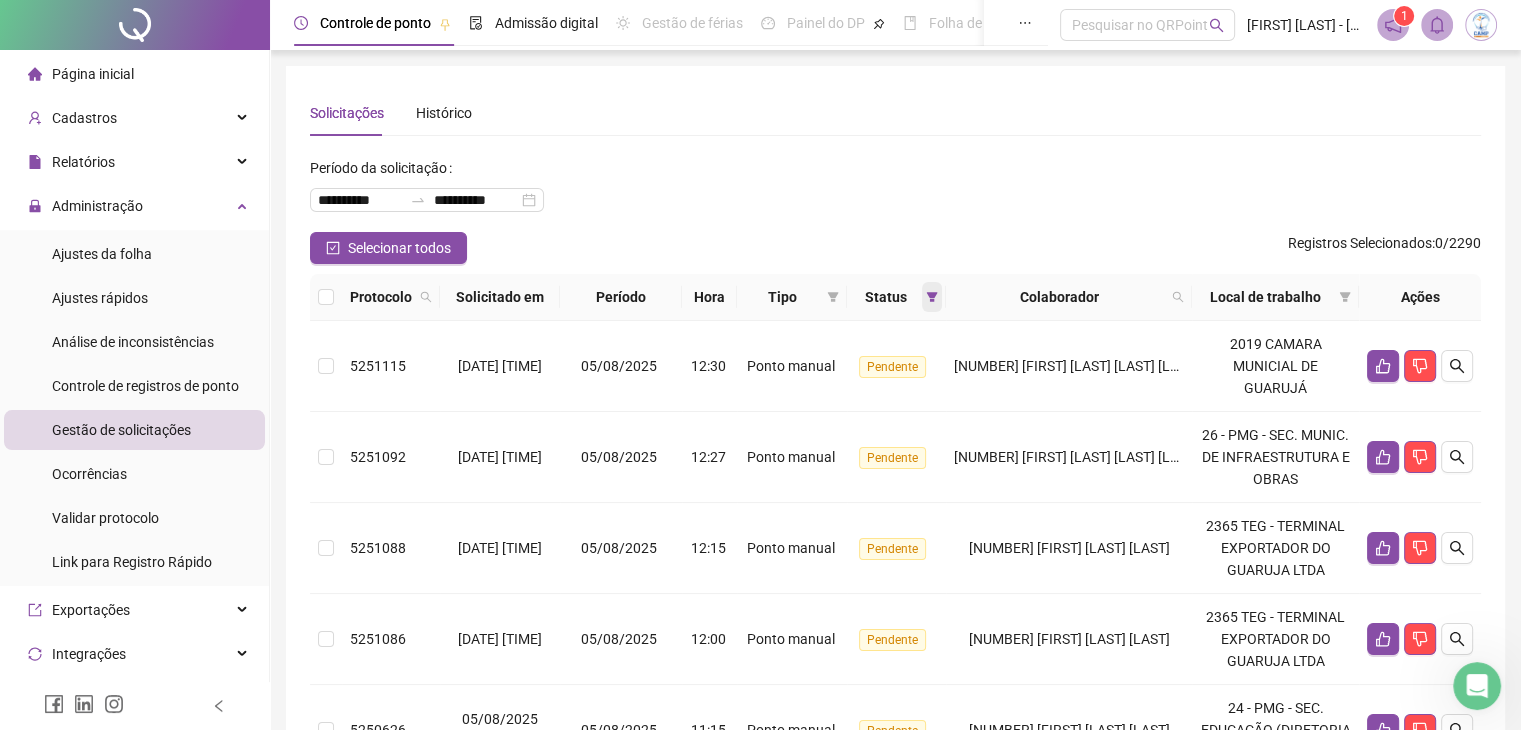 click 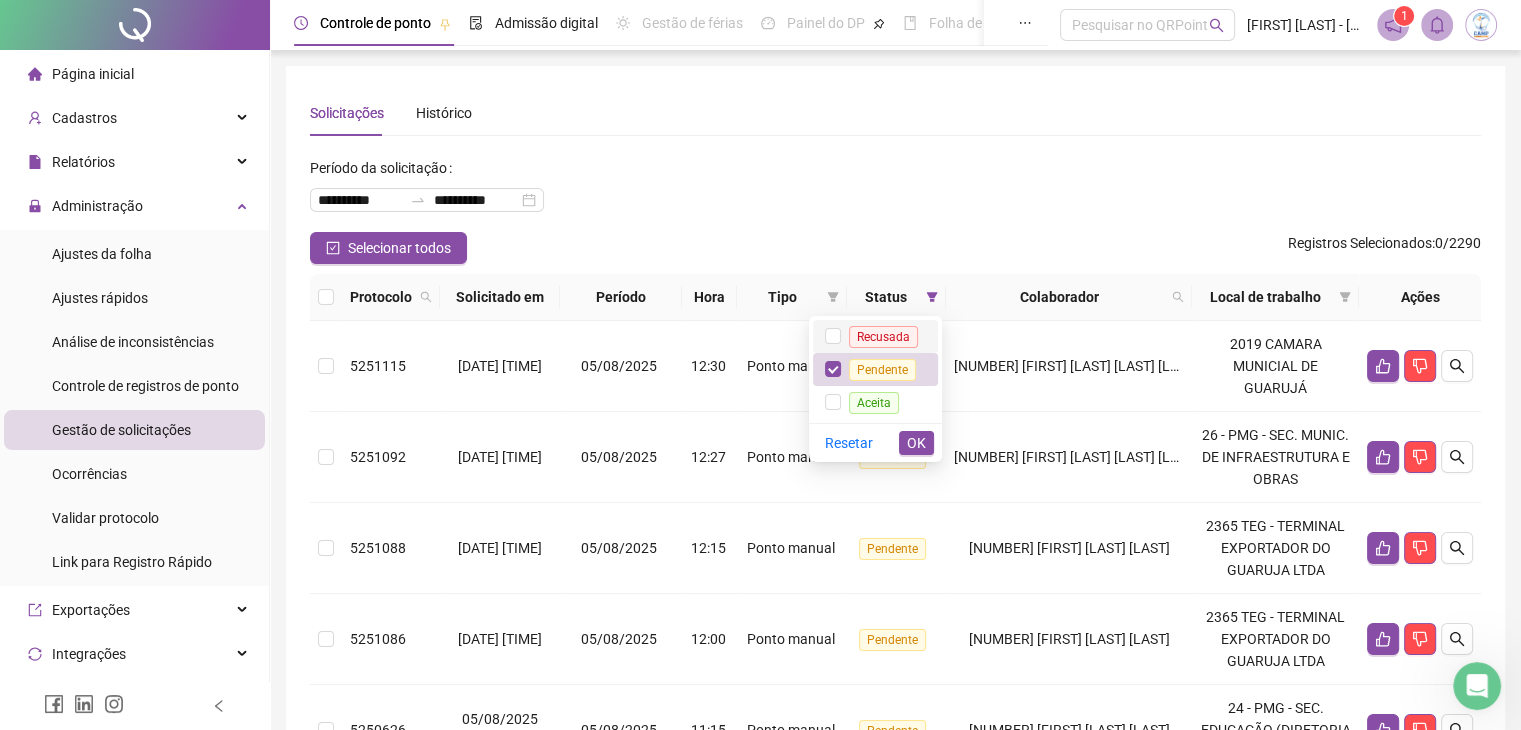 click on "Recusada" at bounding box center (883, 337) 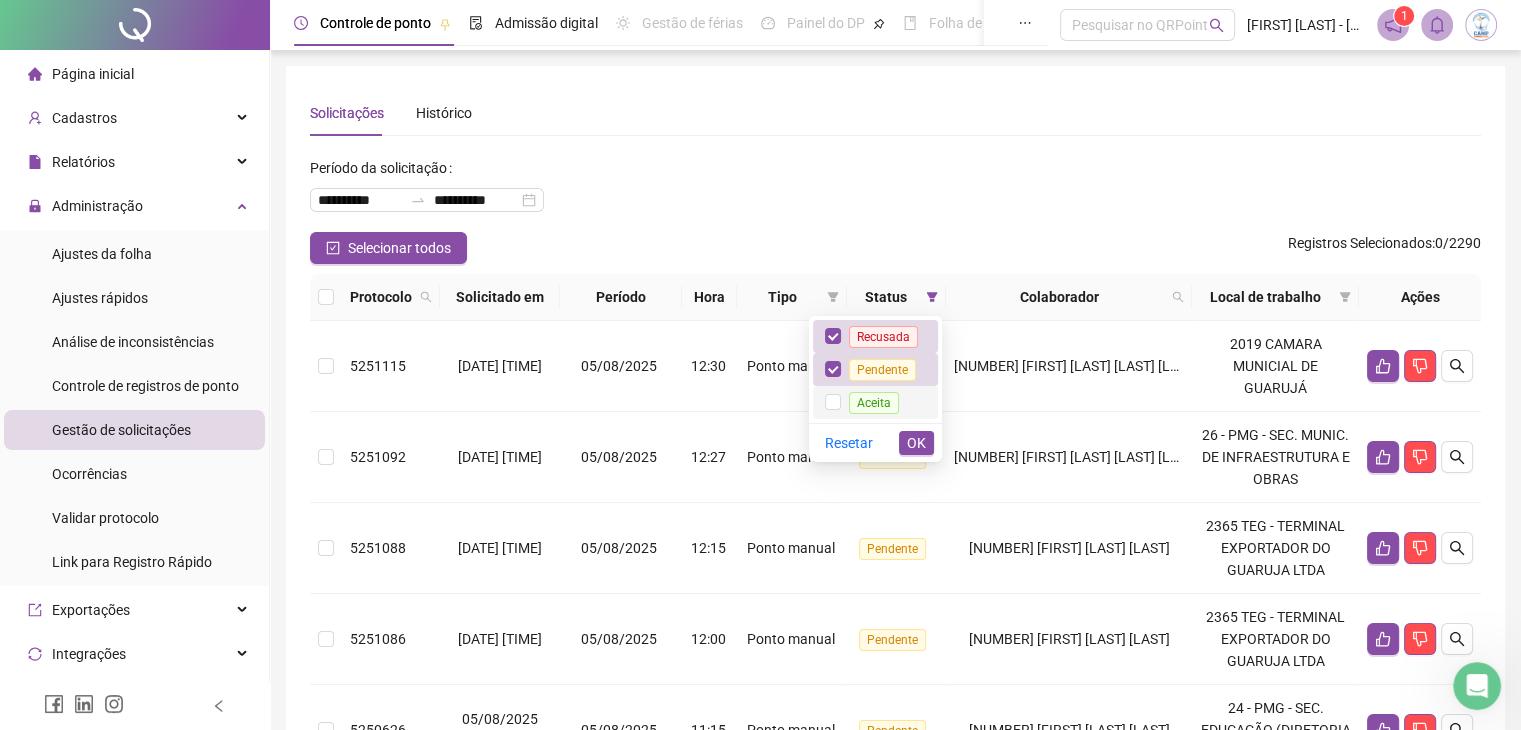 click on "Aceita" at bounding box center (874, 403) 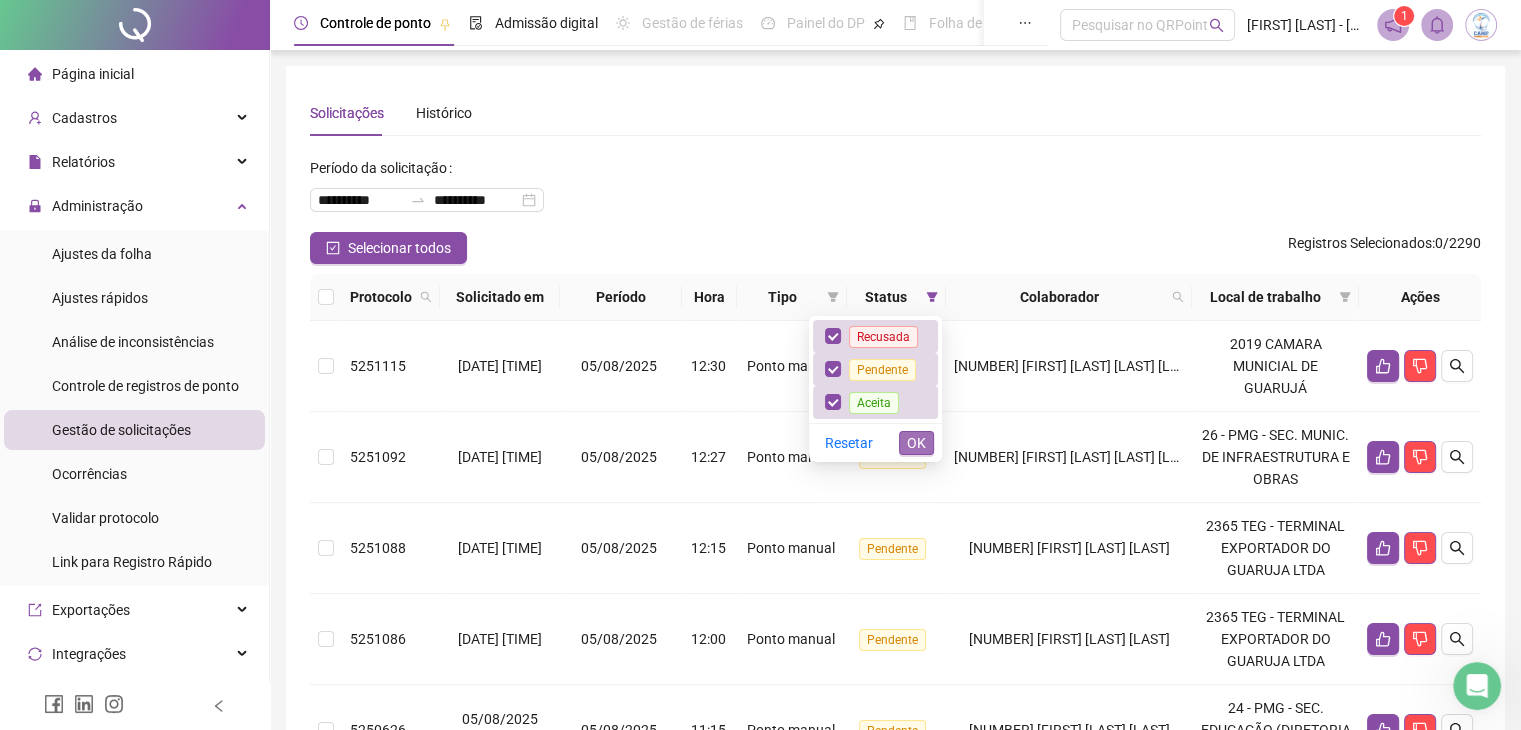 click on "OK" at bounding box center [916, 443] 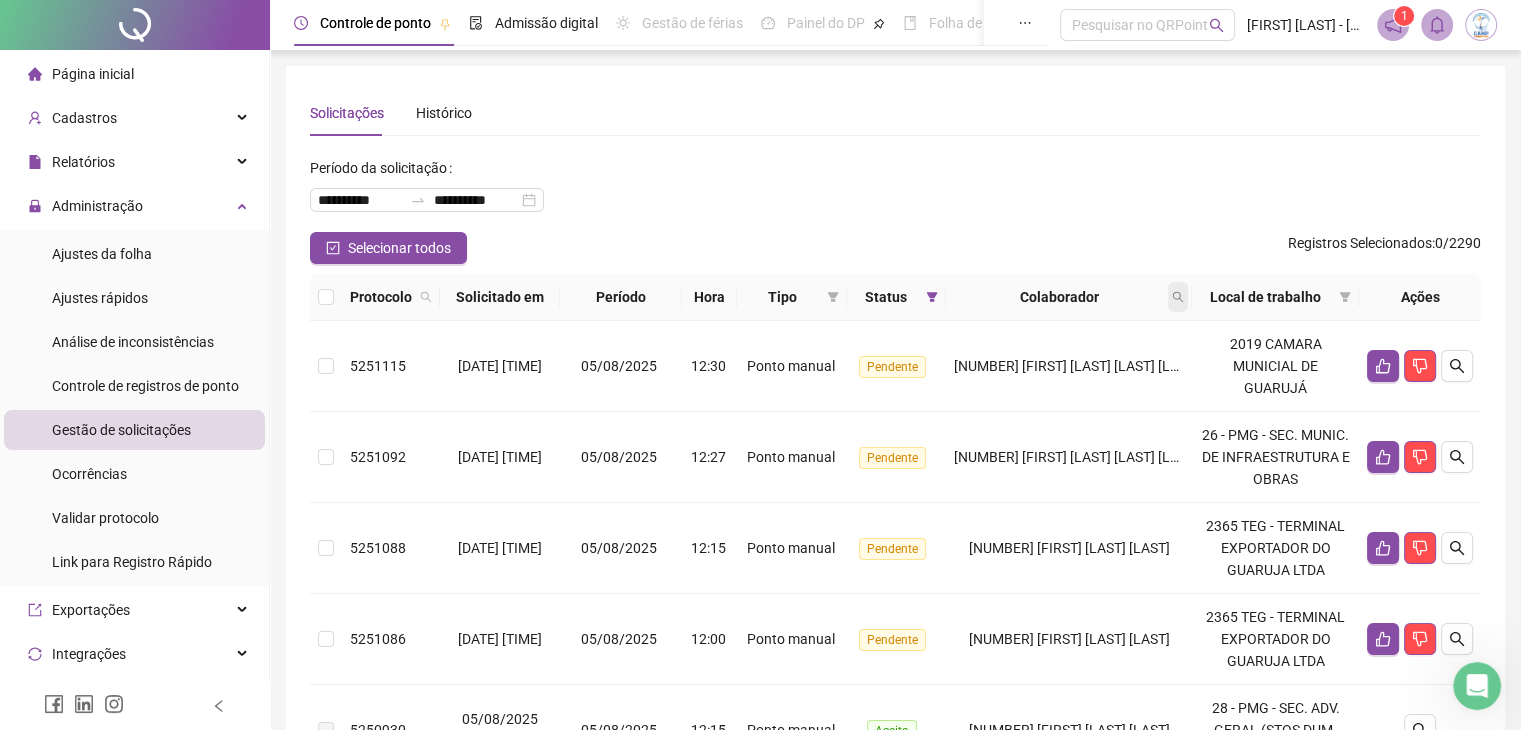 click 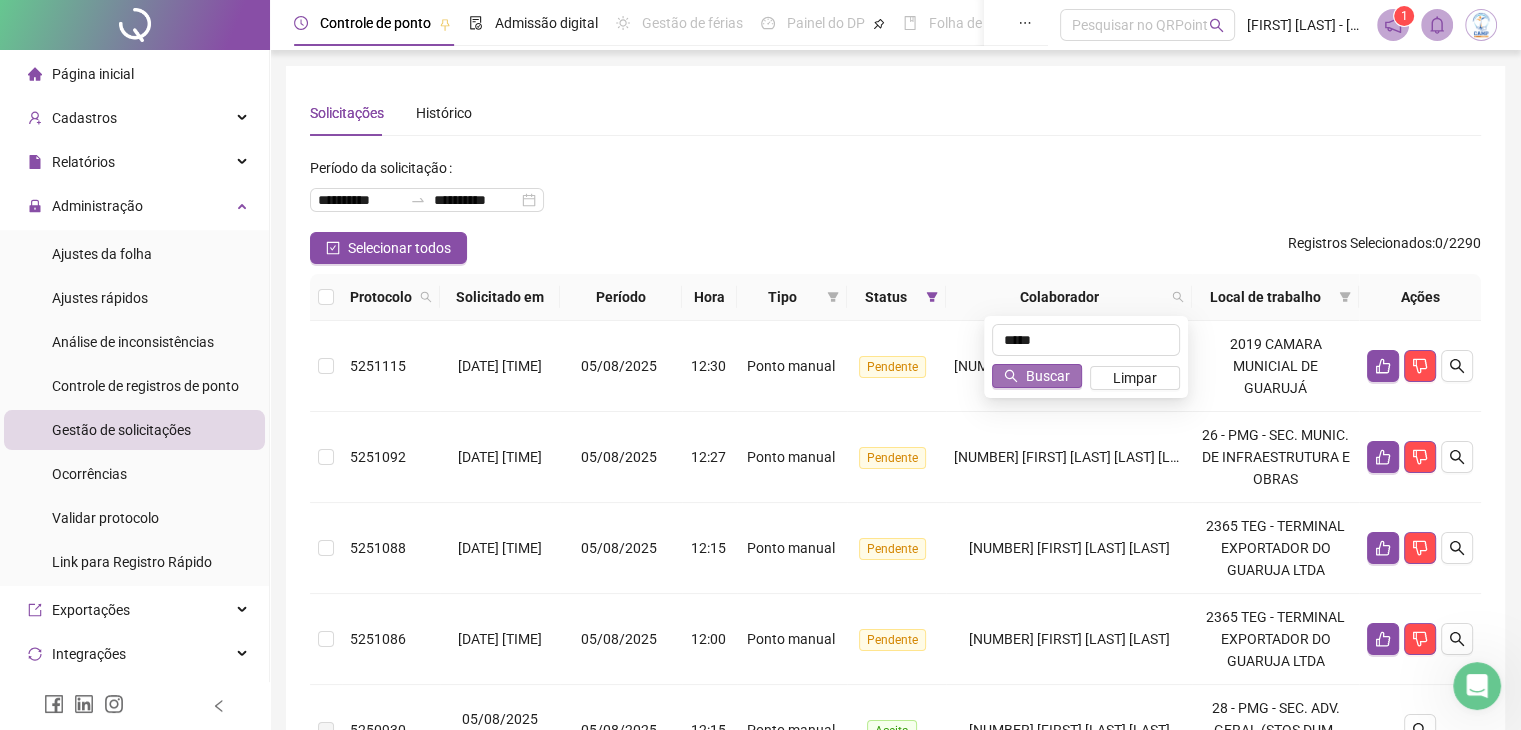 type on "*****" 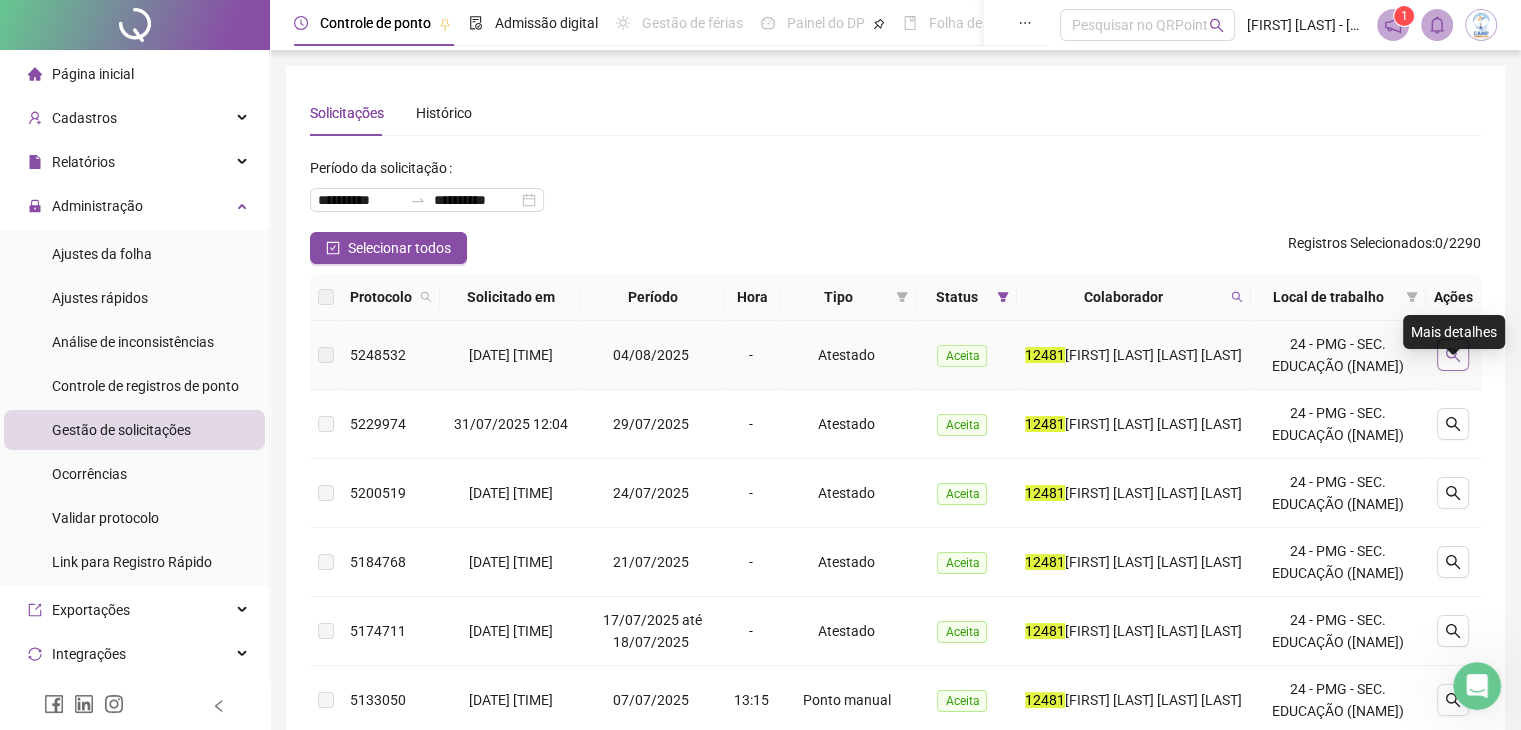 click at bounding box center (1453, 355) 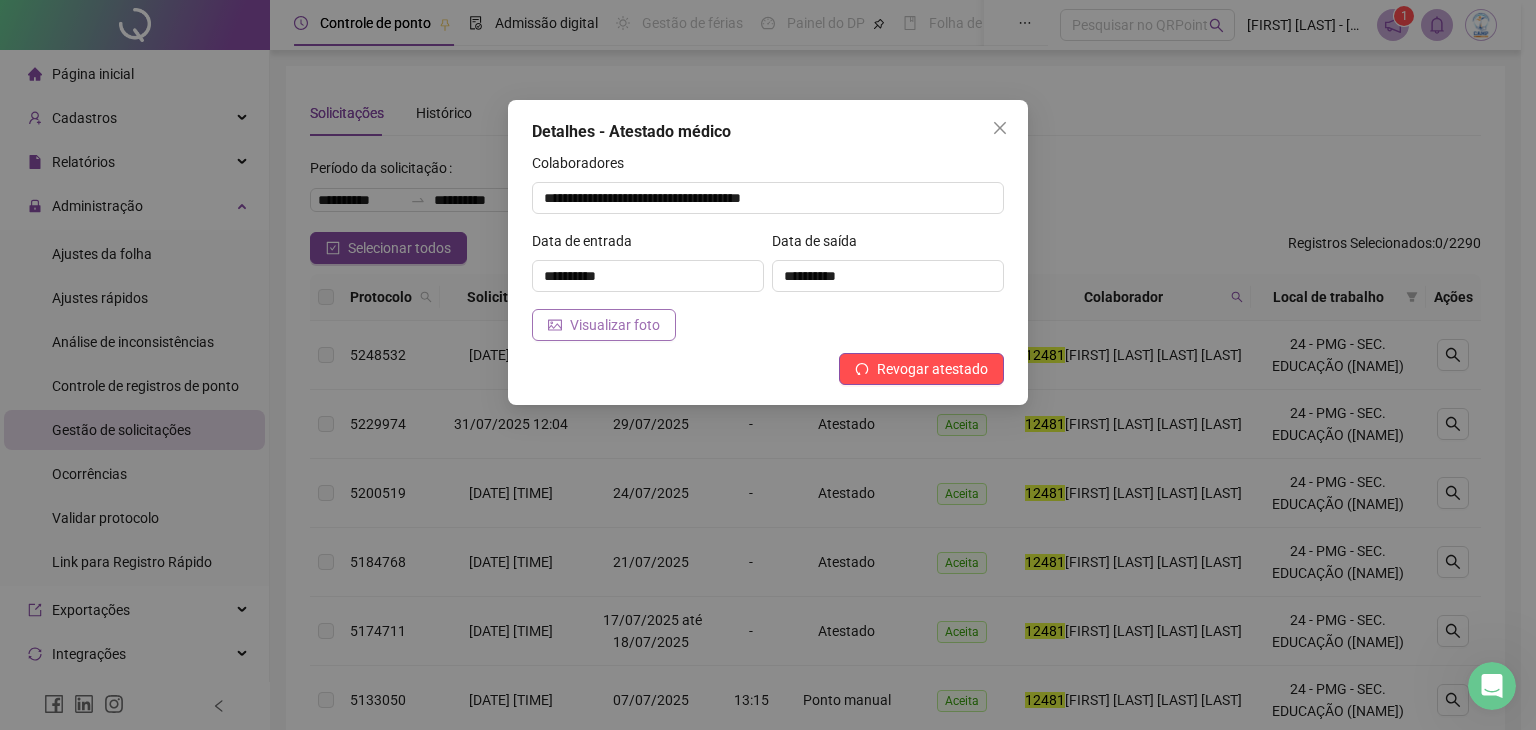 click on "Visualizar foto" at bounding box center (615, 325) 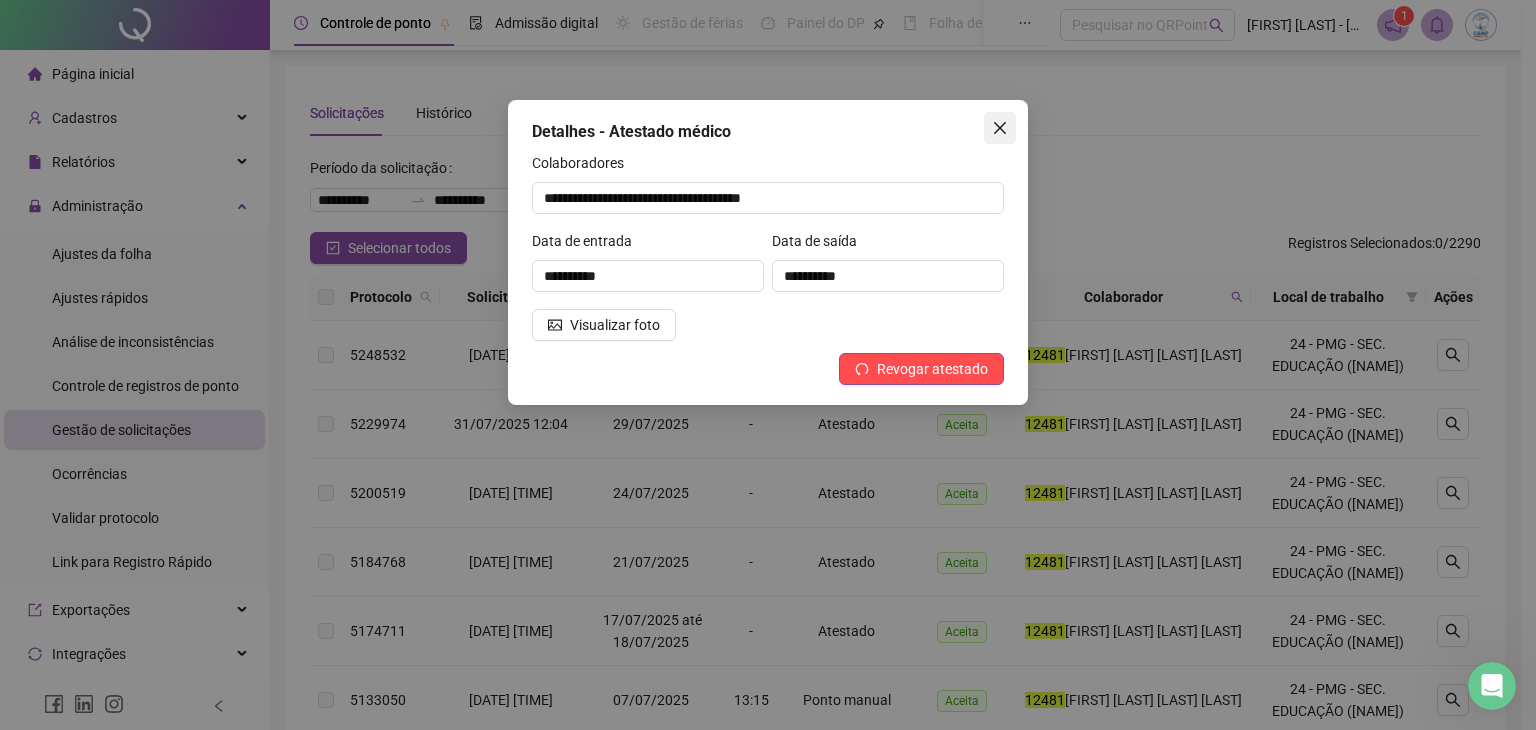 click 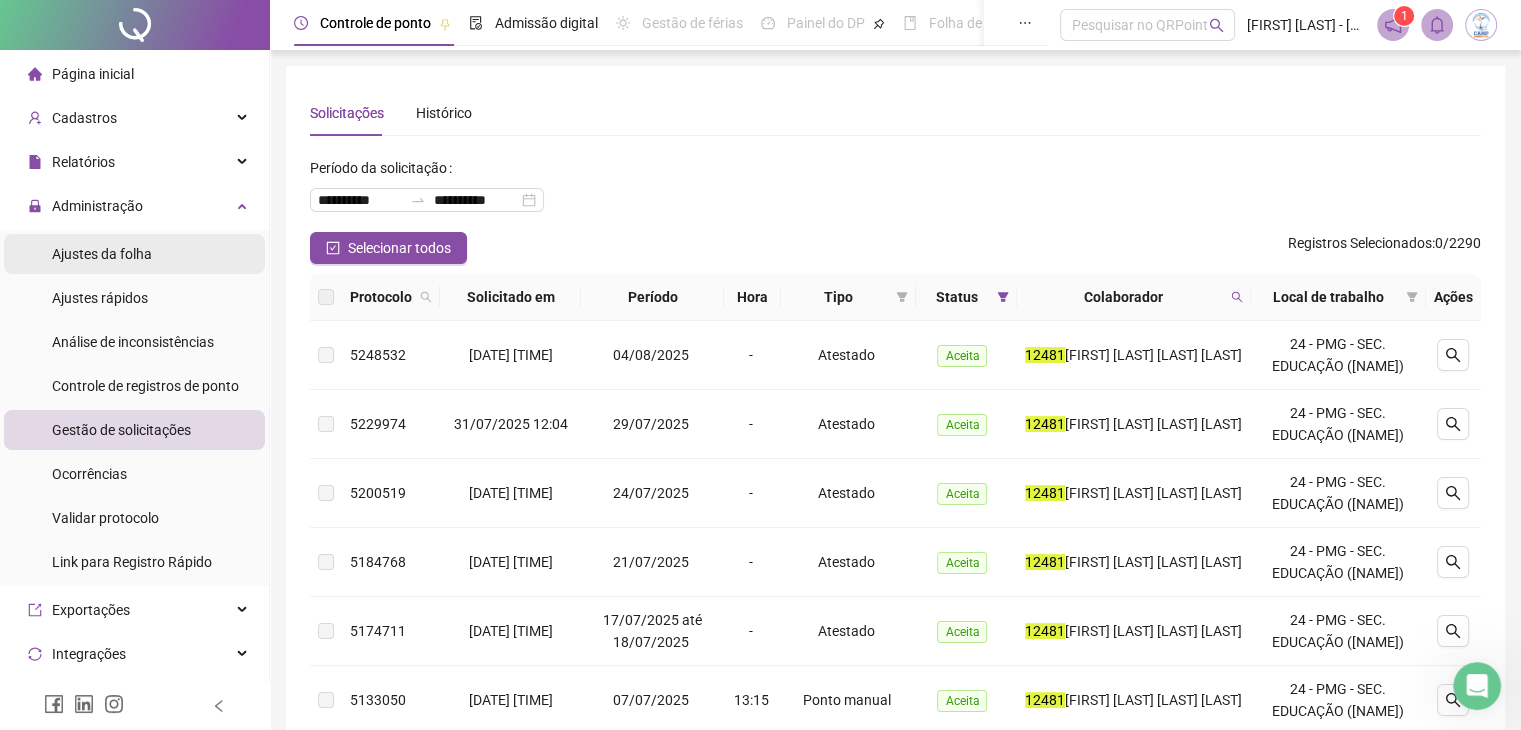 click on "Ajustes da folha" at bounding box center [134, 254] 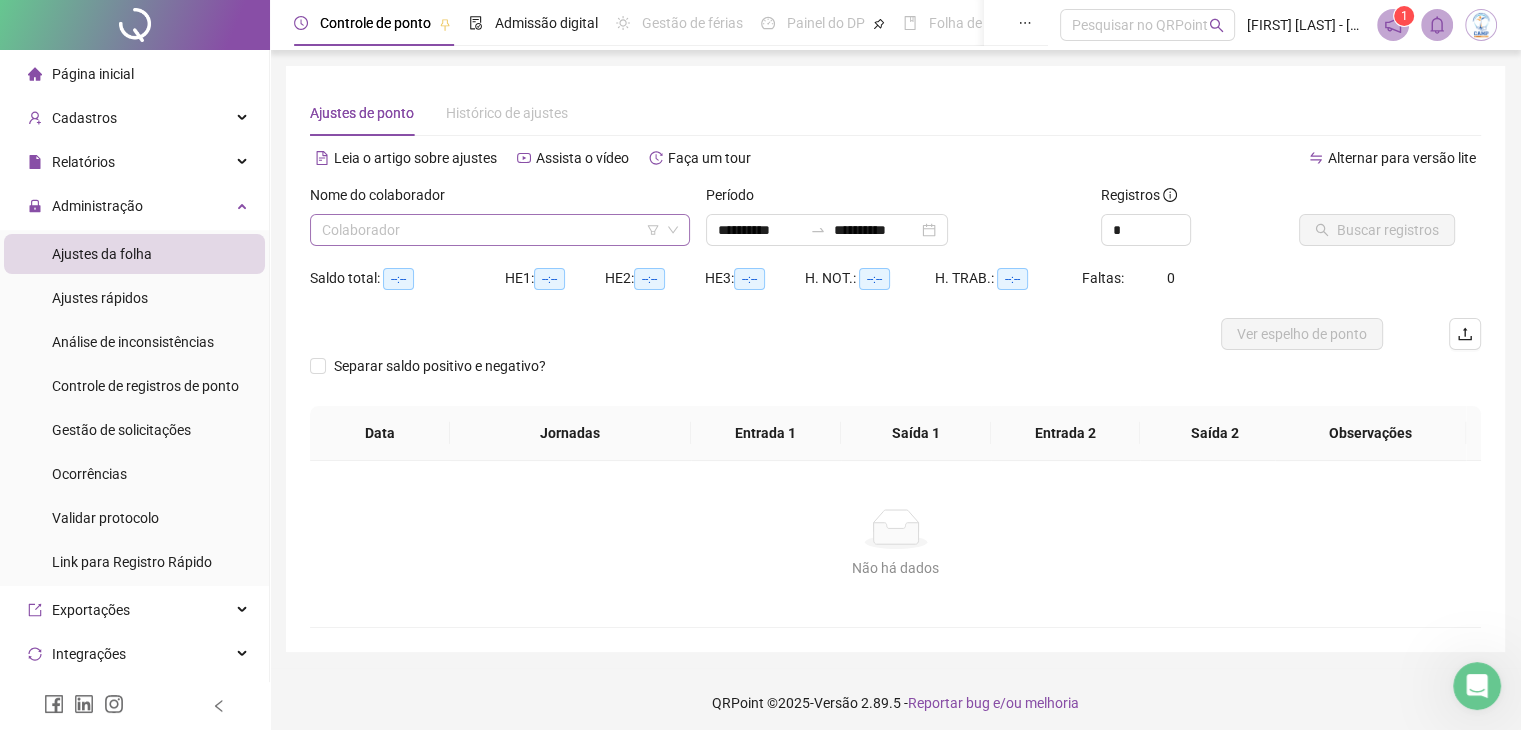 click at bounding box center (491, 230) 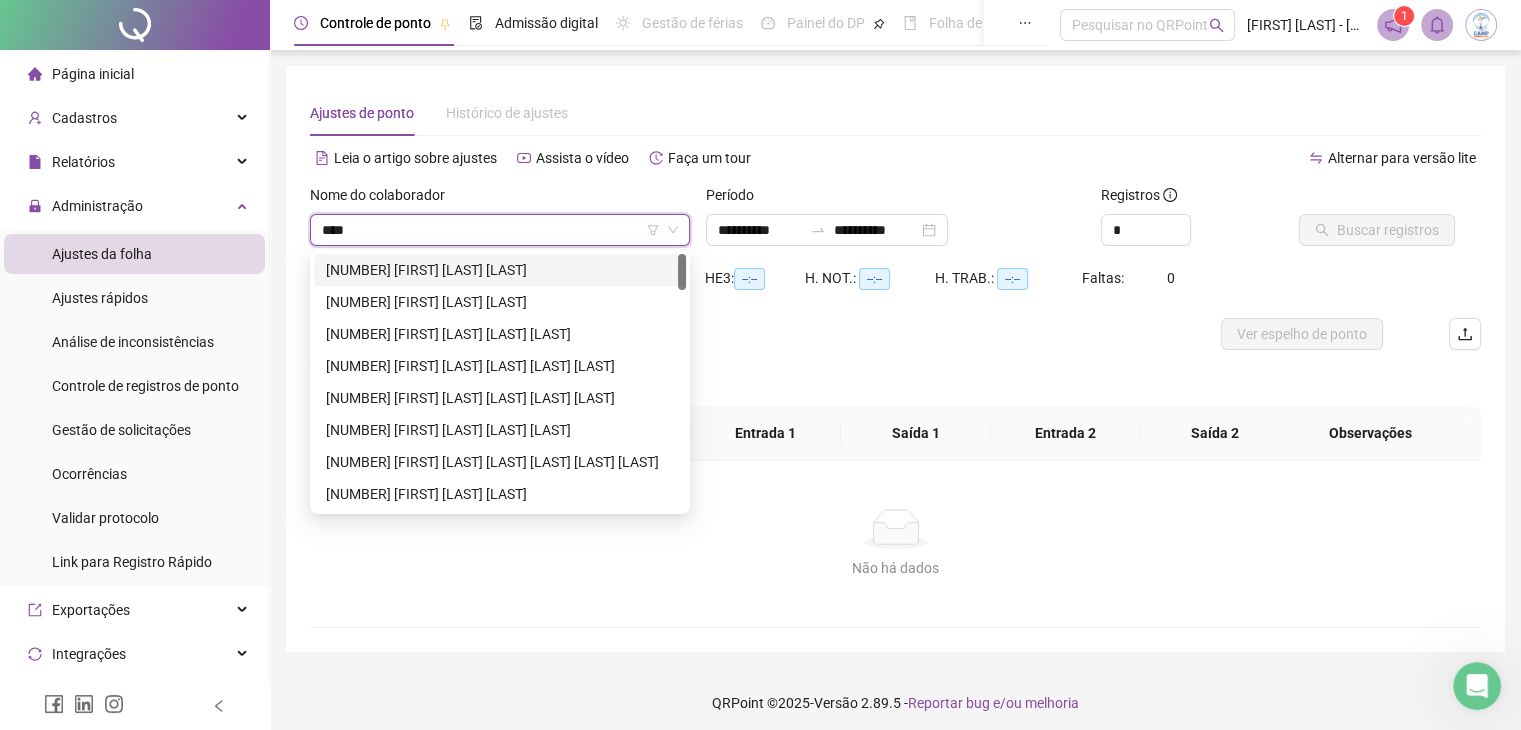 type on "*****" 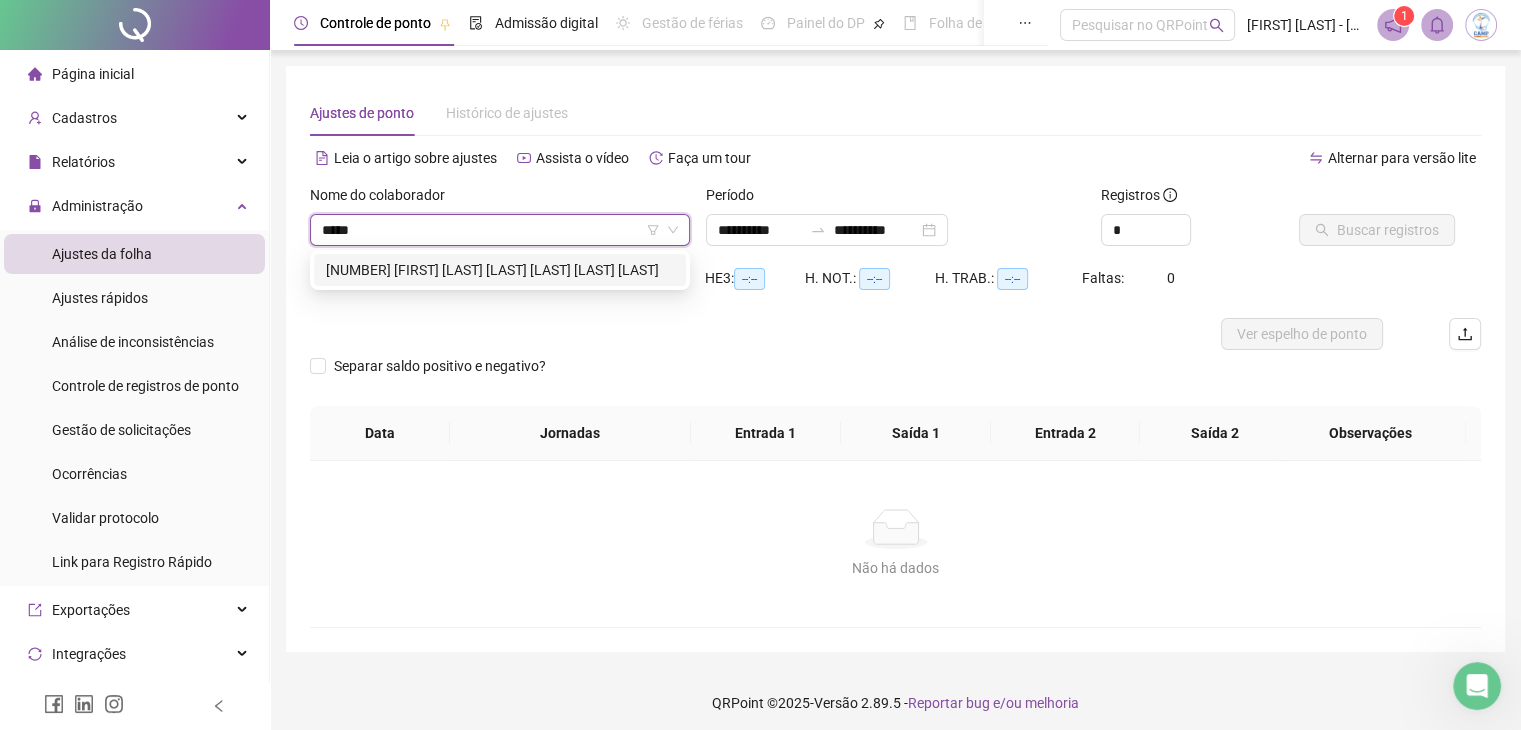 click on "[NUMBER] [FIRST] [LAST] [LAST] [LAST] [LAST] [LAST]" at bounding box center [500, 270] 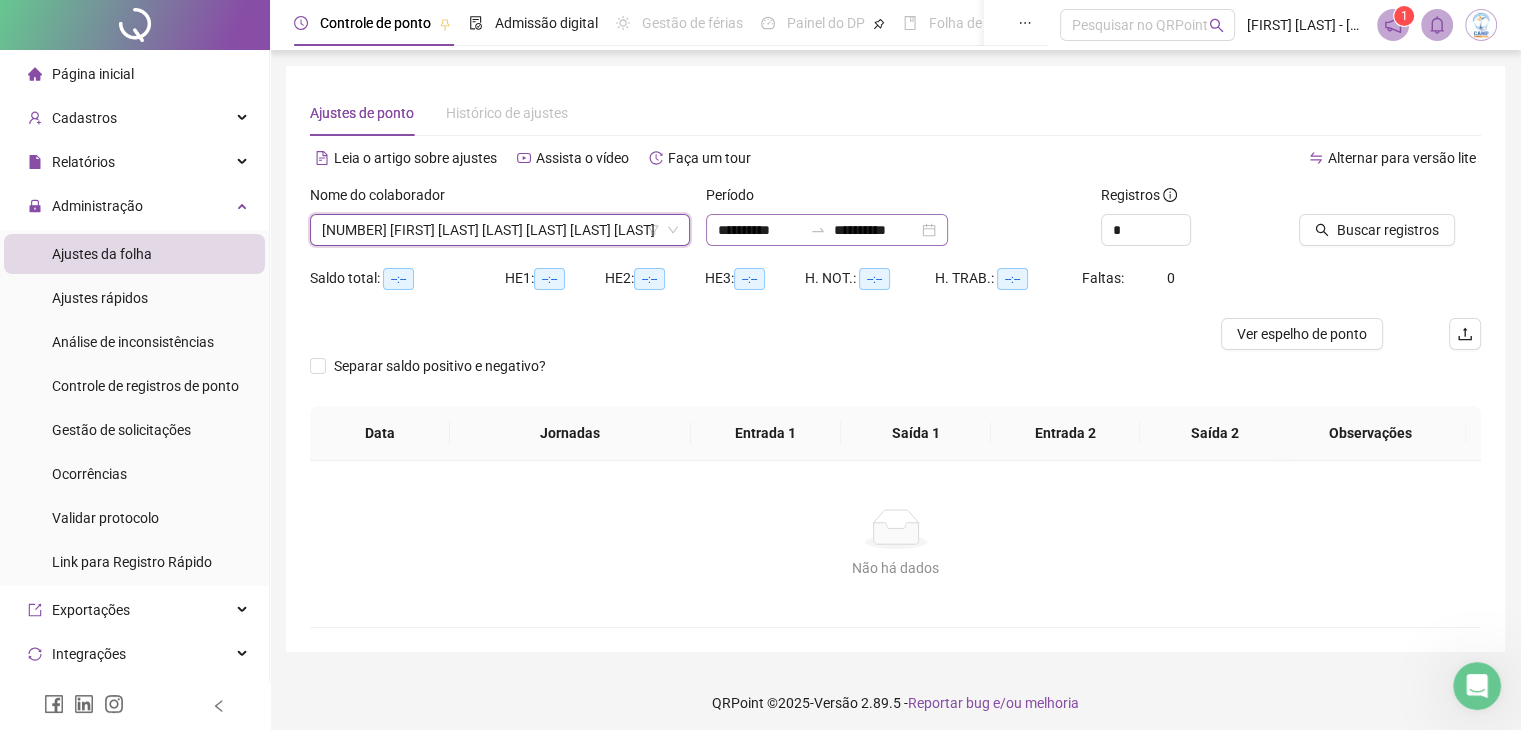 click on "**********" at bounding box center (827, 230) 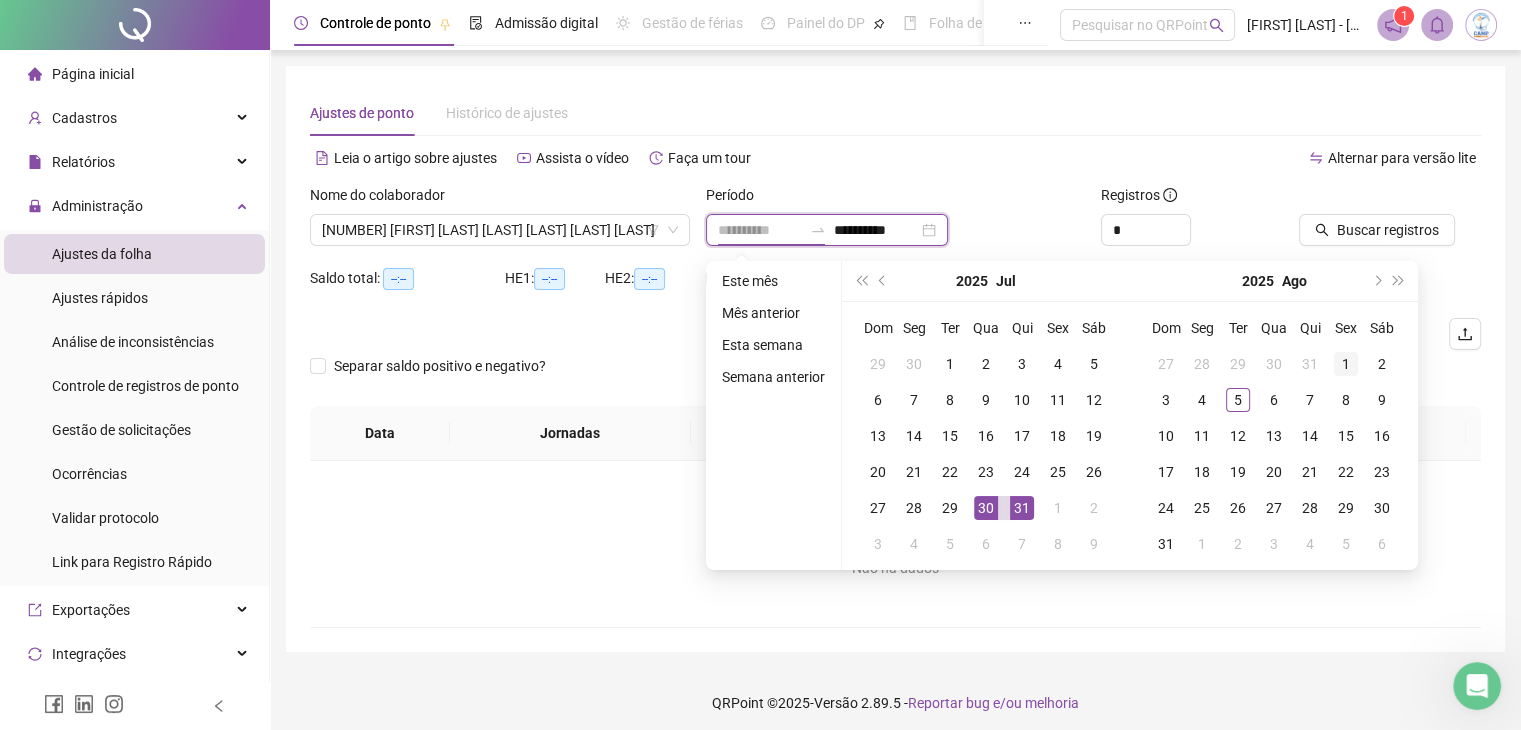 type on "**********" 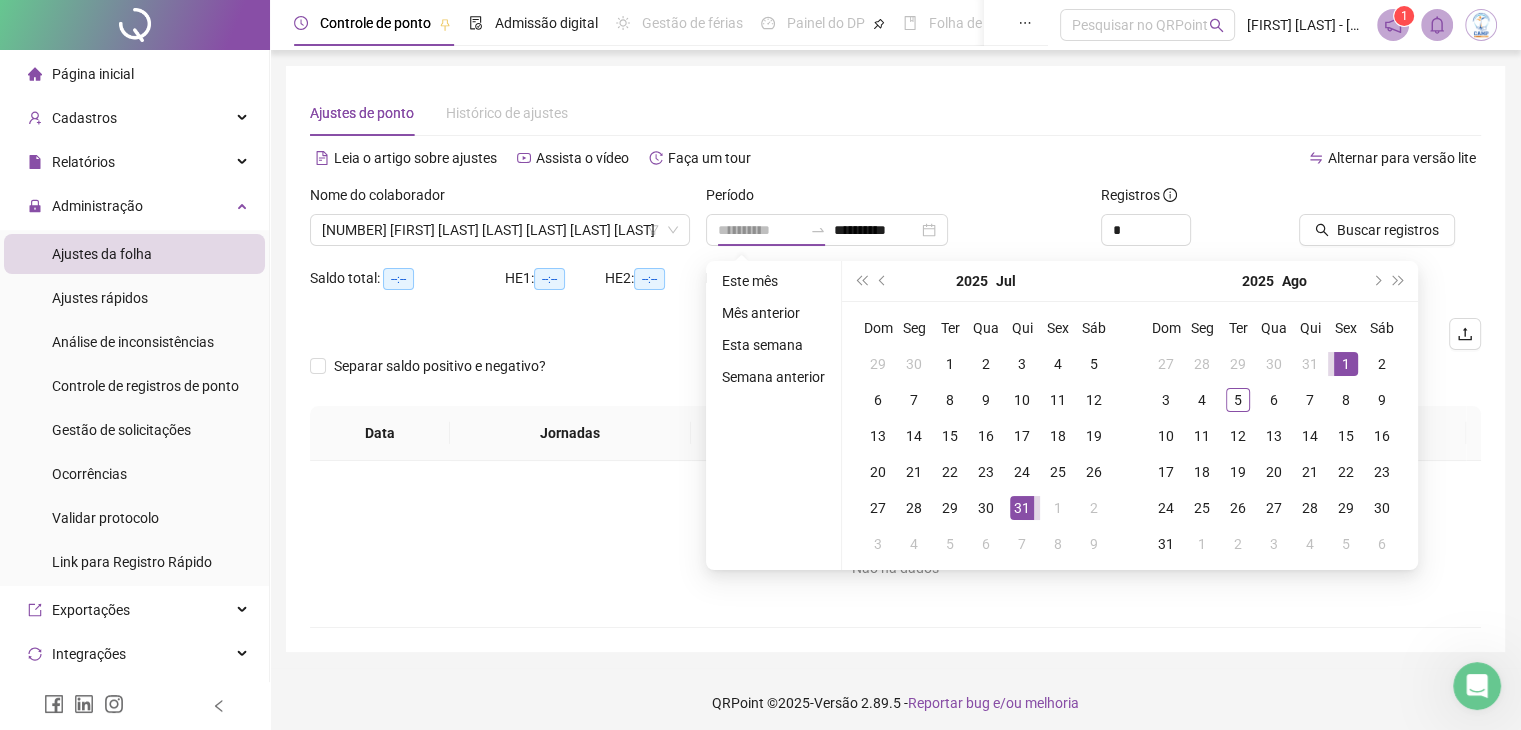 click on "1" at bounding box center (1346, 364) 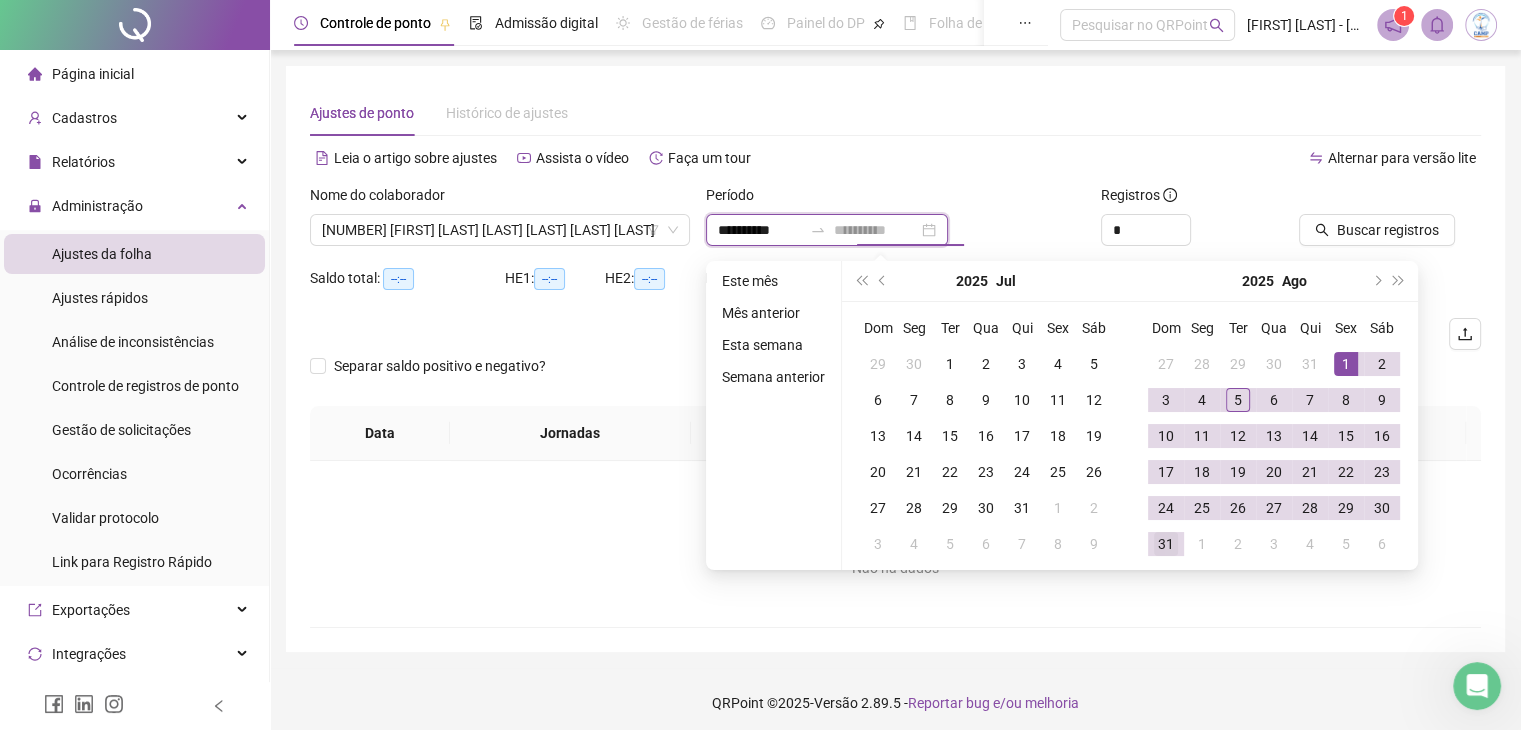 type on "**********" 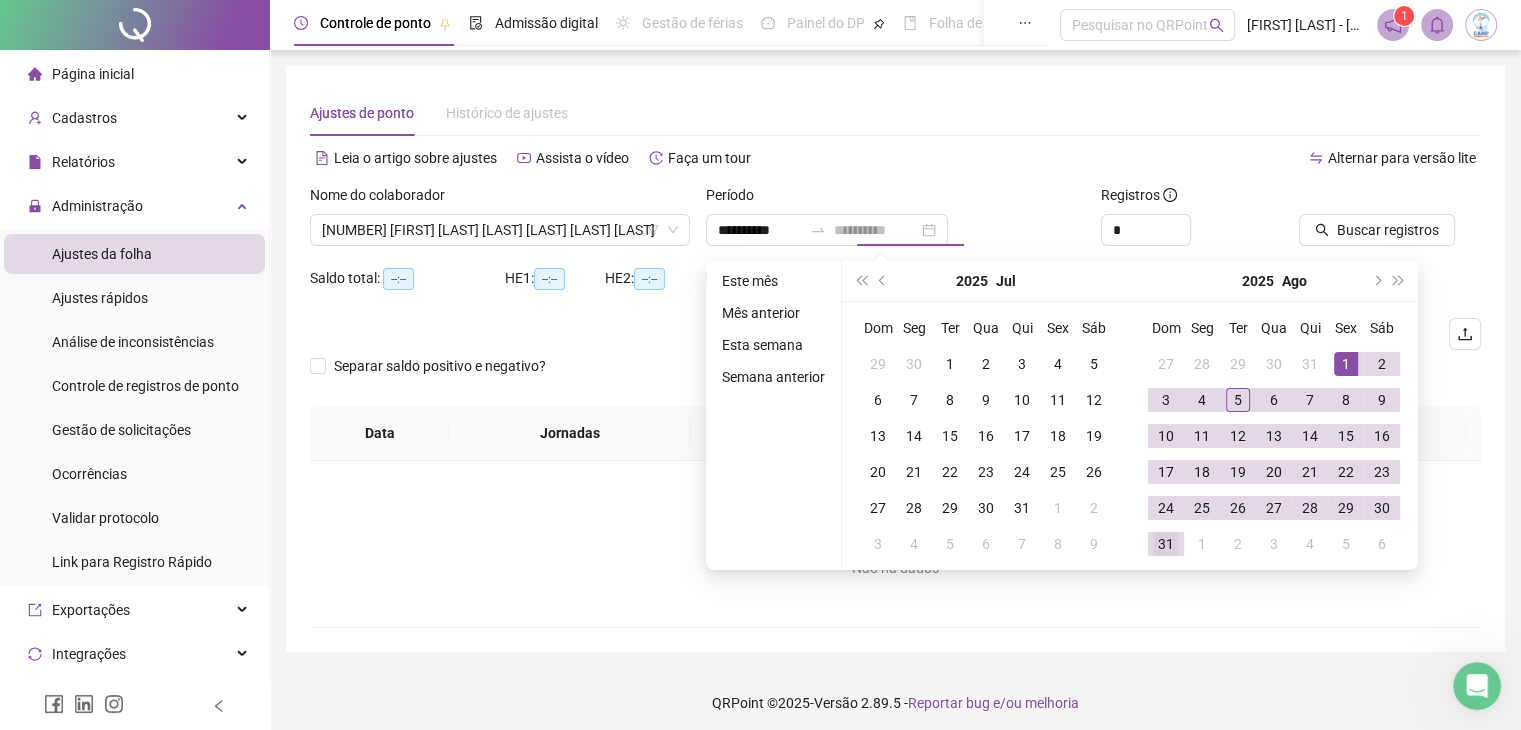 click on "31" at bounding box center [1166, 544] 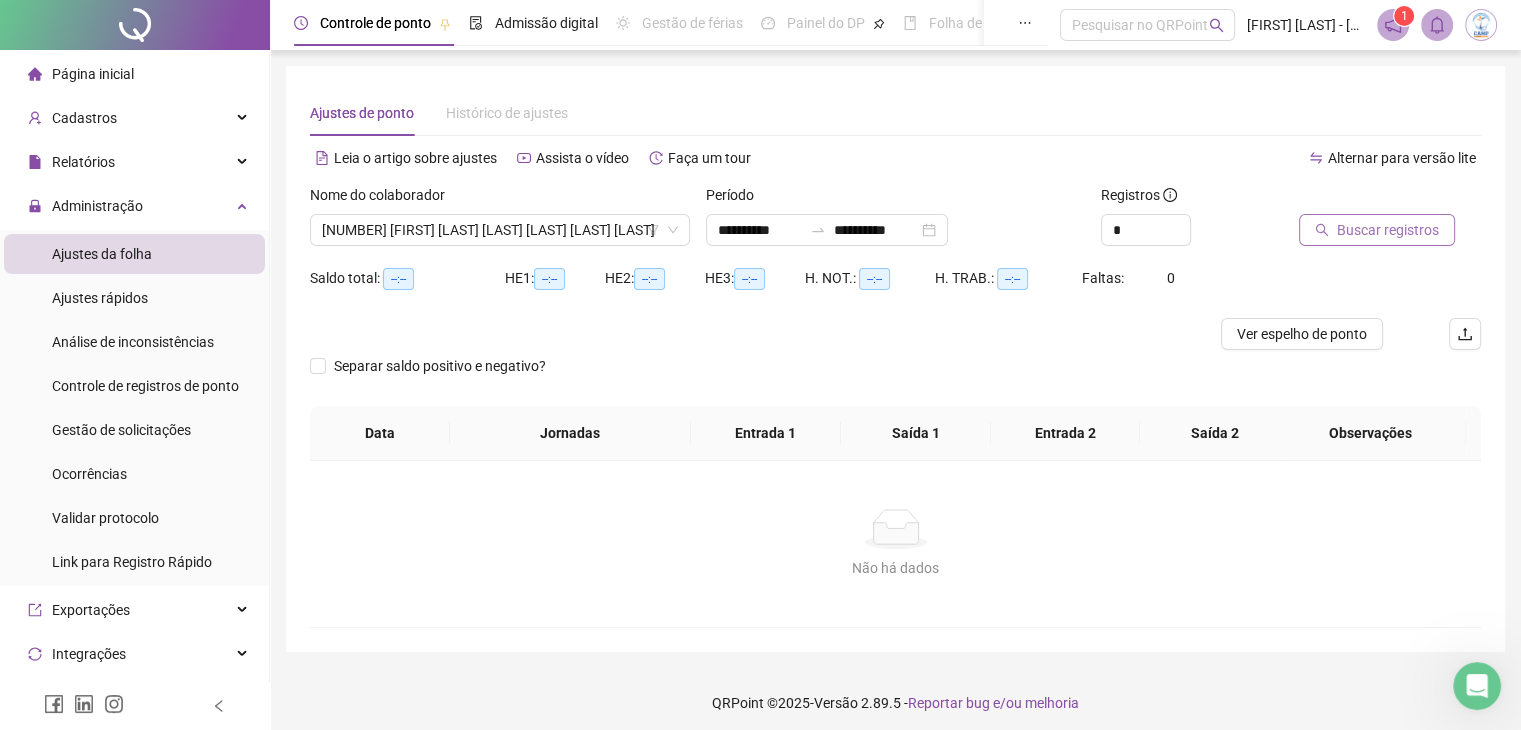 click on "Buscar registros" at bounding box center (1388, 230) 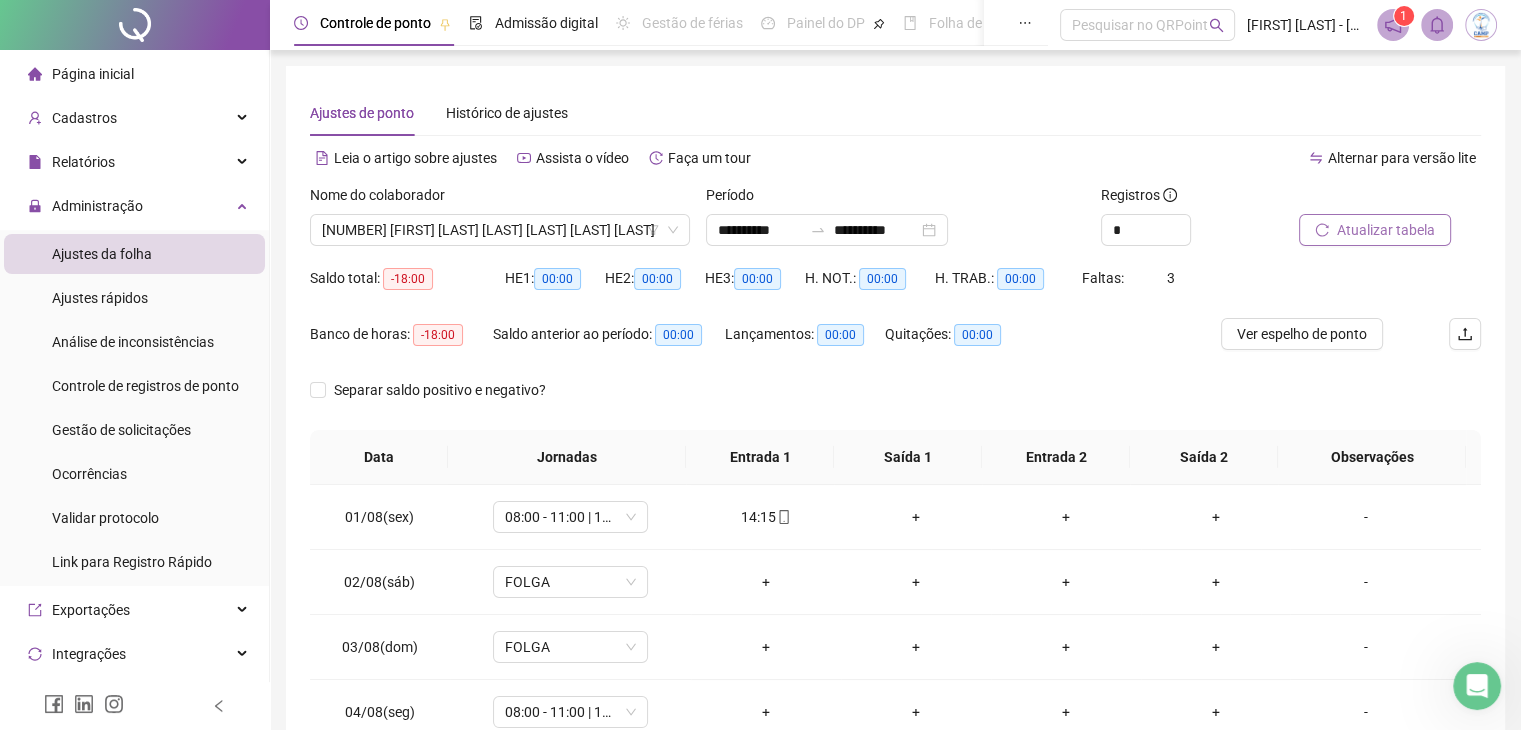 scroll, scrollTop: 189, scrollLeft: 0, axis: vertical 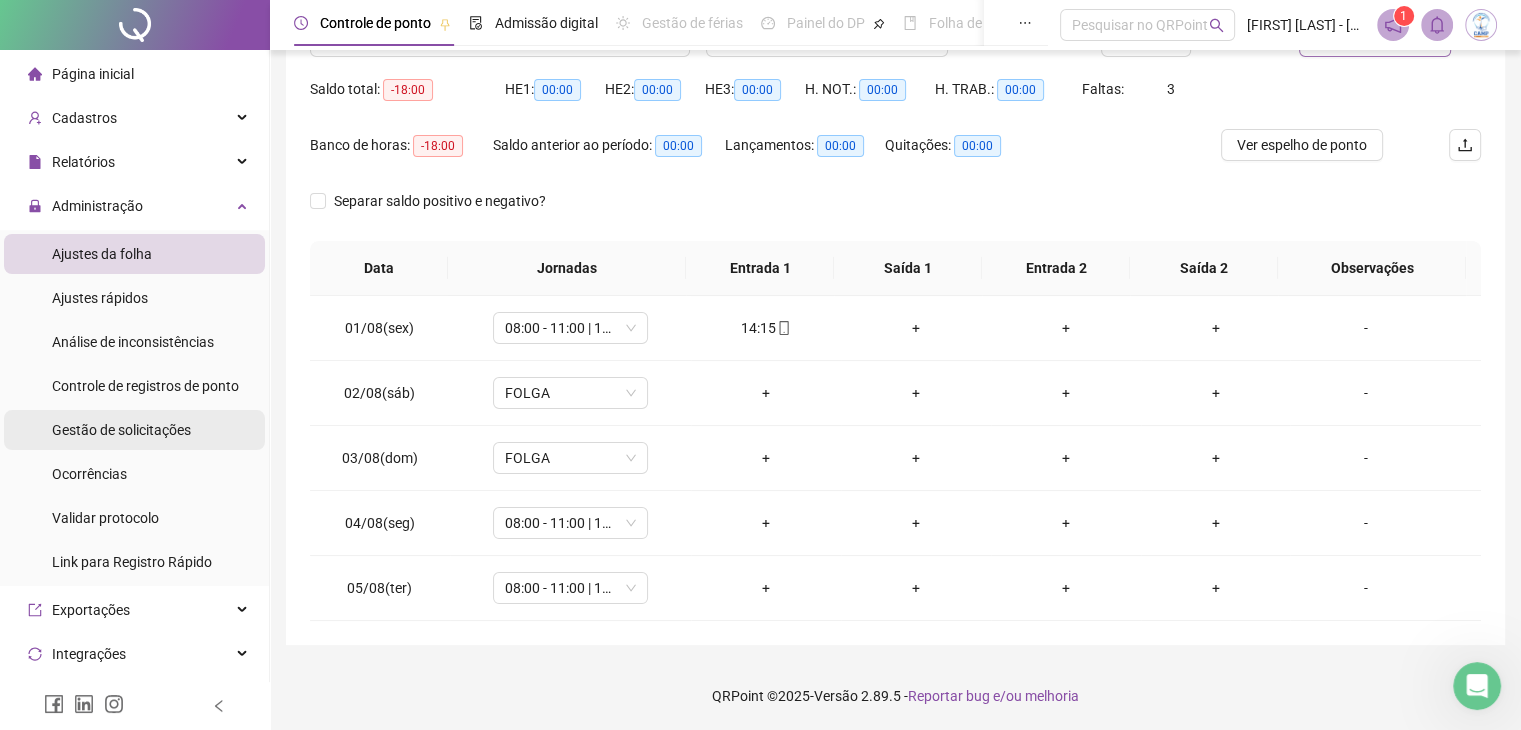 click on "Gestão de solicitações" at bounding box center (121, 430) 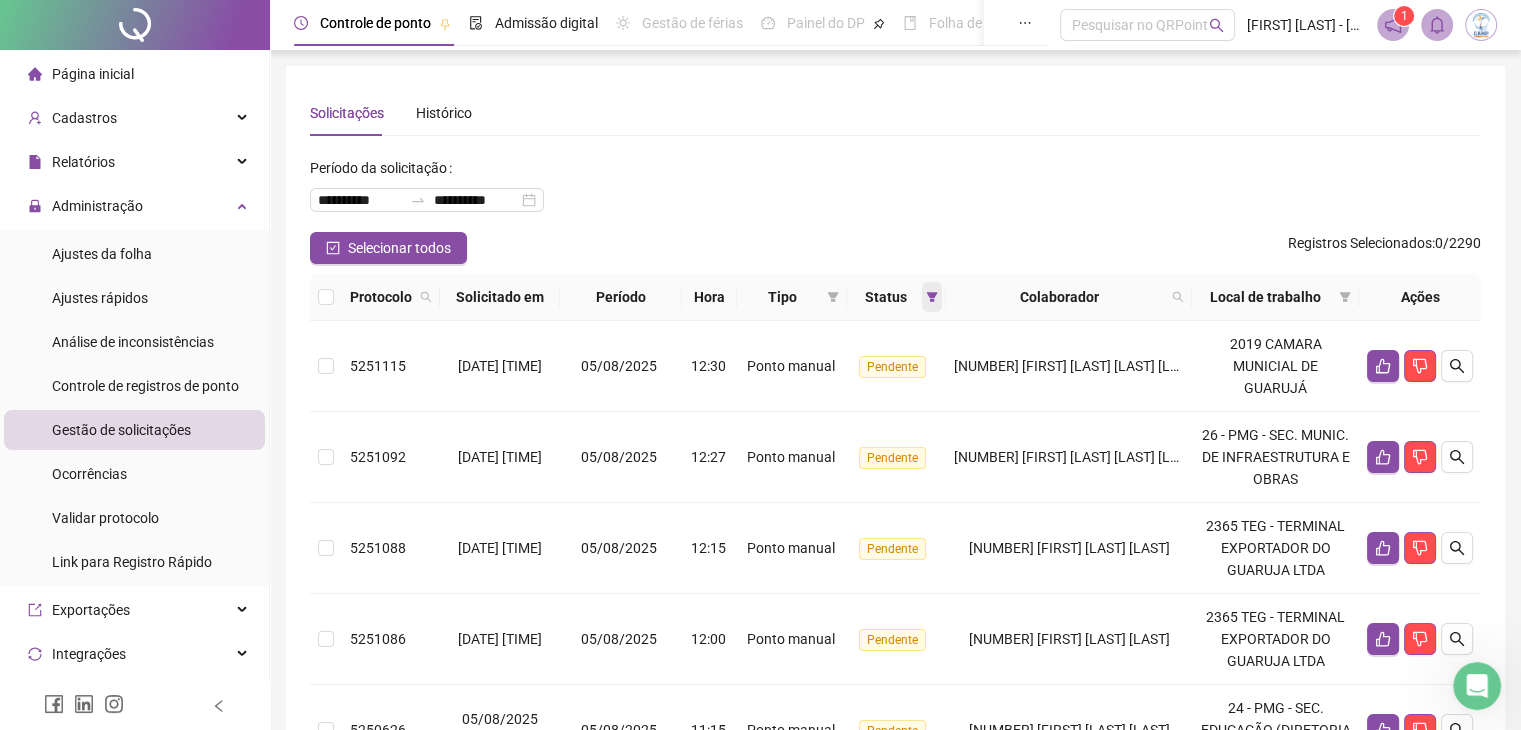 click 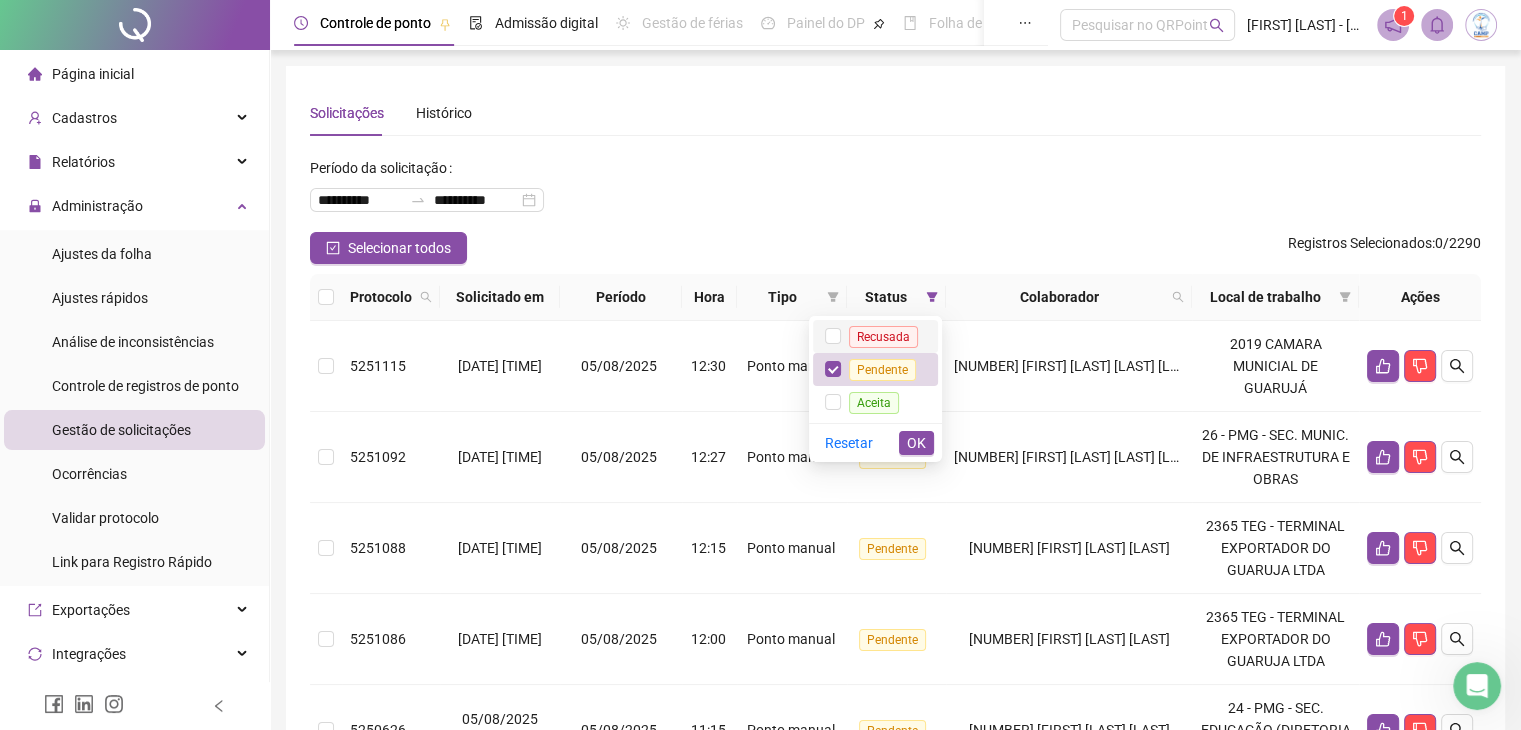 click on "Recusada" at bounding box center [883, 337] 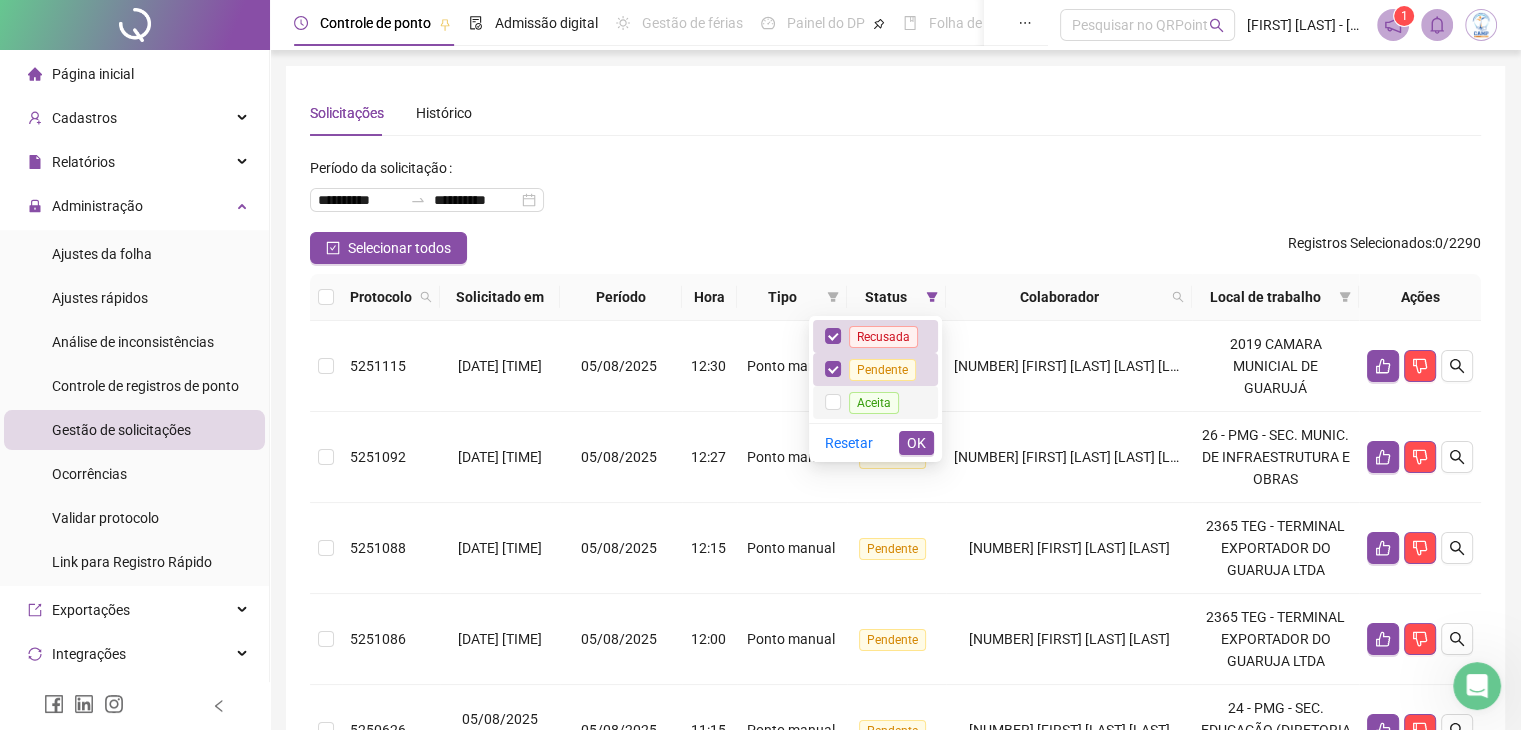 click on "Aceita" at bounding box center (874, 403) 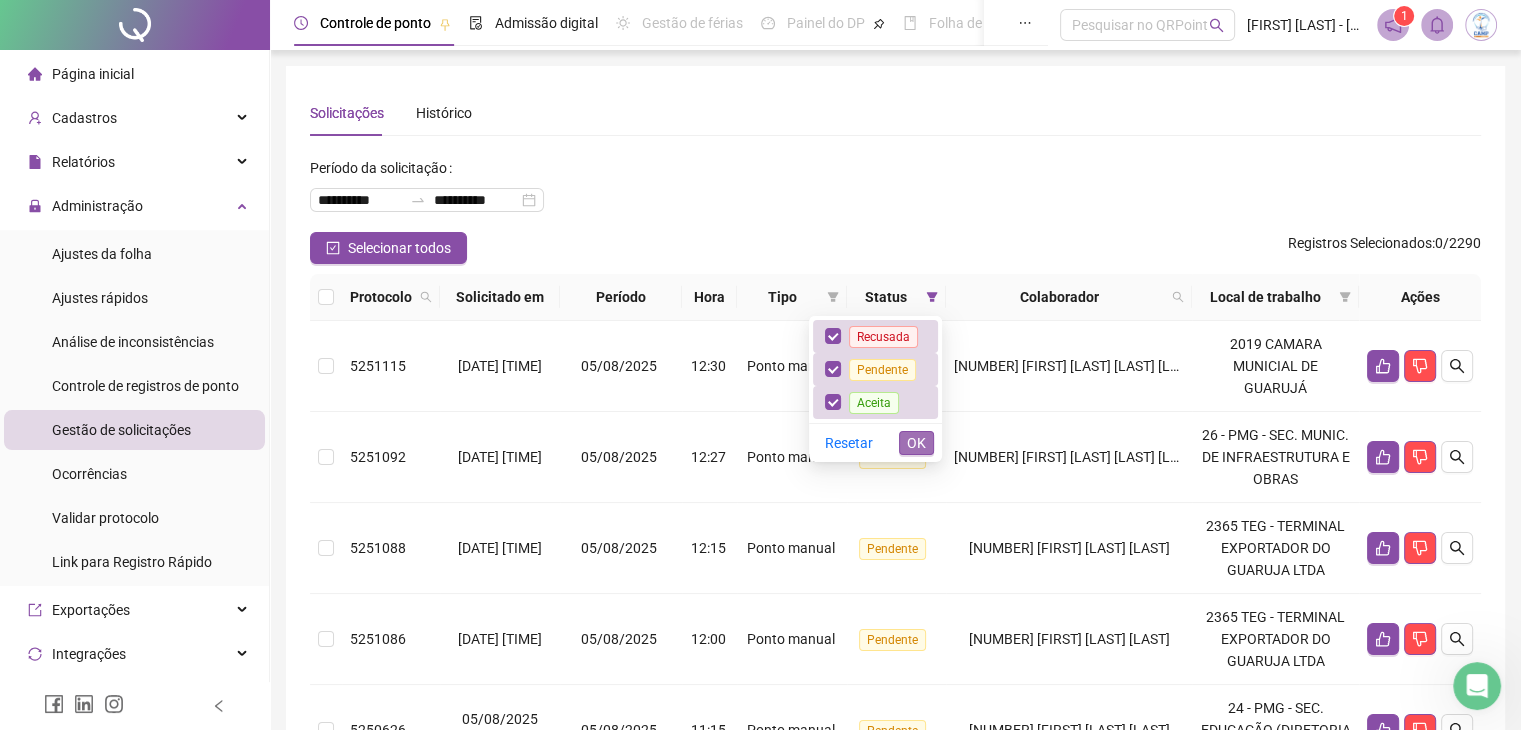 click on "OK" at bounding box center (916, 443) 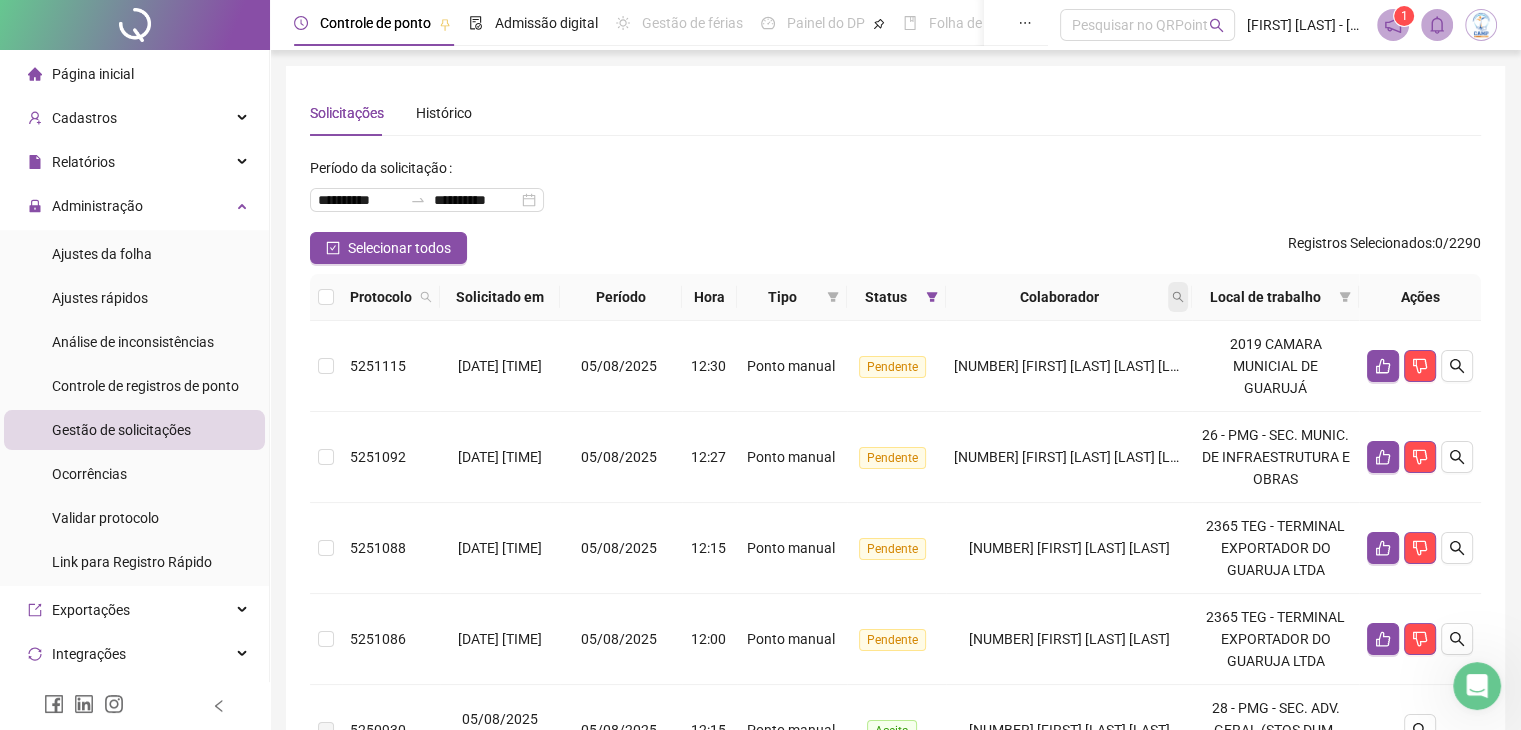 click 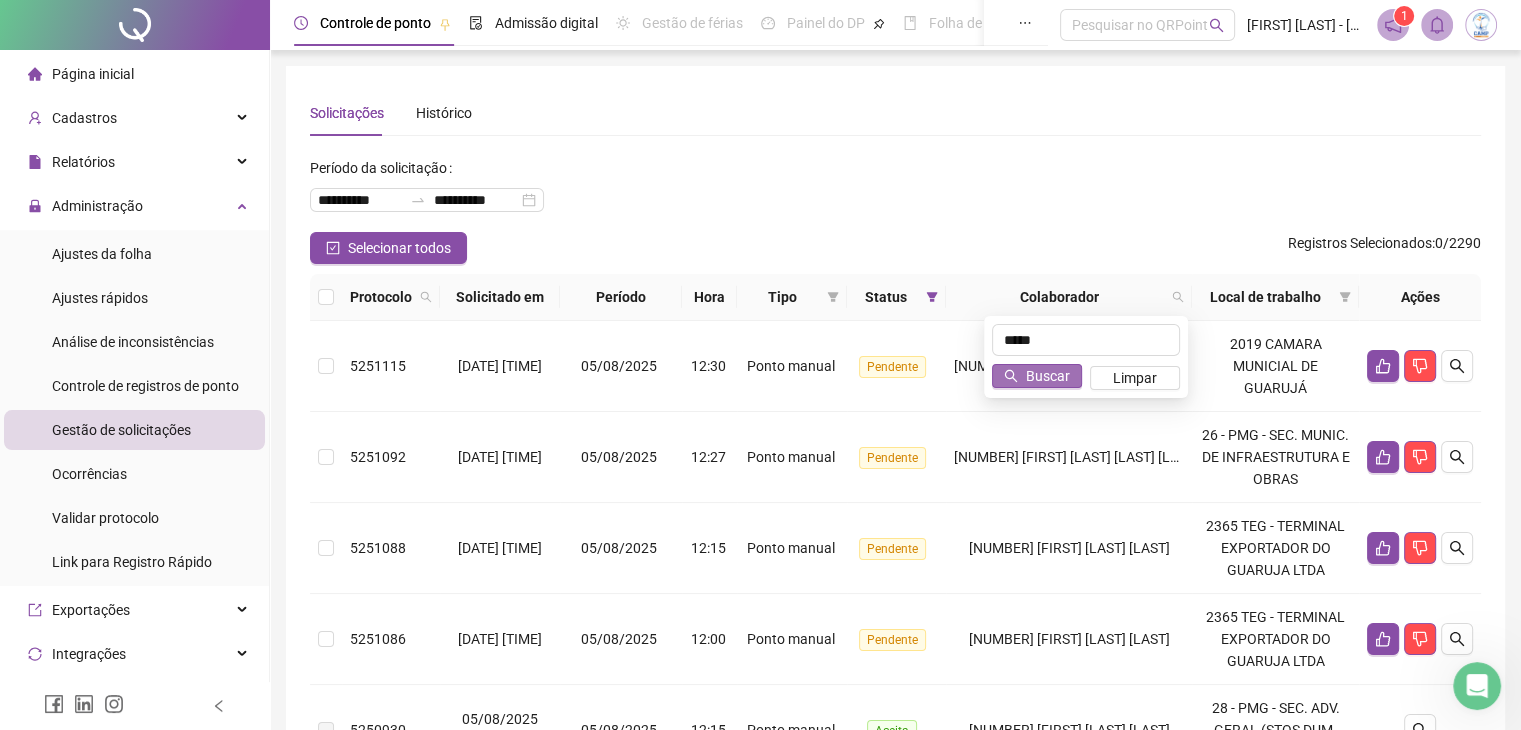 type on "*****" 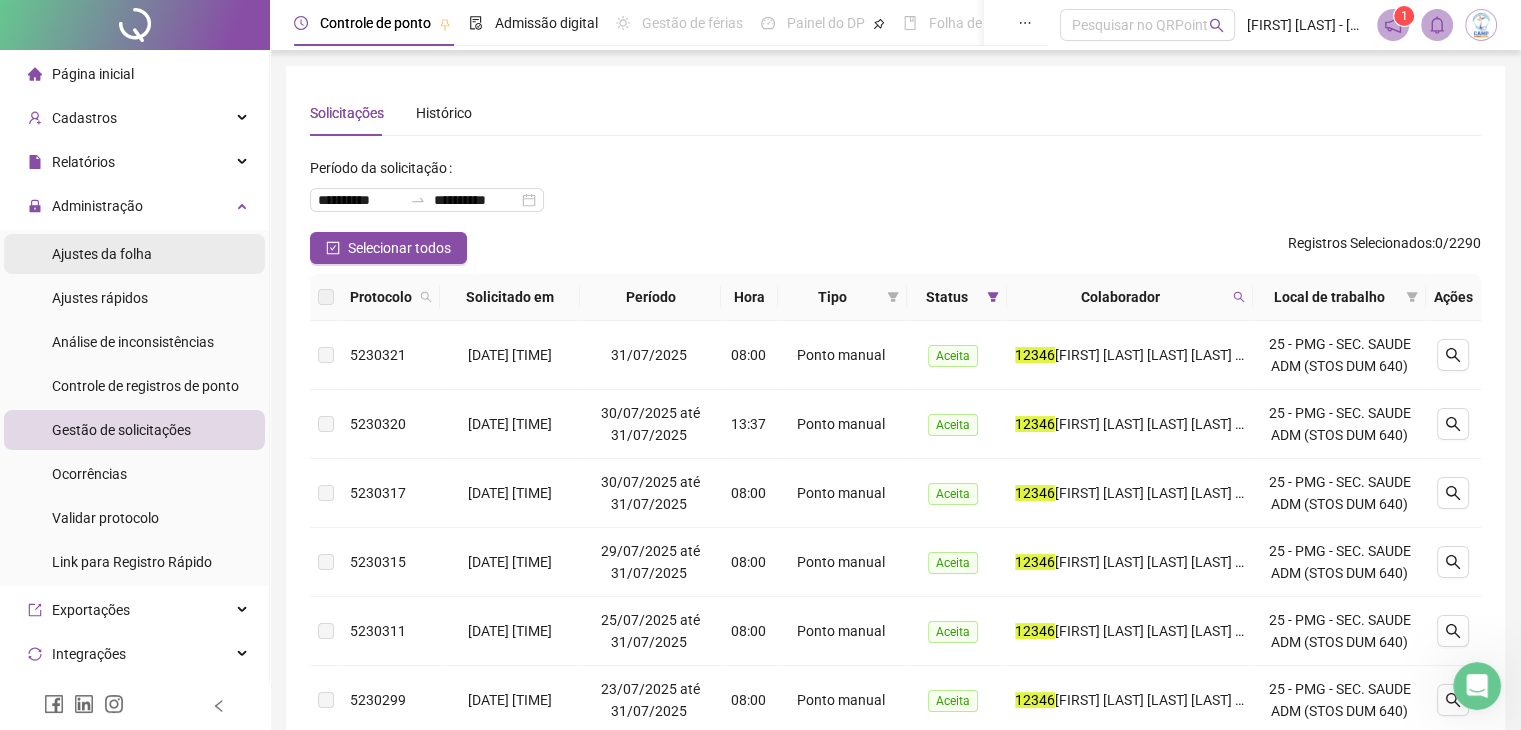 click on "Ajustes da folha" at bounding box center [102, 254] 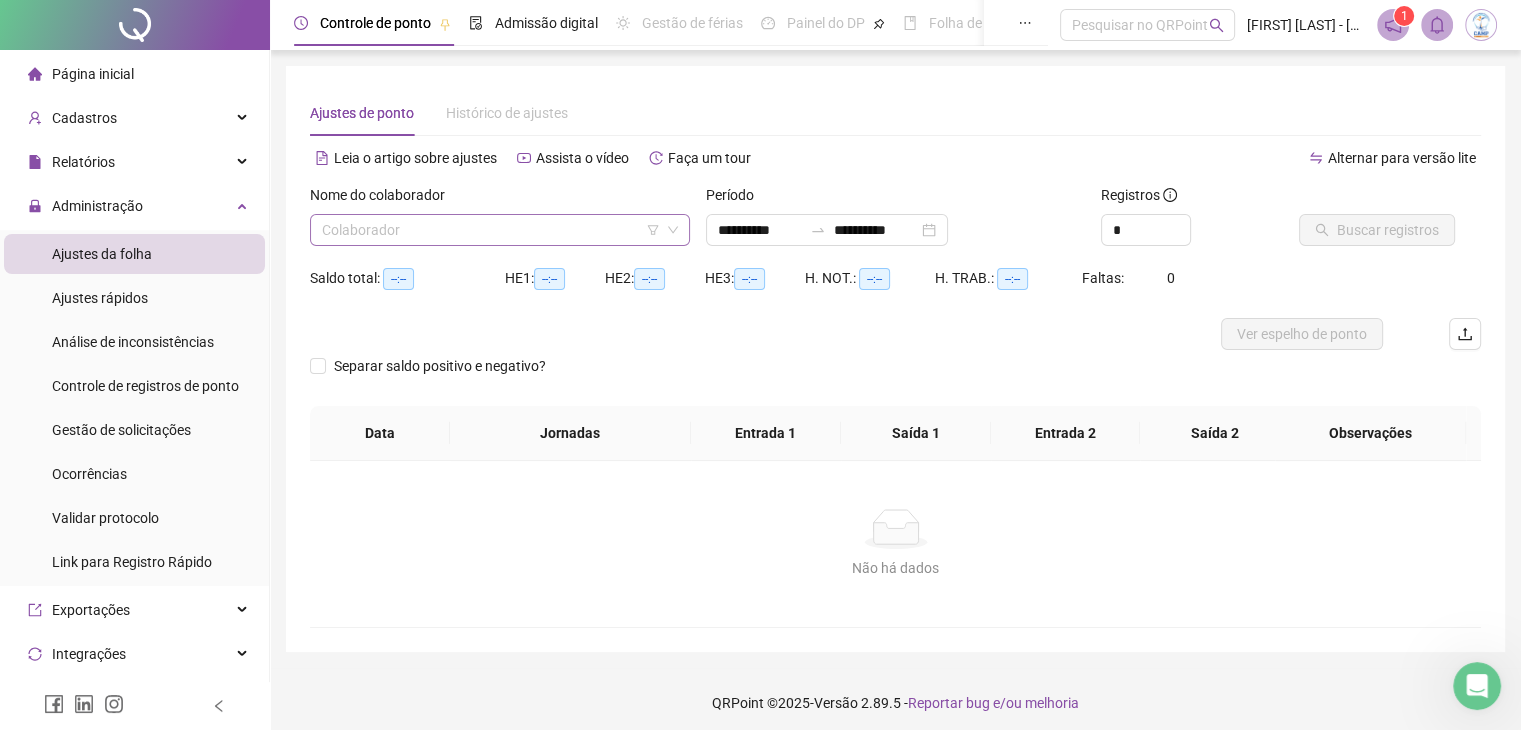 click at bounding box center [491, 230] 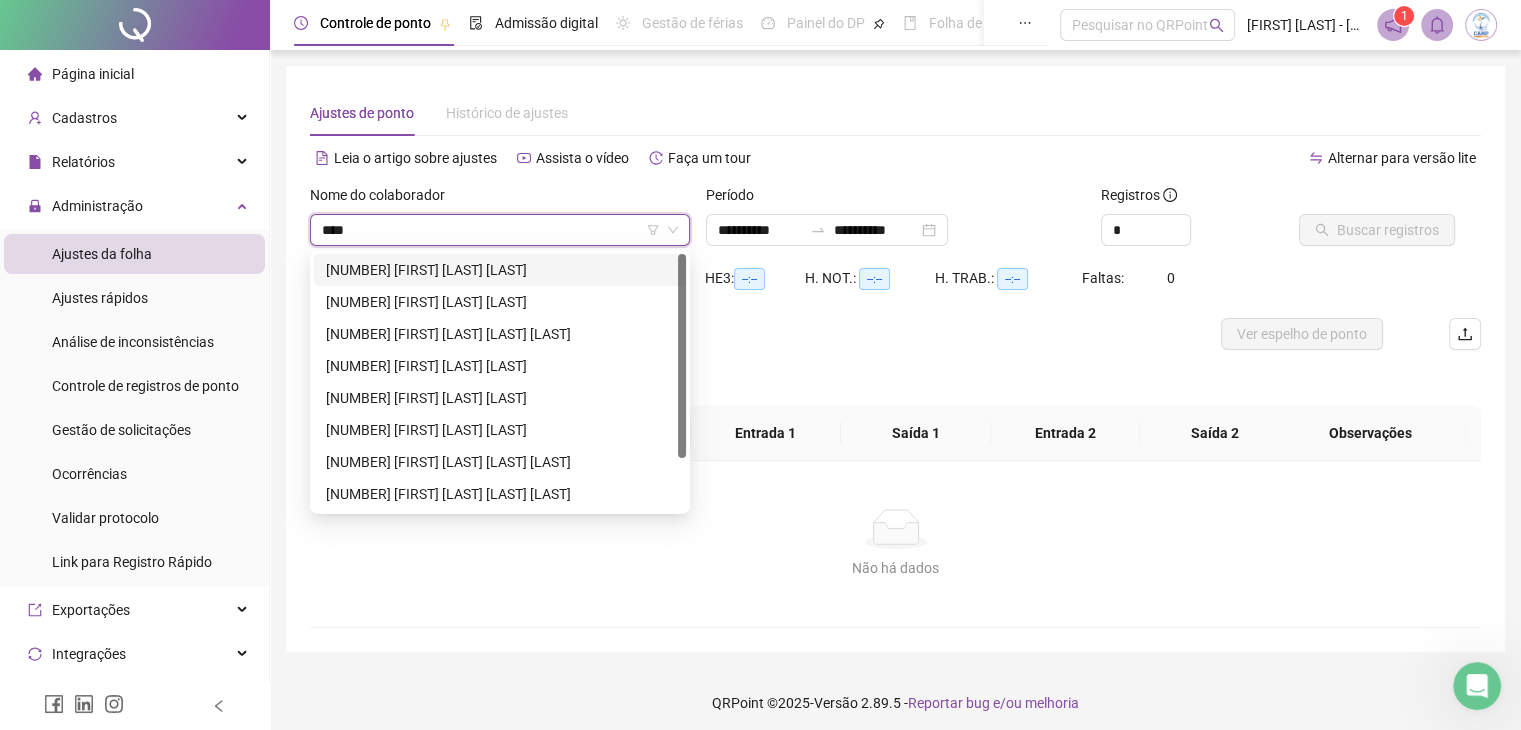 type on "*****" 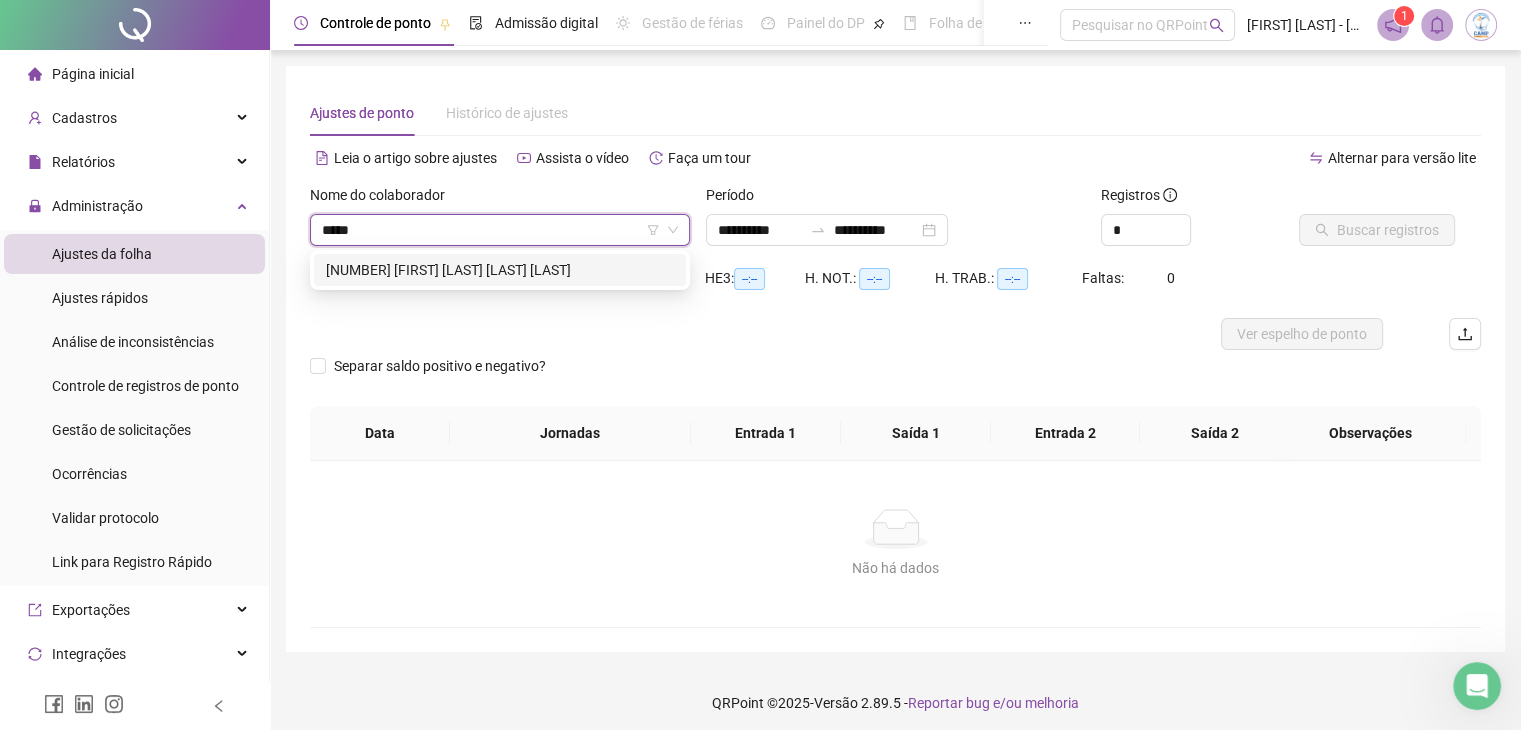 click on "[NUMBER] [FIRST] [LAST] [LAST] [LAST]" at bounding box center [500, 270] 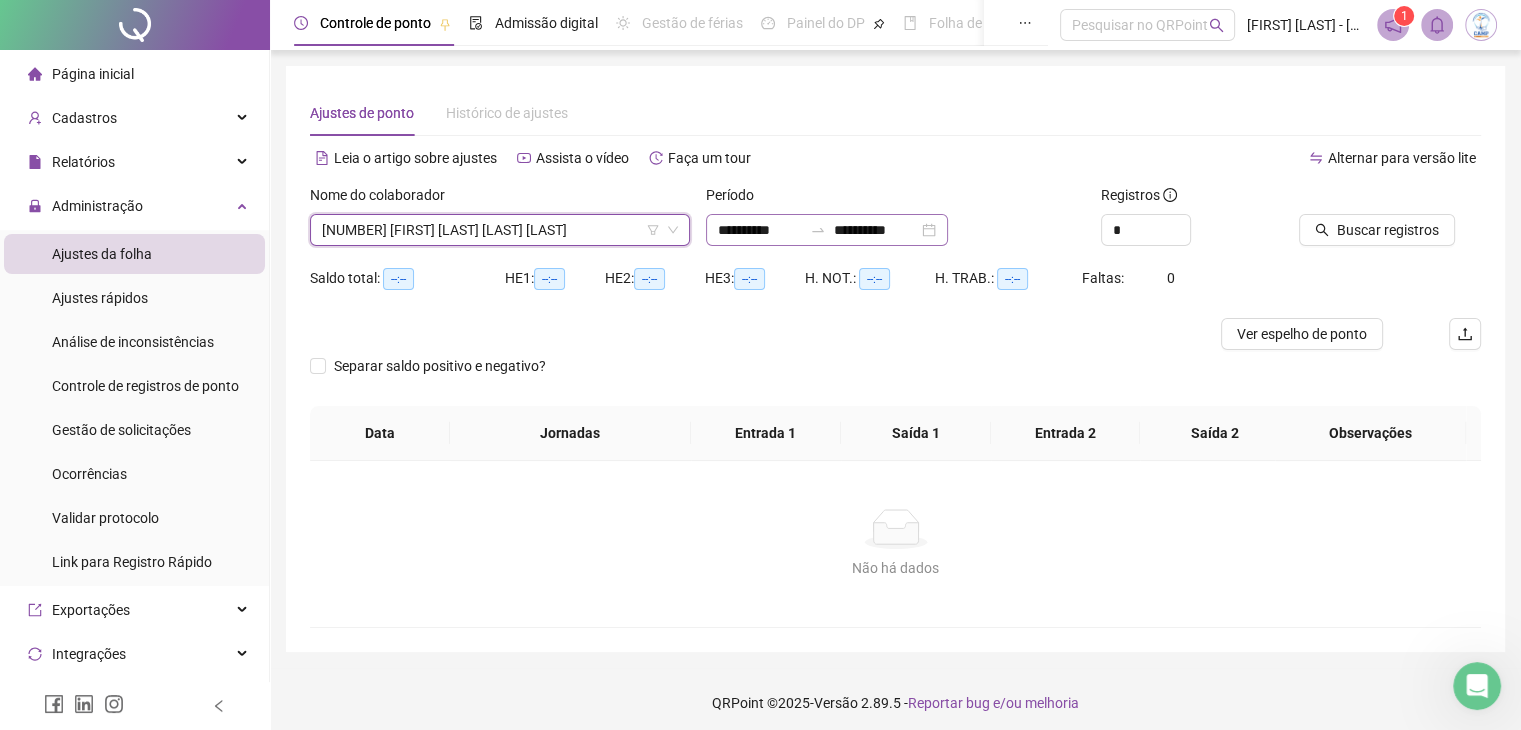 click on "**********" at bounding box center (827, 230) 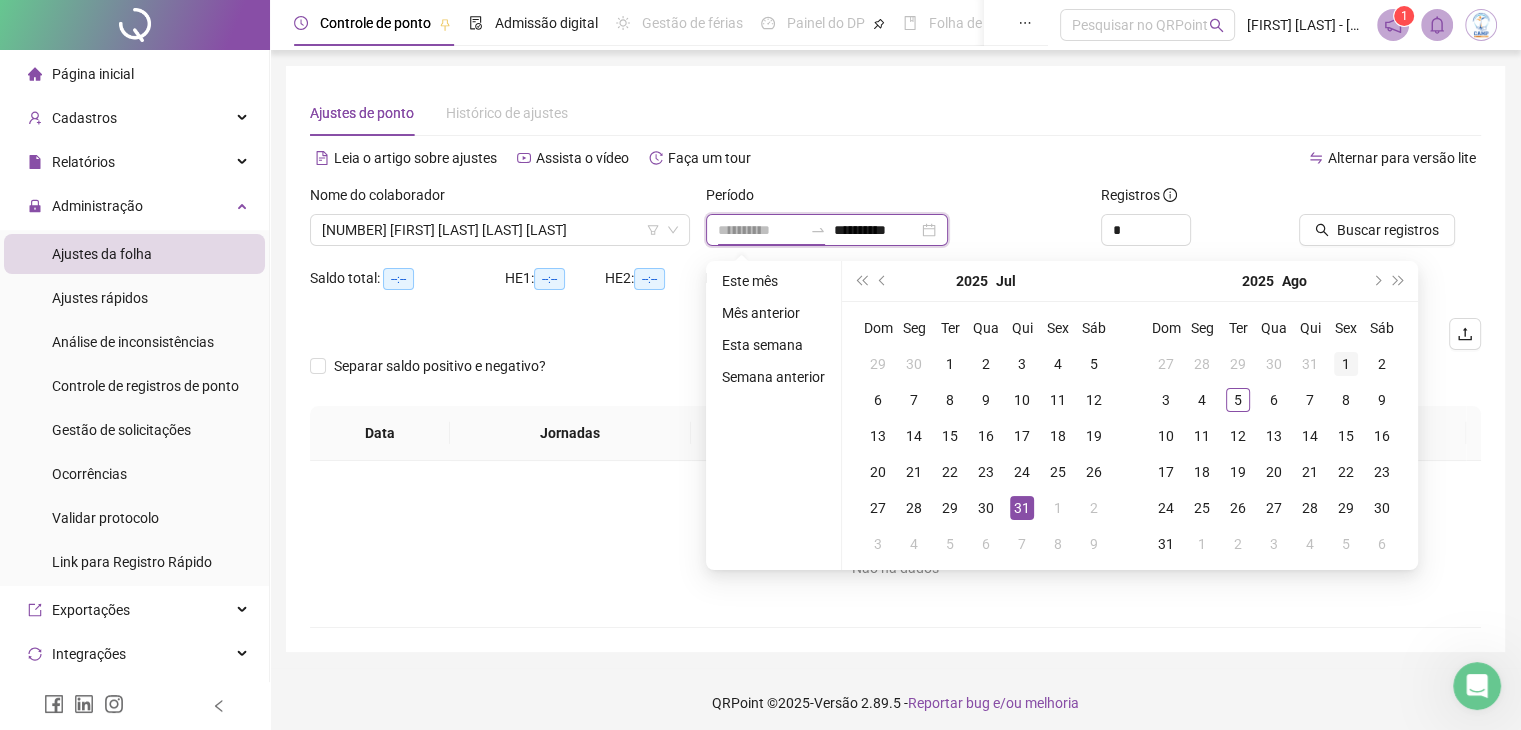 type on "**********" 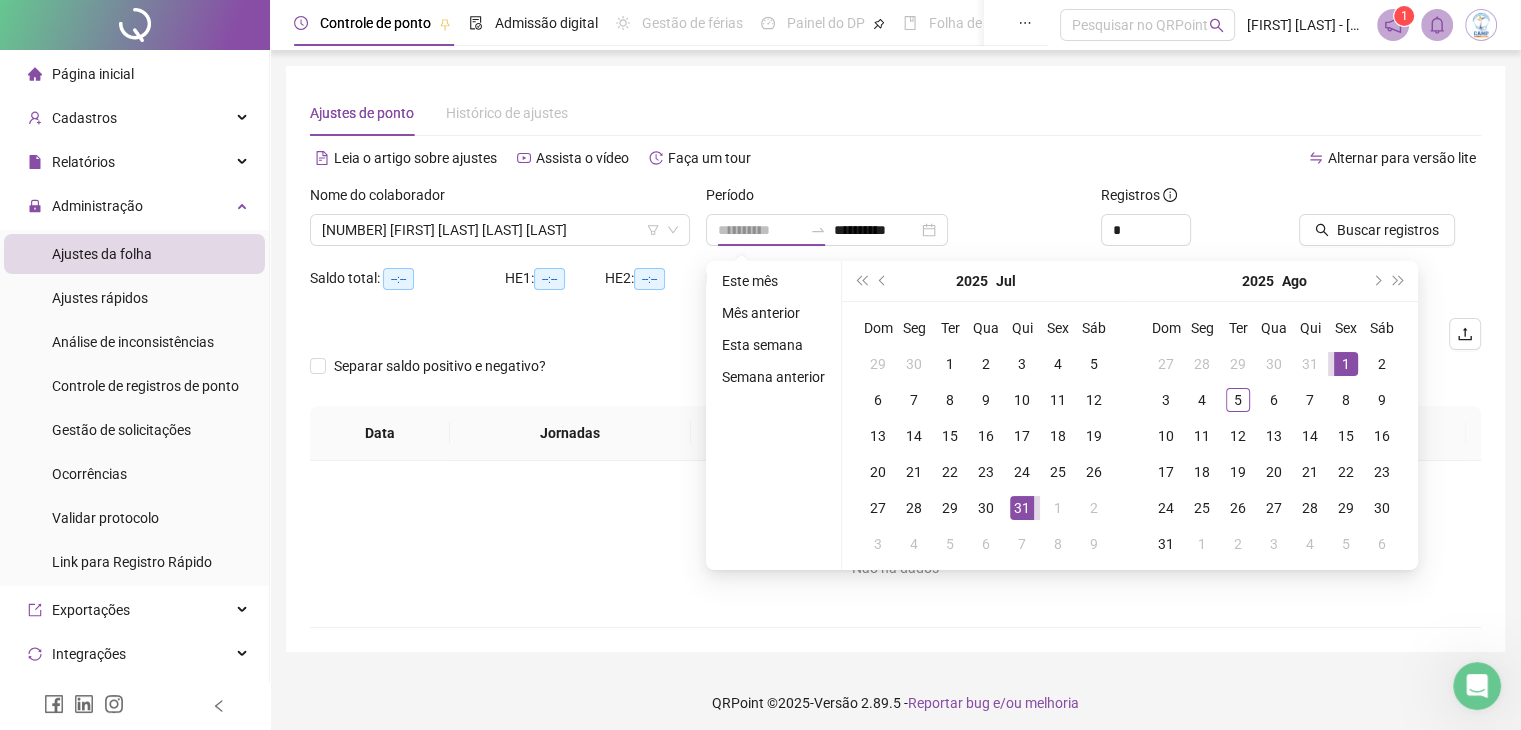 click on "1" at bounding box center [1346, 364] 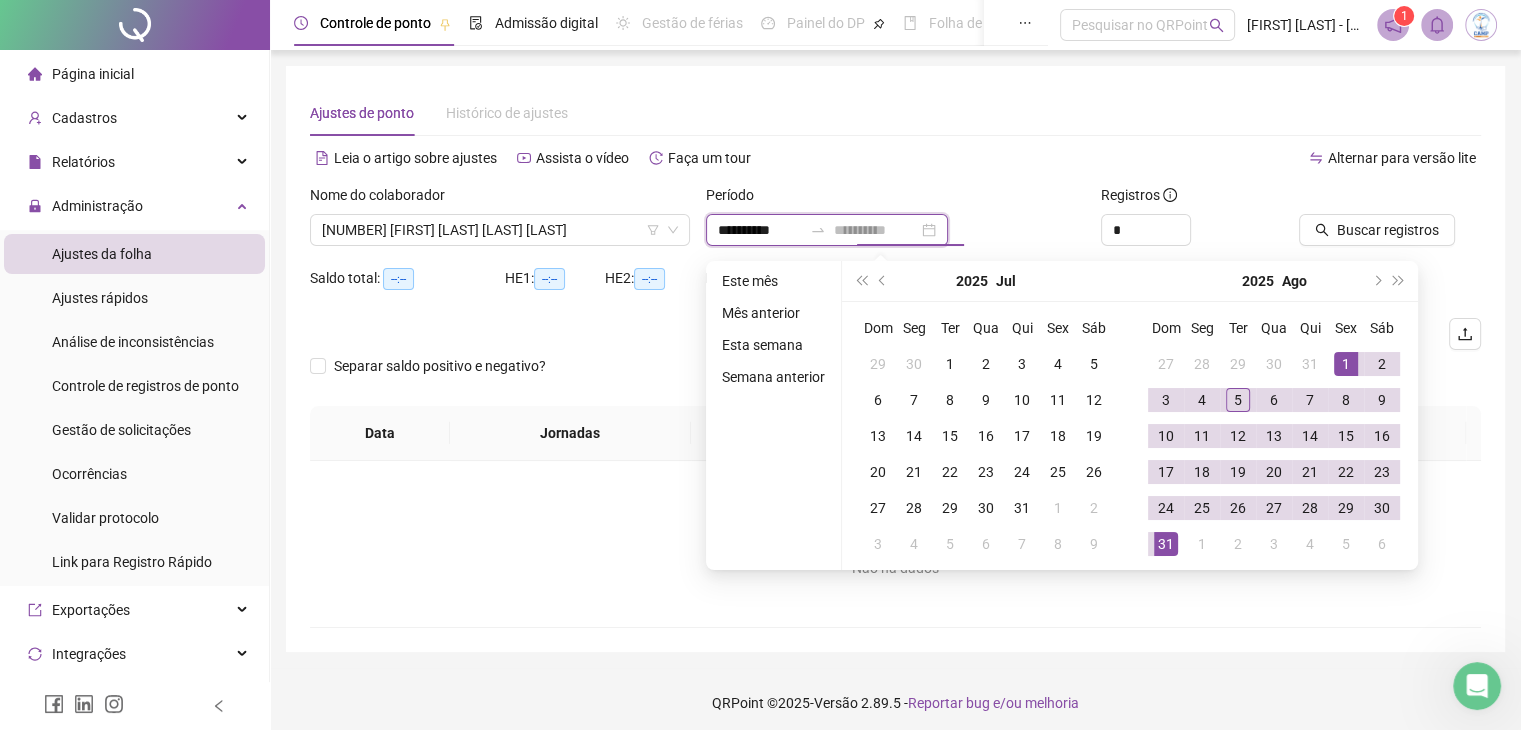 type on "**********" 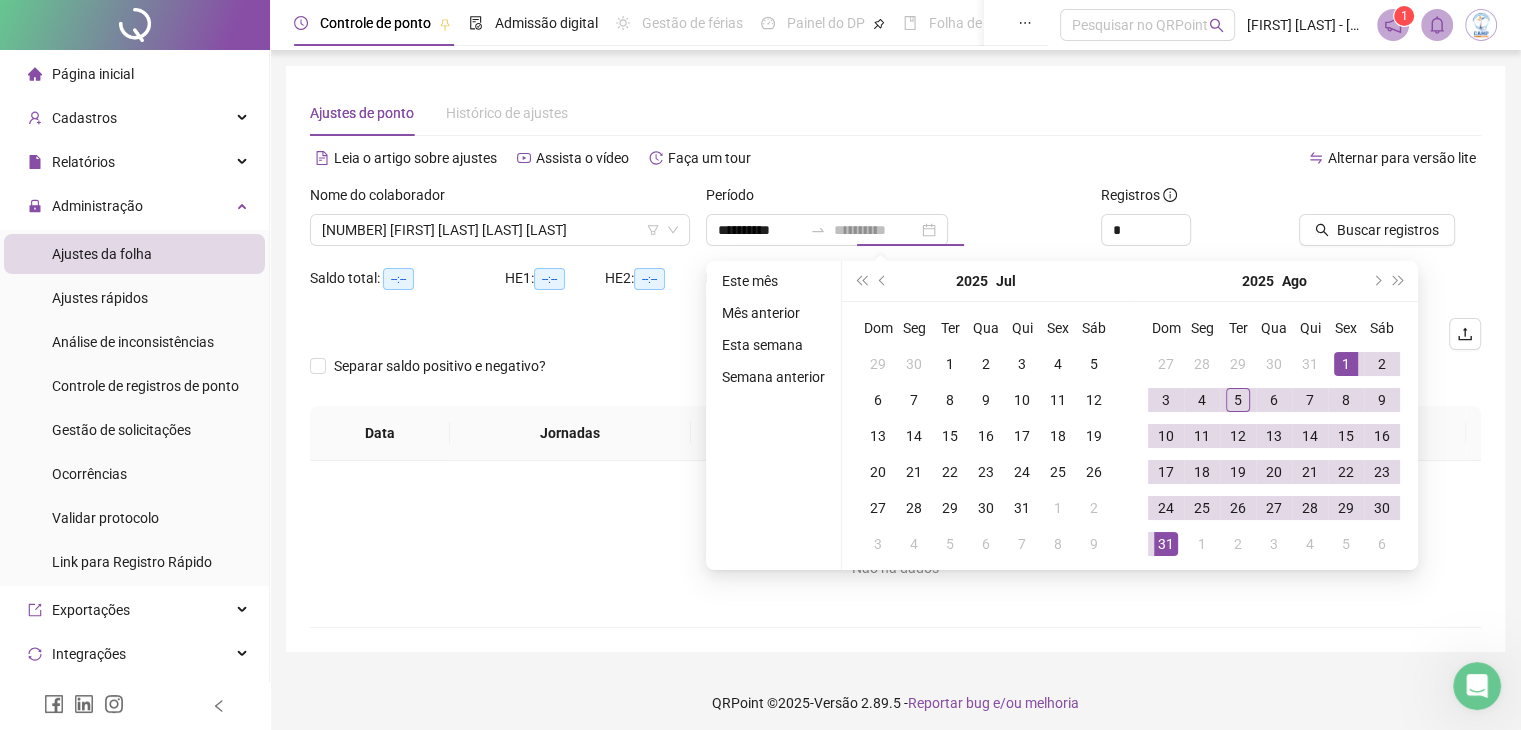 click on "31" at bounding box center (1166, 544) 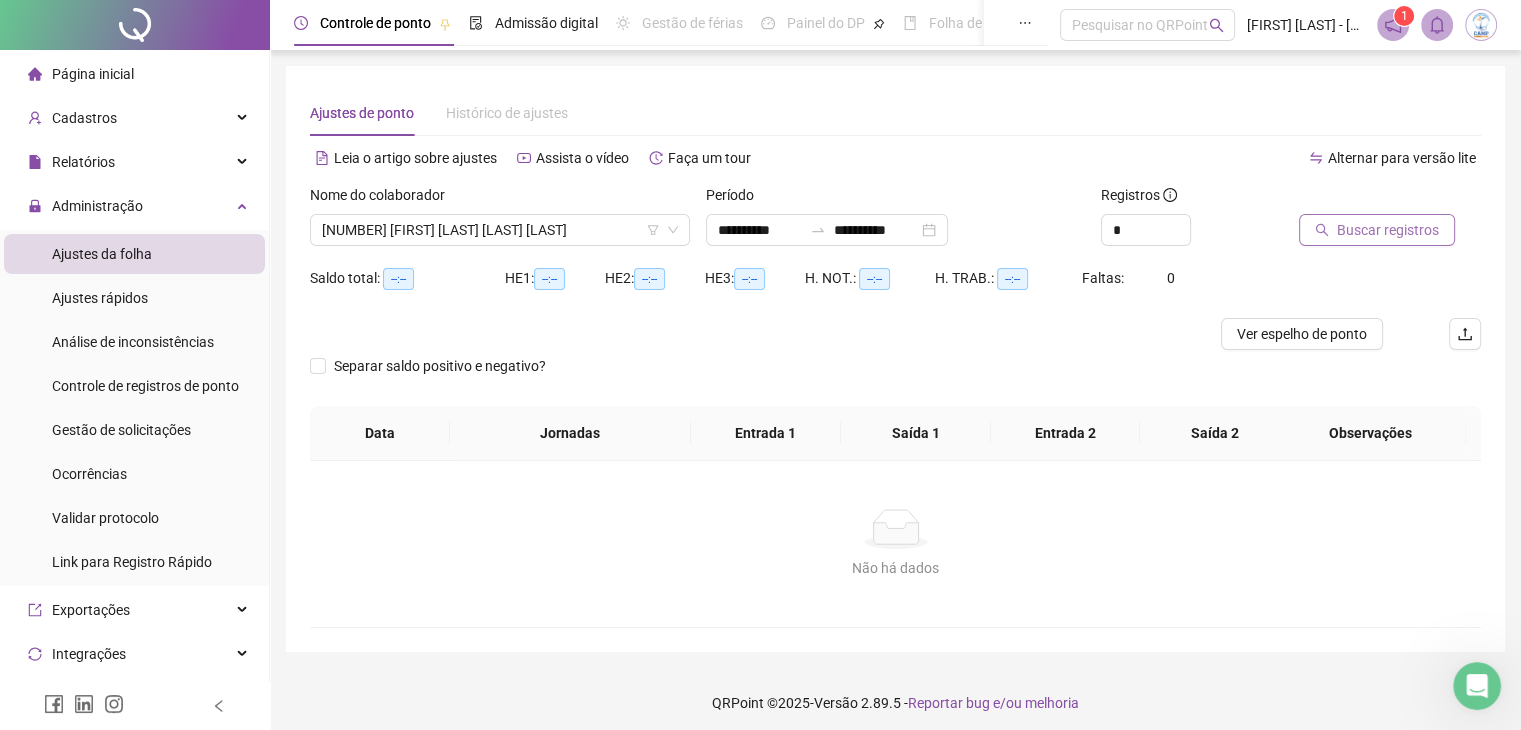 click on "Buscar registros" at bounding box center [1388, 230] 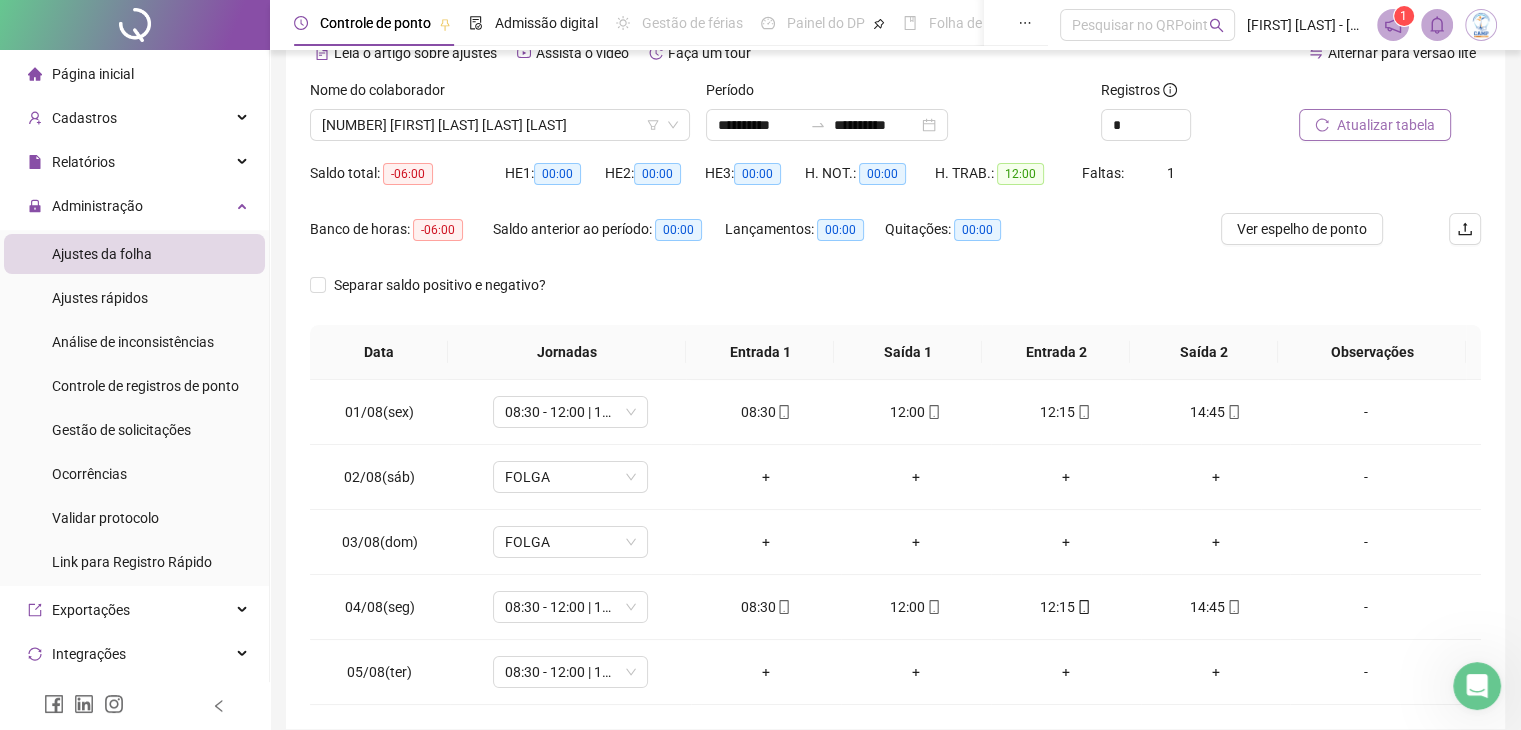 scroll, scrollTop: 189, scrollLeft: 0, axis: vertical 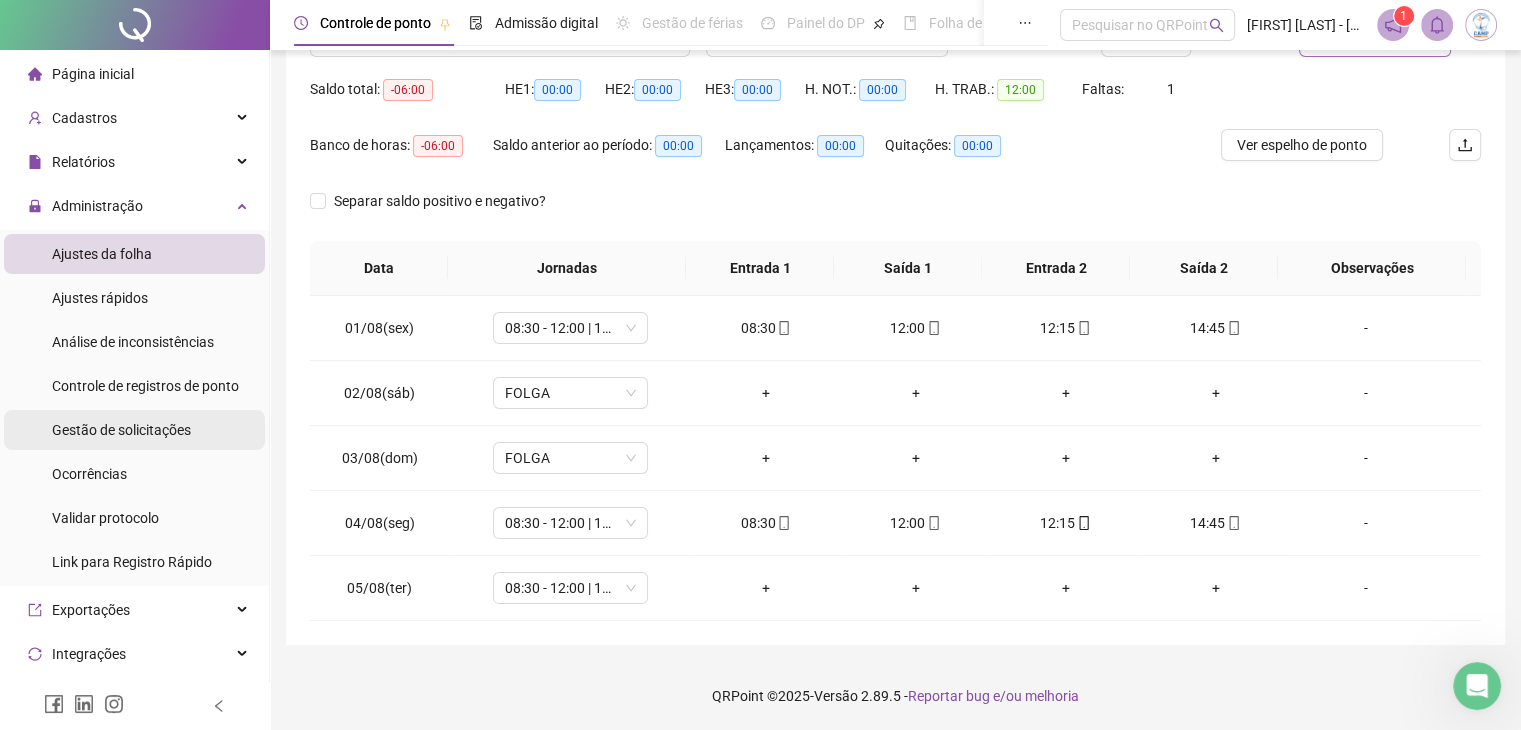 click on "Gestão de solicitações" at bounding box center [121, 430] 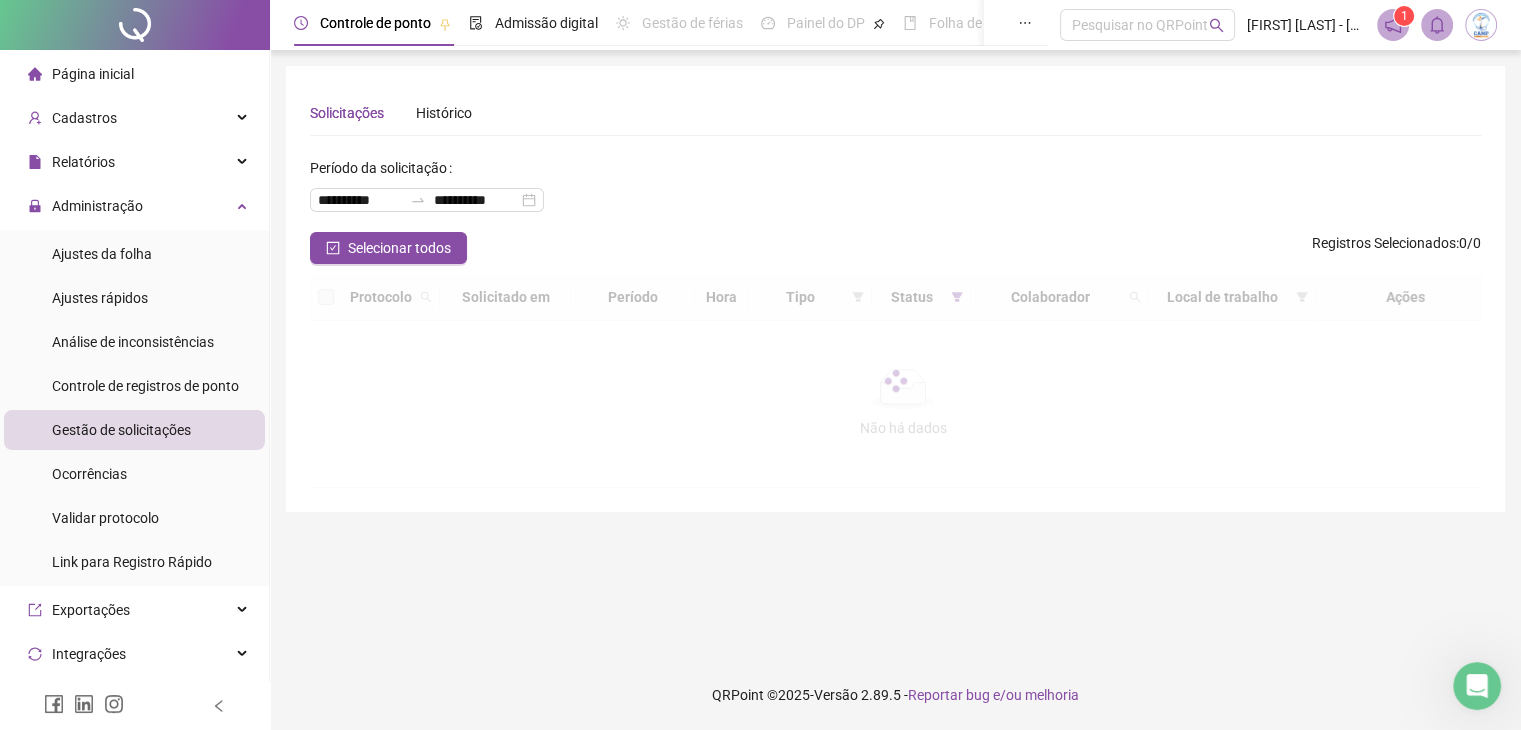 scroll, scrollTop: 0, scrollLeft: 0, axis: both 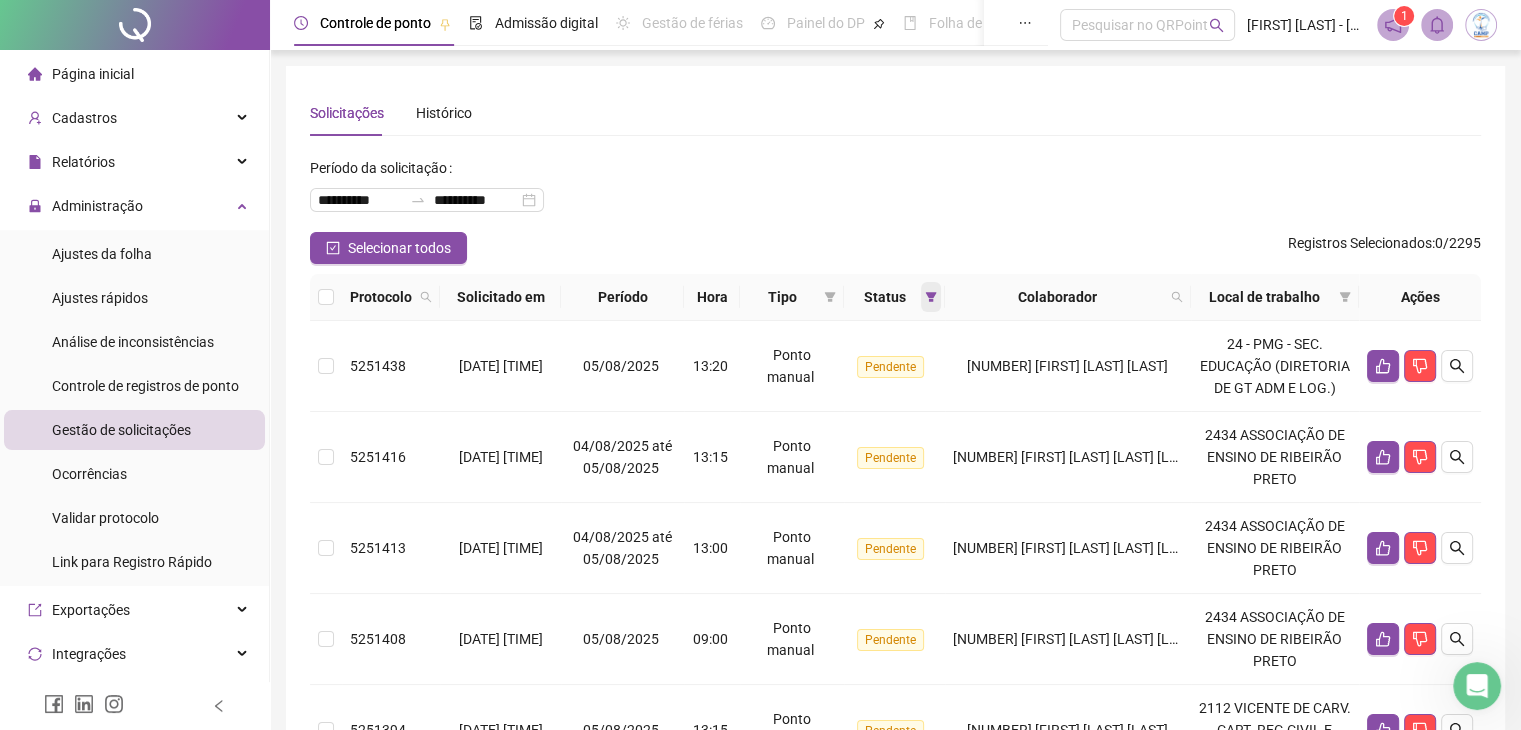 click 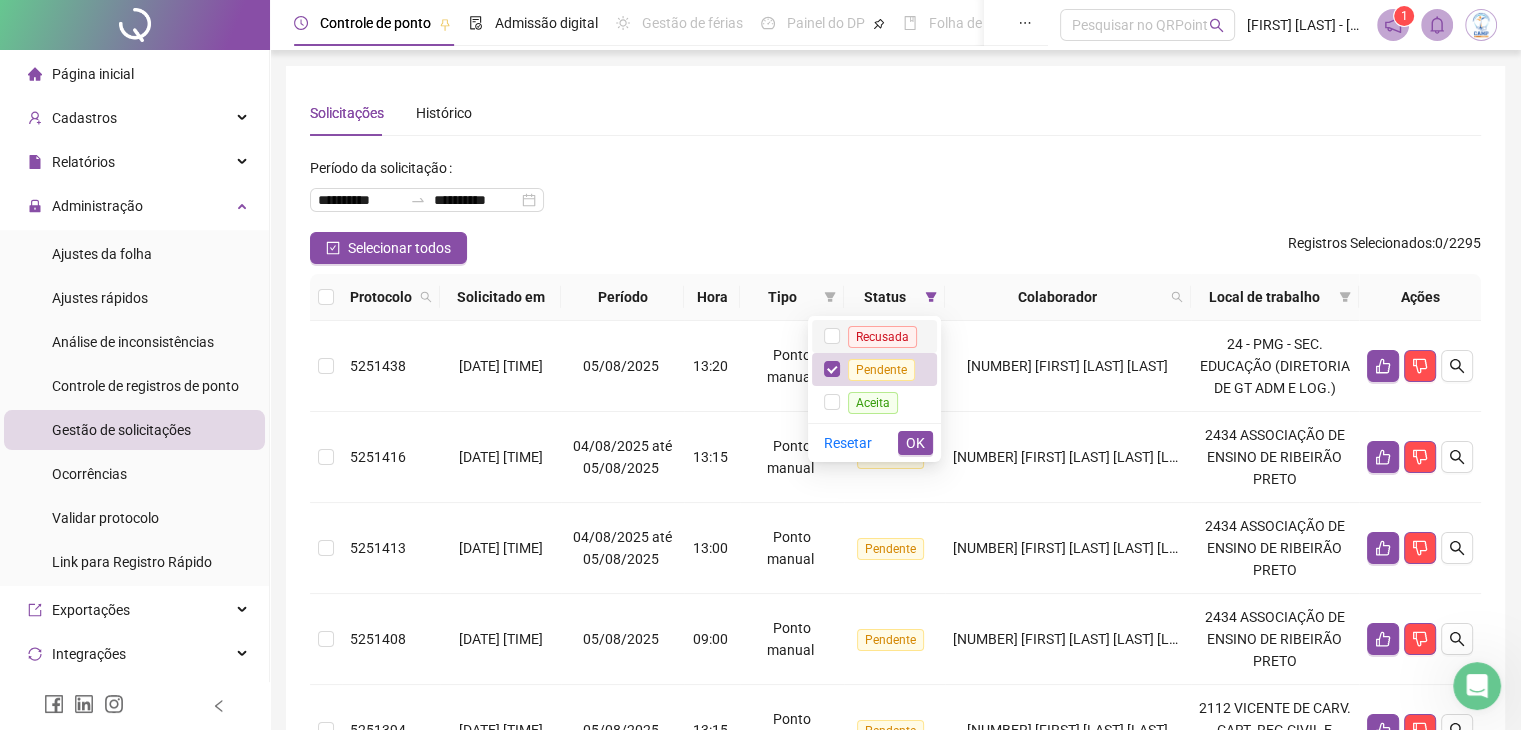 click on "Recusada" at bounding box center (882, 337) 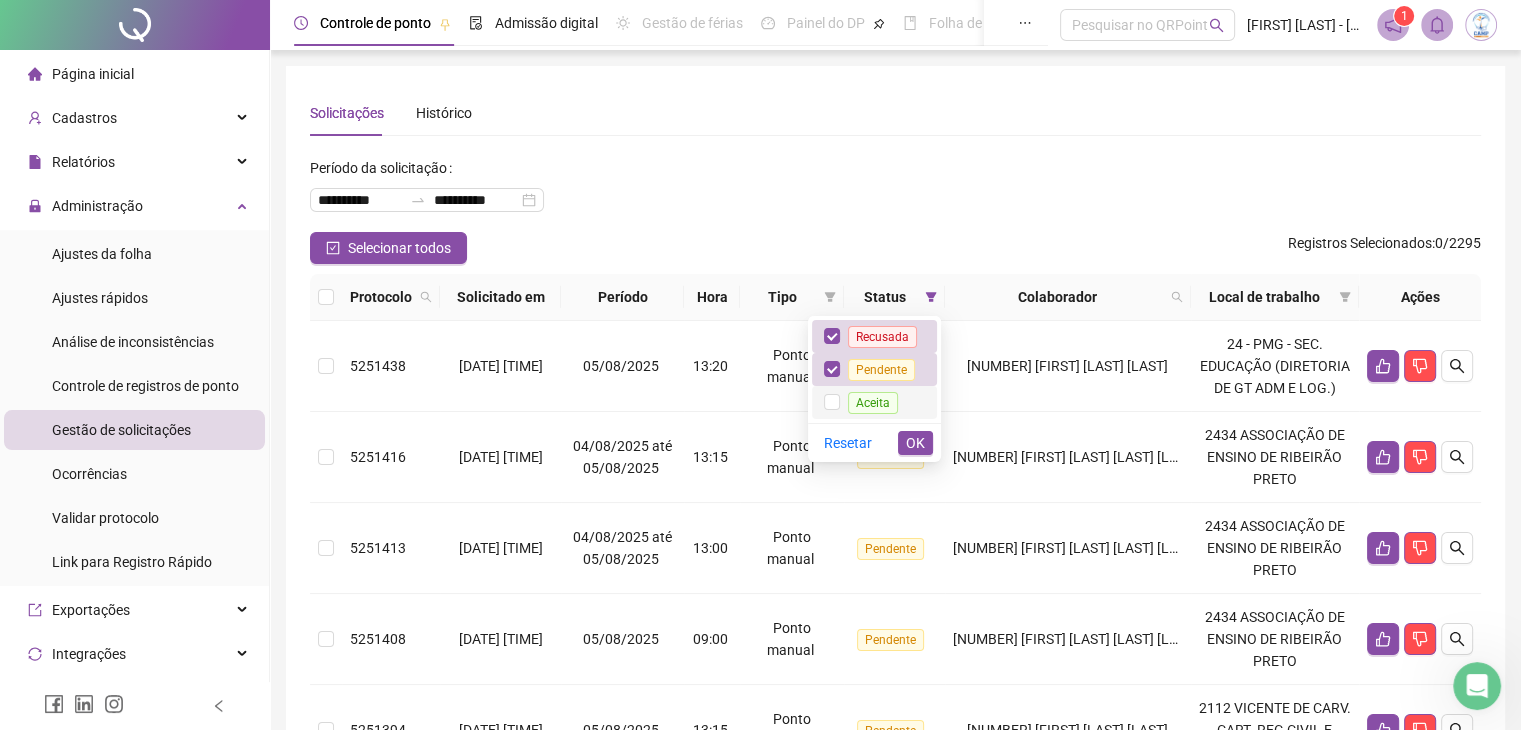 click on "Aceita" at bounding box center (873, 403) 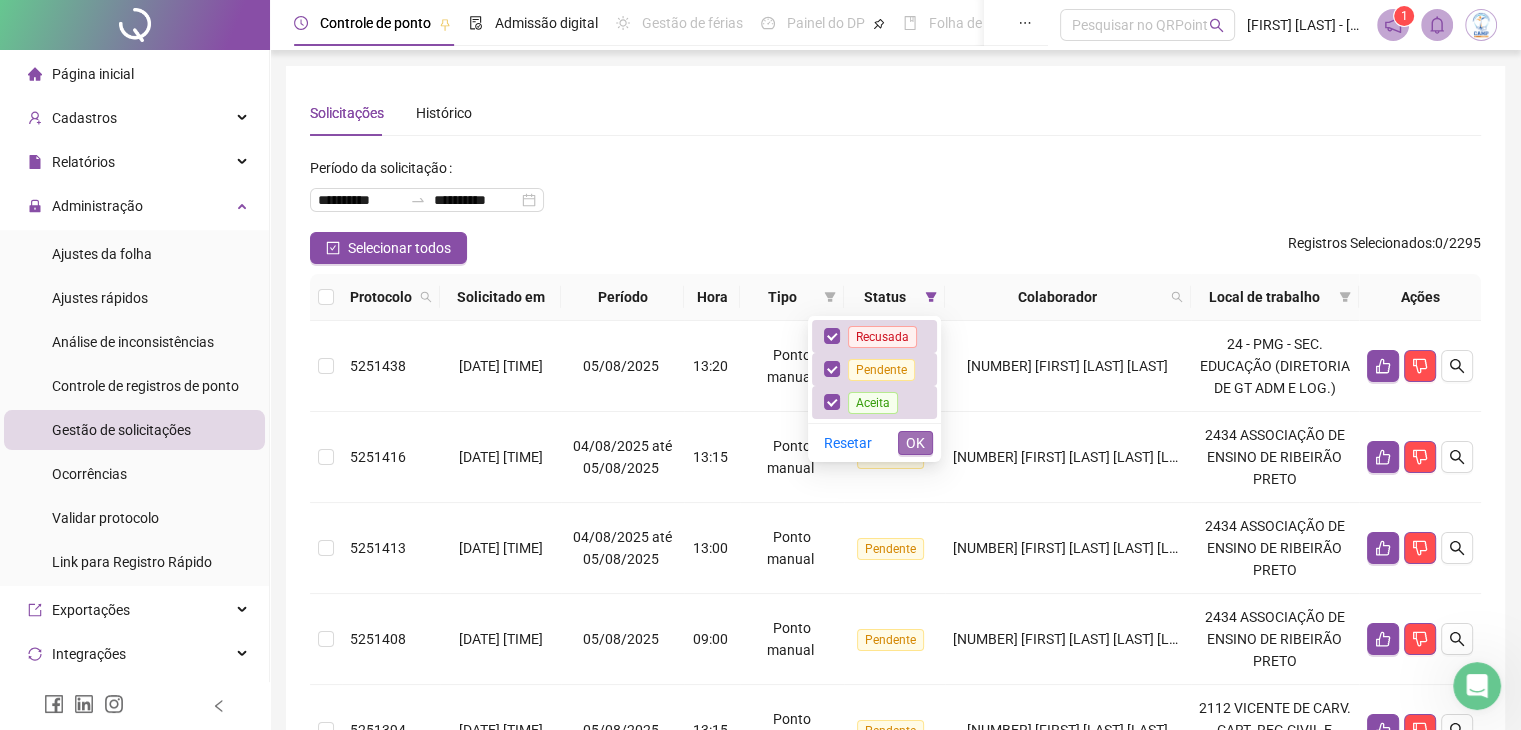 click on "OK" at bounding box center (915, 443) 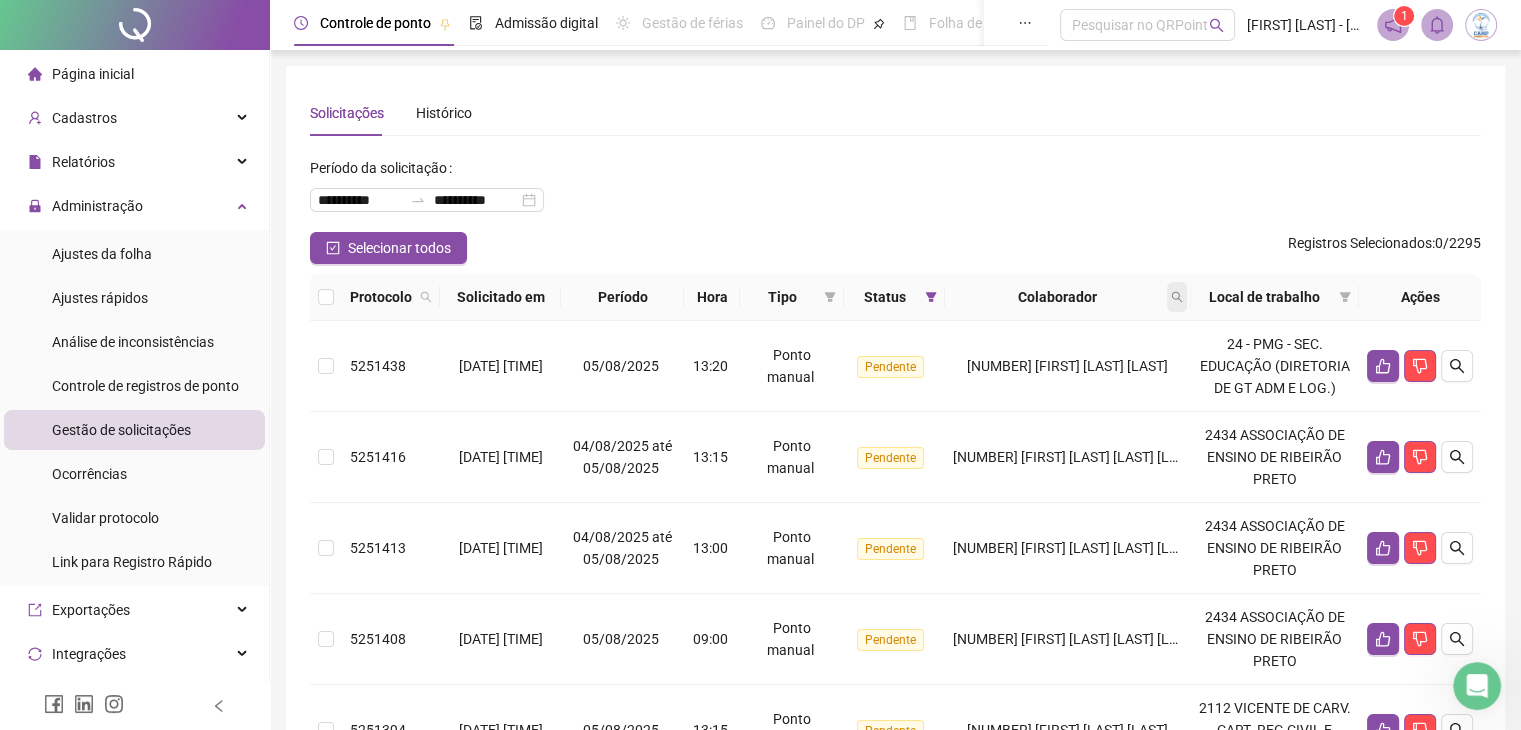 click 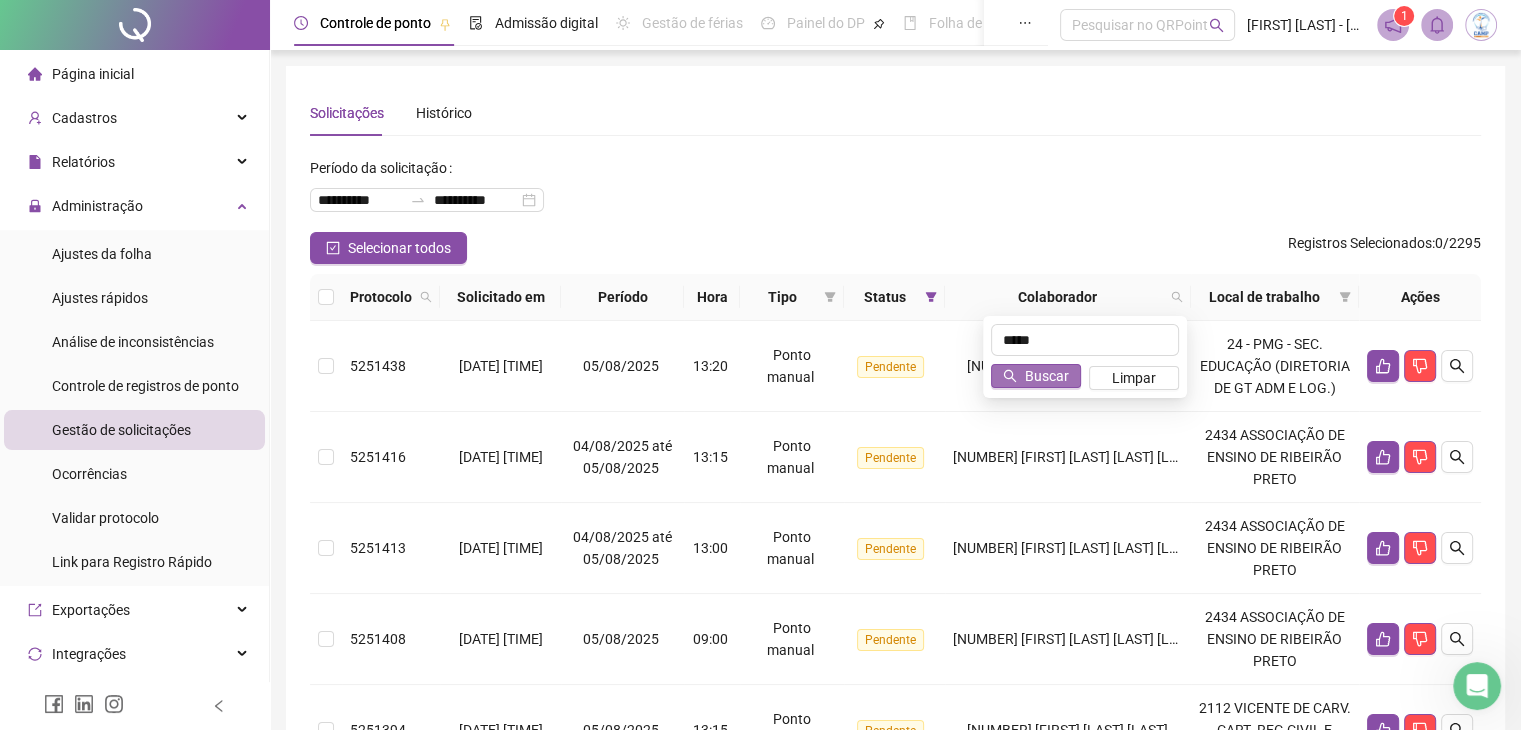 type on "*****" 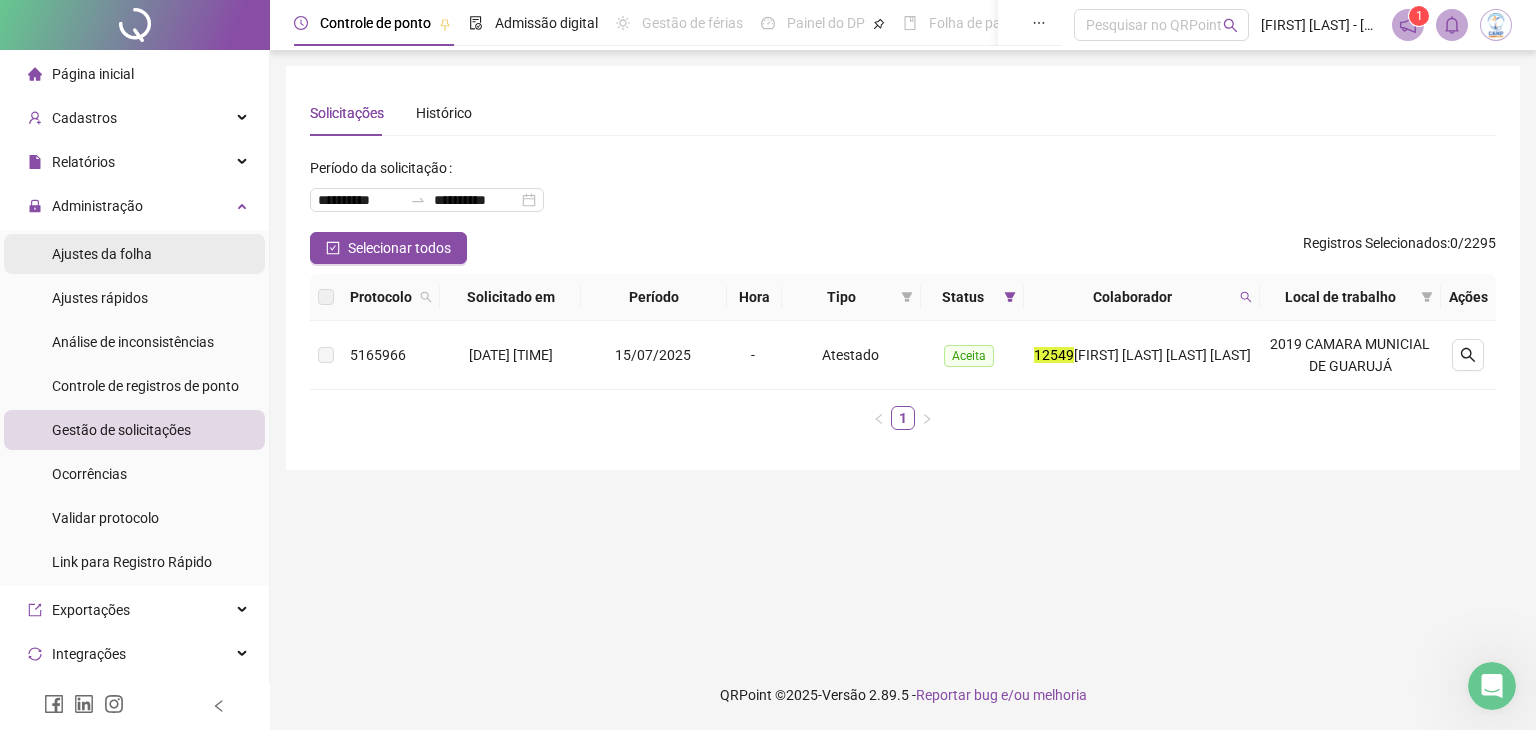 click on "Ajustes da folha" at bounding box center (102, 254) 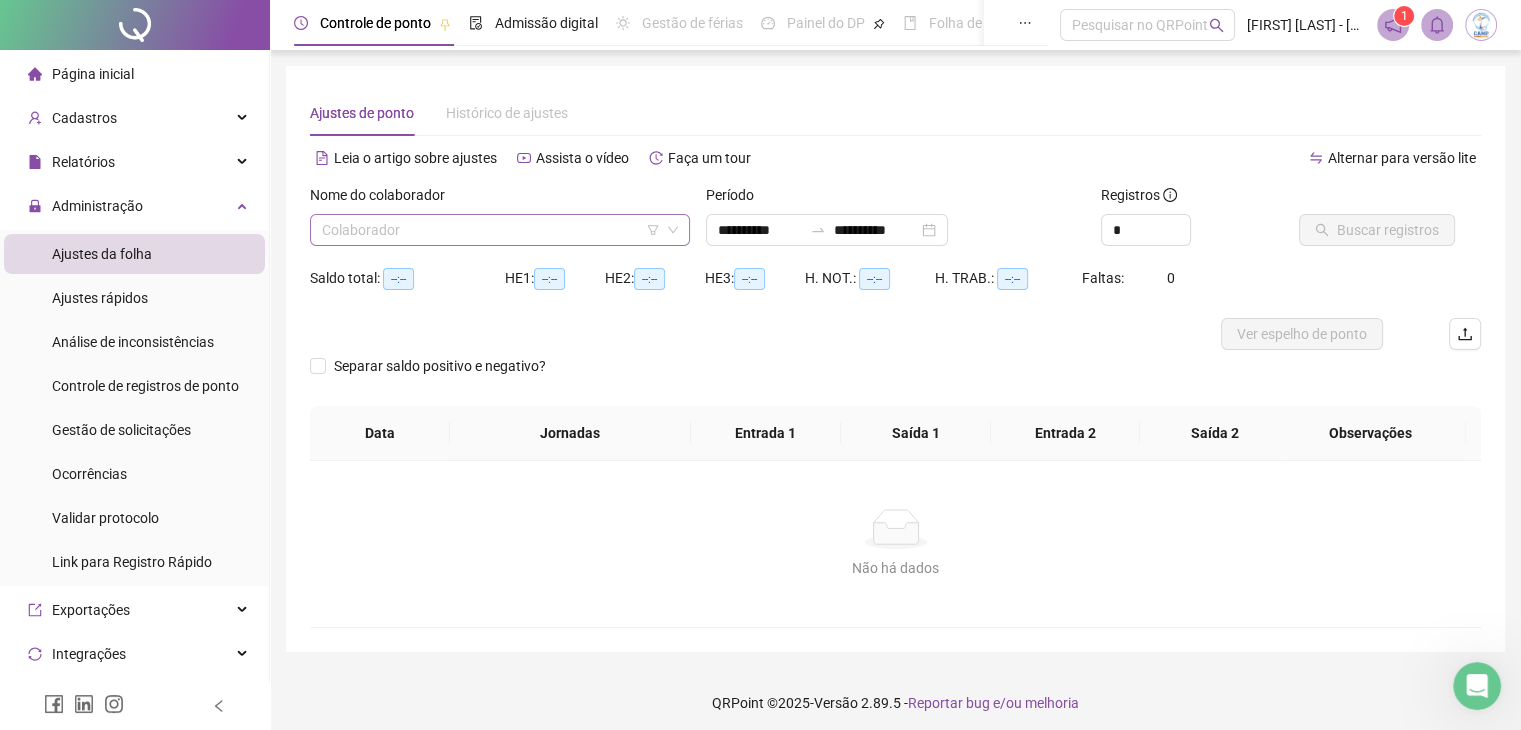 click at bounding box center (491, 230) 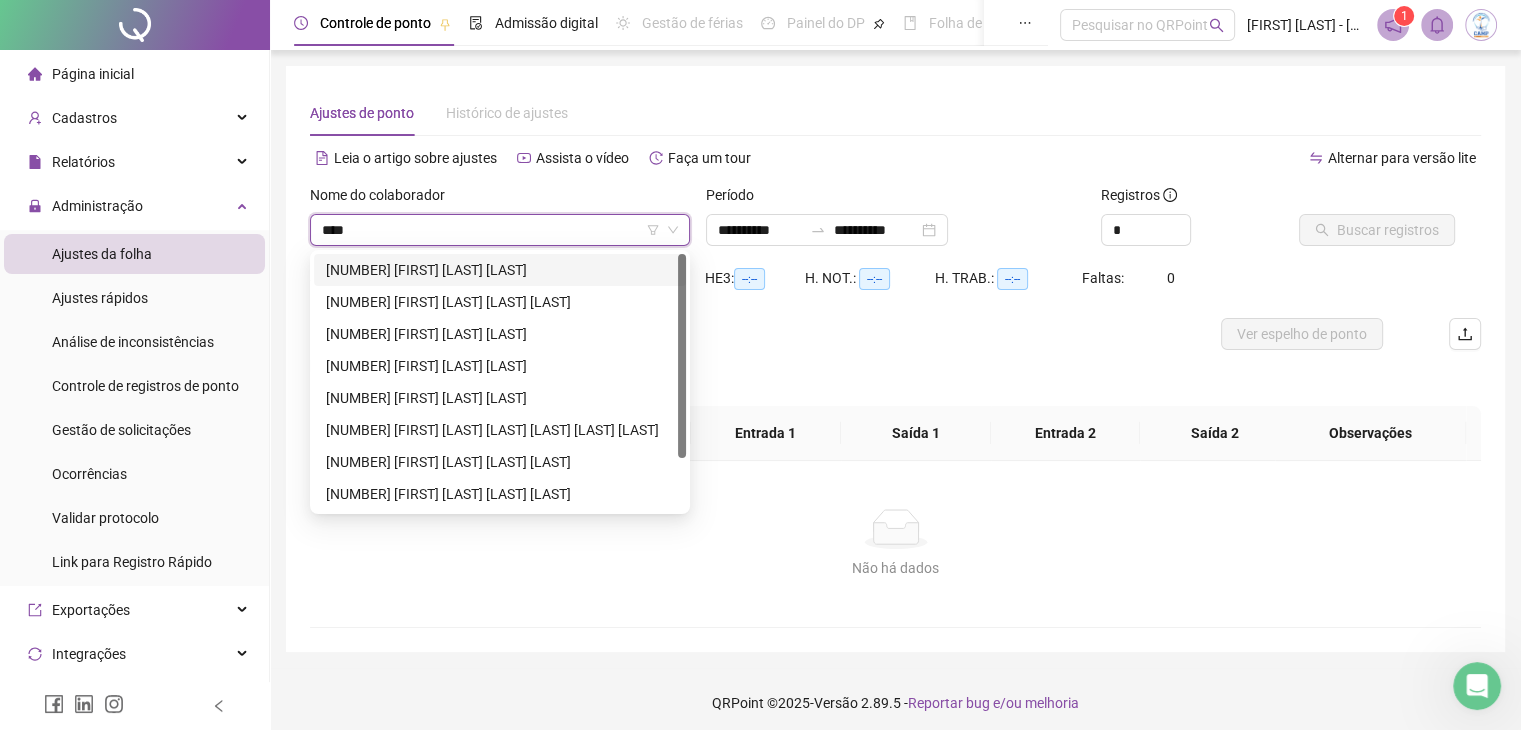 type on "*****" 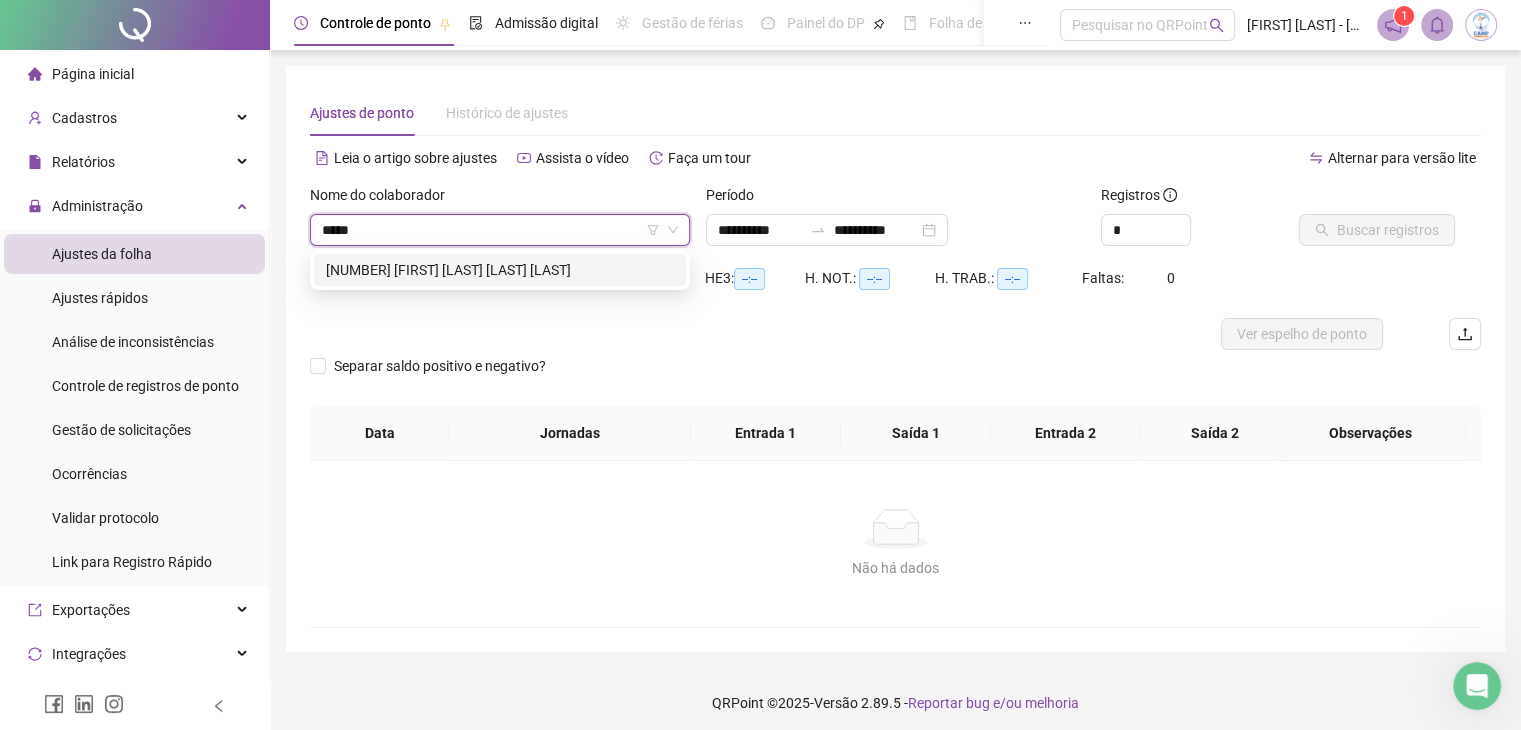 click on "[NUMBER] [FIRST] [LAST] [LAST] [LAST]" at bounding box center (500, 270) 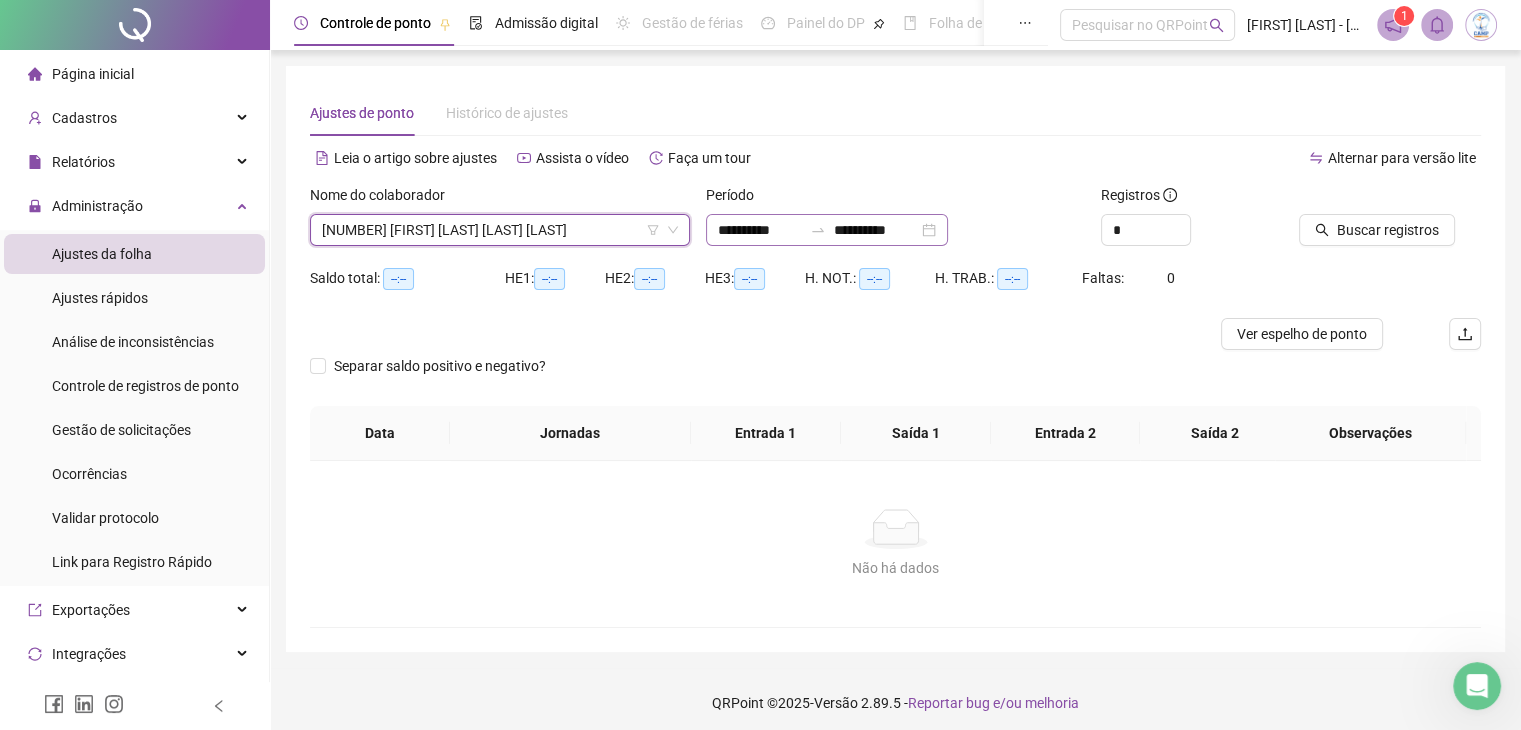 click on "**********" at bounding box center [827, 230] 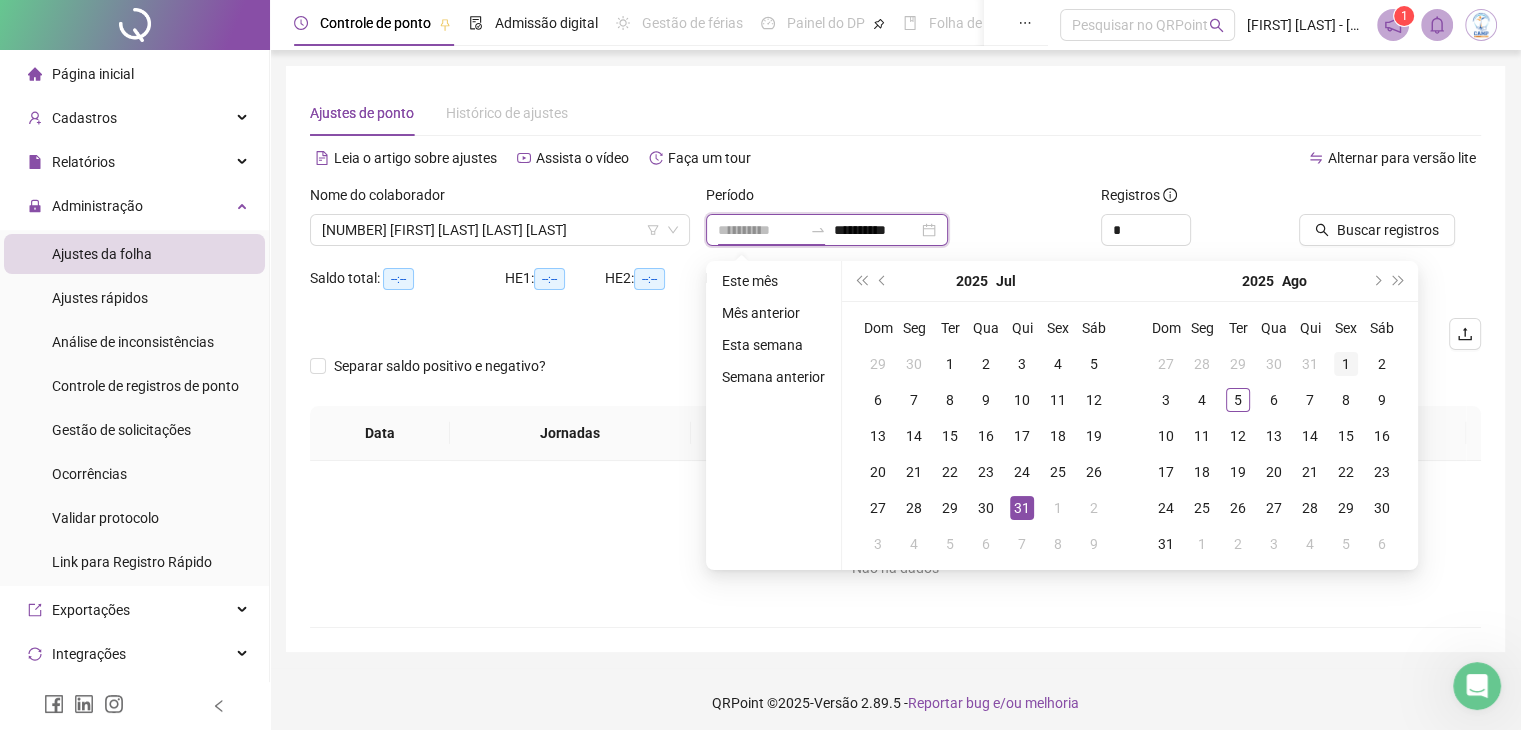 type on "**********" 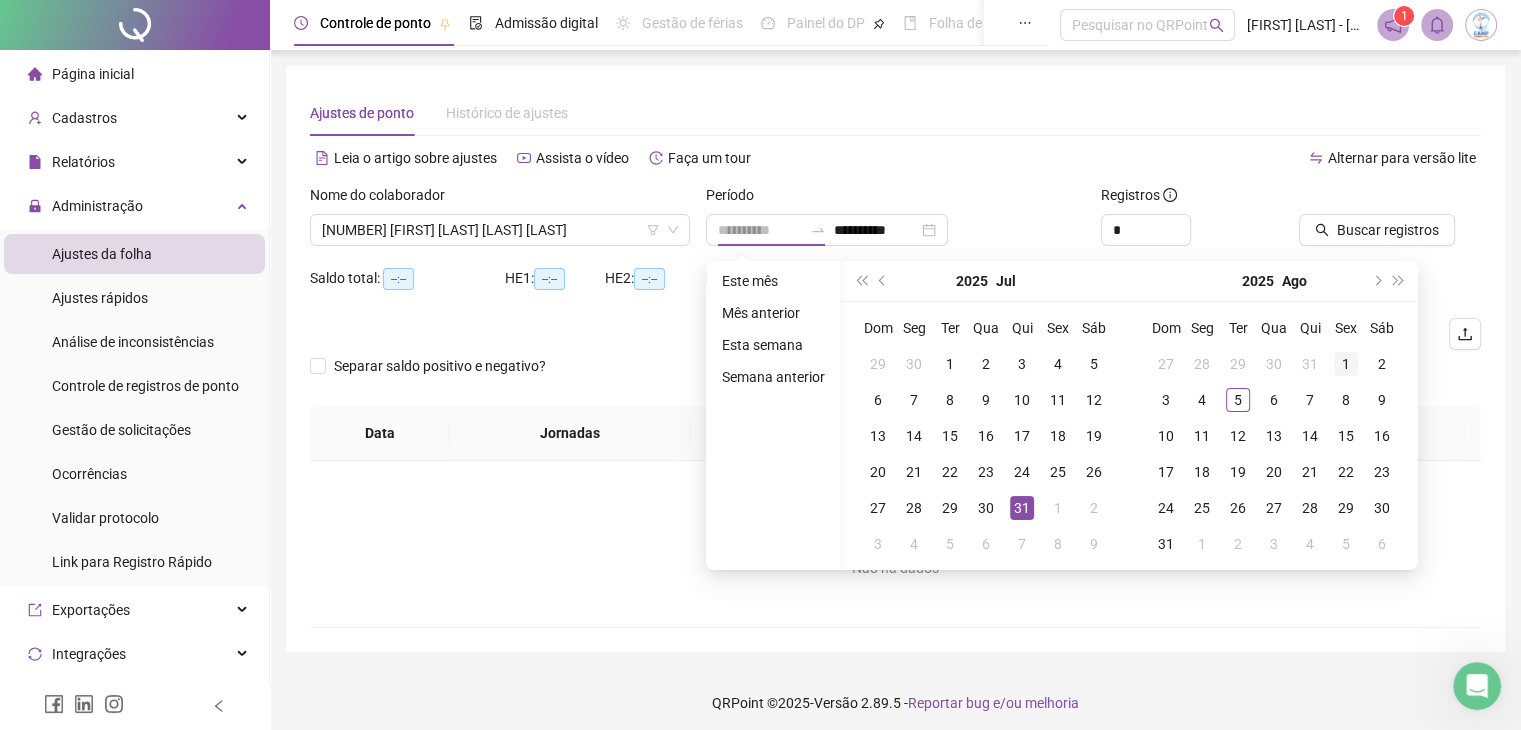 click on "1" at bounding box center [1346, 364] 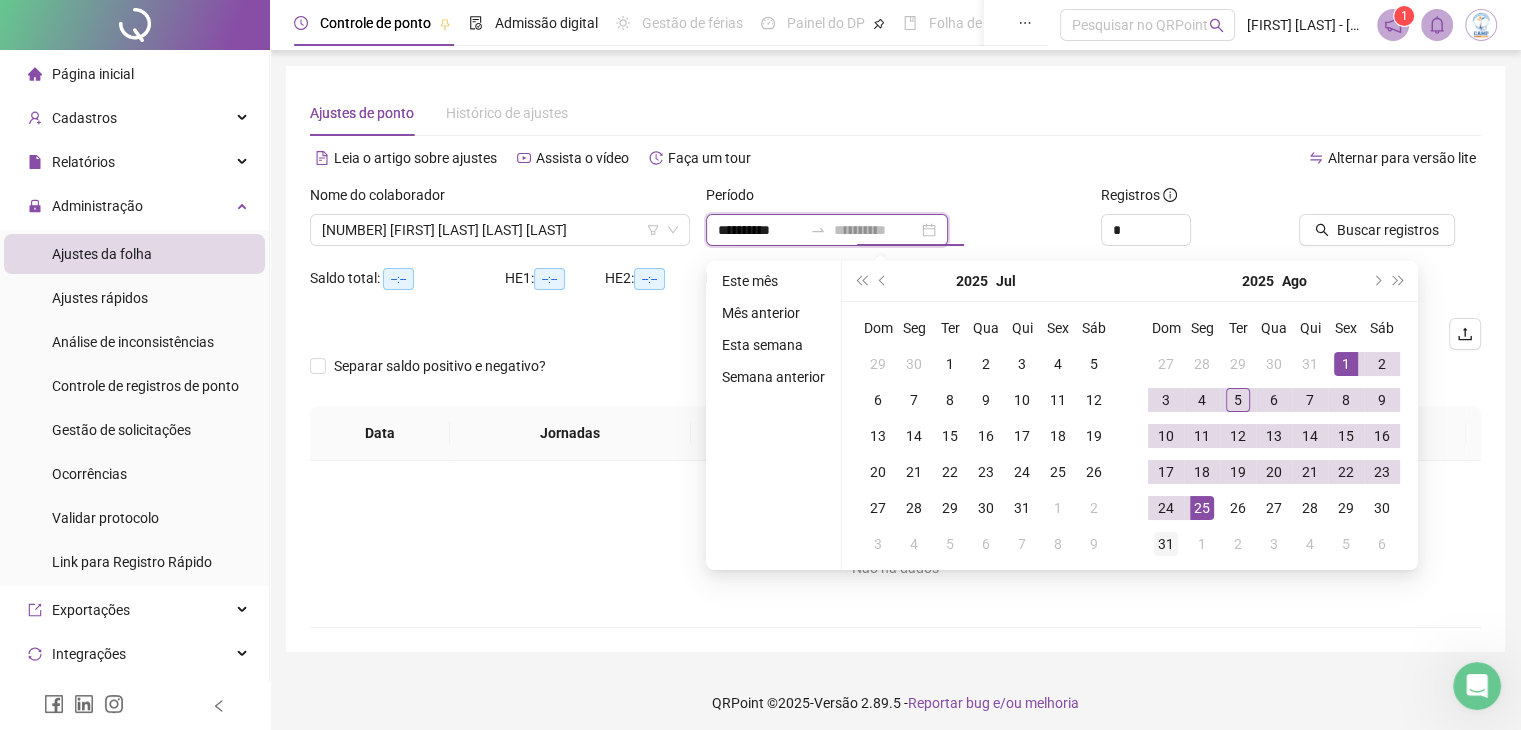 type on "**********" 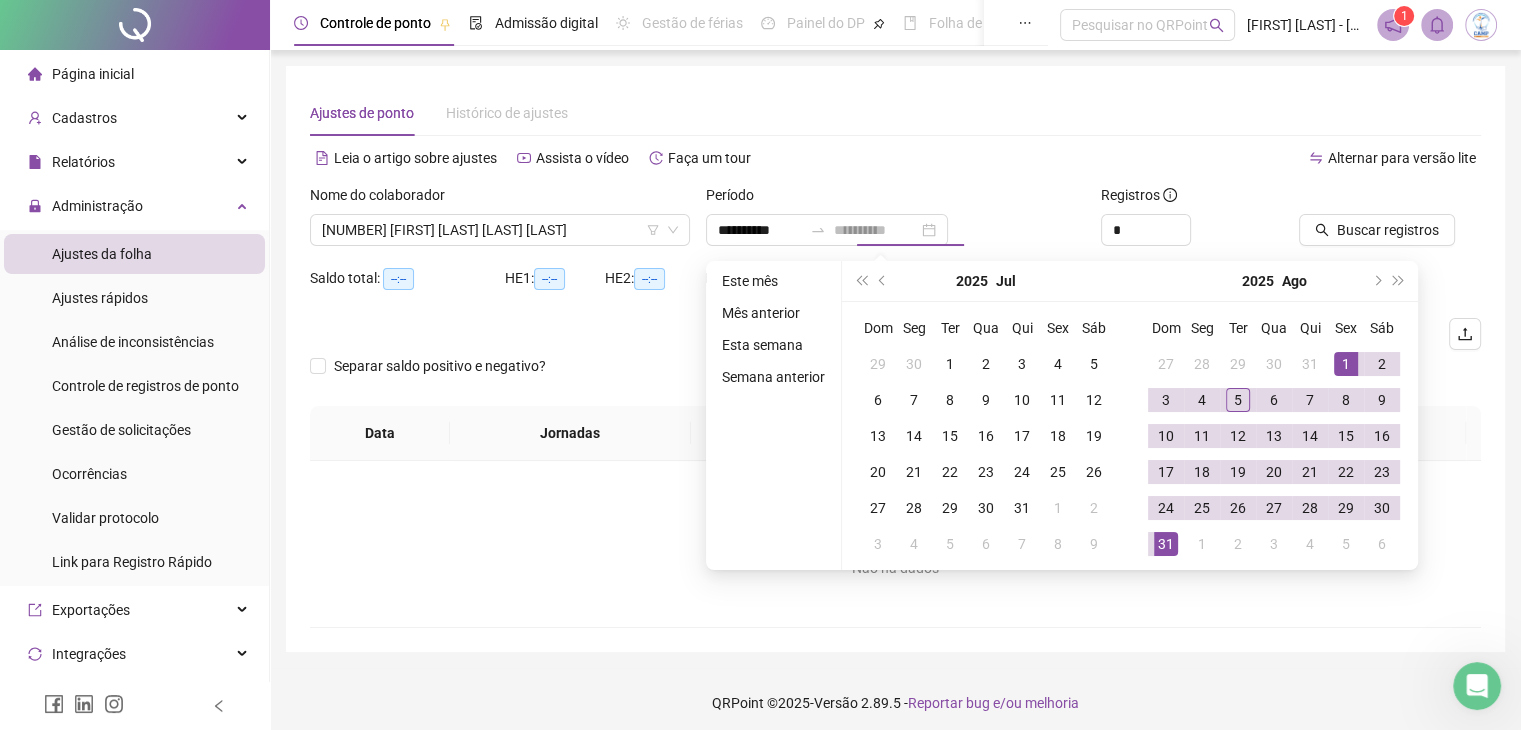 click on "31" at bounding box center [1166, 544] 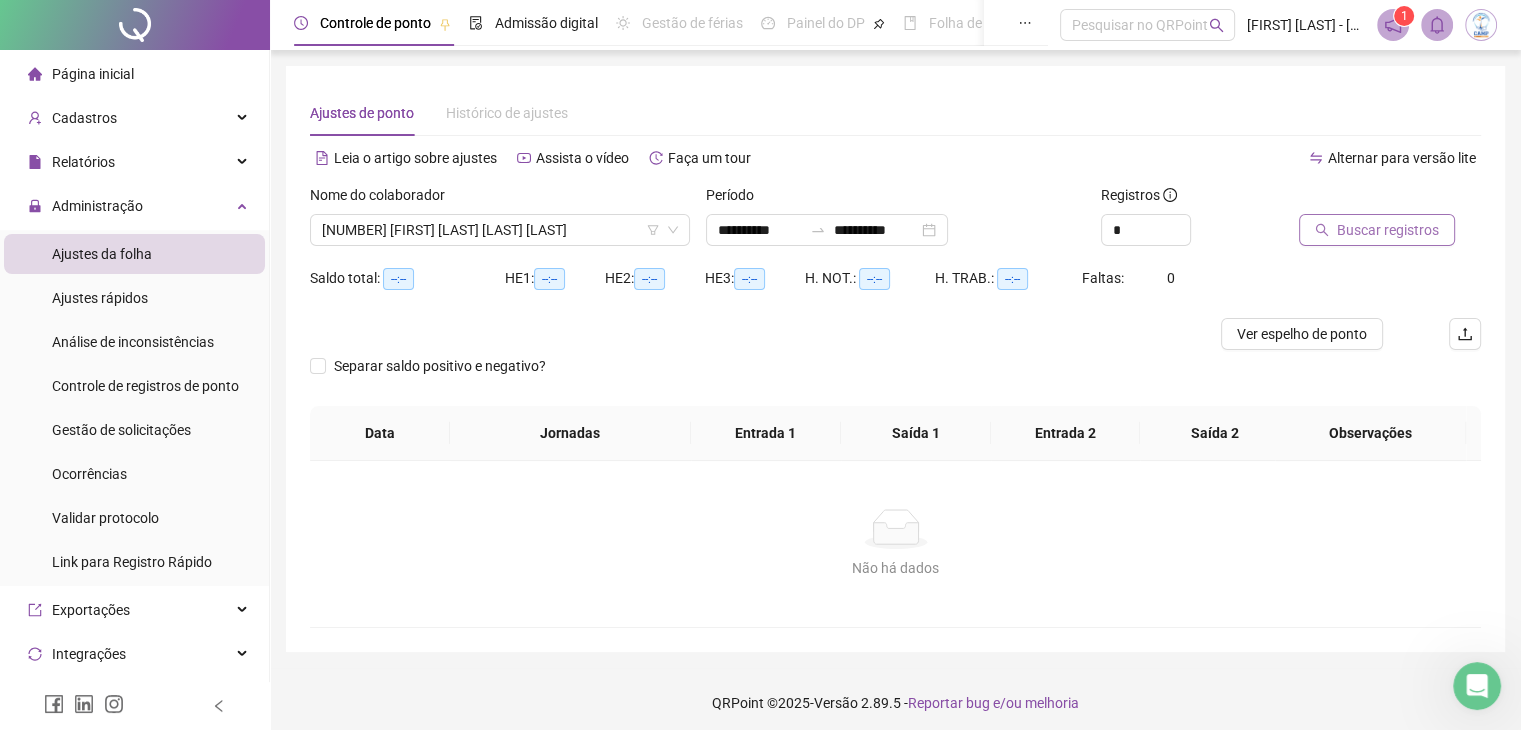 click on "Buscar registros" at bounding box center [1388, 230] 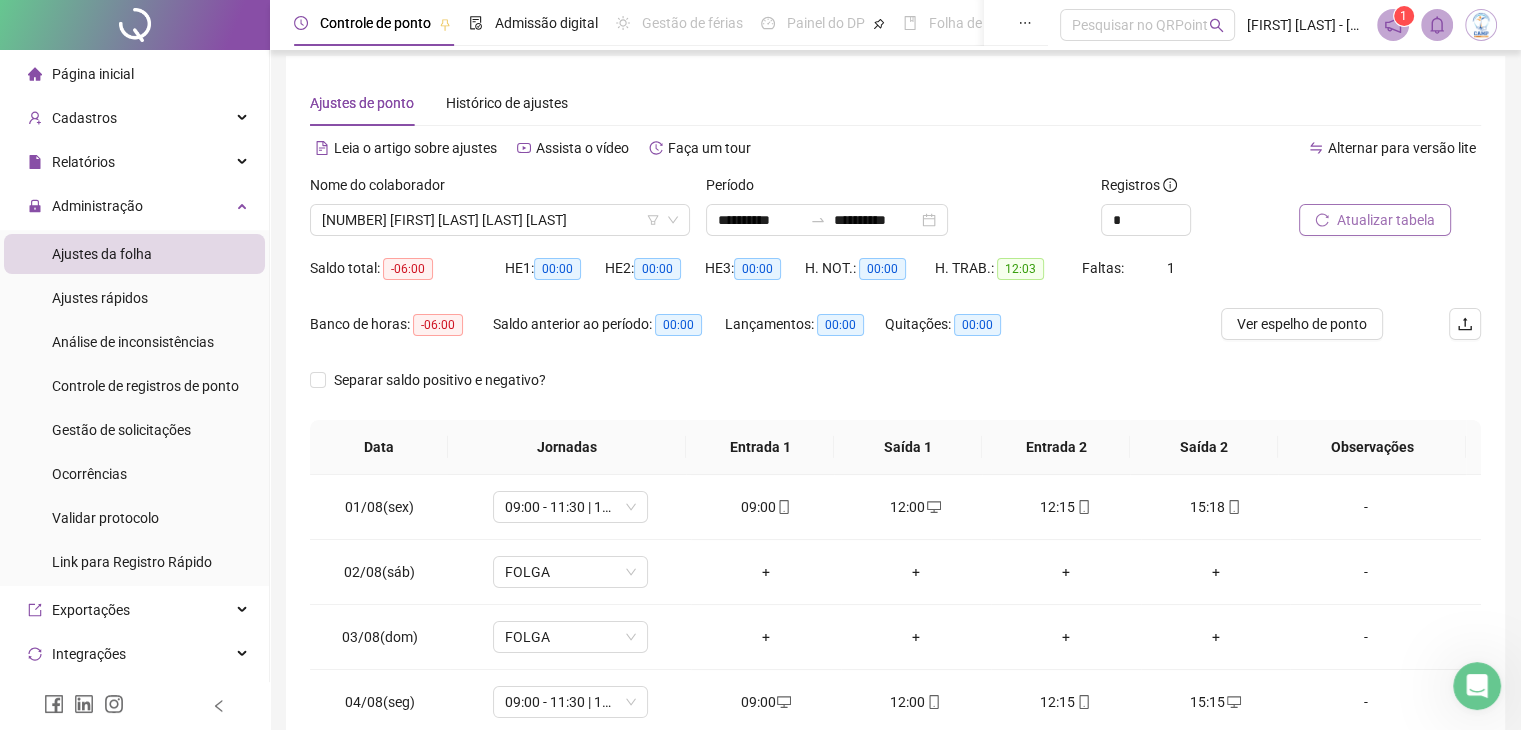 scroll, scrollTop: 0, scrollLeft: 0, axis: both 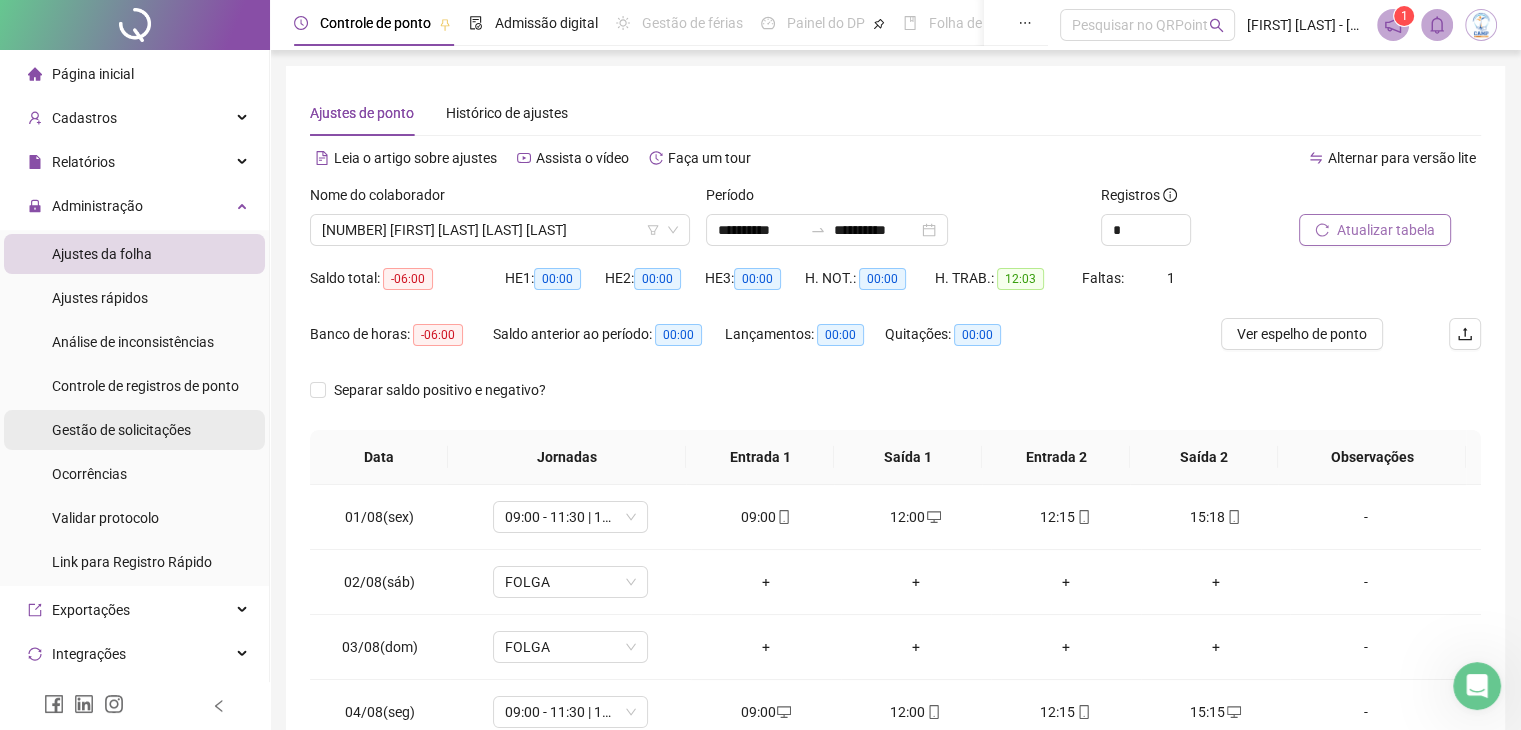 click on "Gestão de solicitações" at bounding box center [121, 430] 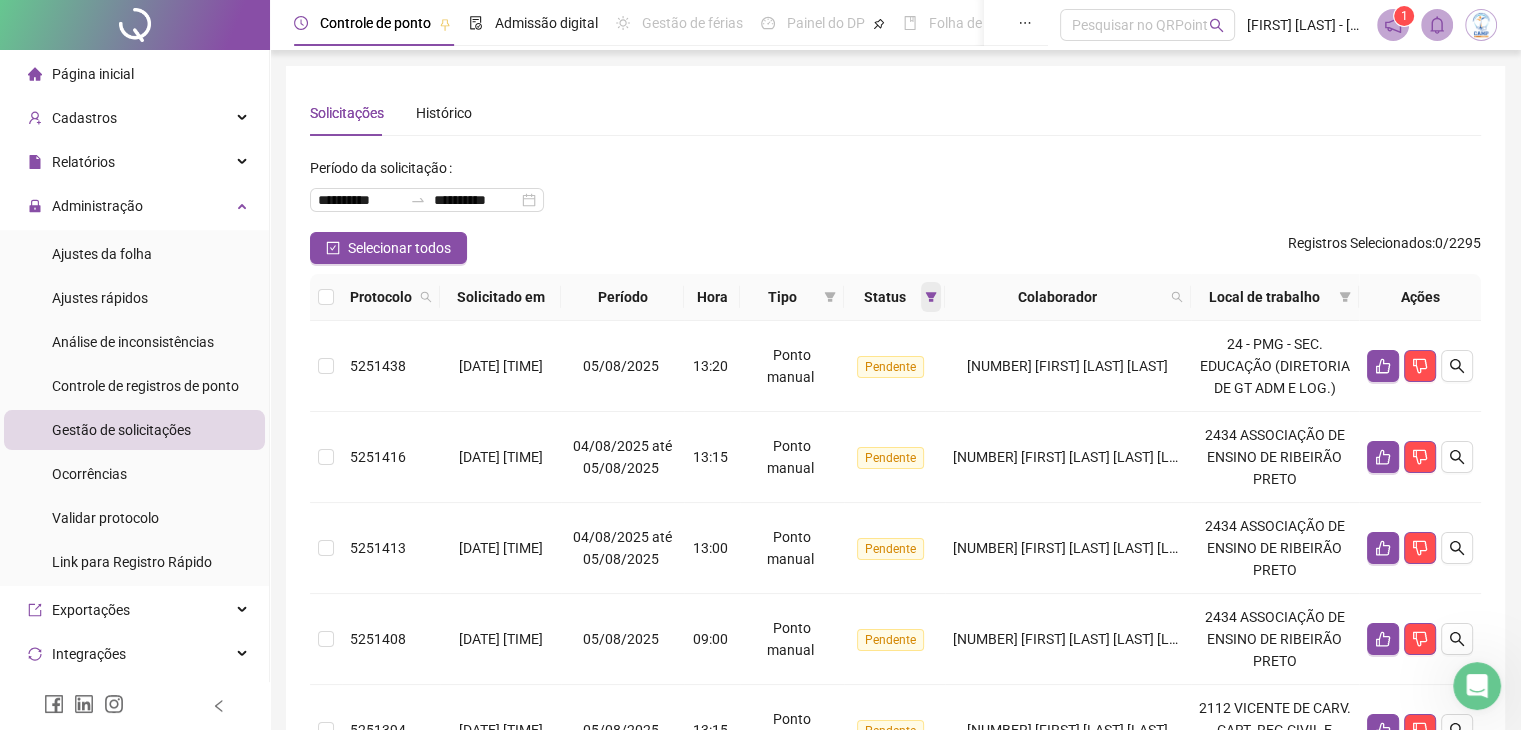click at bounding box center (931, 297) 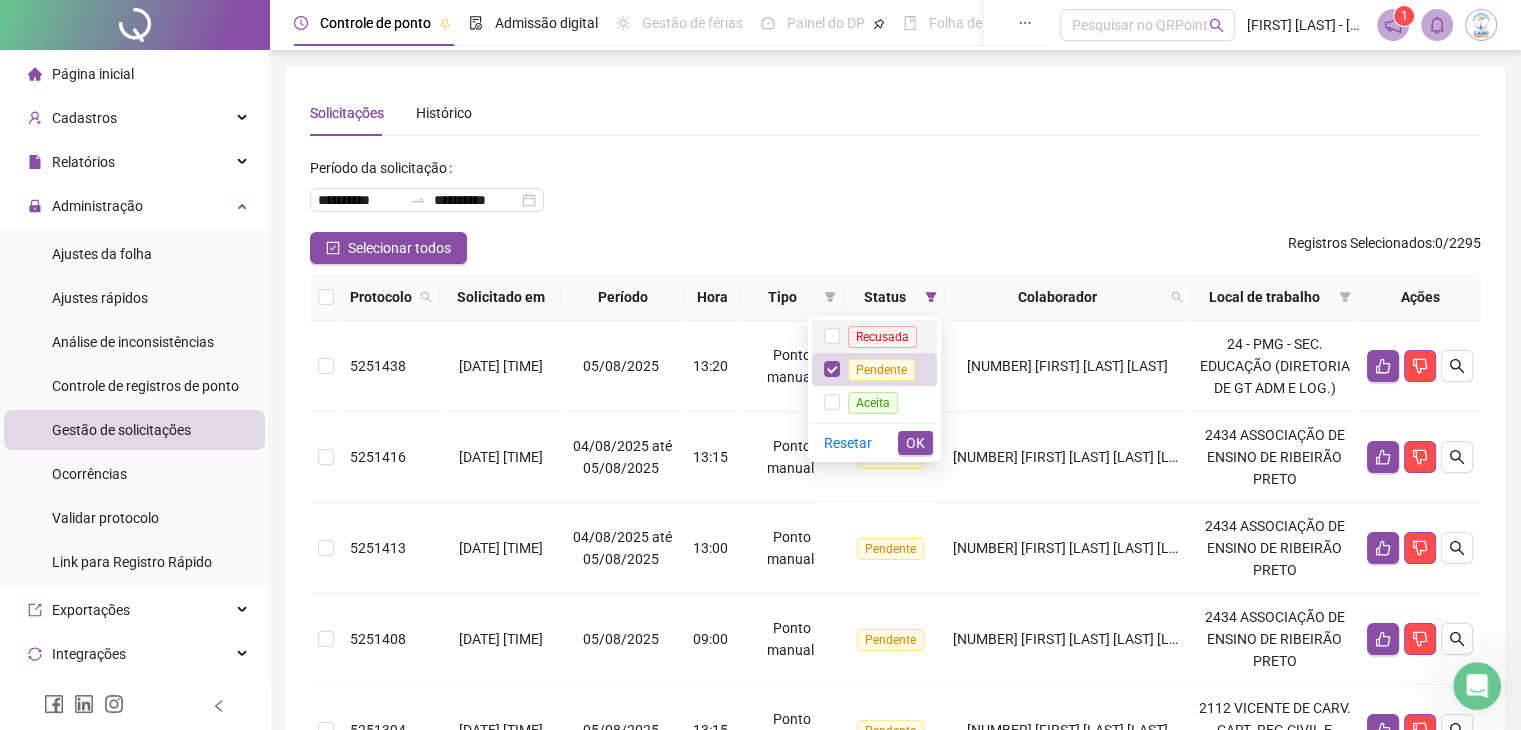 click on "Recusada" at bounding box center (882, 337) 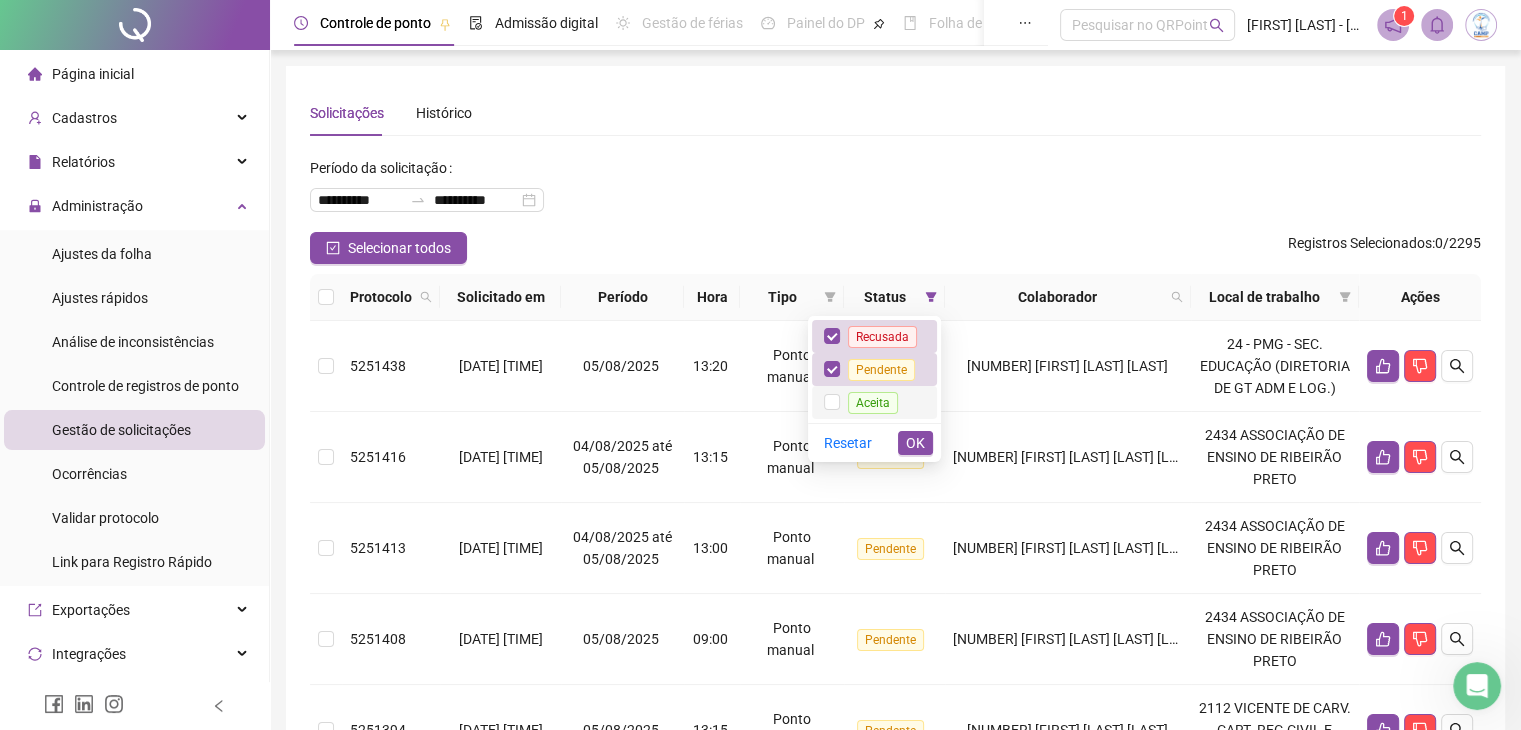 click on "Aceita" at bounding box center (873, 403) 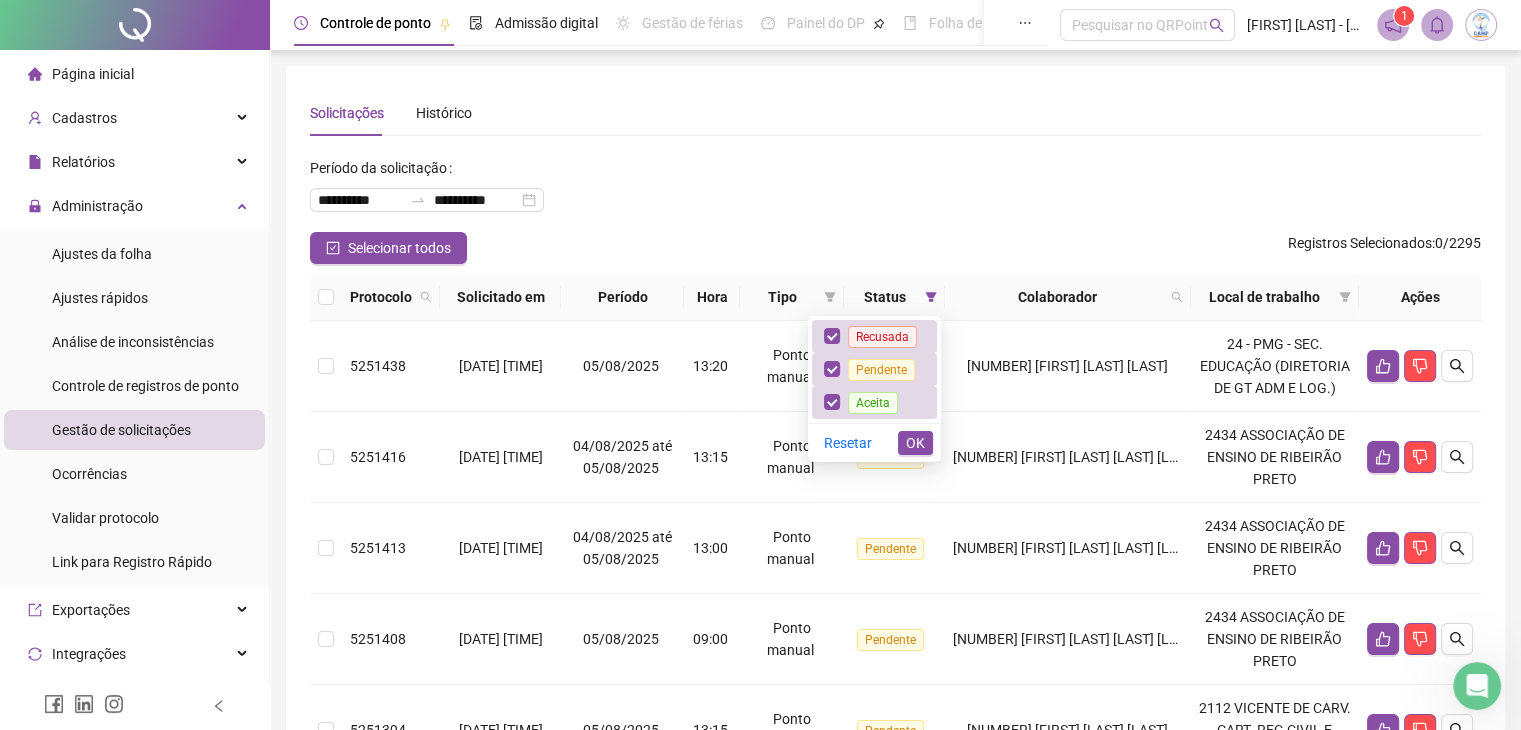 click on "OK" at bounding box center (915, 443) 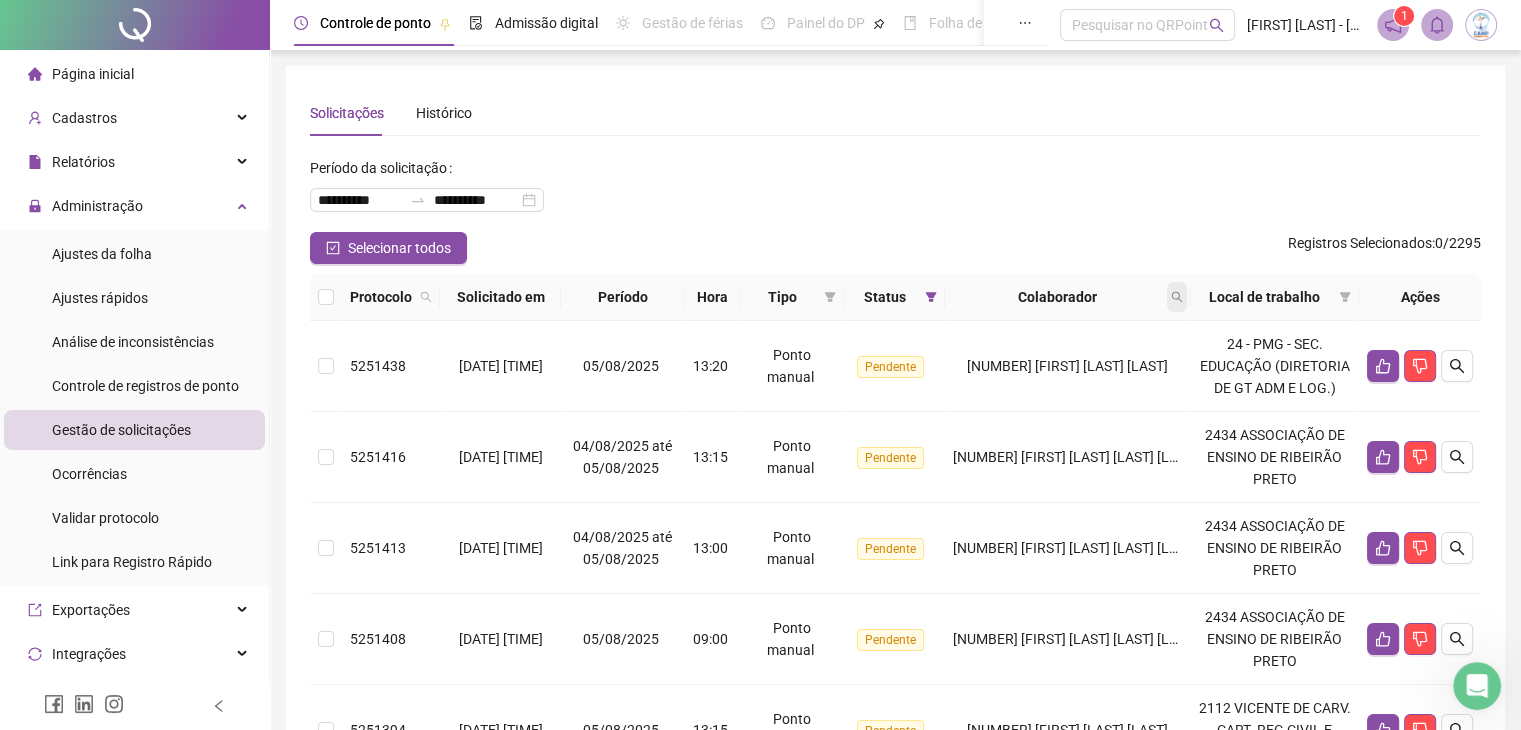 click 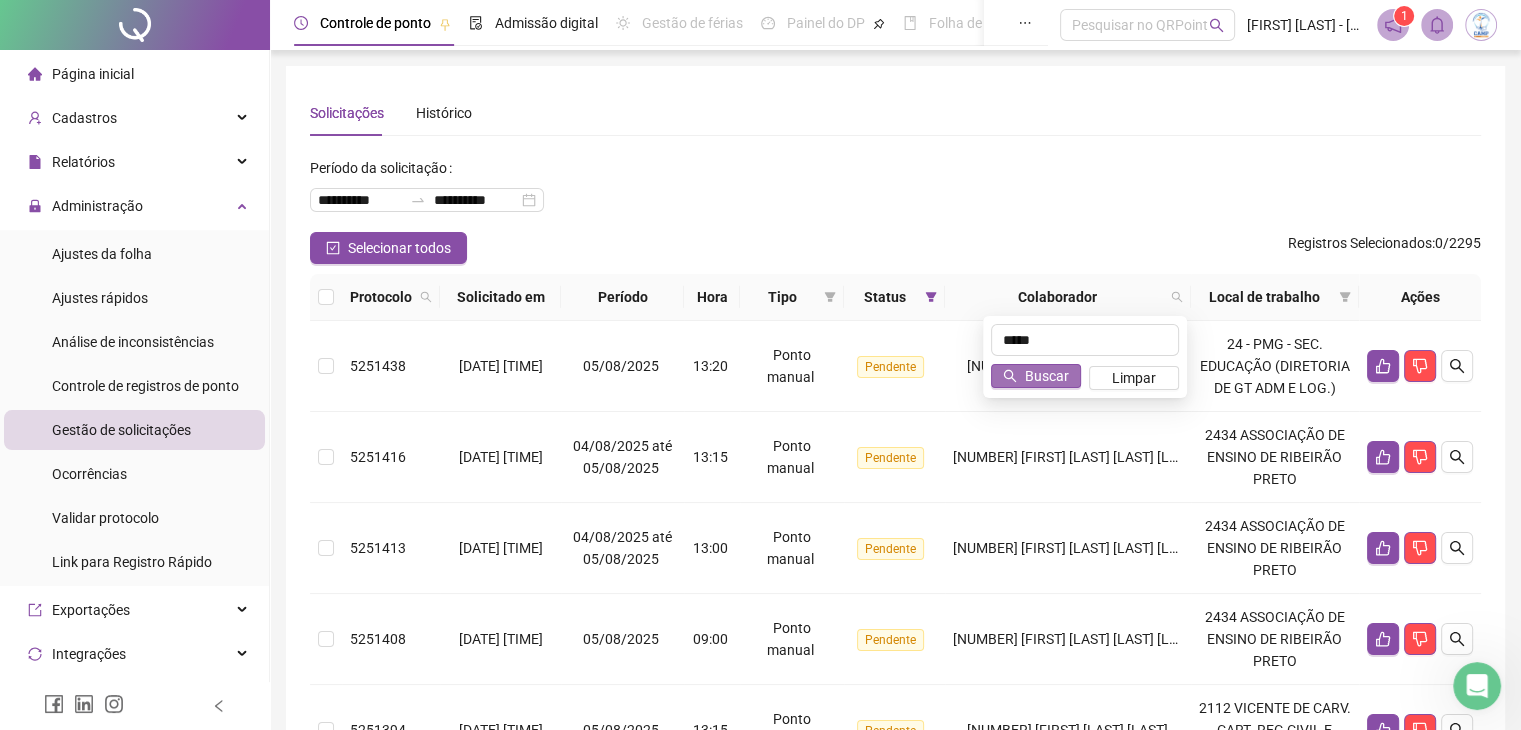 type on "*****" 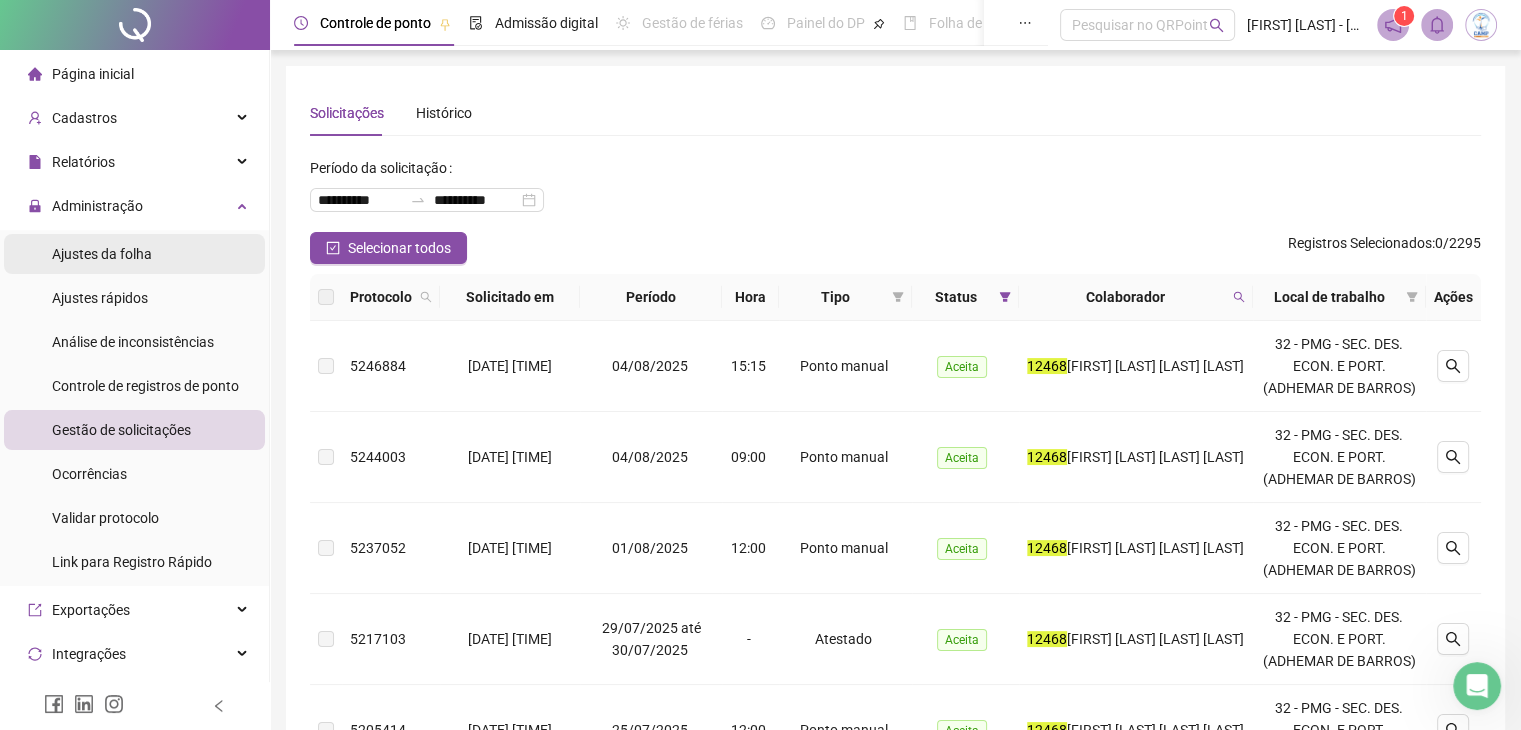 click on "Ajustes da folha" at bounding box center [102, 254] 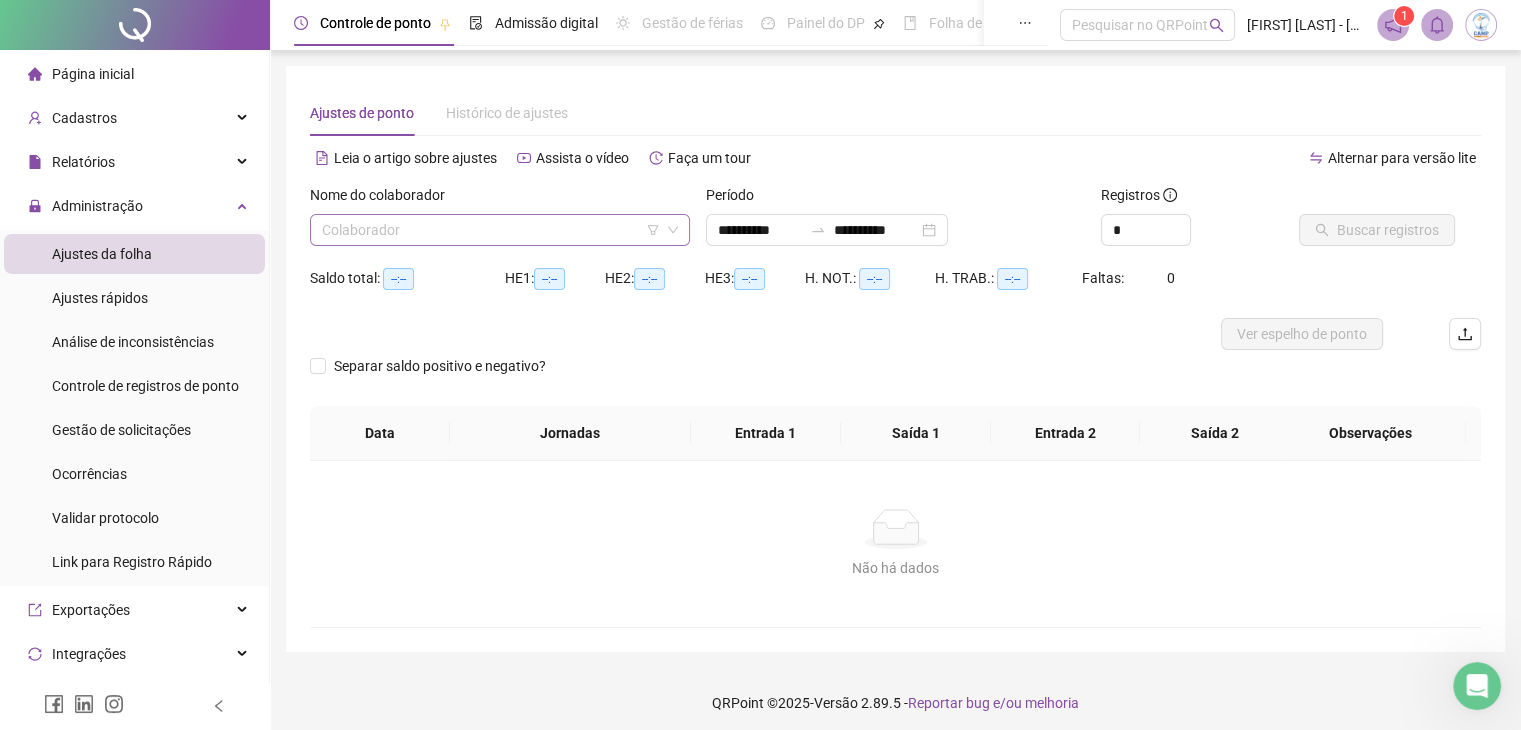 click at bounding box center (491, 230) 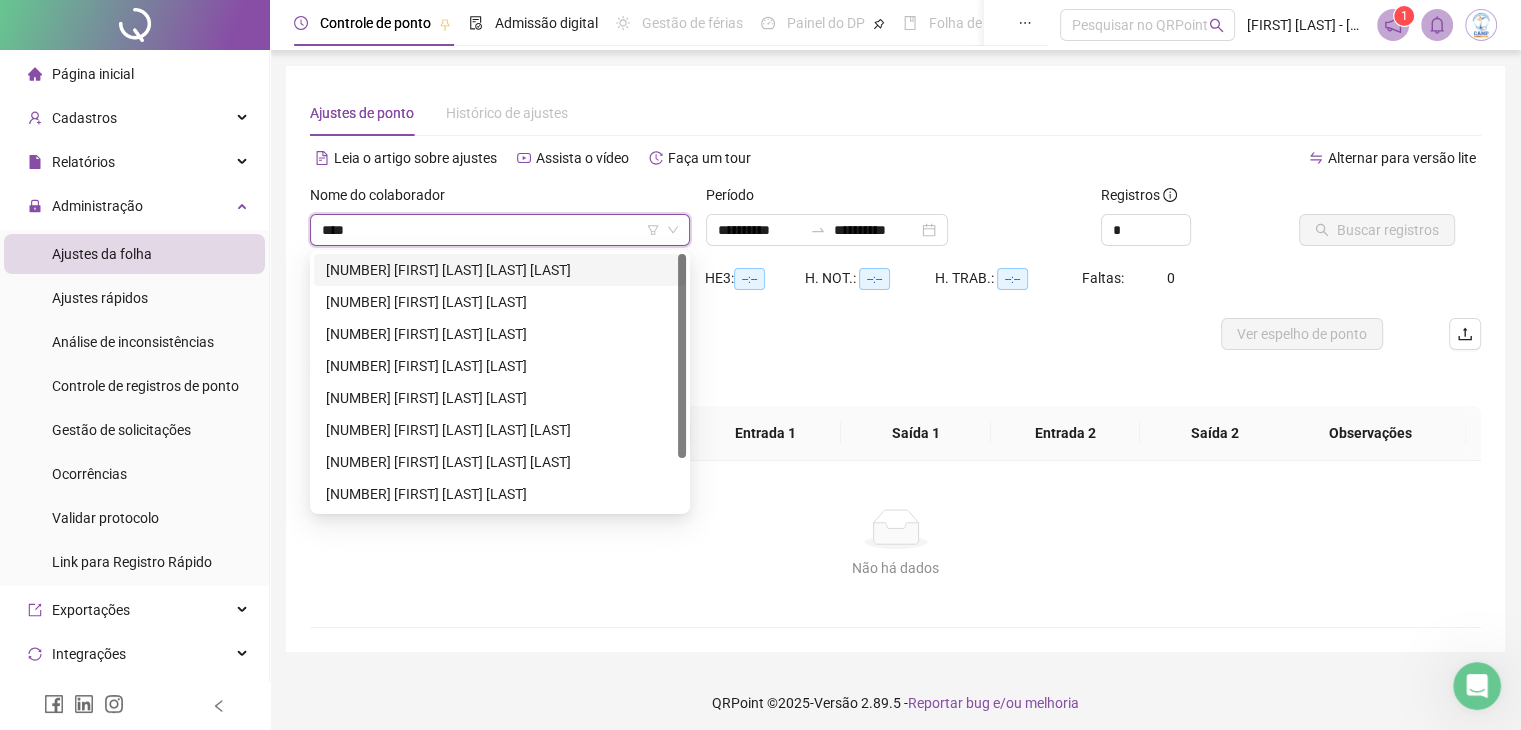 type on "*****" 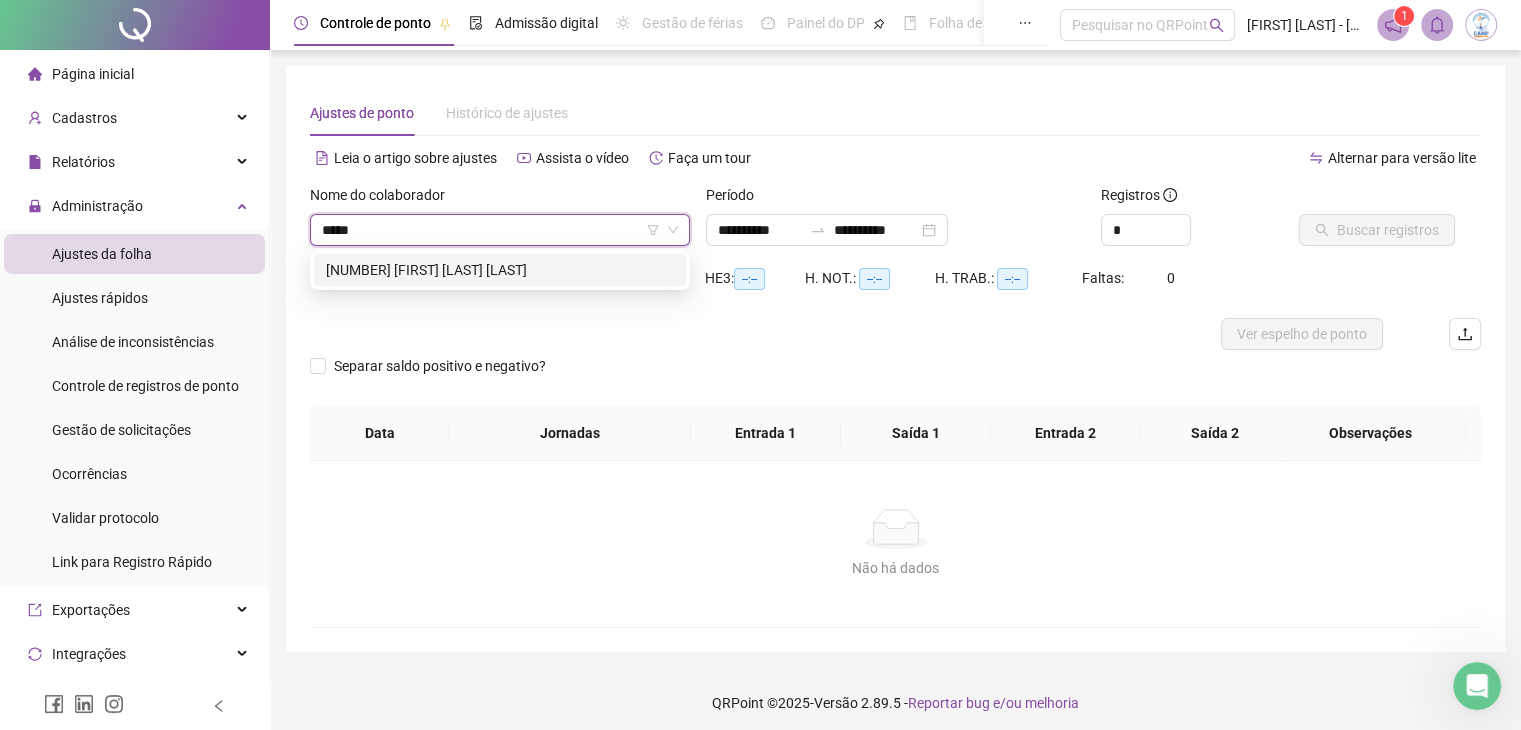 click on "[NUMBER] [FIRST] [LAST] [LAST]" at bounding box center [500, 270] 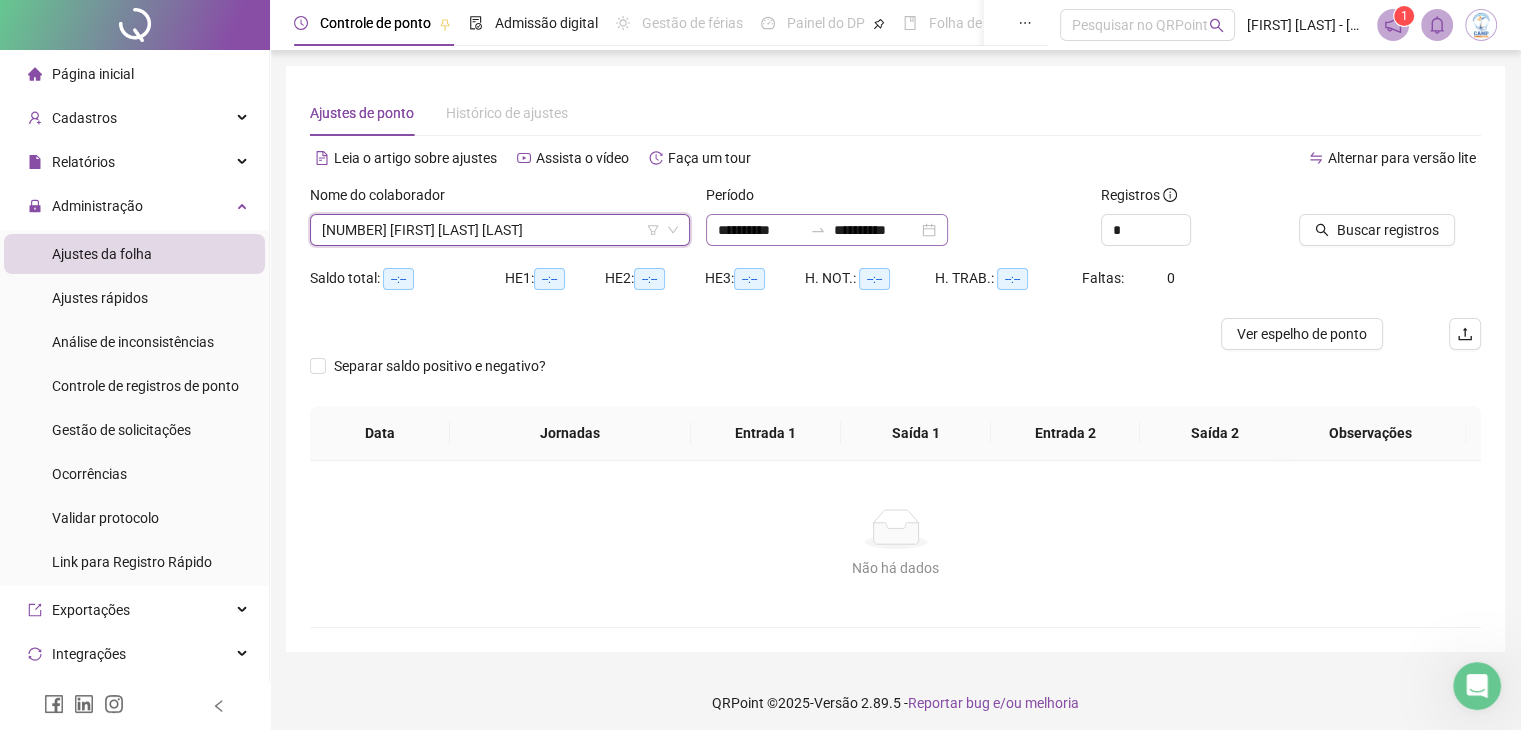 click on "**********" at bounding box center (827, 230) 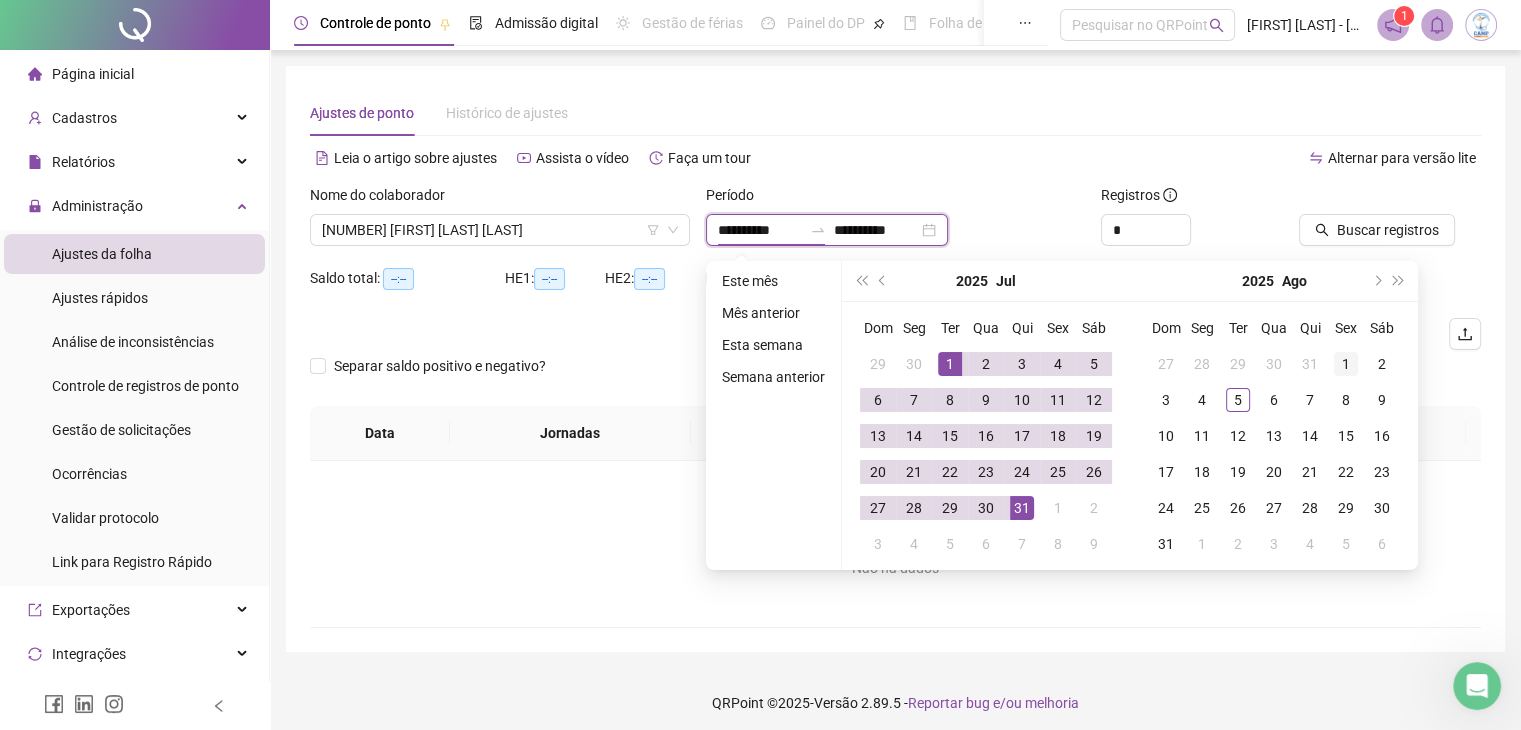 type on "**********" 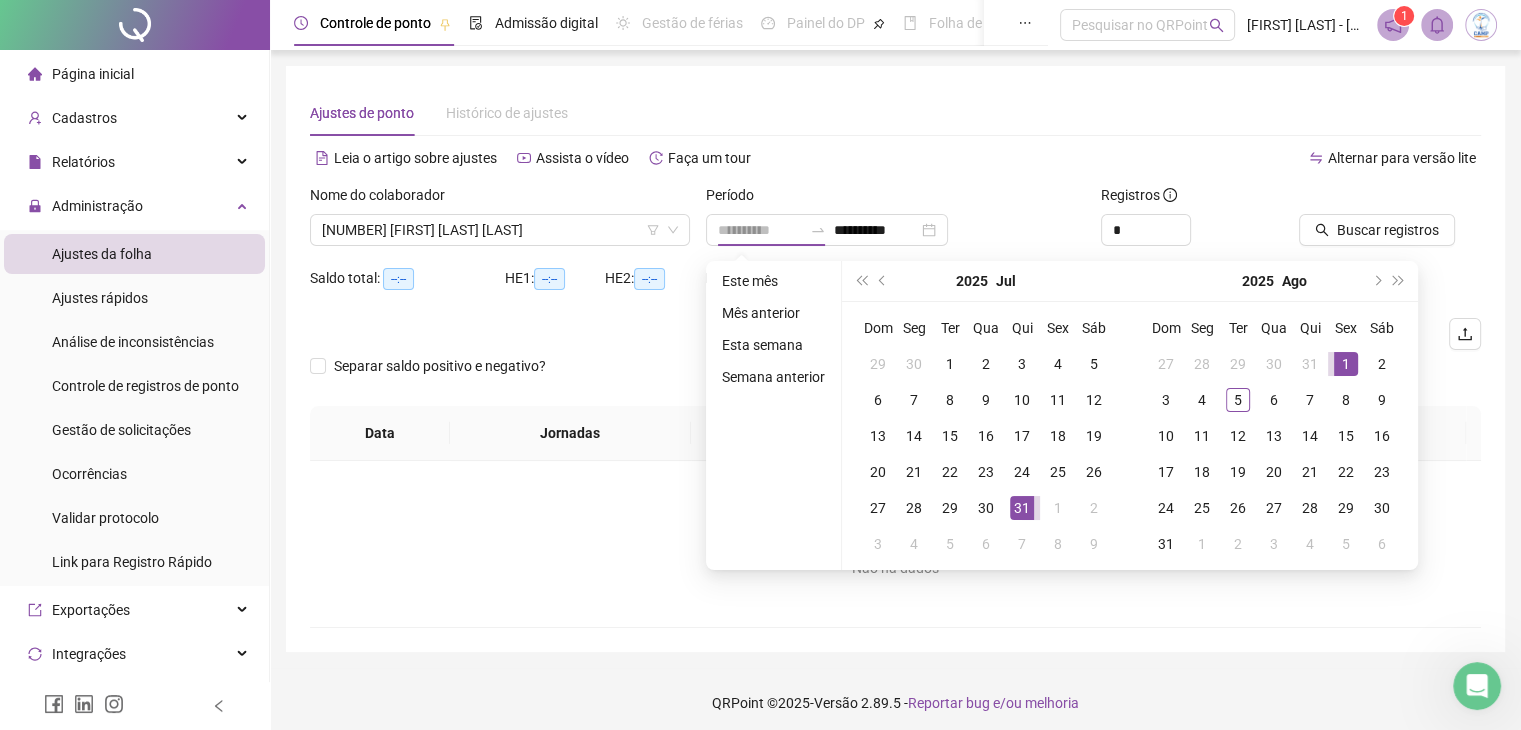 click on "1" at bounding box center (1346, 364) 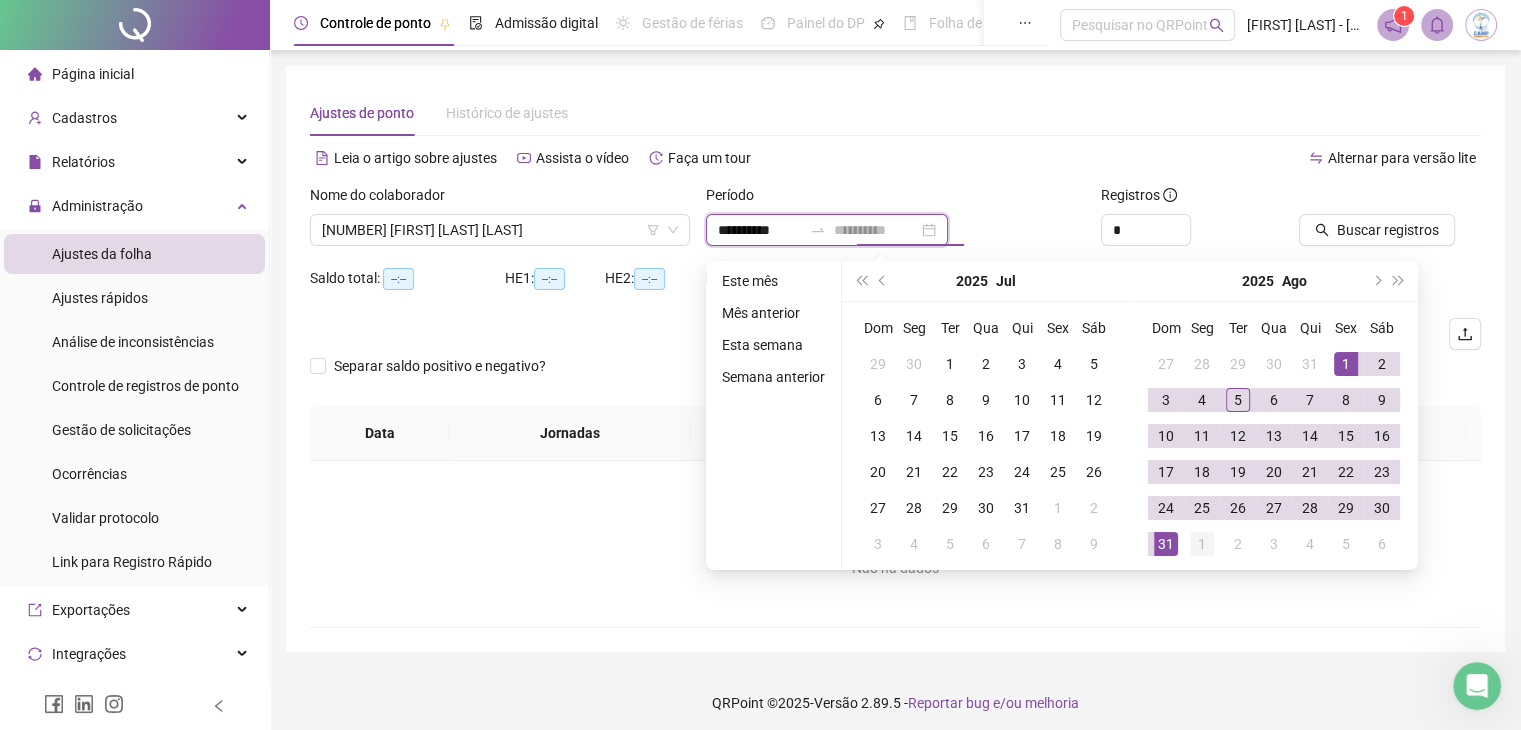 type on "**********" 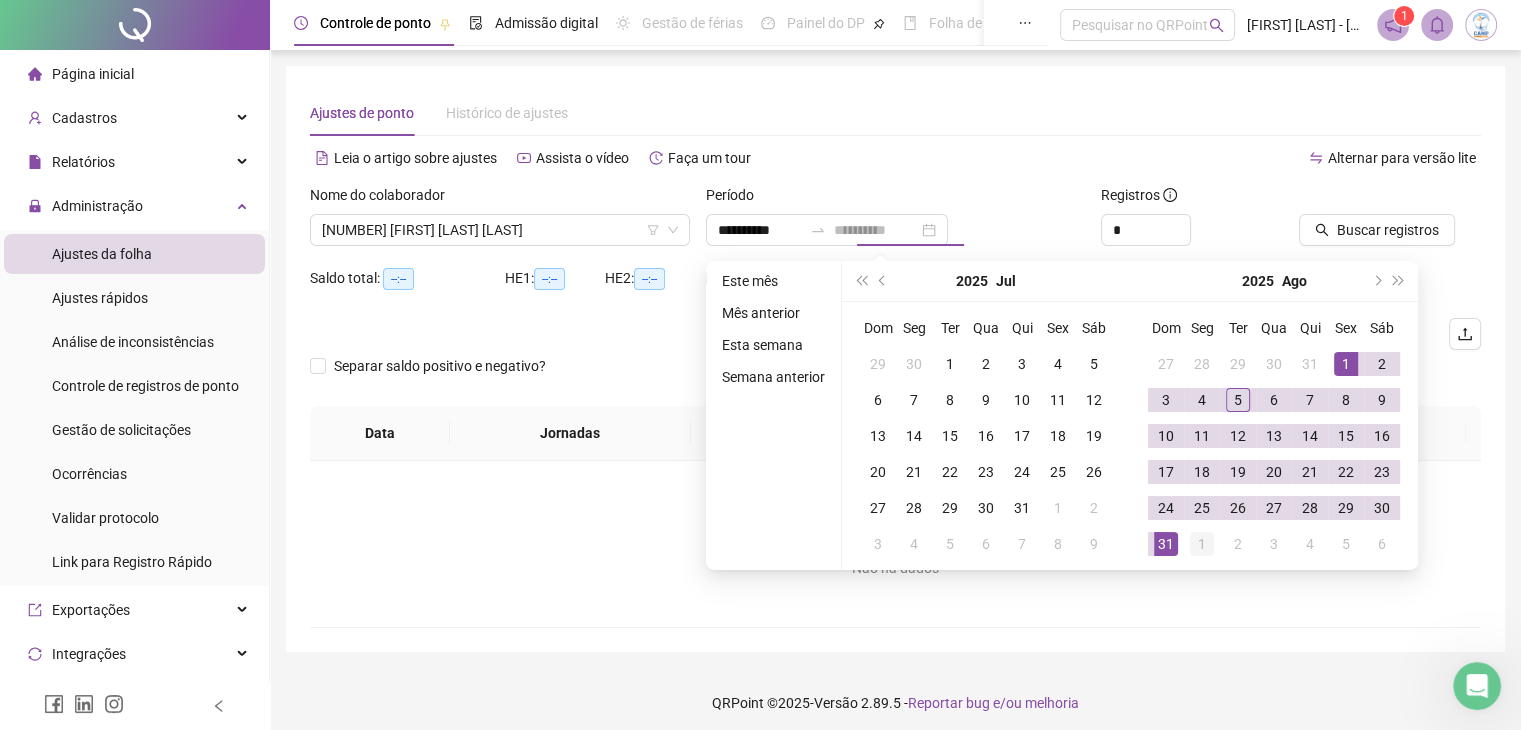 click on "1" at bounding box center (1202, 544) 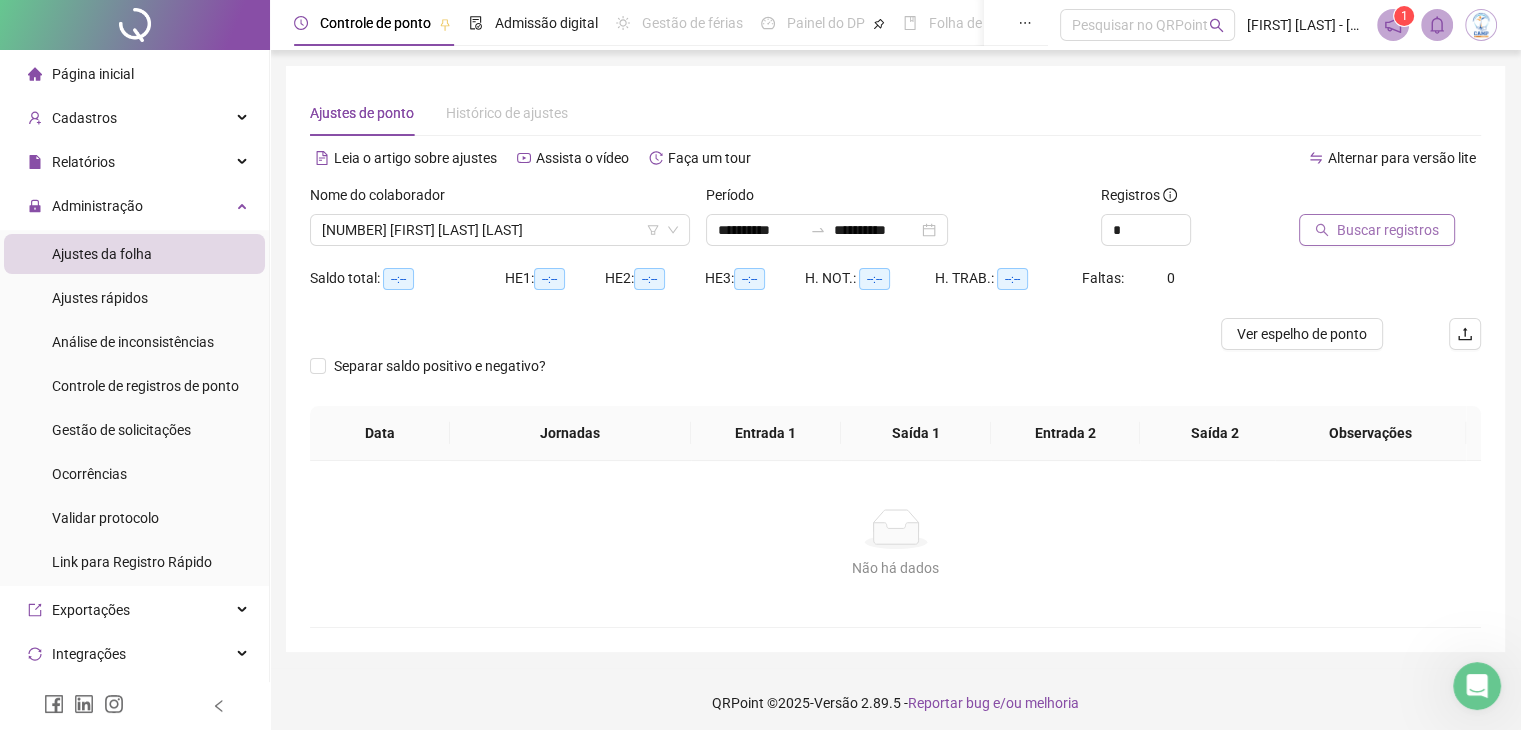 click on "Buscar registros" at bounding box center (1388, 230) 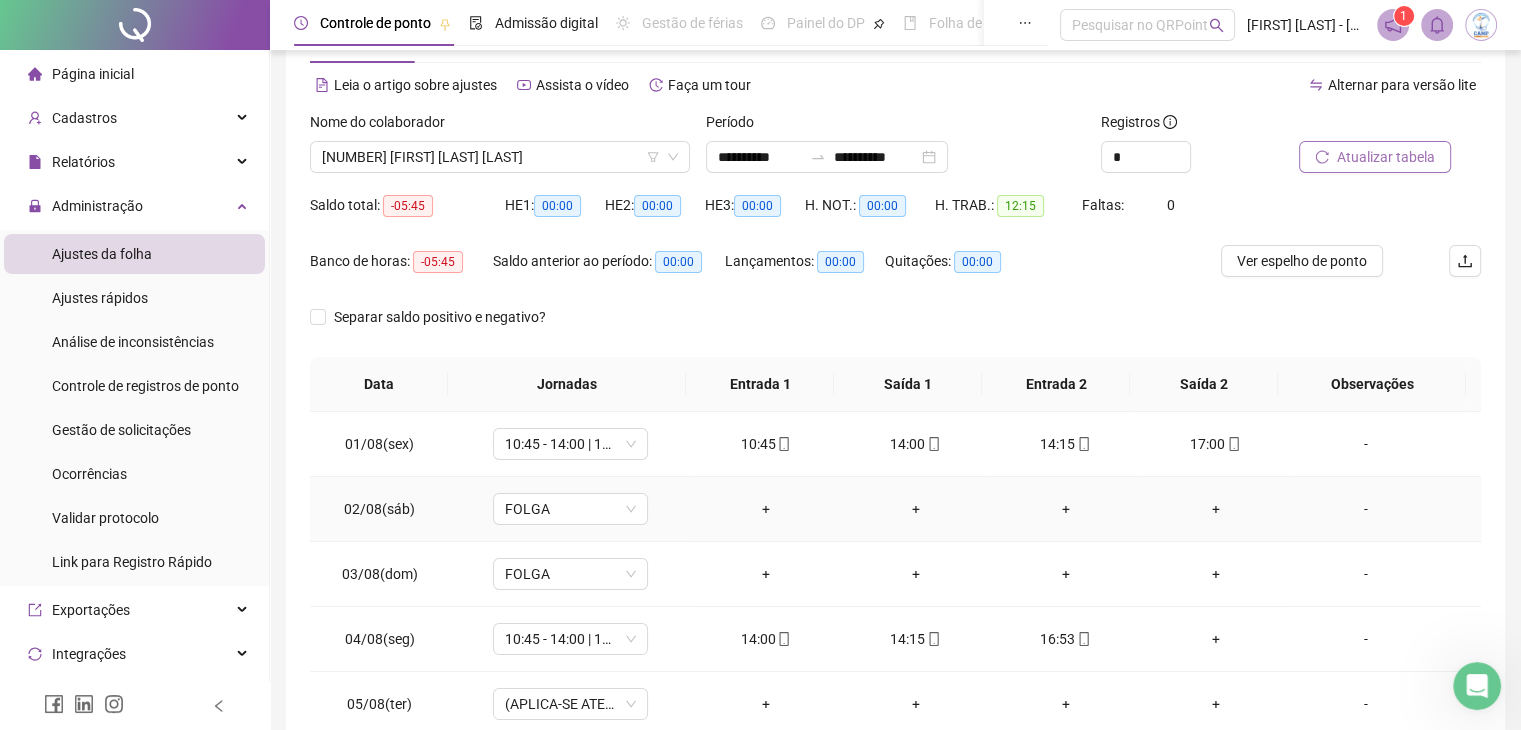 scroll, scrollTop: 0, scrollLeft: 0, axis: both 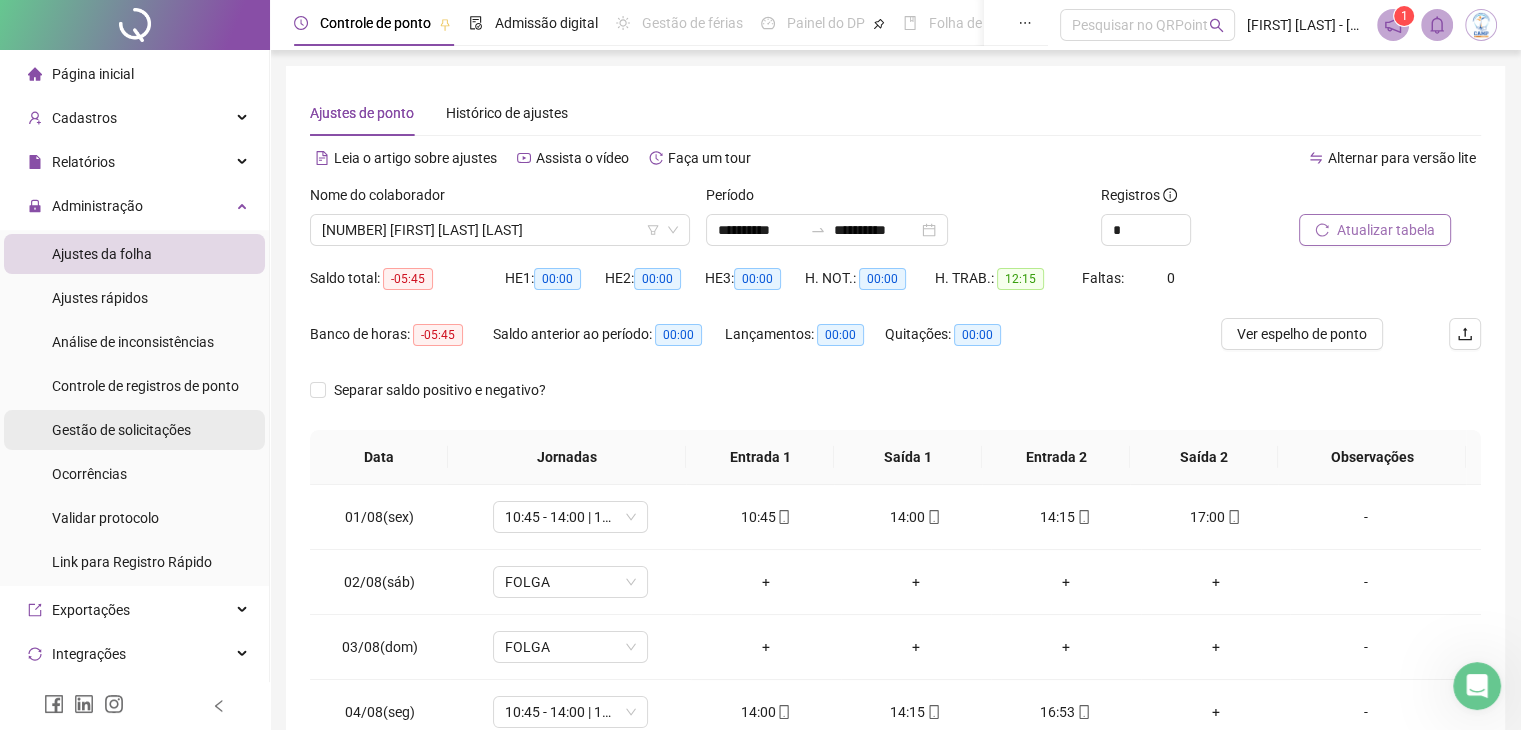 click on "Gestão de solicitações" at bounding box center (121, 430) 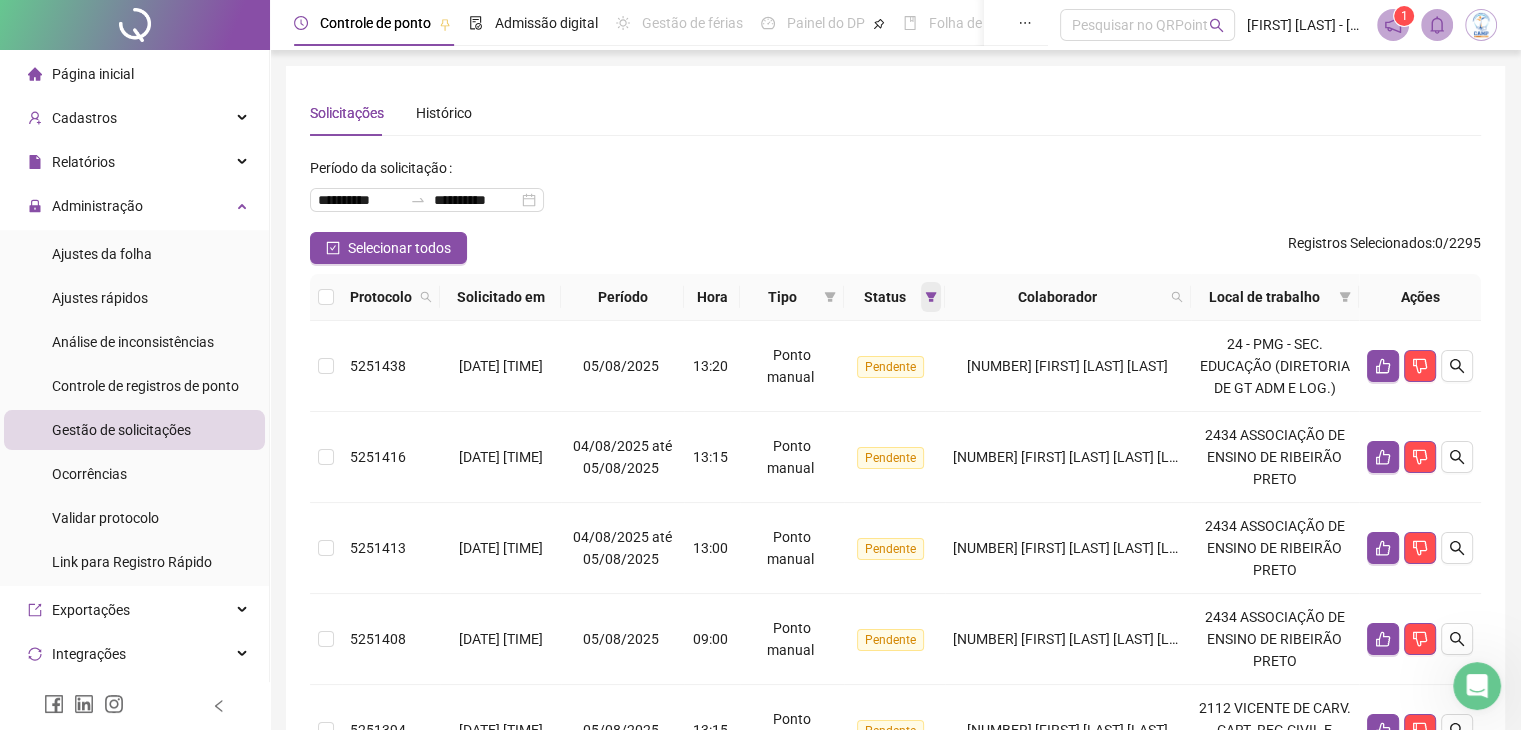 click 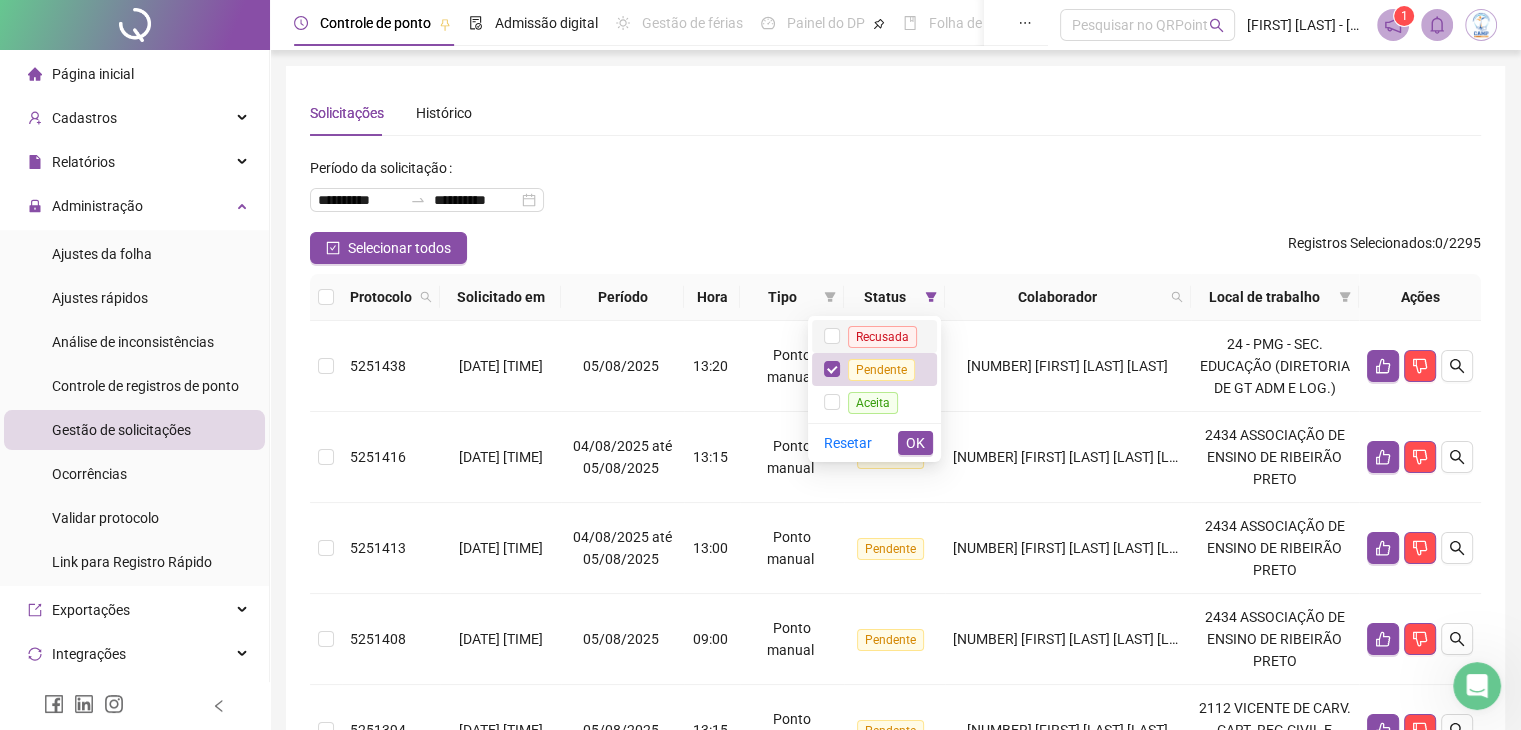 click on "Recusada" at bounding box center (882, 337) 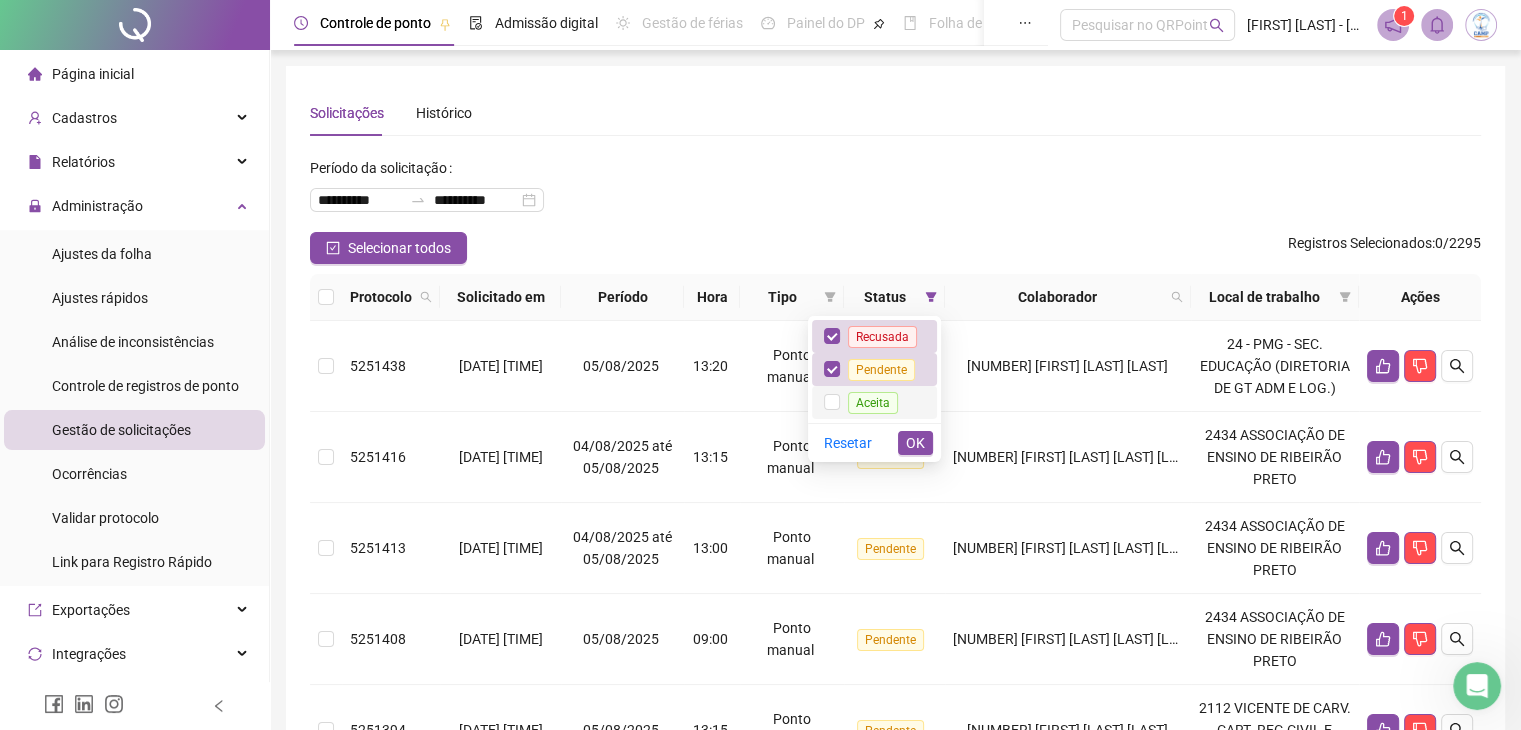 click on "Aceita" at bounding box center [873, 403] 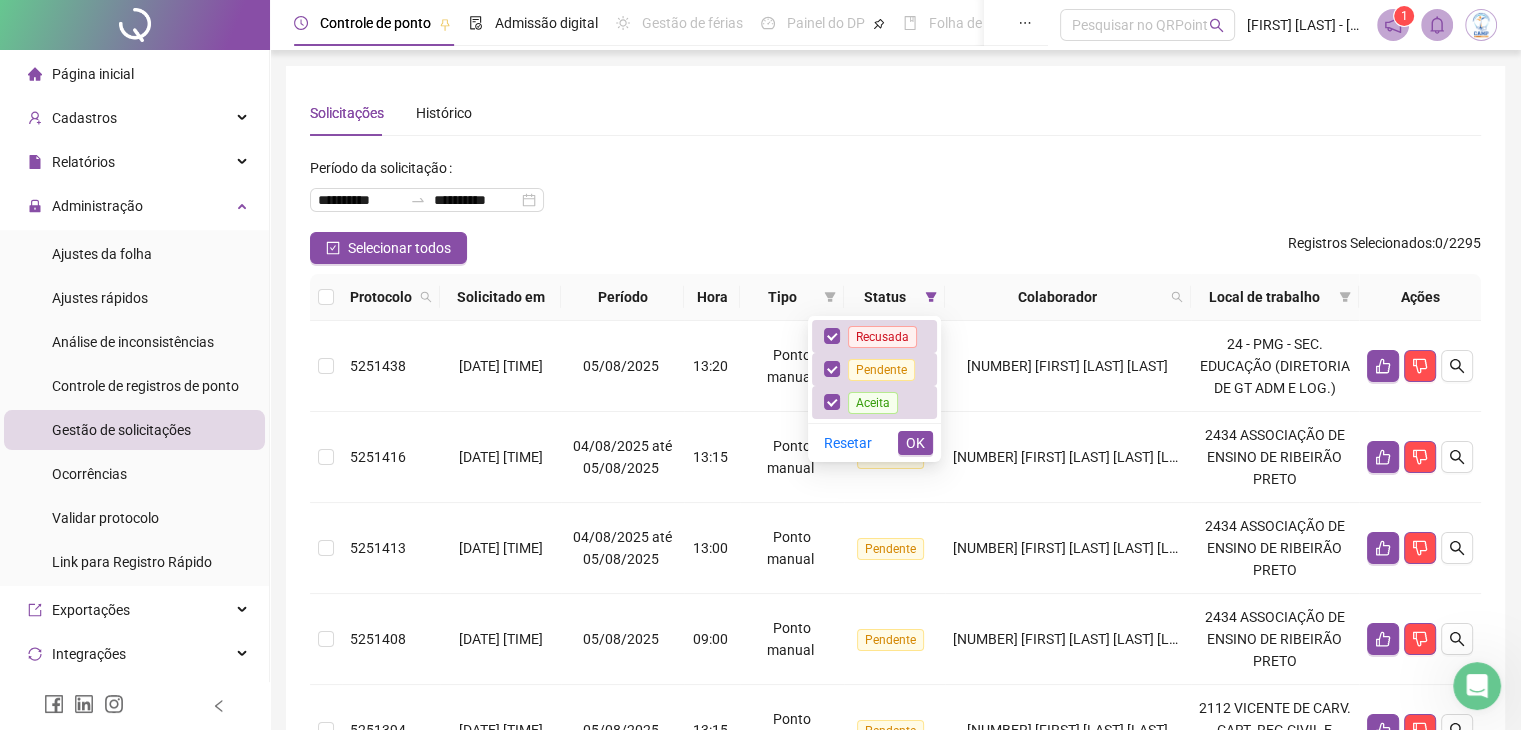 click on "OK" at bounding box center (915, 443) 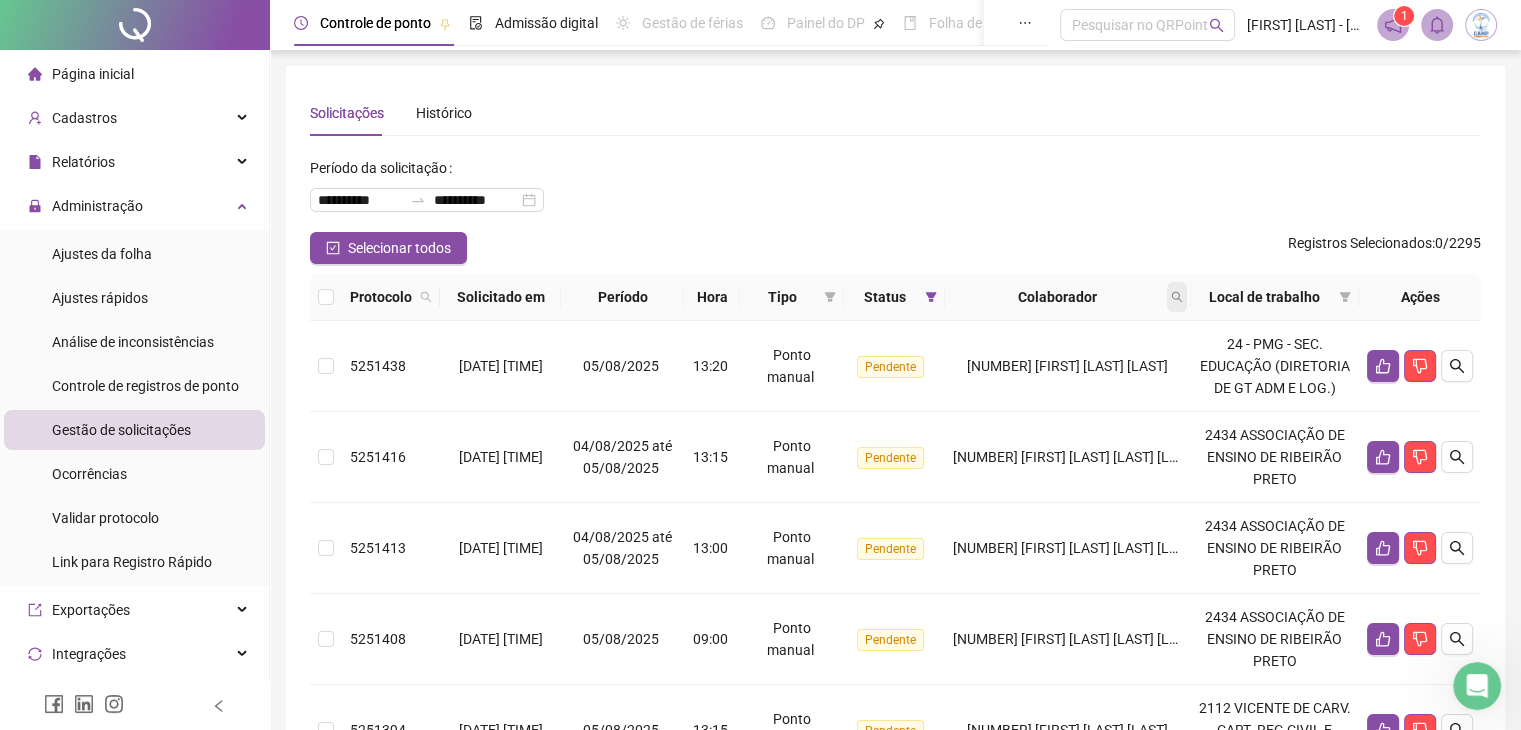 click 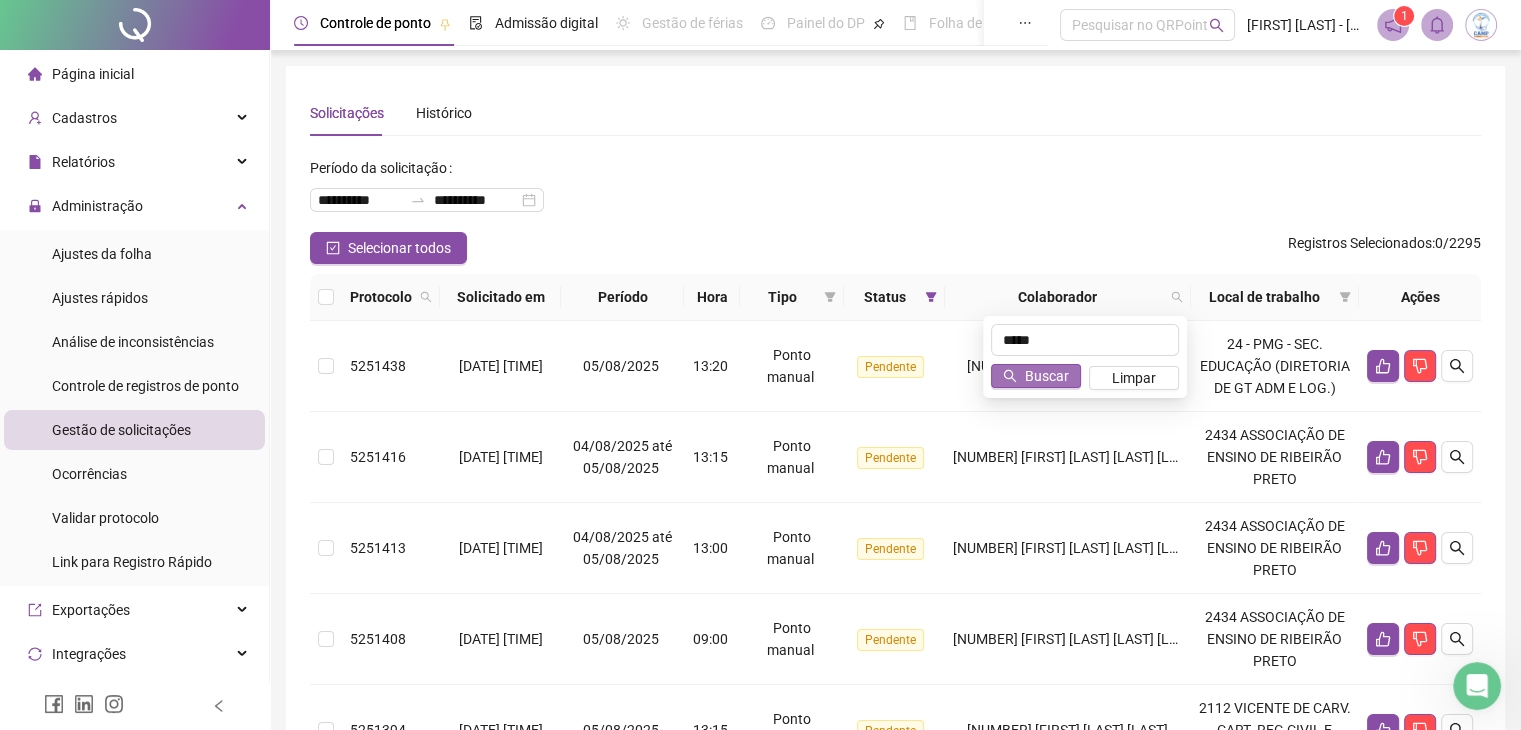type on "*****" 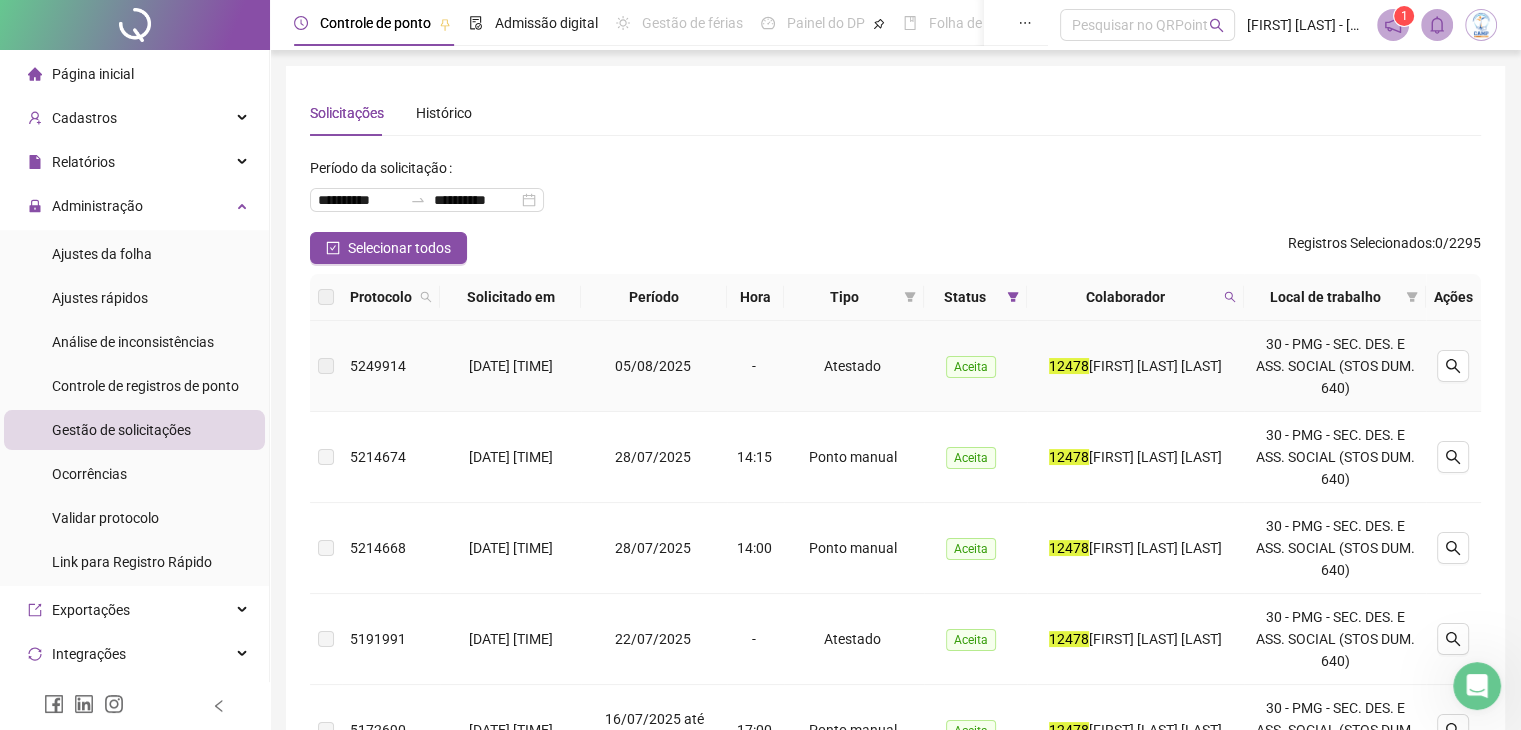 click at bounding box center [1453, 366] 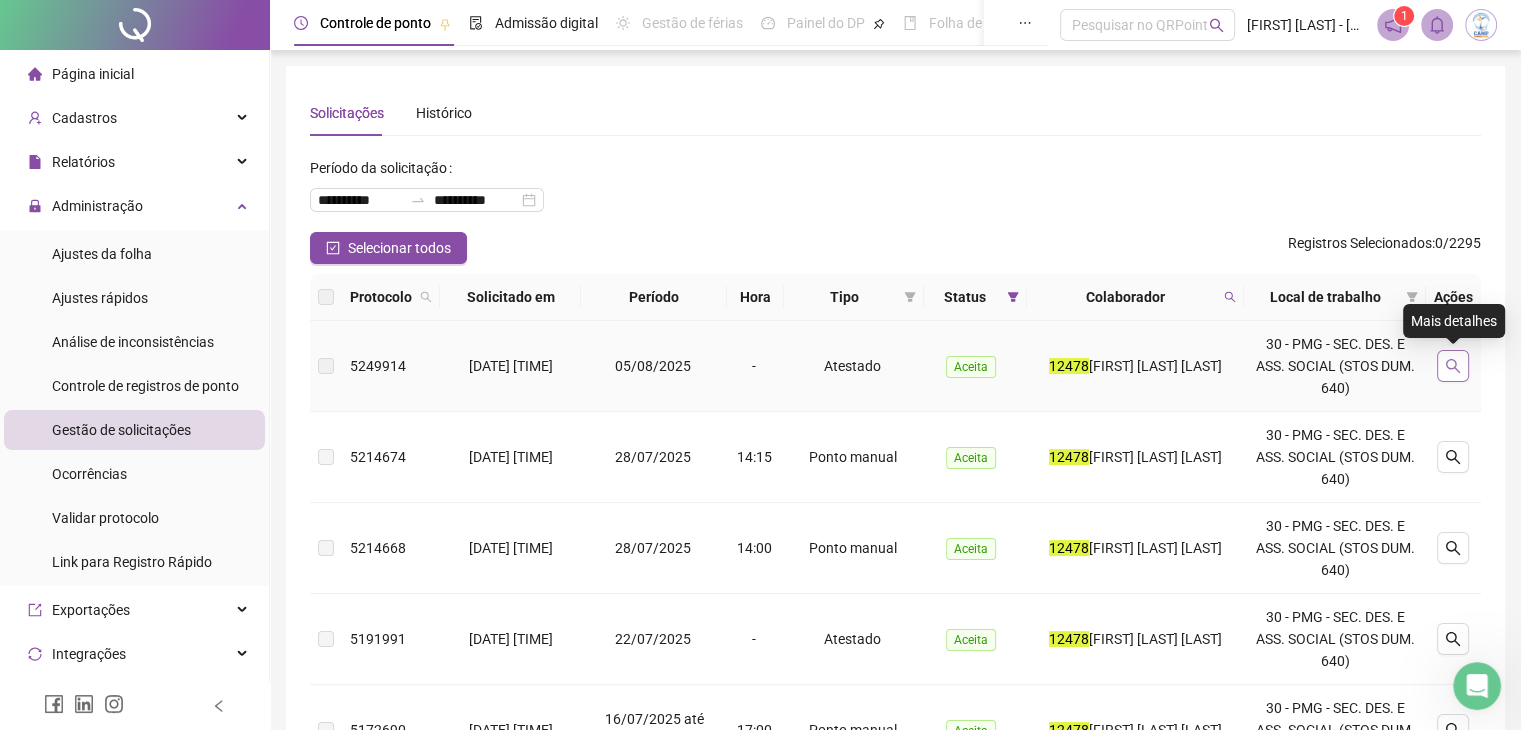 click 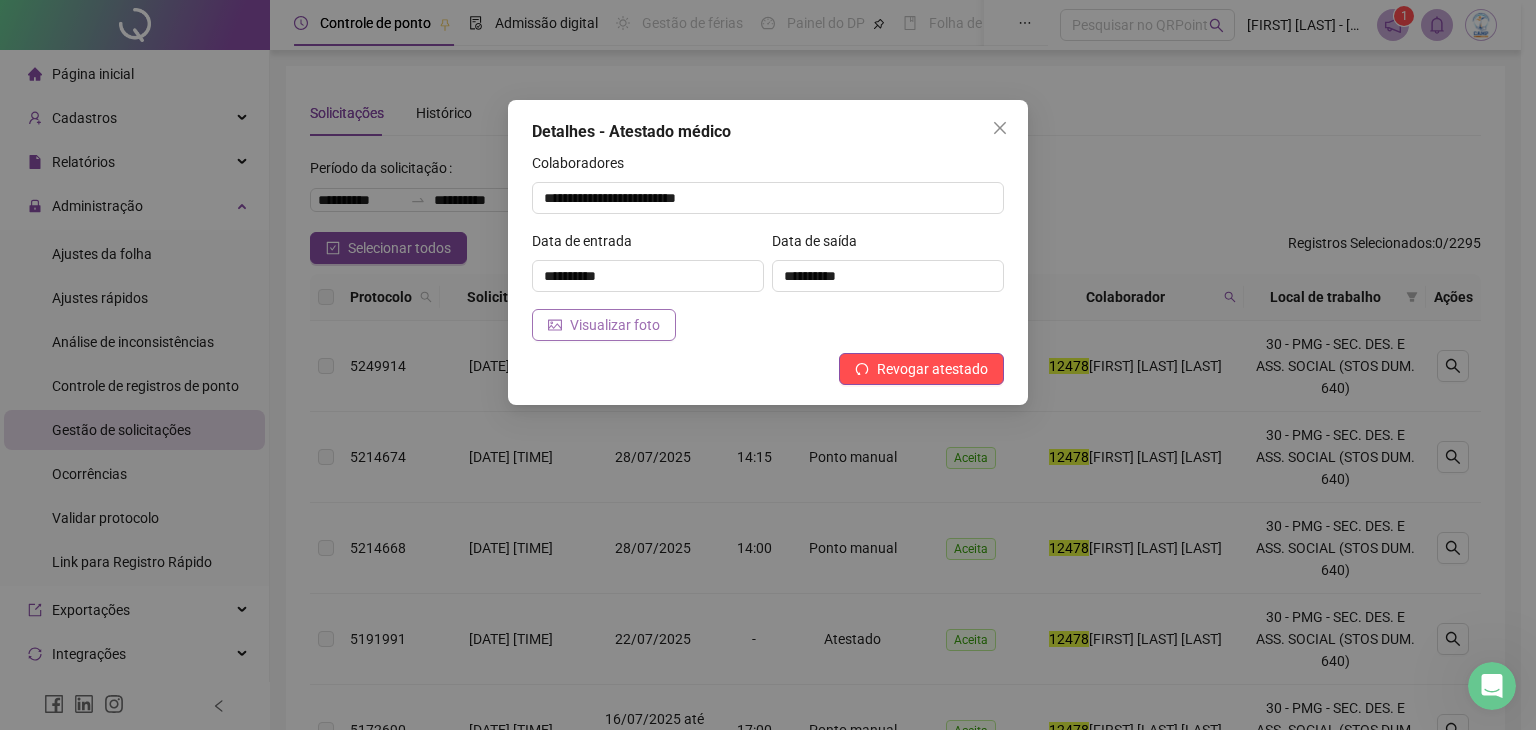 click on "Visualizar foto" at bounding box center [615, 325] 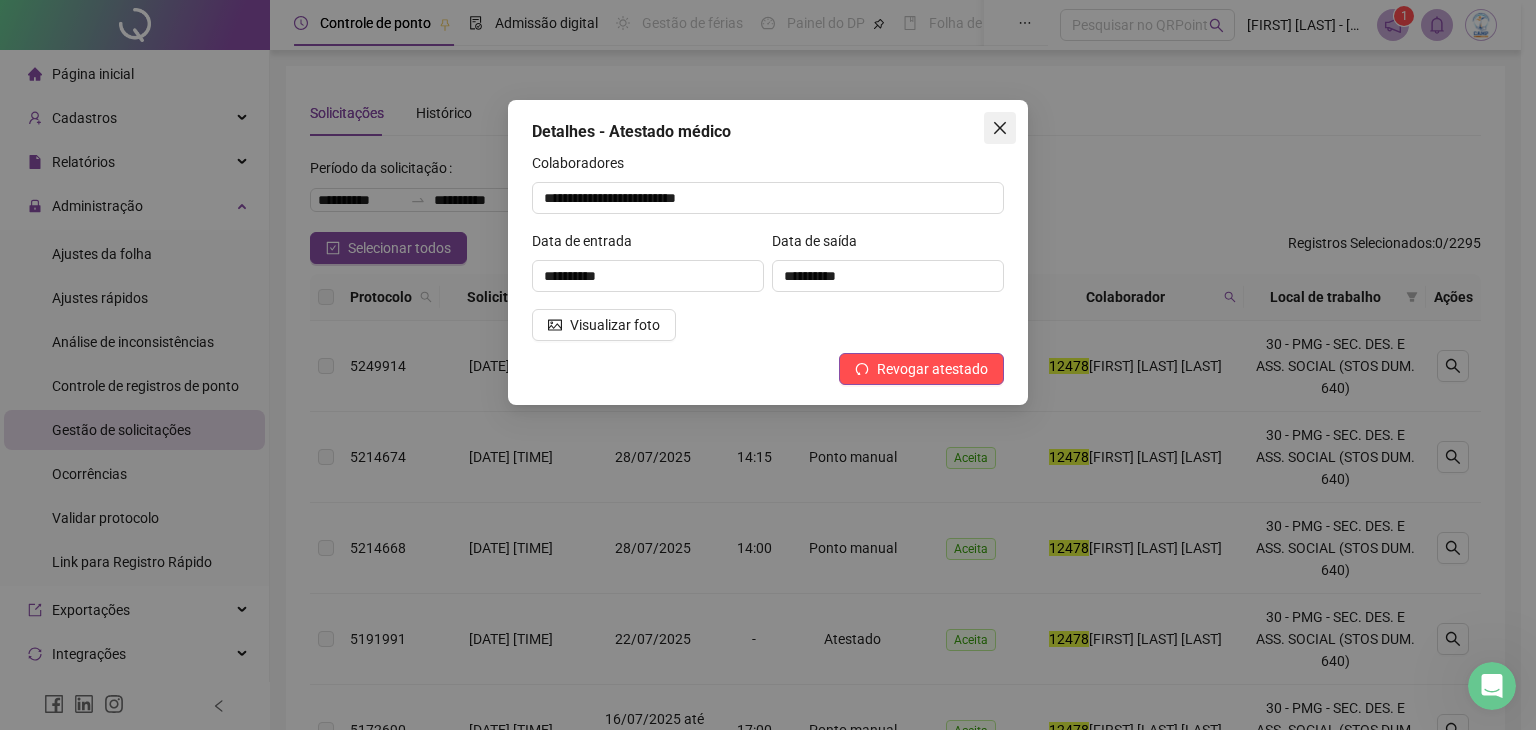 click 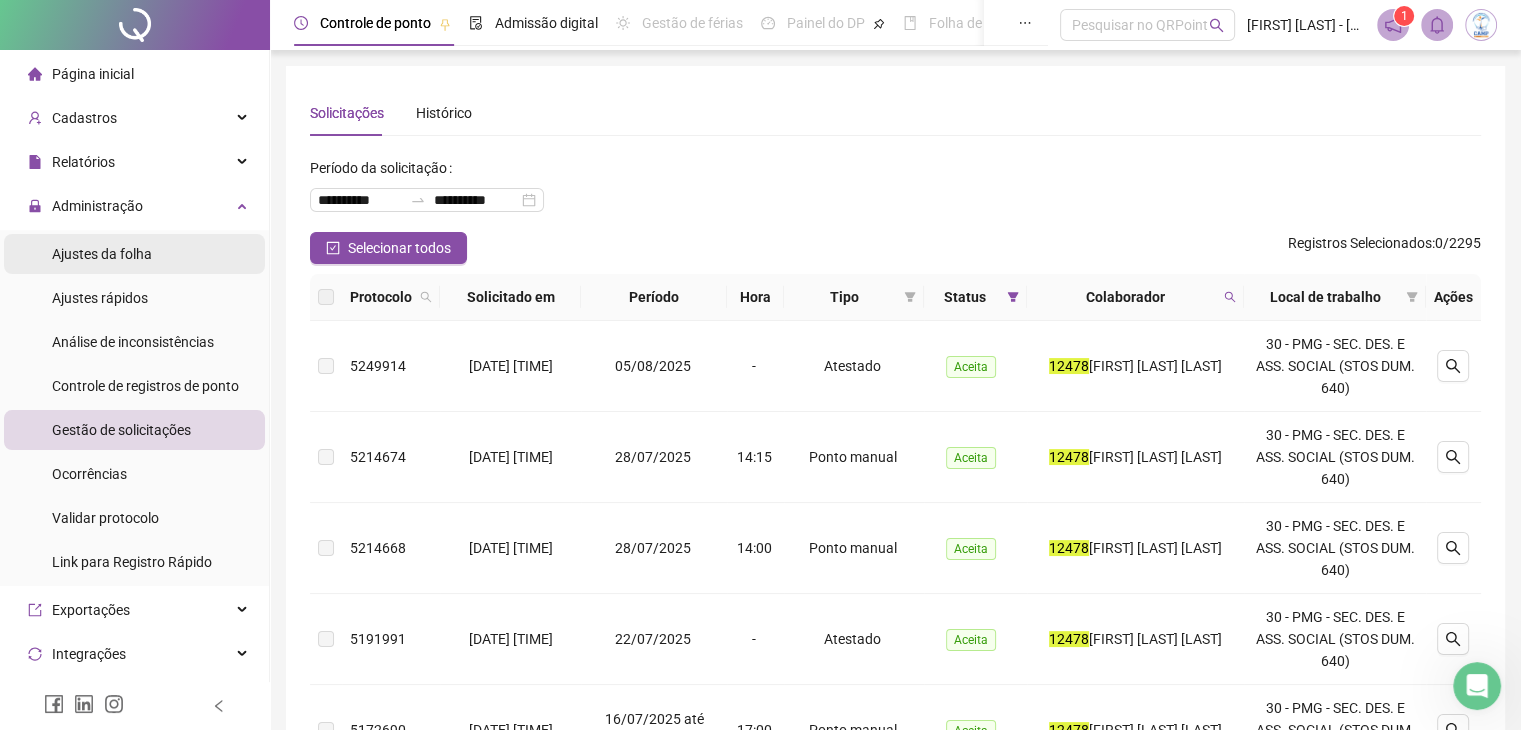 click on "Ajustes da folha" at bounding box center [102, 254] 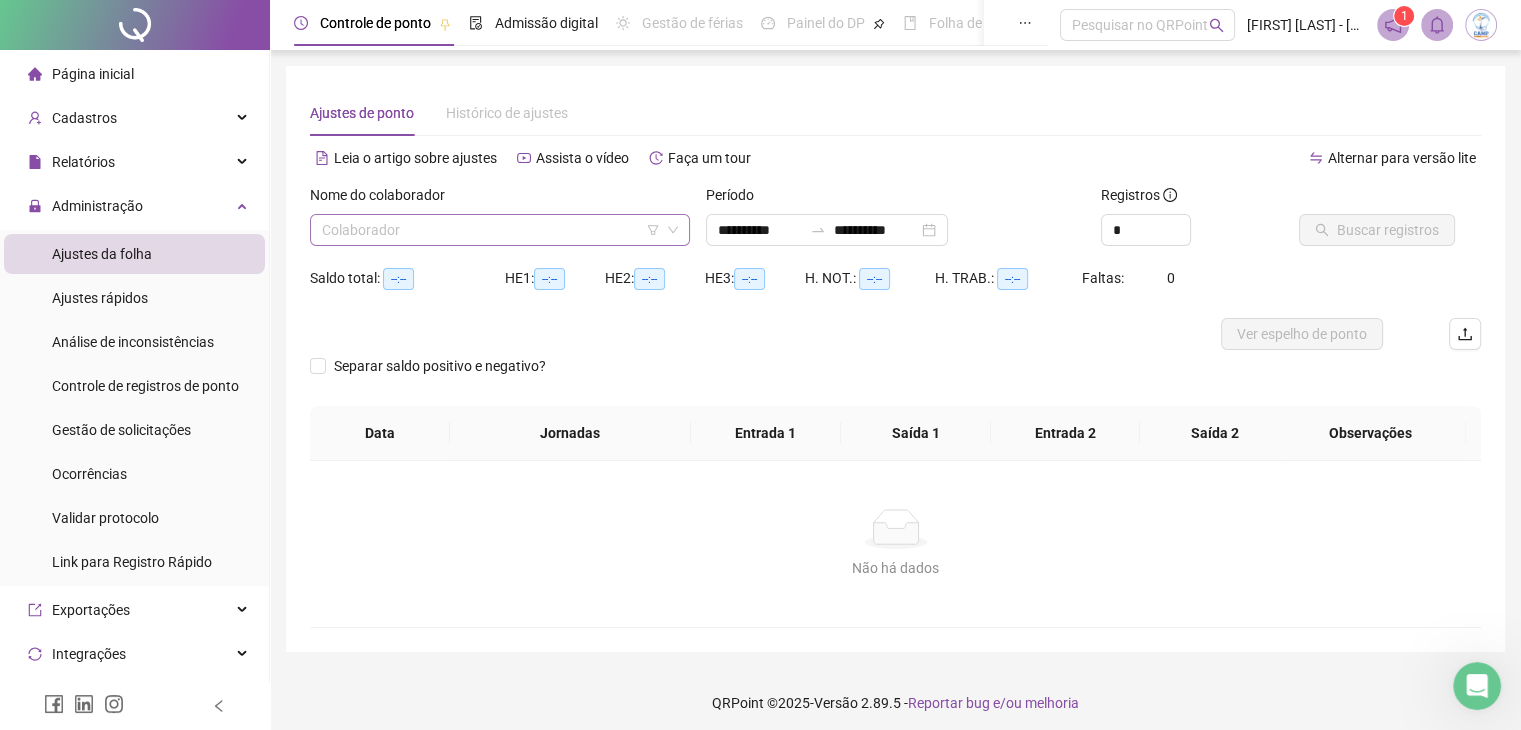 click at bounding box center [491, 230] 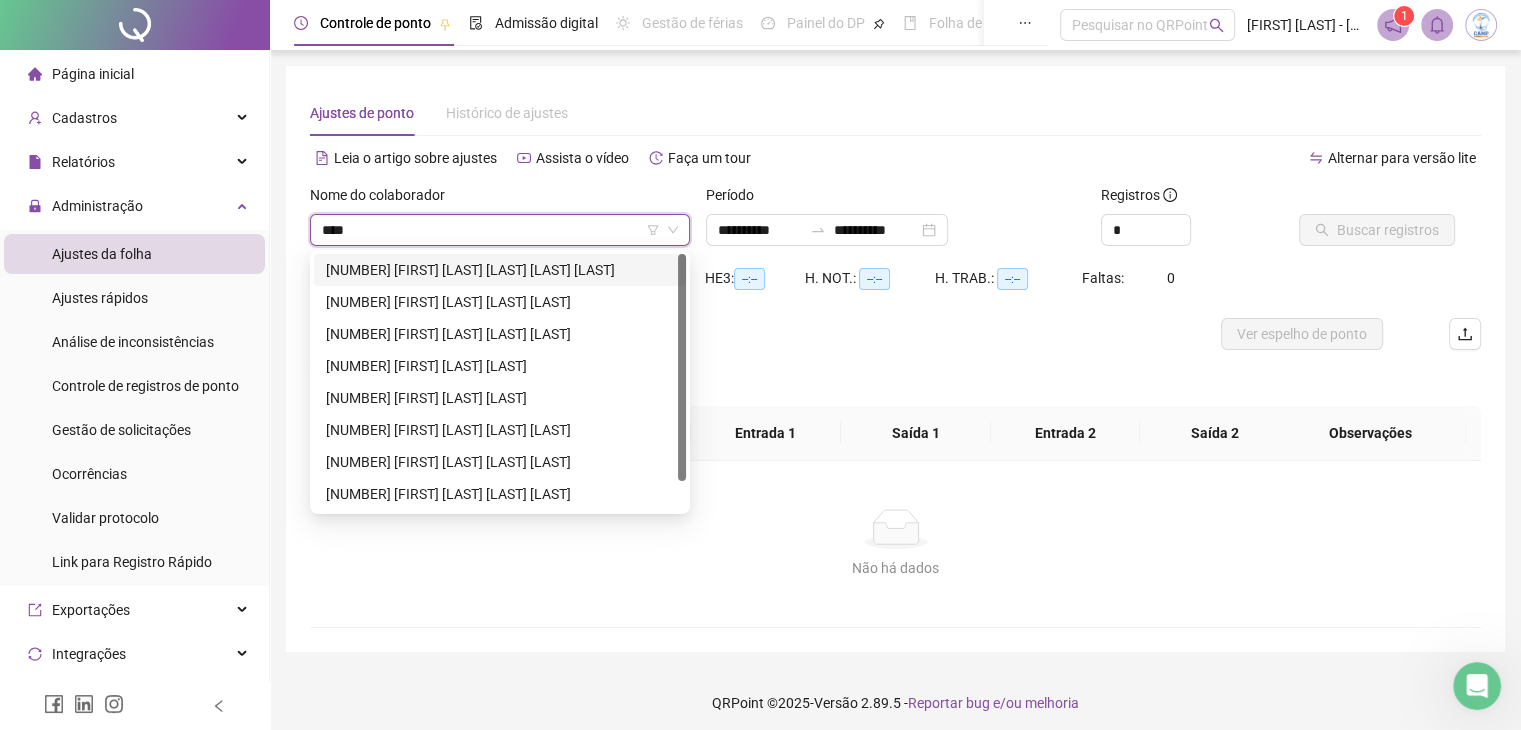 type on "*****" 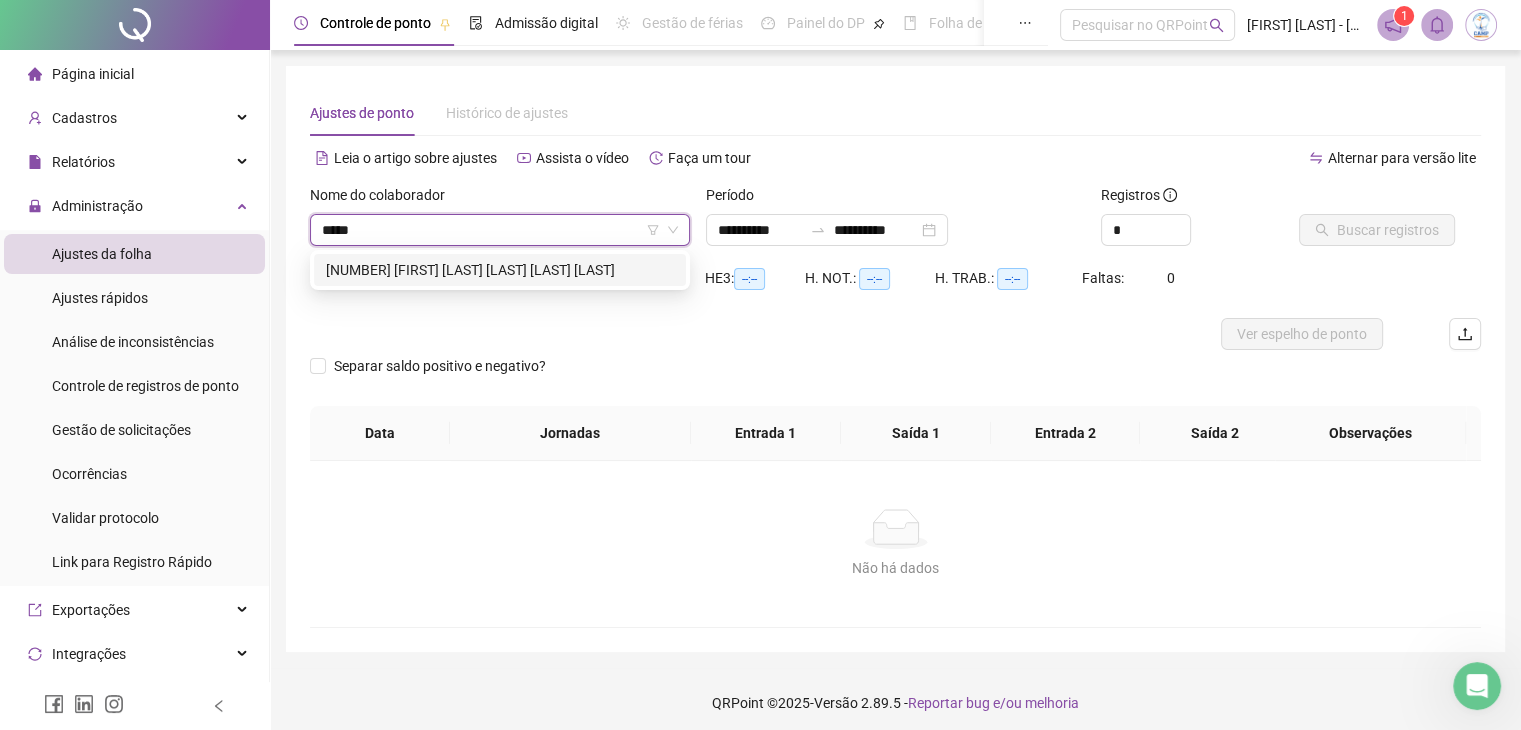 click on "[NUMBER] [FIRST] [LAST] [LAST] [LAST] [LAST]" at bounding box center [500, 270] 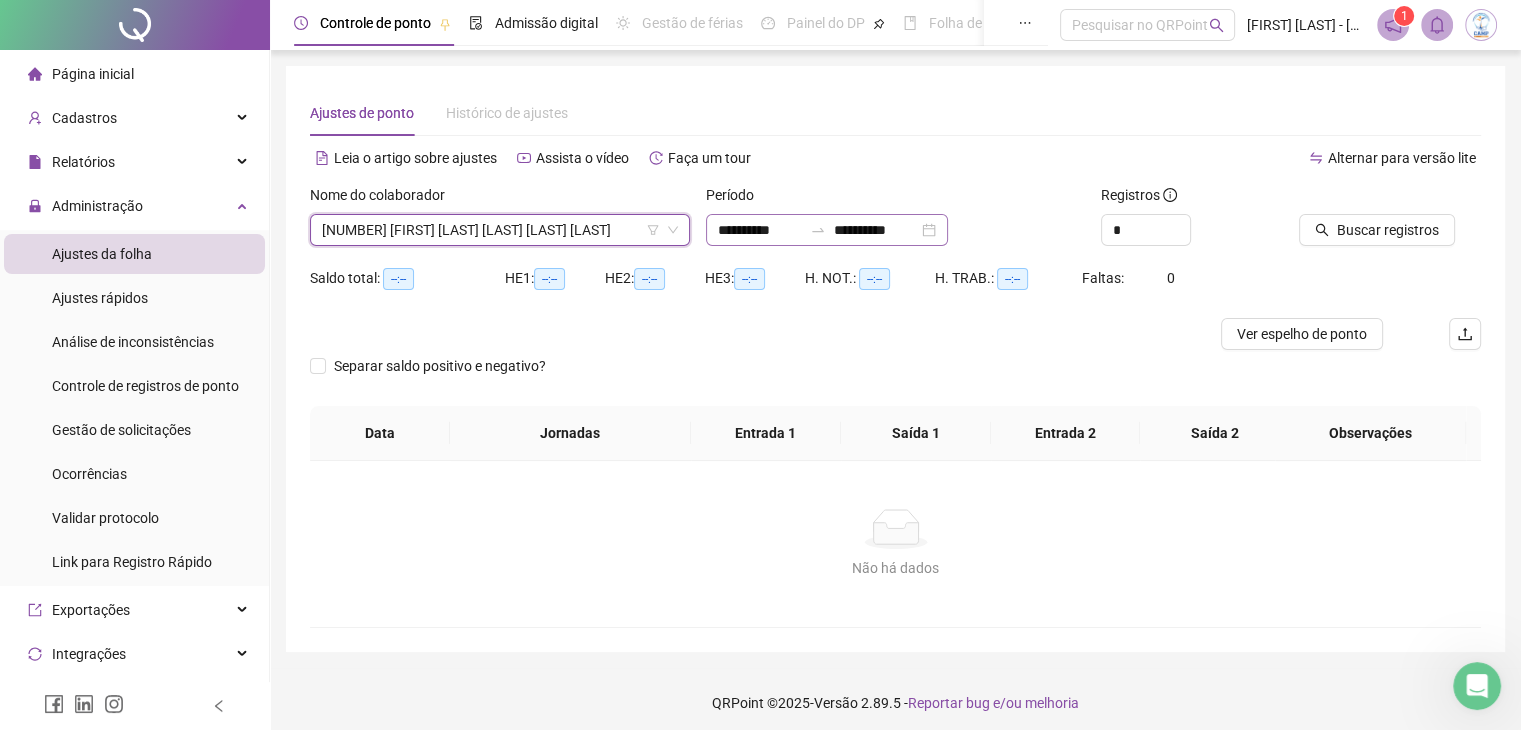 click on "**********" at bounding box center [827, 230] 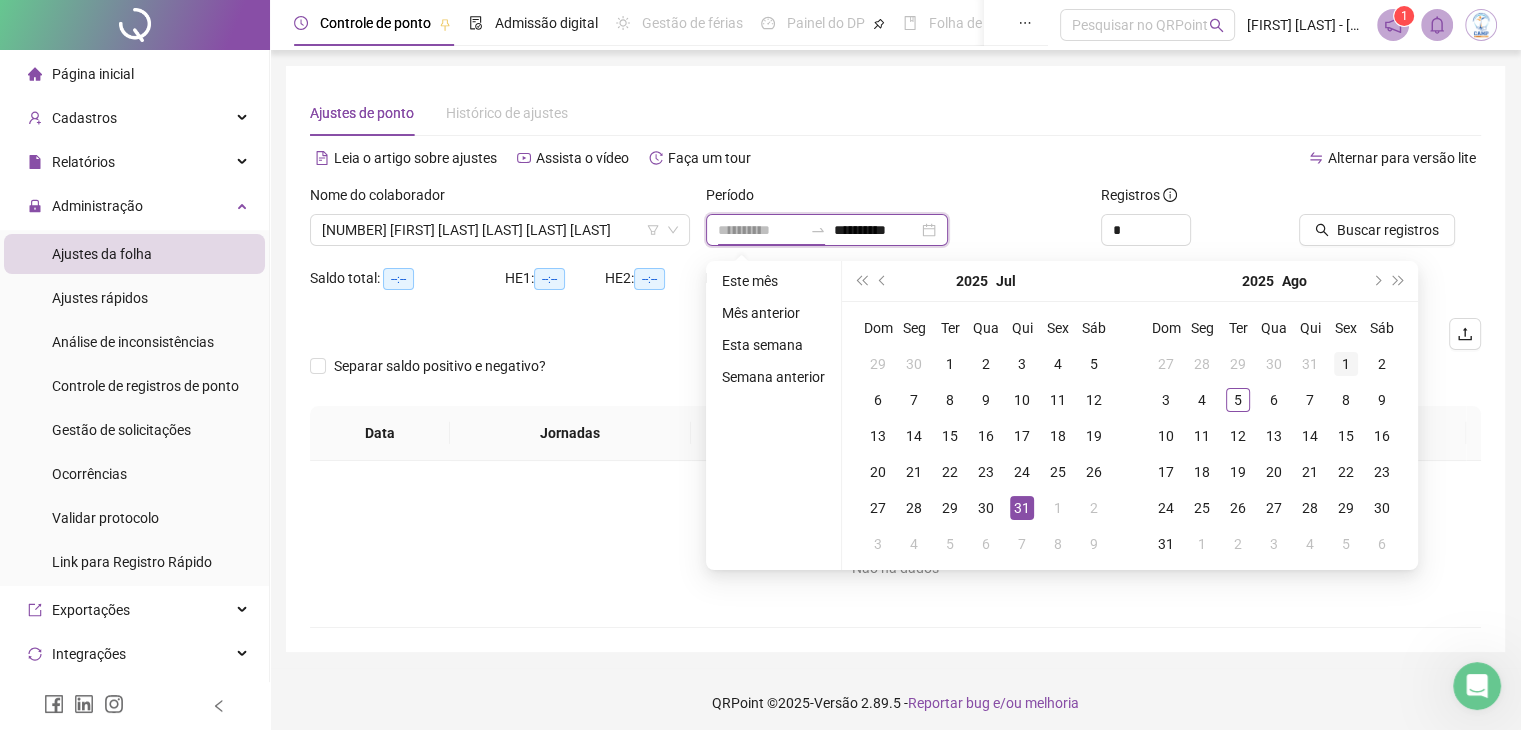 type on "**********" 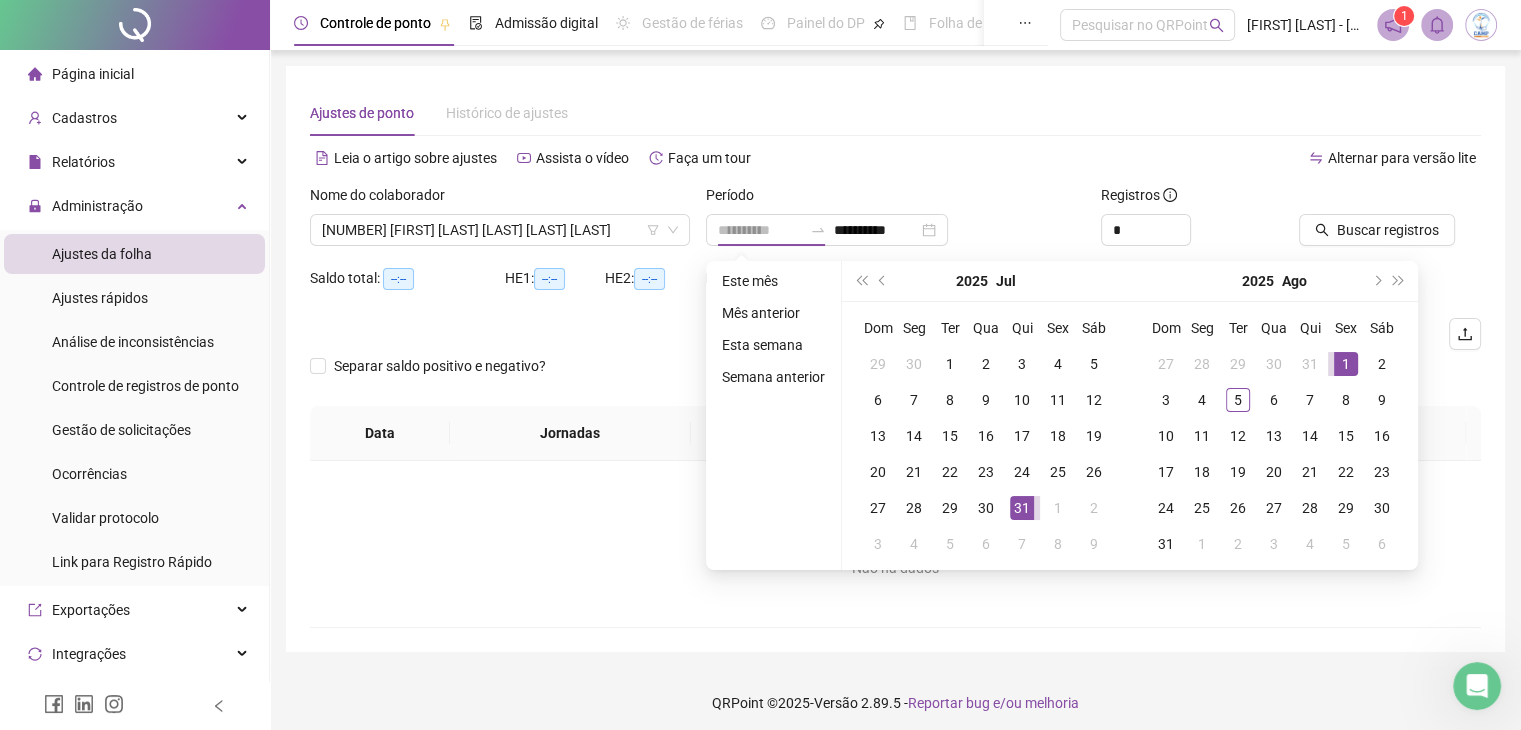 click on "1" at bounding box center (1346, 364) 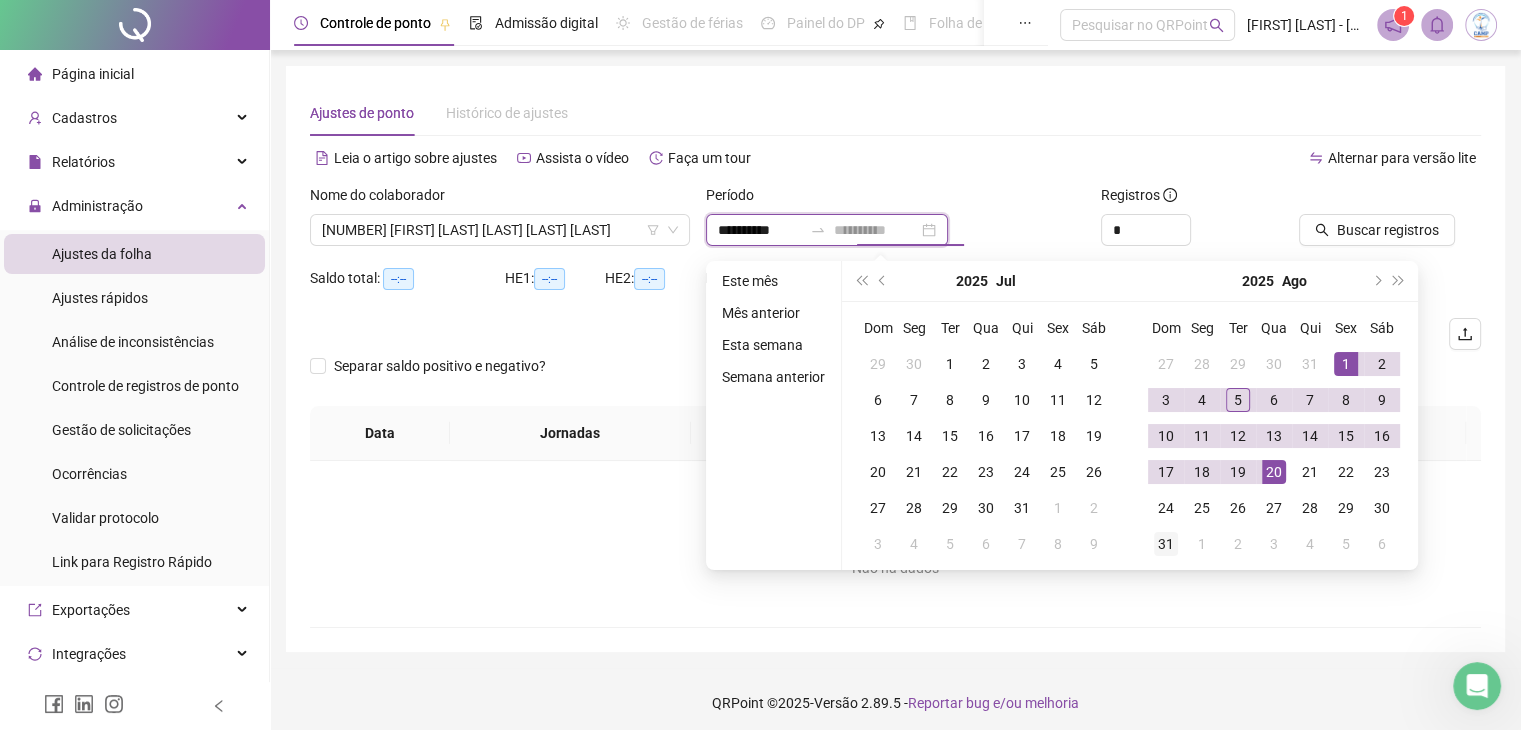 type on "**********" 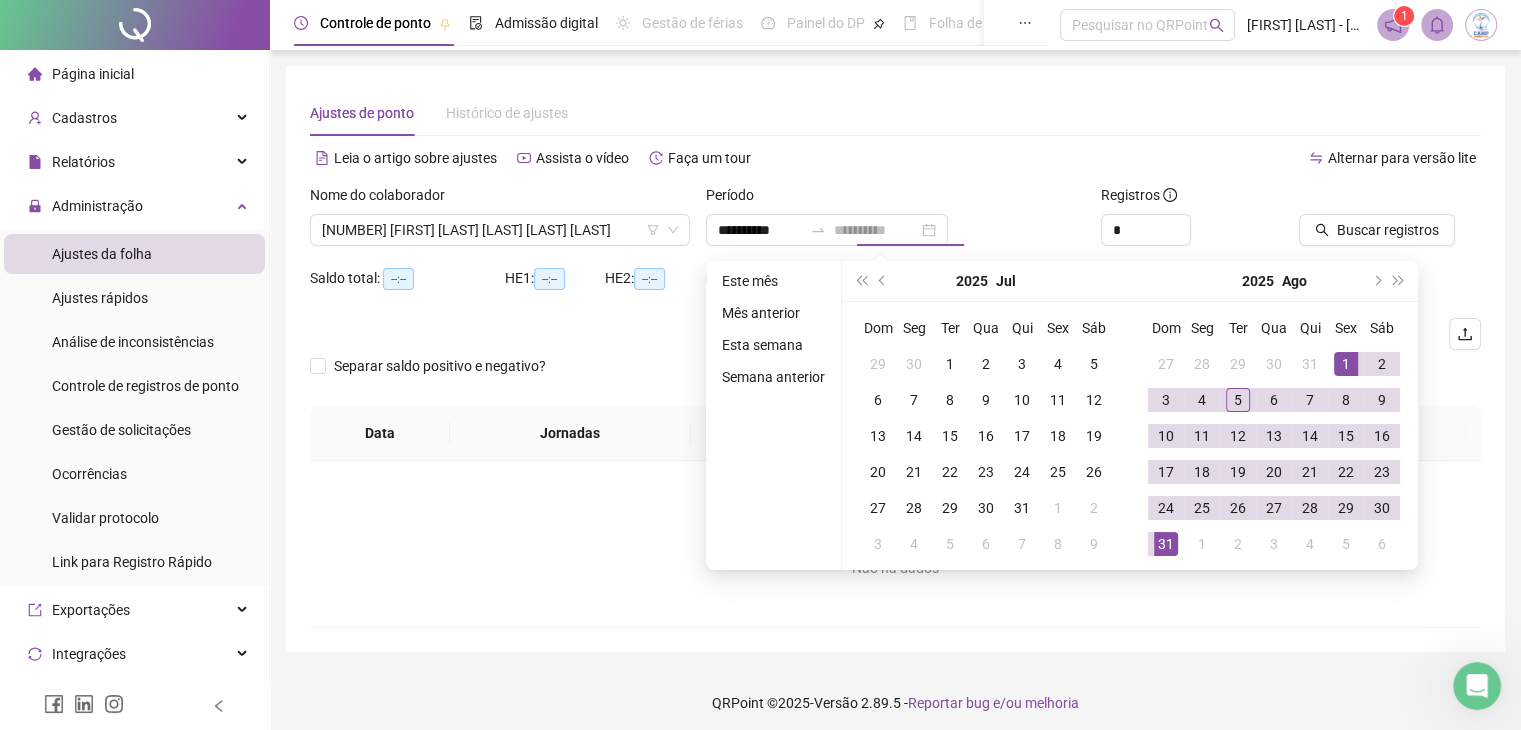 click on "31" at bounding box center (1166, 544) 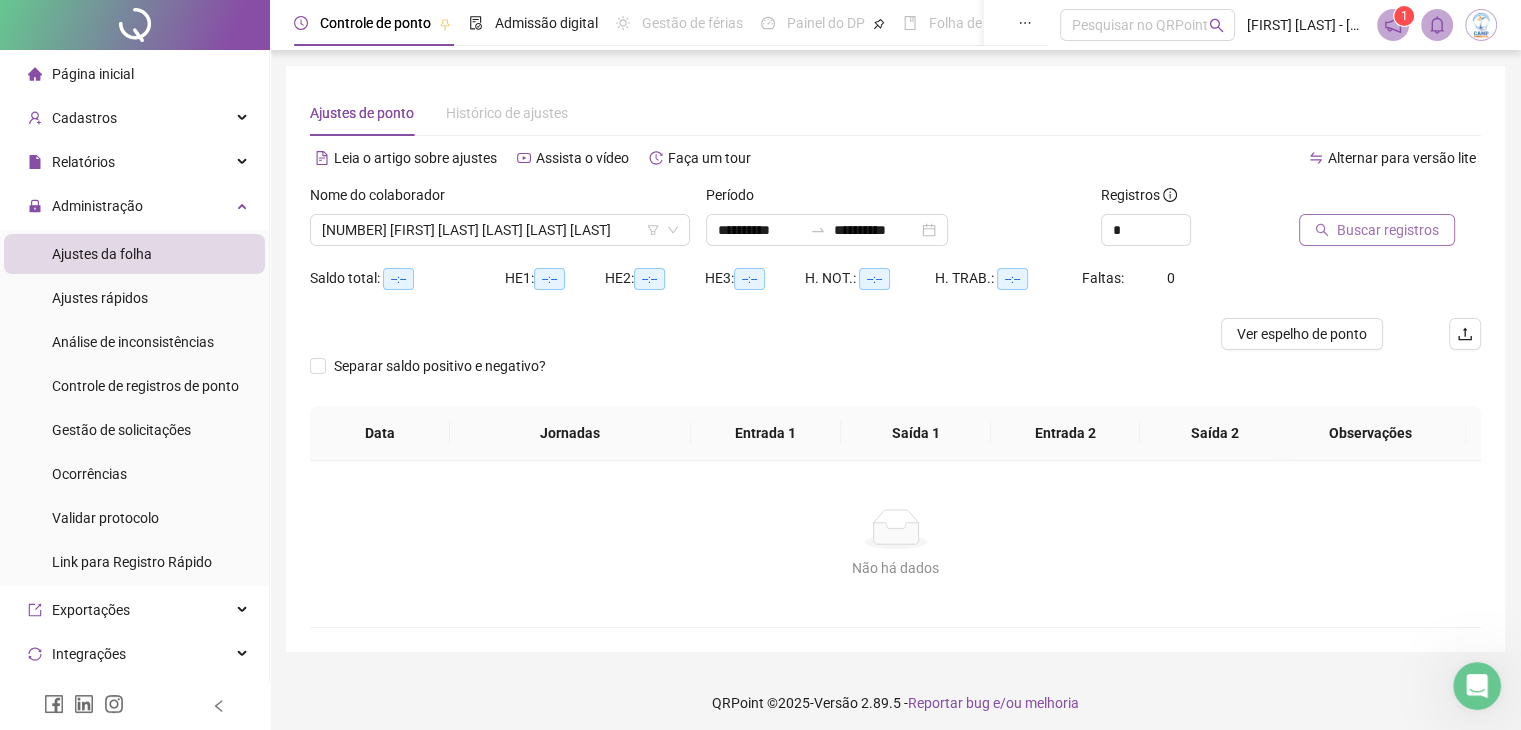 click on "Buscar registros" at bounding box center (1388, 230) 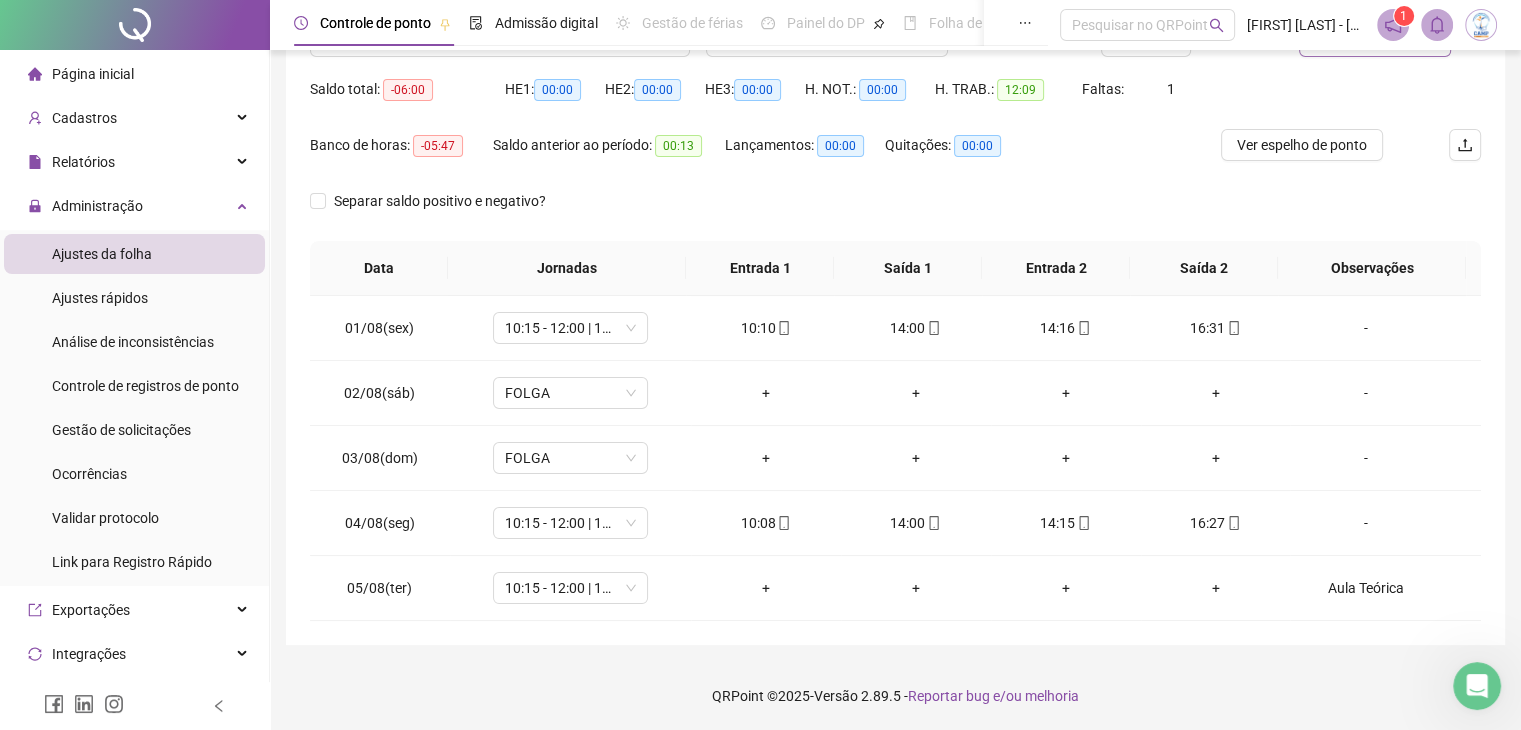 scroll, scrollTop: 0, scrollLeft: 0, axis: both 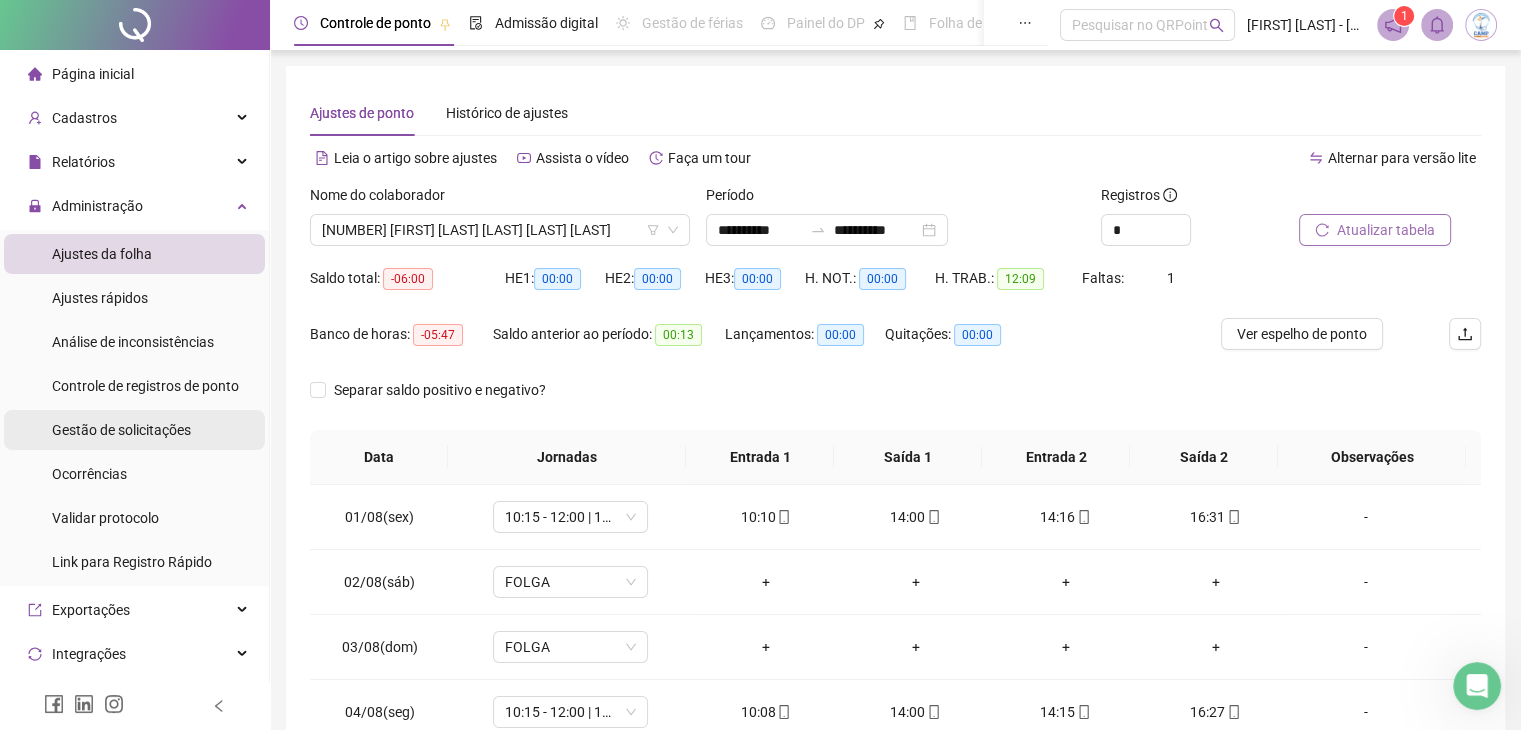 click on "Gestão de solicitações" at bounding box center (121, 430) 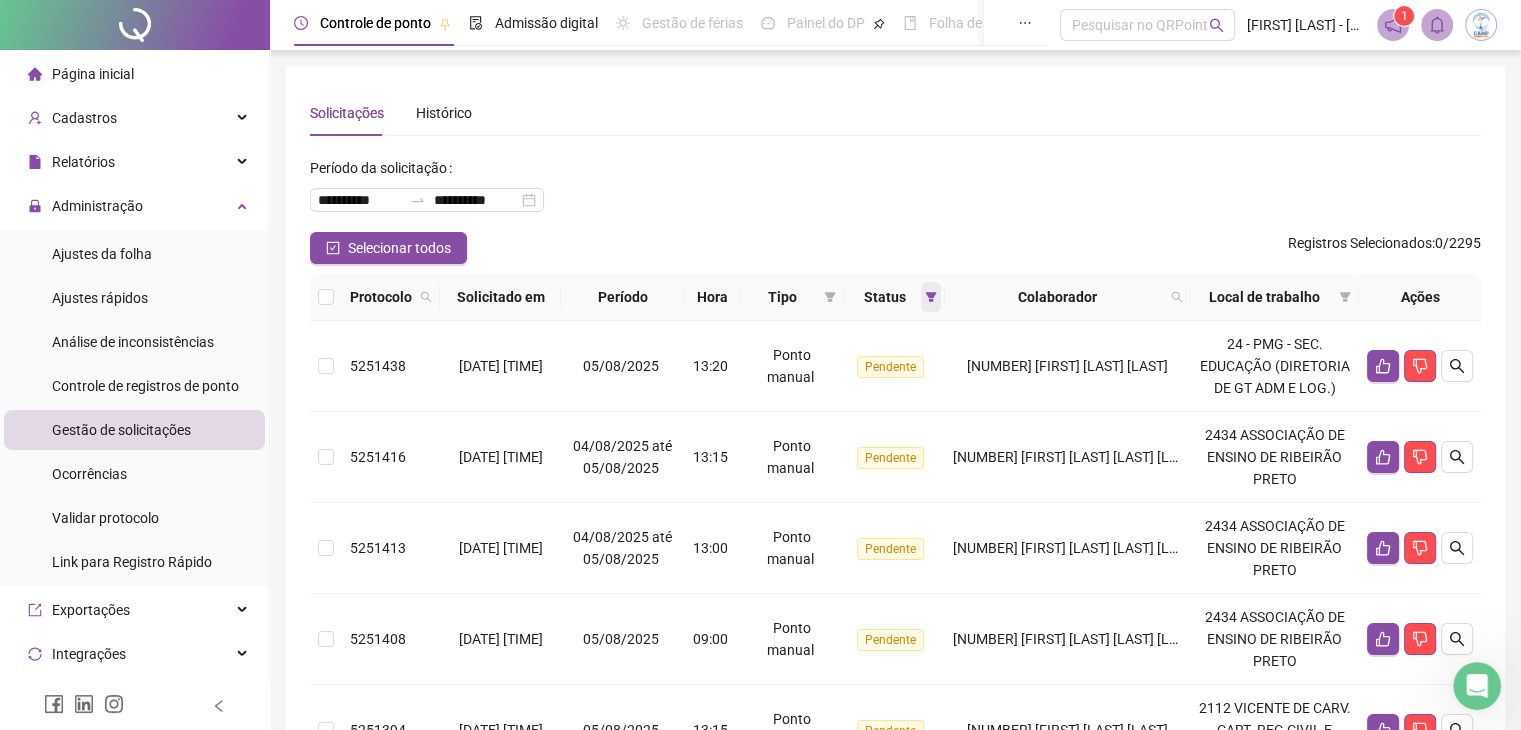 click 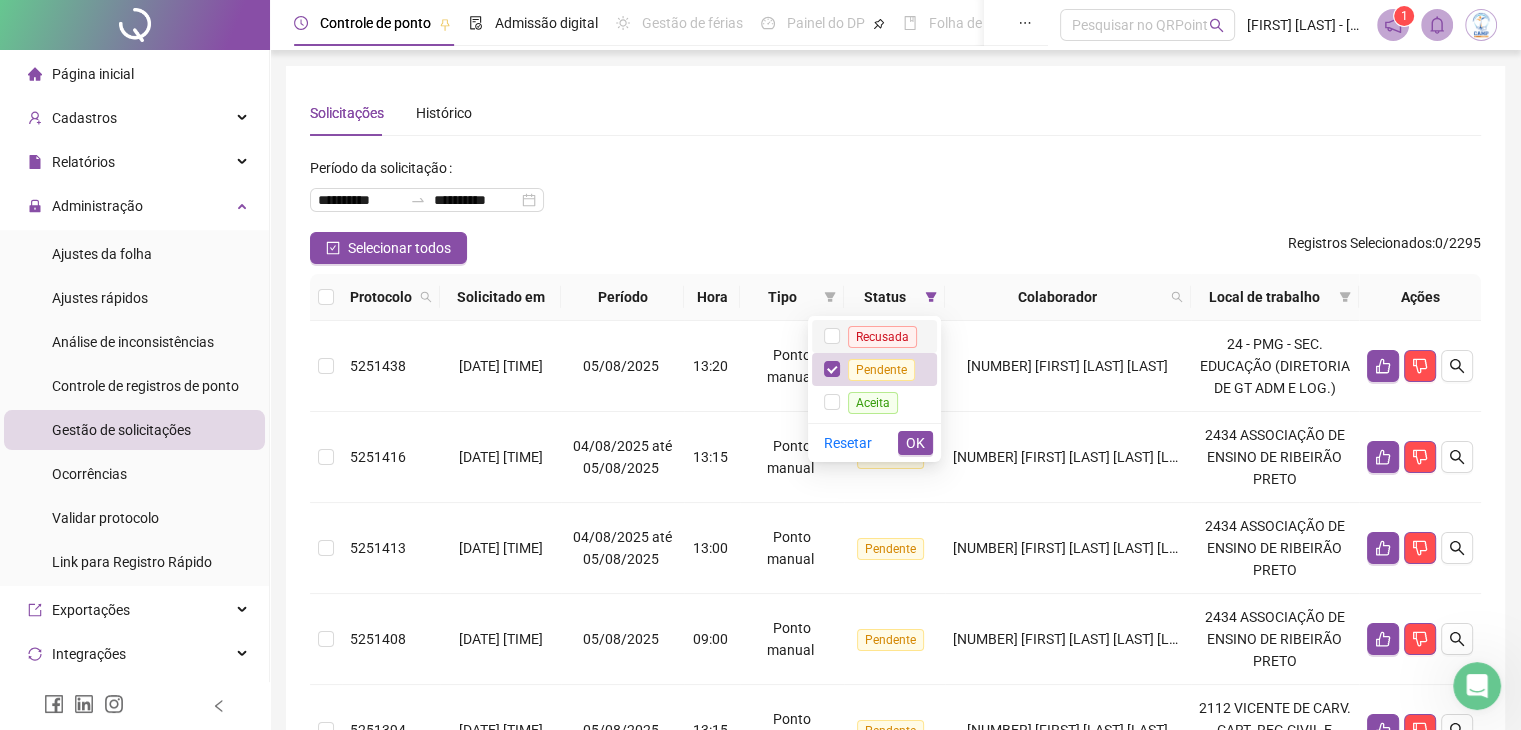 click on "Recusada" at bounding box center (882, 337) 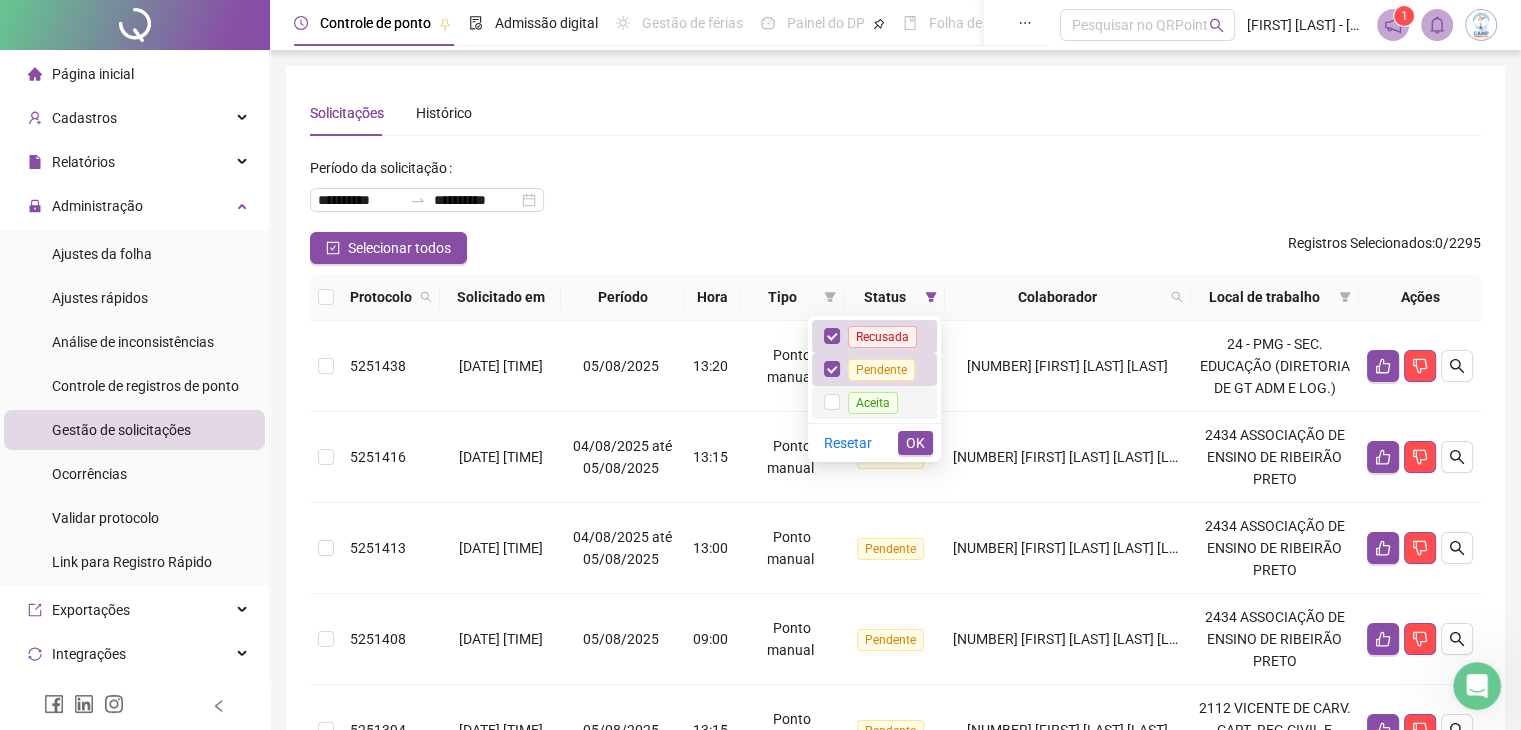 click on "Aceita" at bounding box center (873, 403) 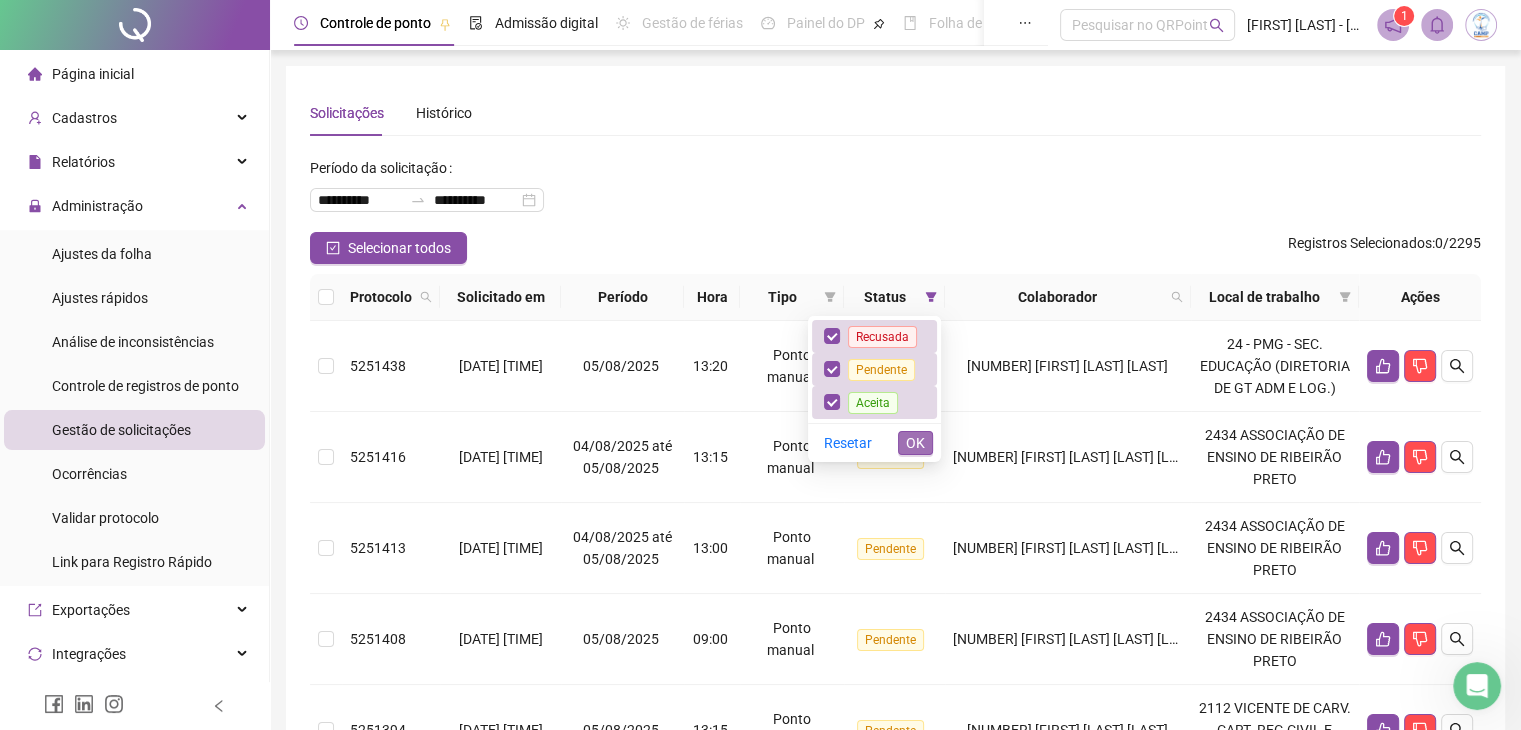 click on "OK" at bounding box center (915, 443) 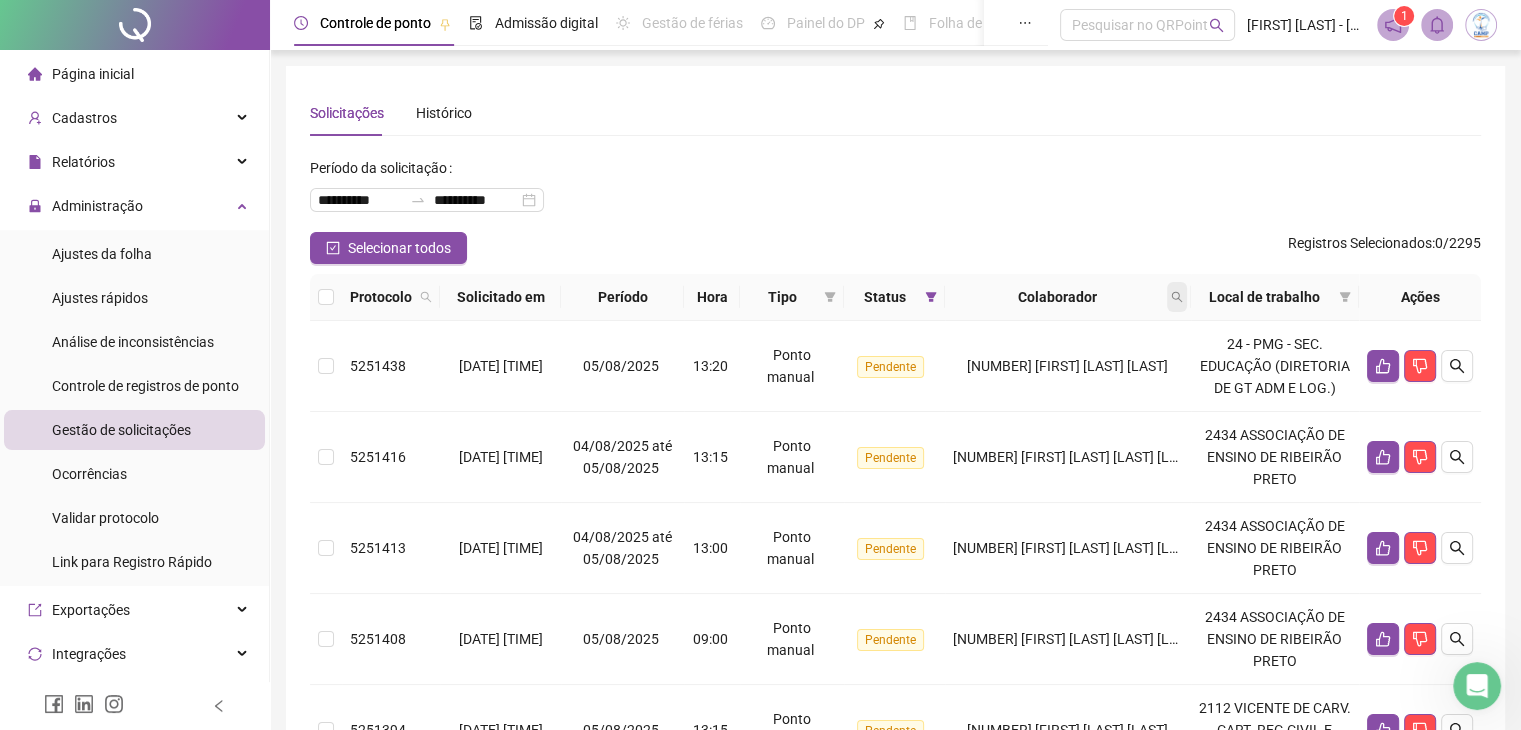 click at bounding box center (1177, 297) 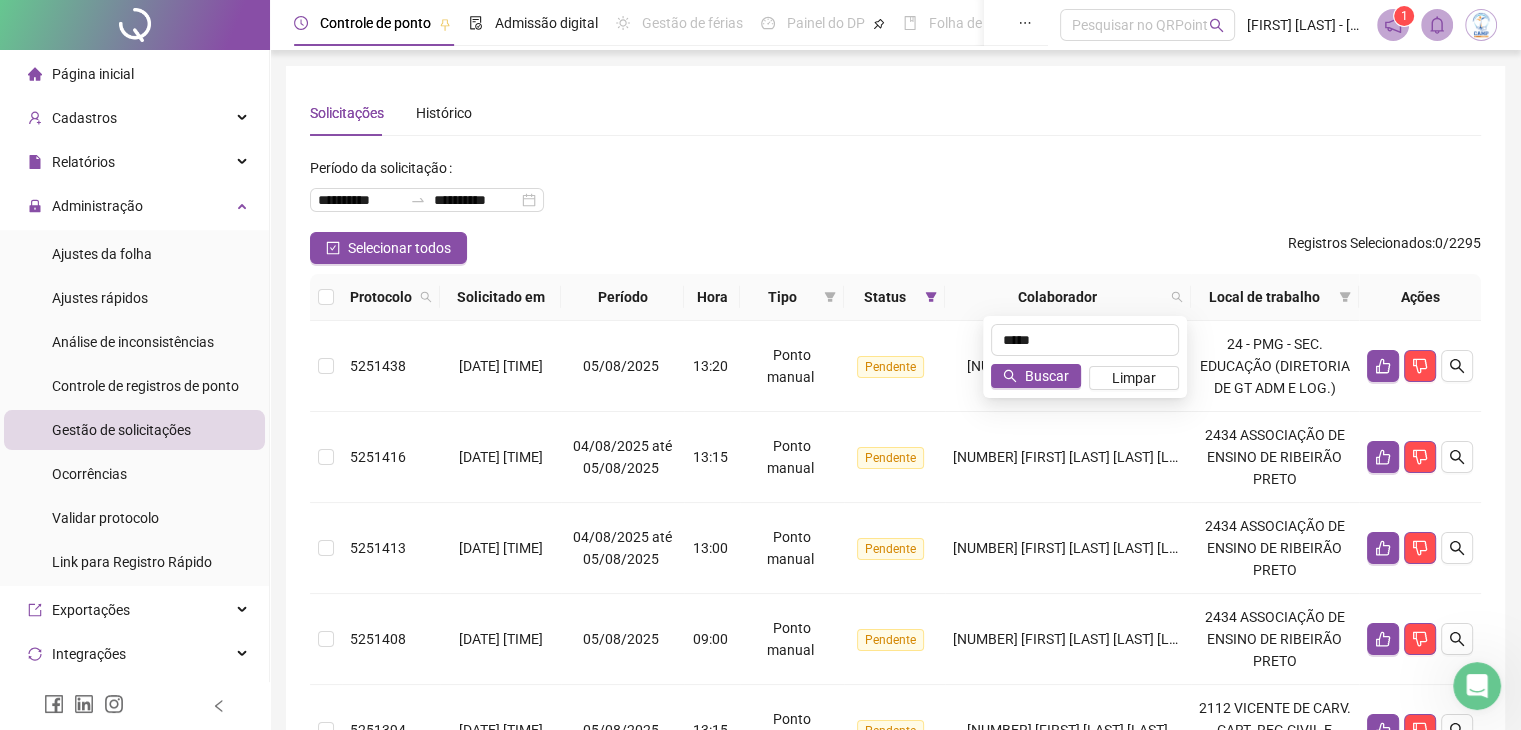 type on "*****" 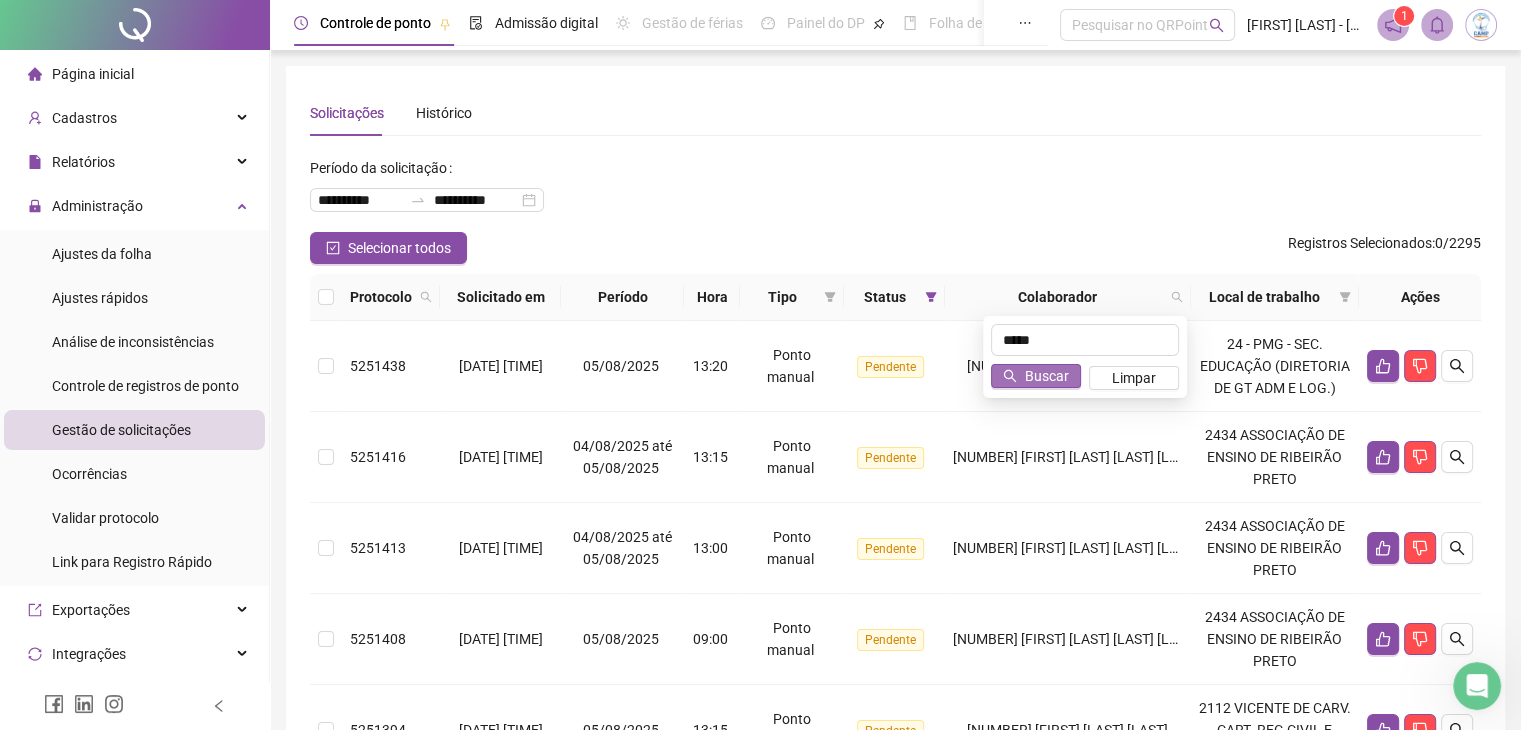 click on "Buscar" at bounding box center (1047, 376) 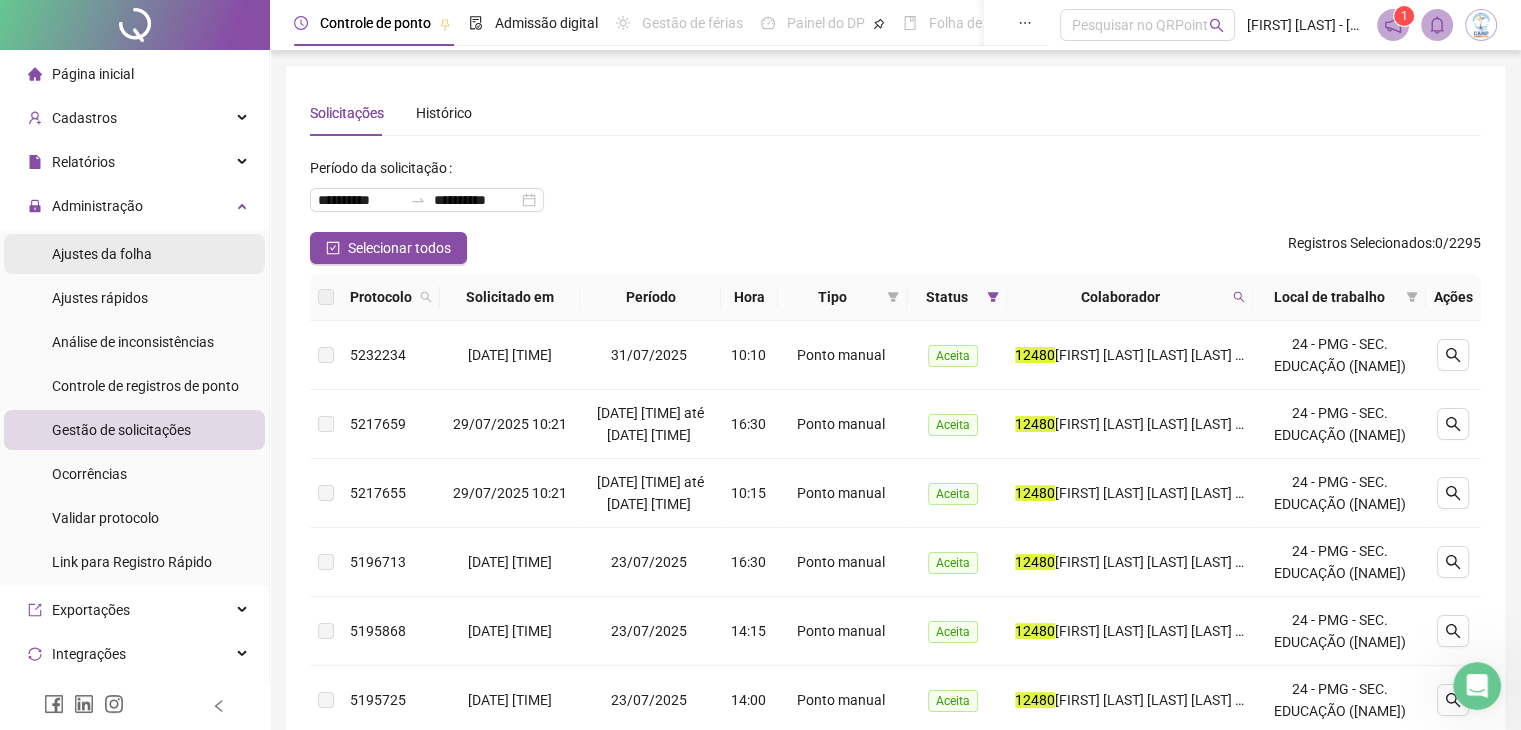 click on "Ajustes da folha" at bounding box center (102, 254) 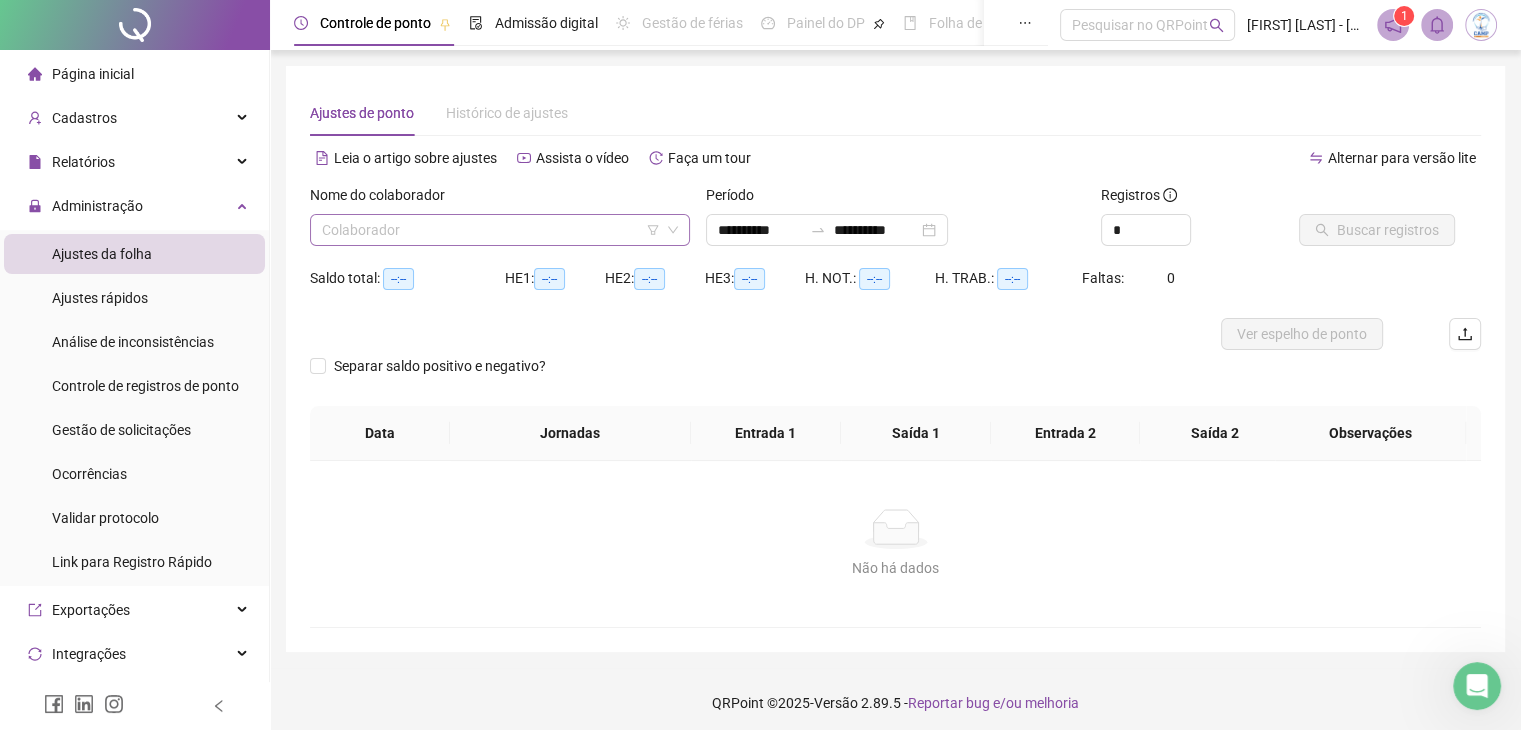 click at bounding box center (491, 230) 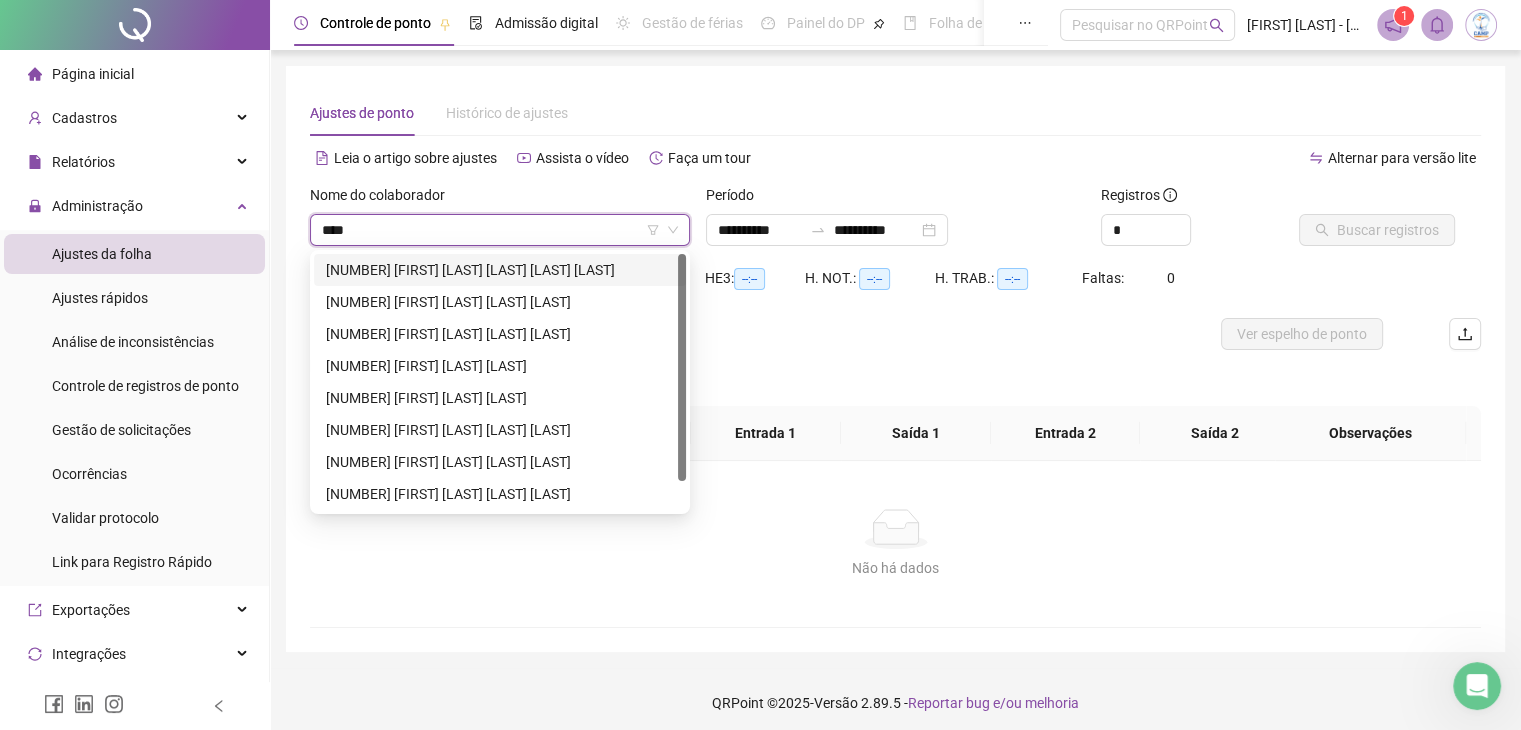 type on "*****" 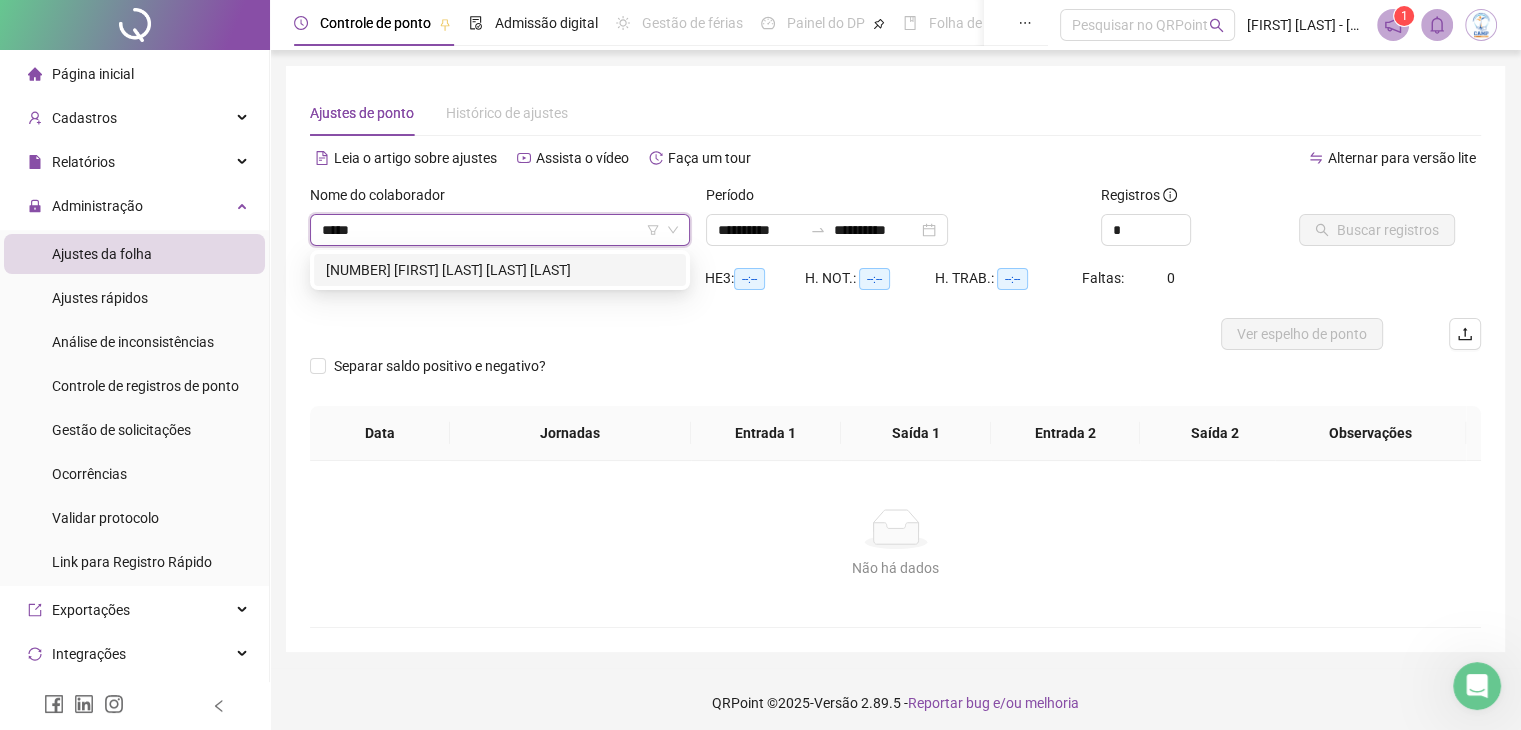 click on "[NUMBER] [FIRST] [LAST] [LAST] [LAST]" at bounding box center (500, 270) 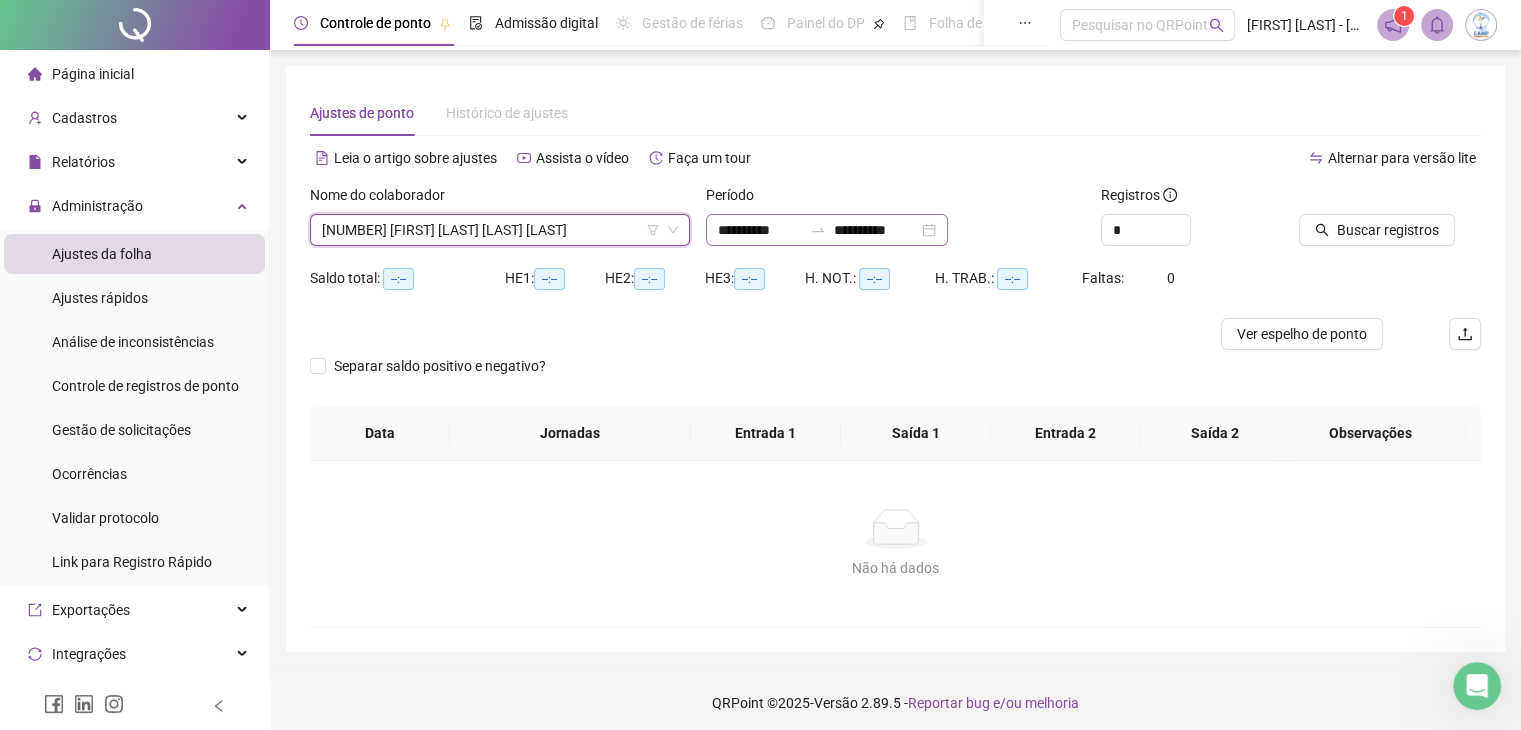 click on "**********" at bounding box center [827, 230] 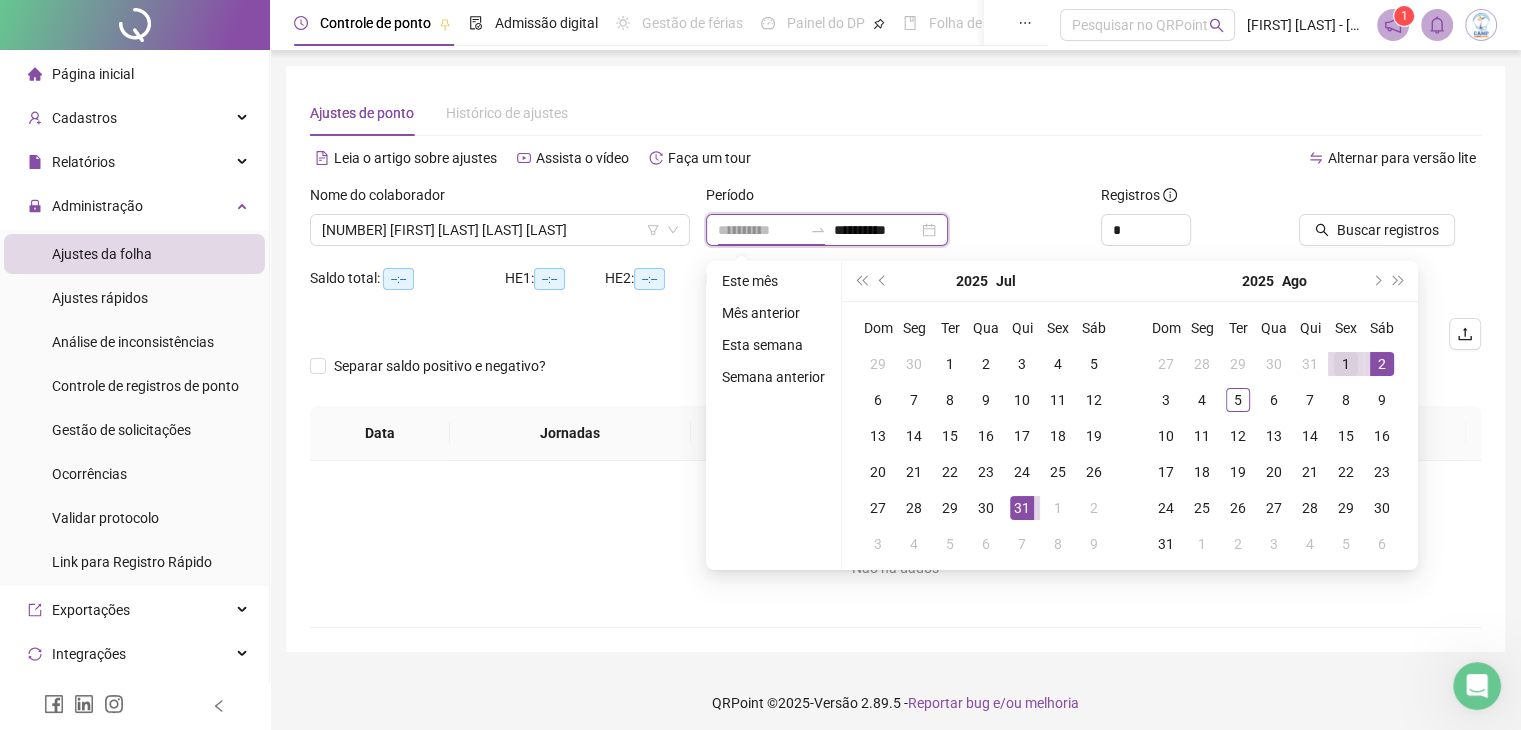 type on "**********" 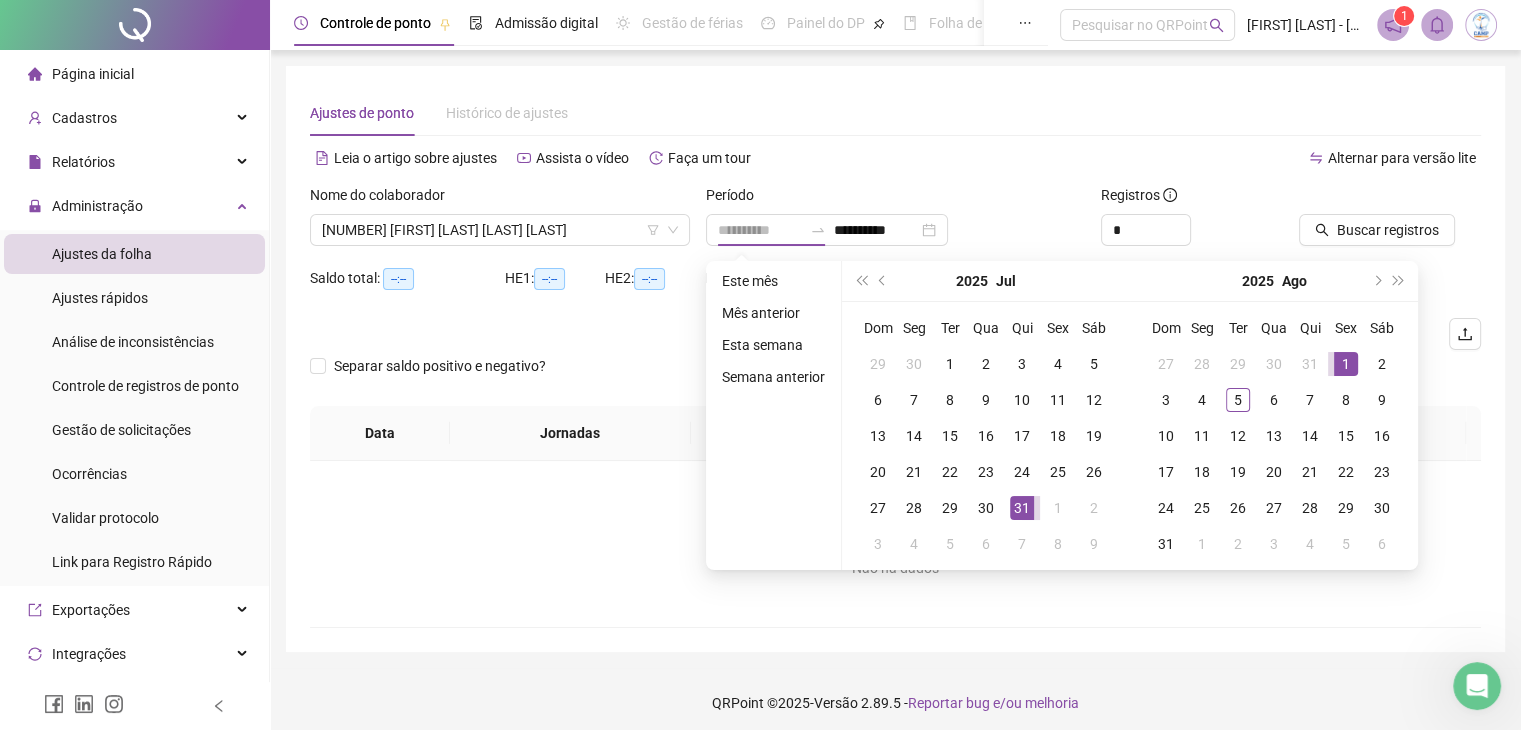 click on "1" at bounding box center [1346, 364] 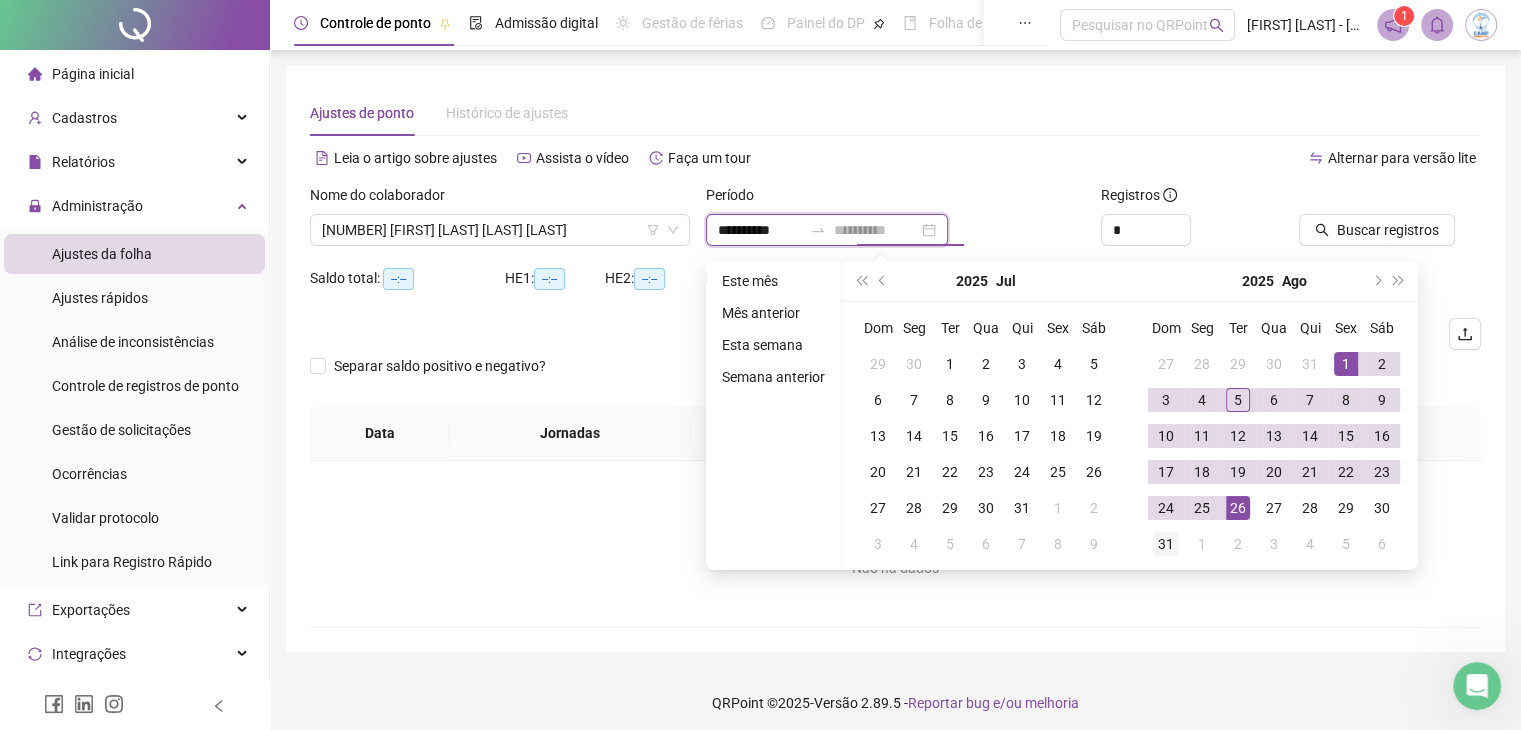 type on "**********" 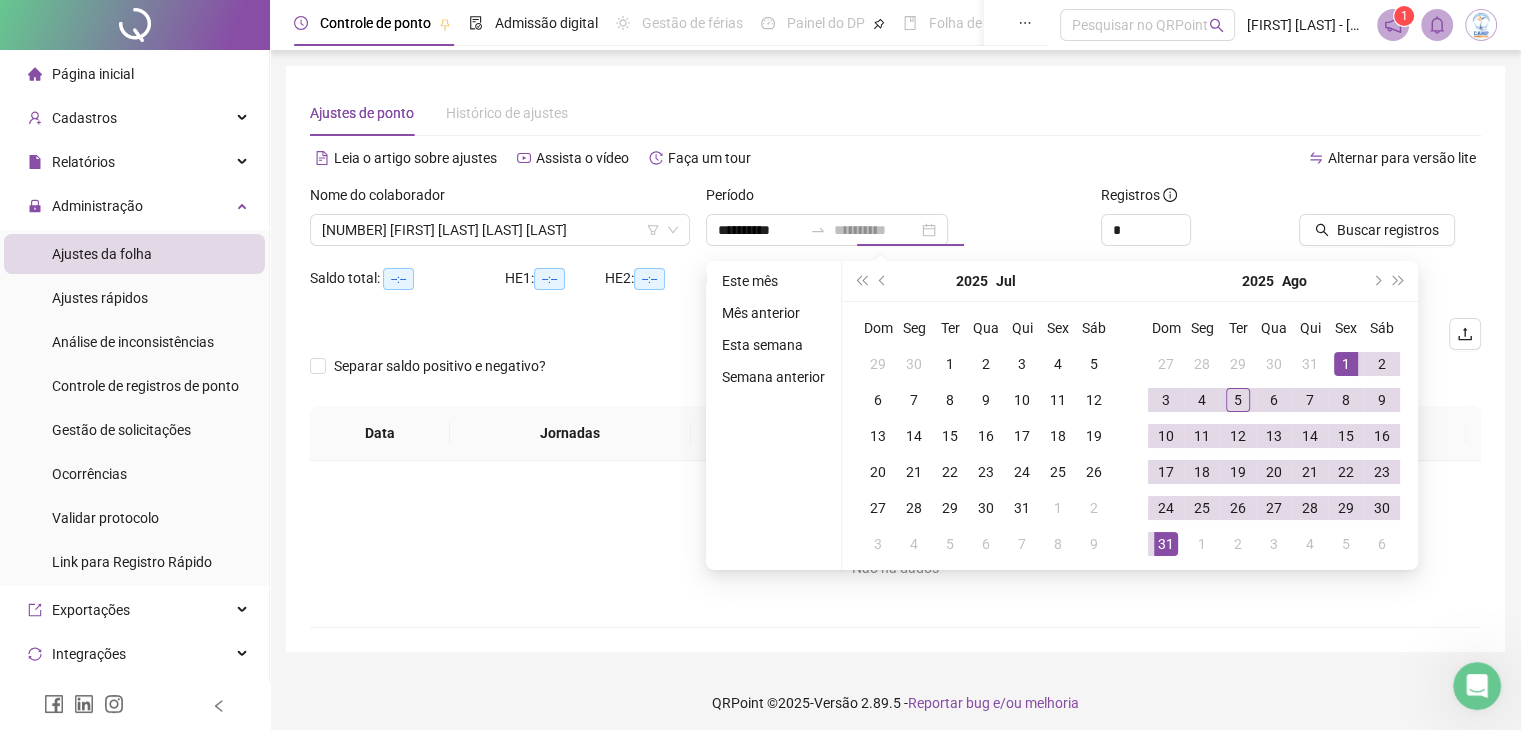 click on "31" at bounding box center (1166, 544) 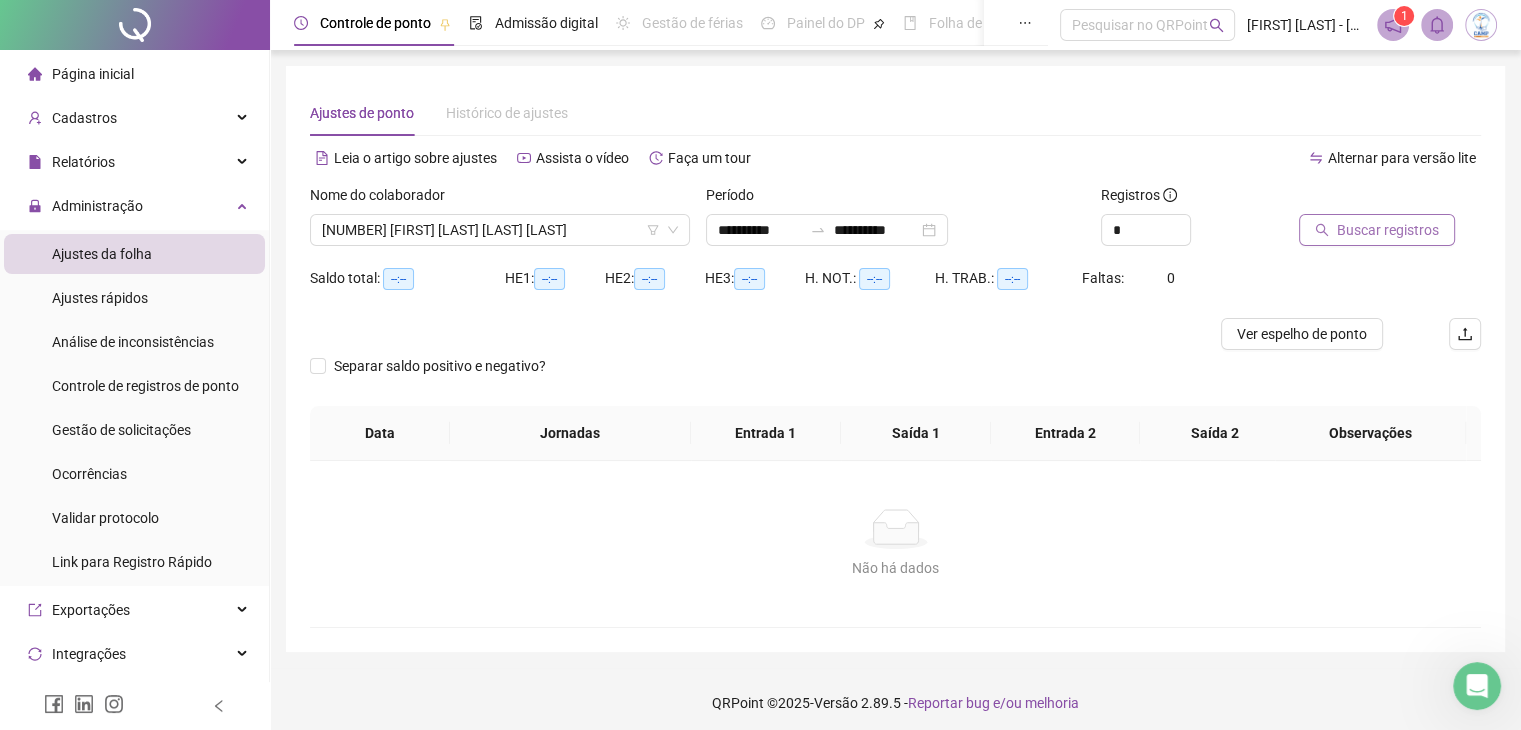 click on "Buscar registros" at bounding box center [1388, 230] 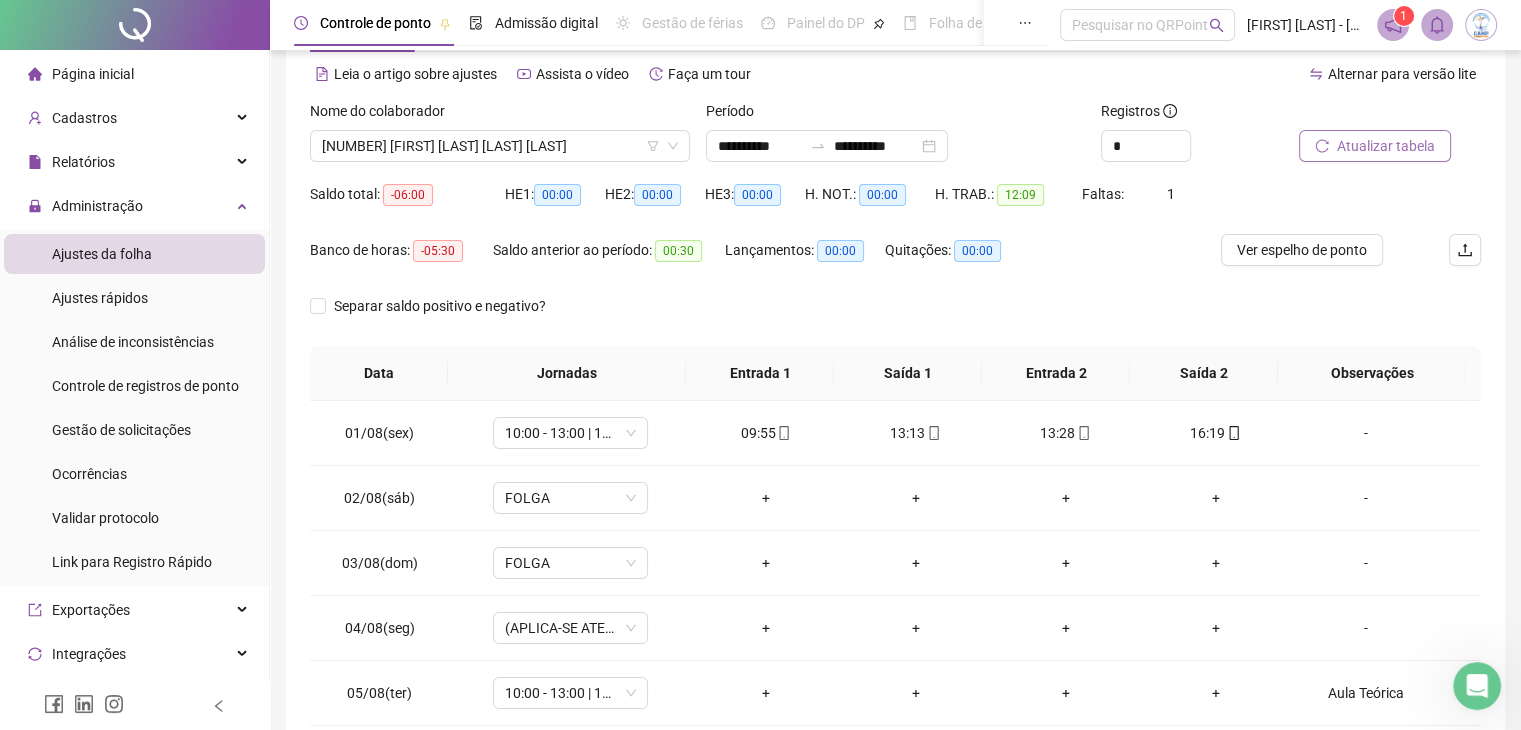 scroll, scrollTop: 0, scrollLeft: 0, axis: both 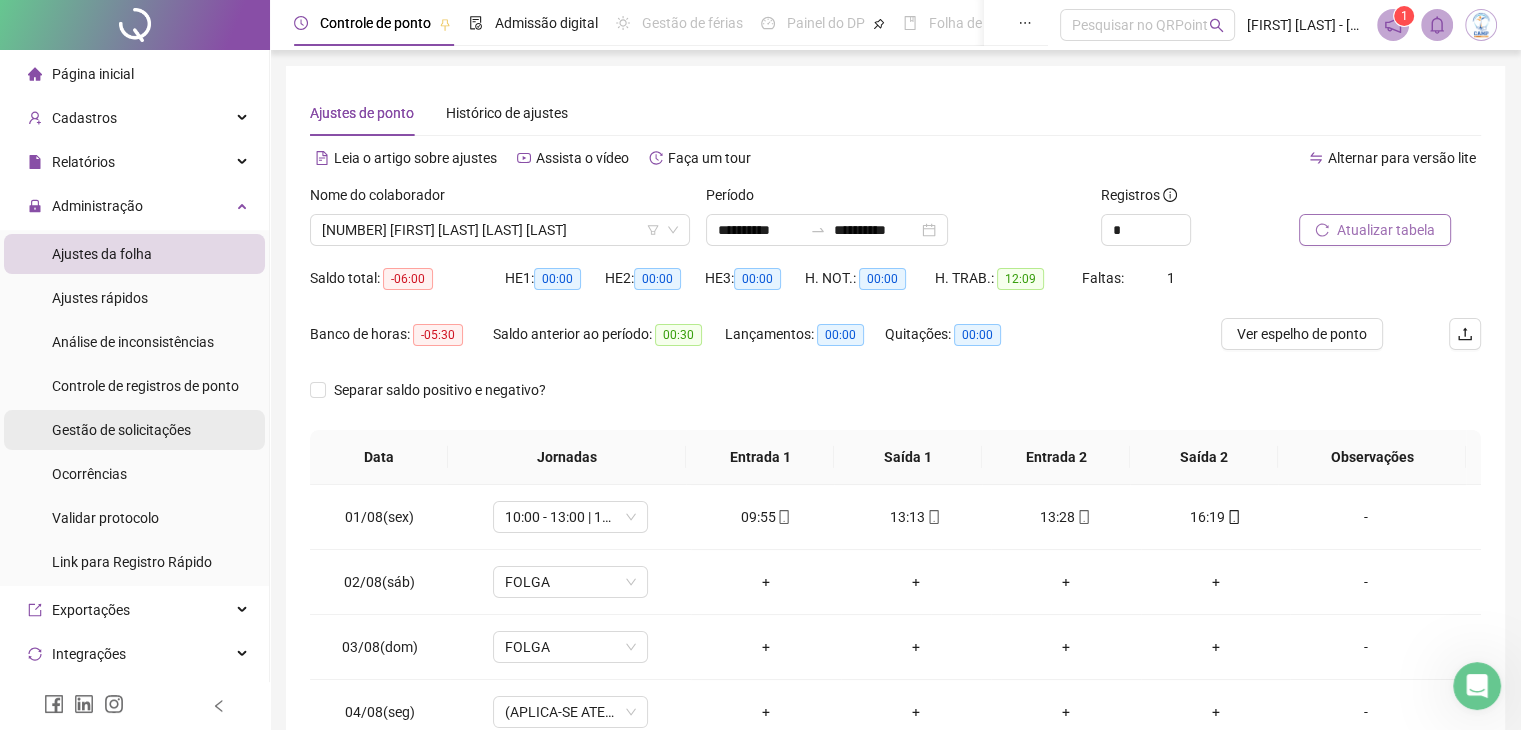 click on "Gestão de solicitações" at bounding box center [121, 430] 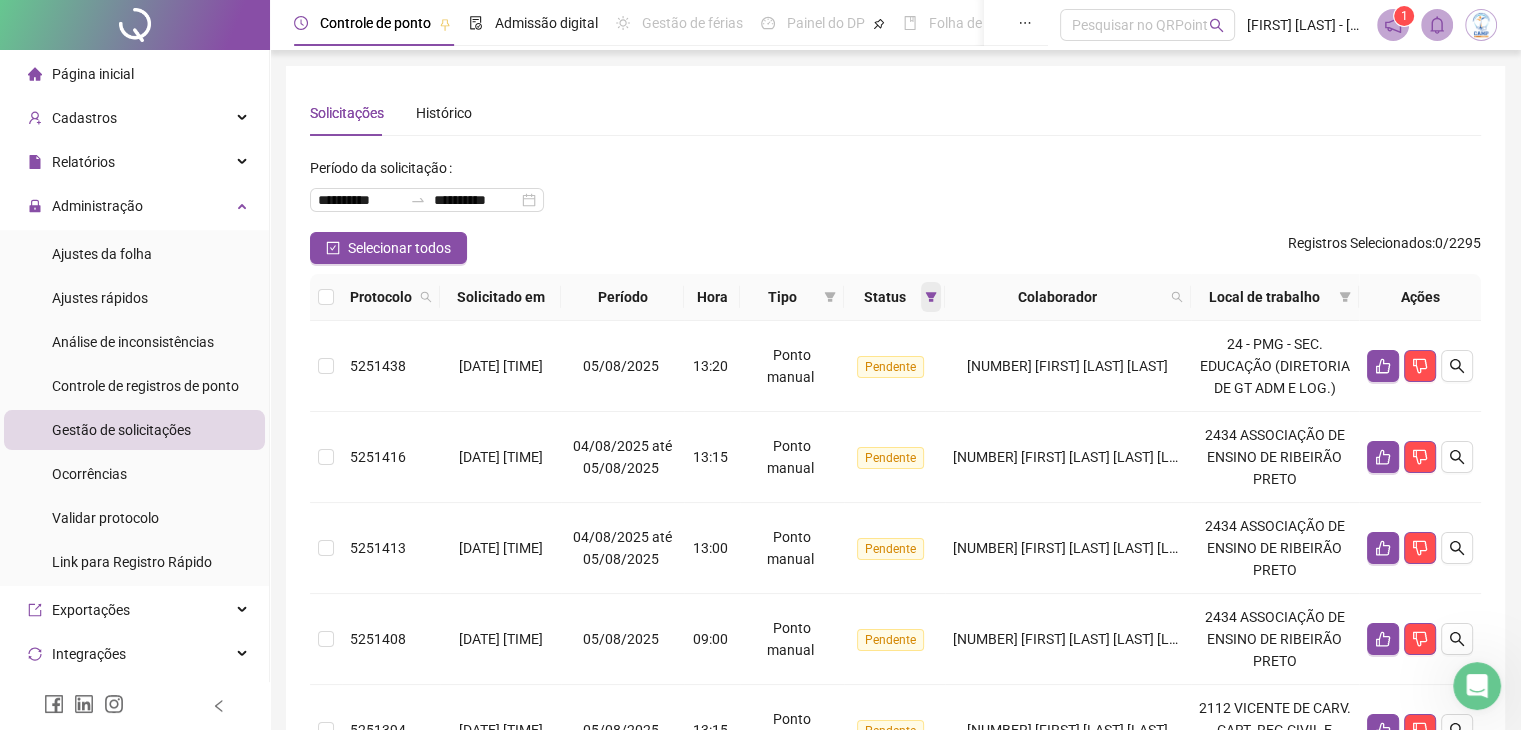 click at bounding box center [931, 297] 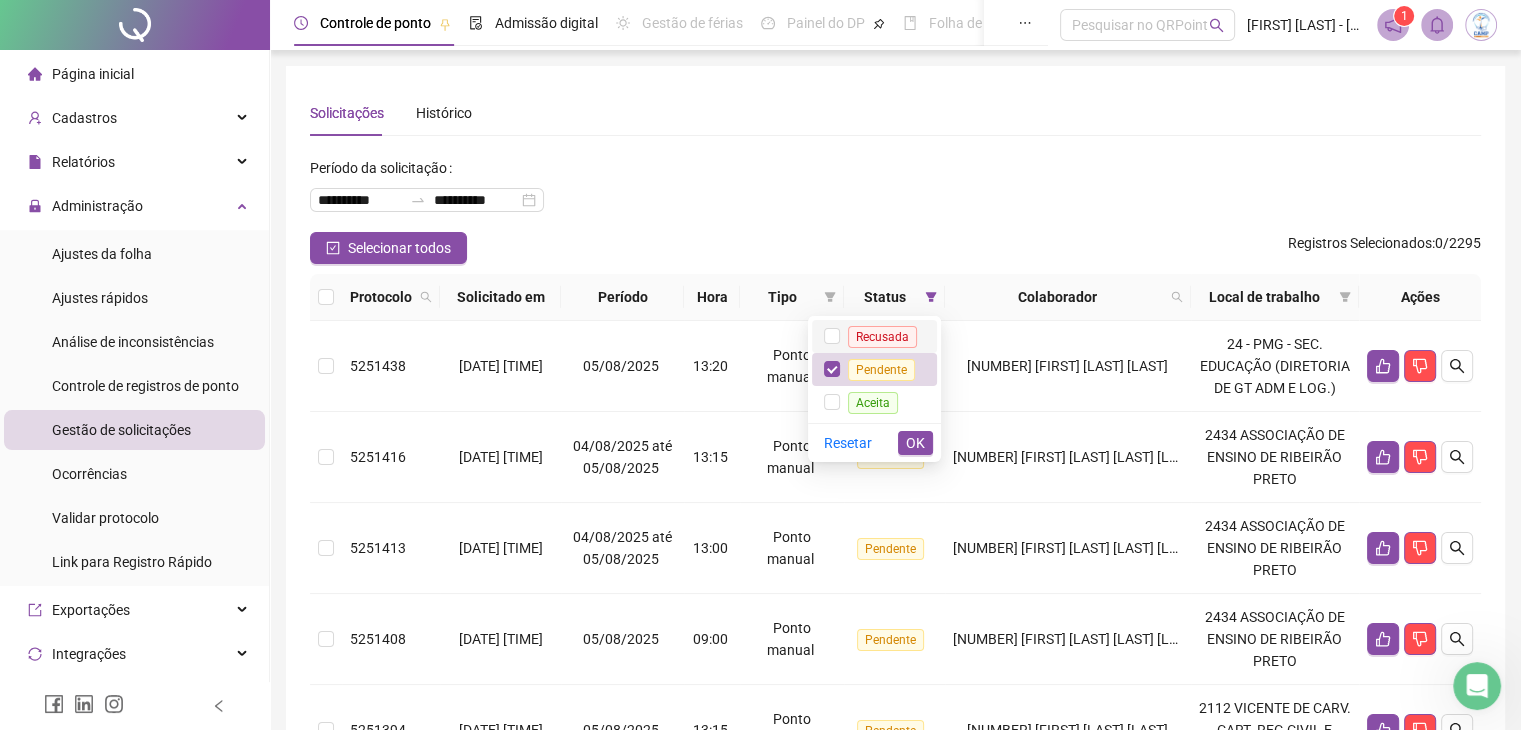 click on "Recusada" at bounding box center (882, 337) 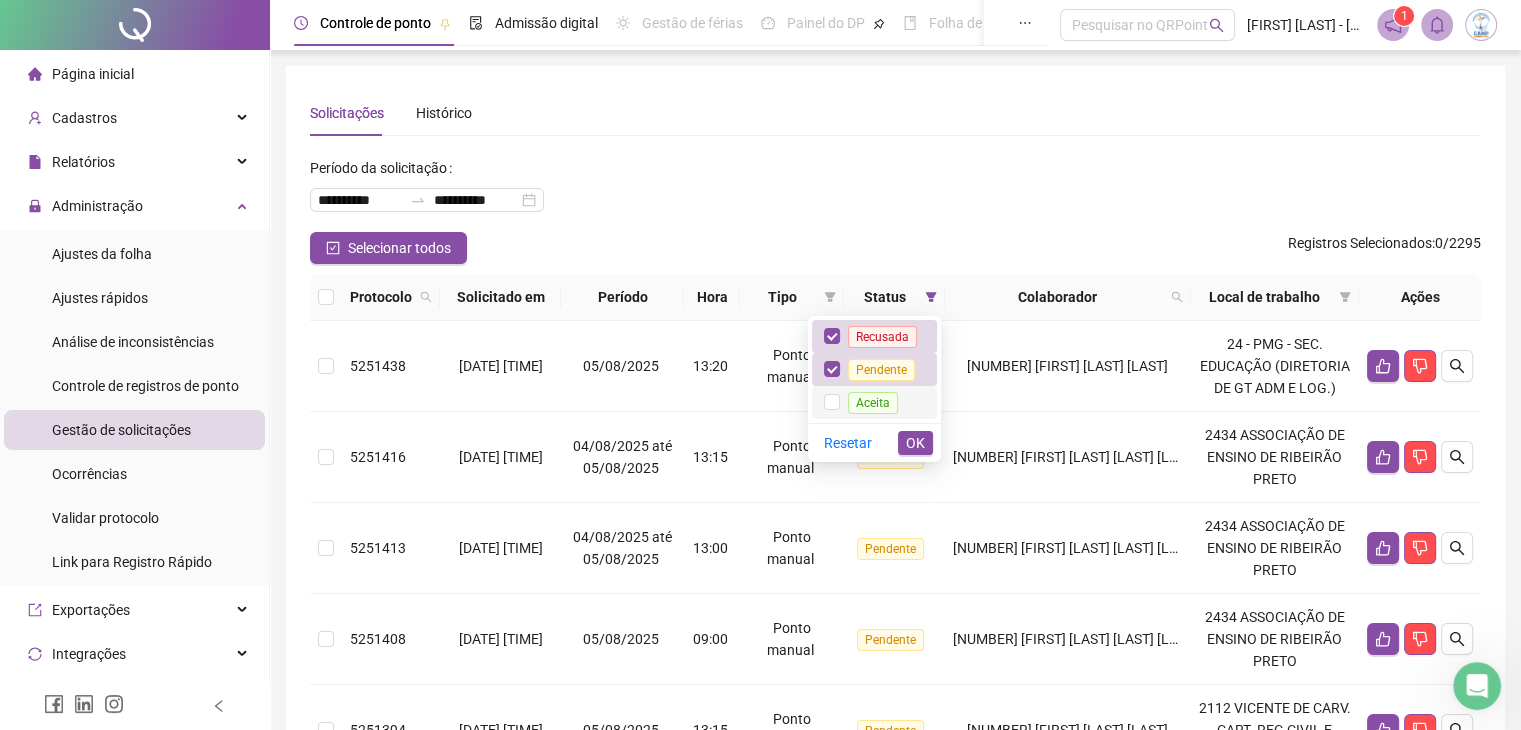 click on "Aceita" at bounding box center (873, 403) 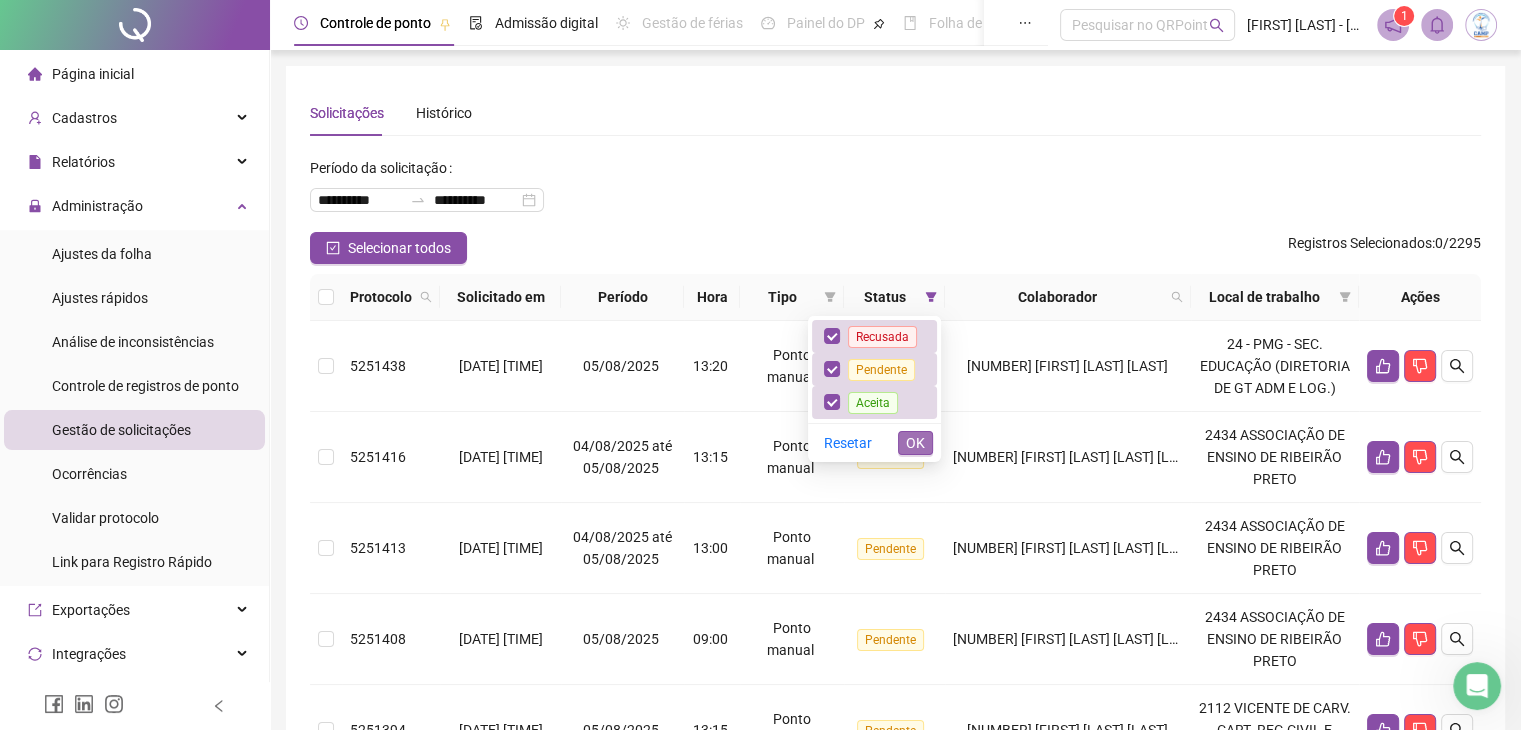 click on "OK" at bounding box center (915, 443) 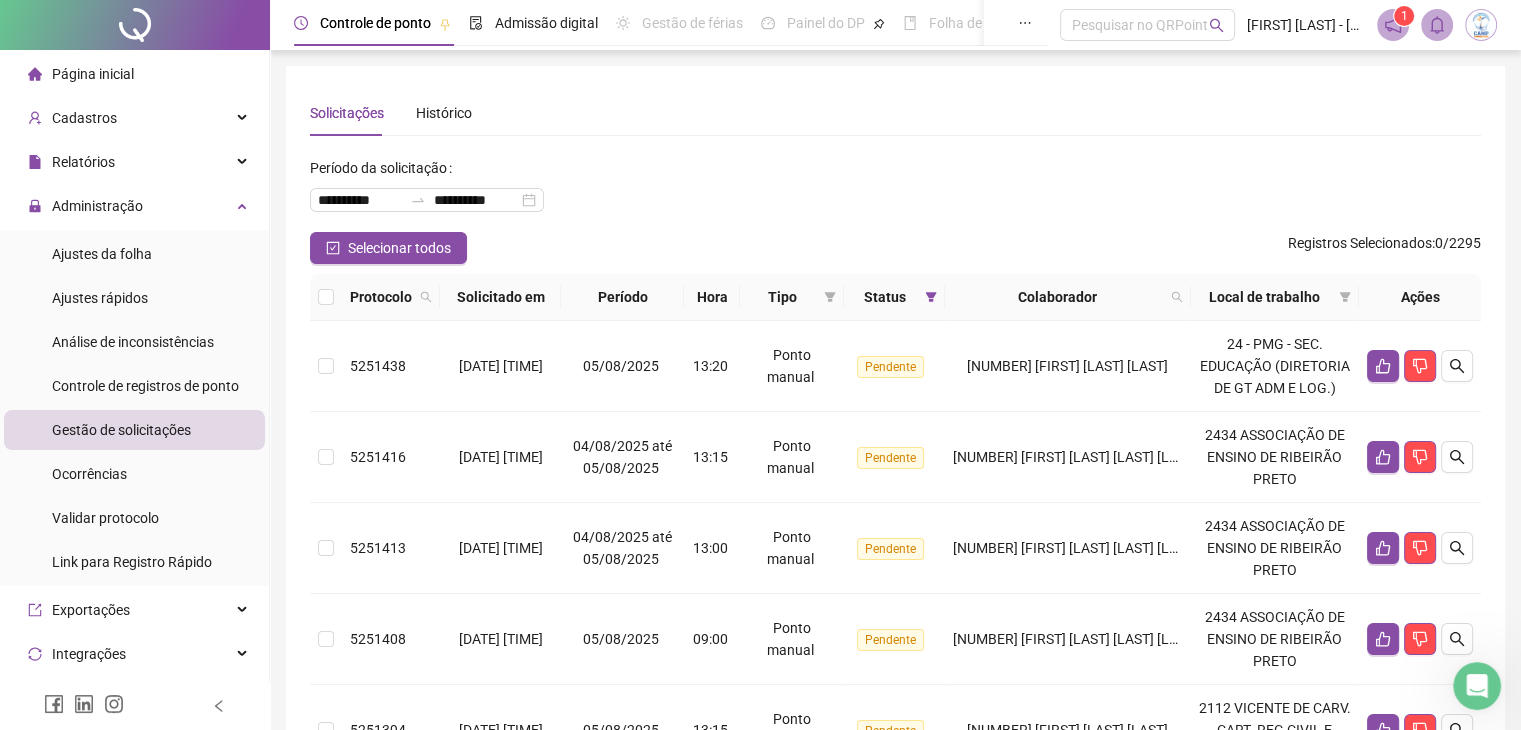 click on "Colaborador" at bounding box center [1058, 297] 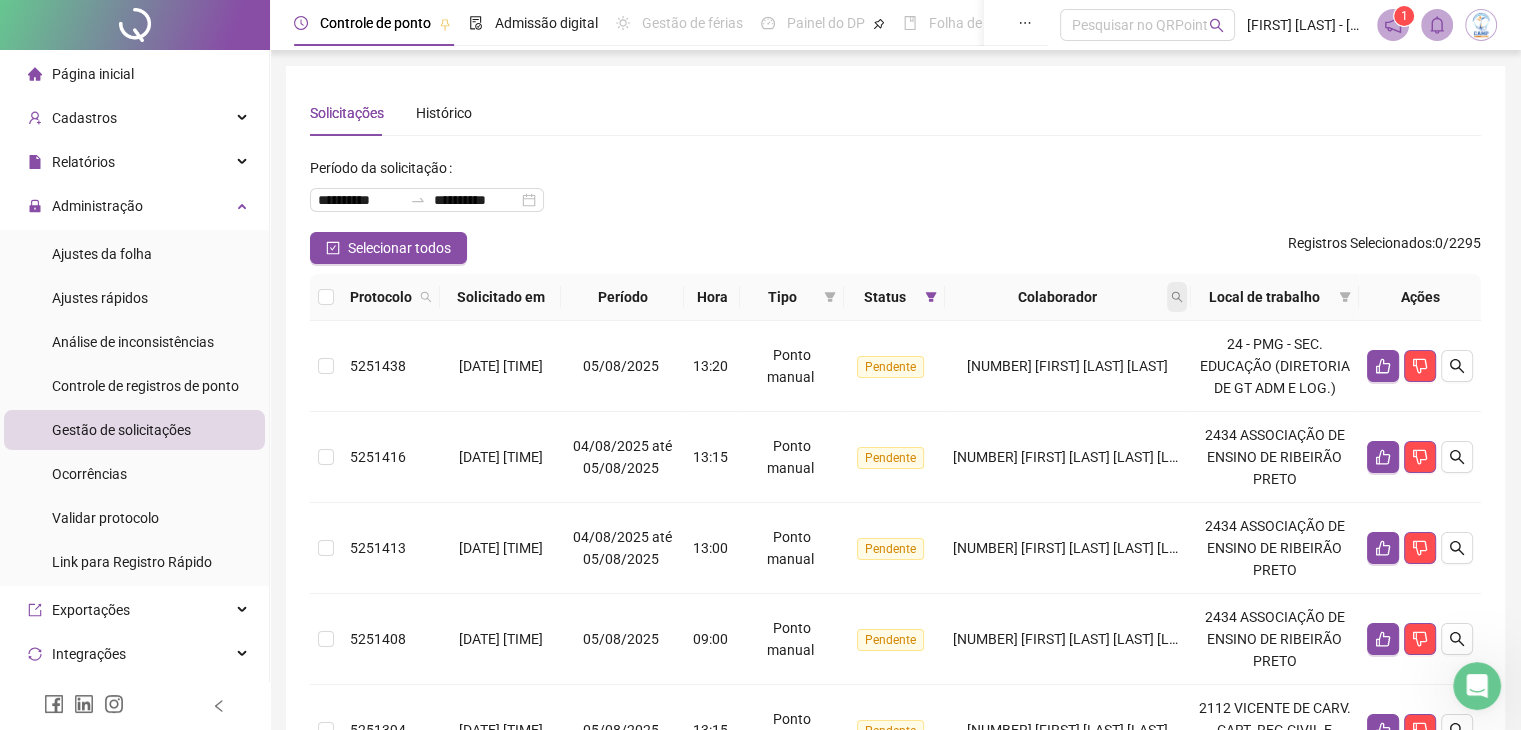 click at bounding box center [1177, 297] 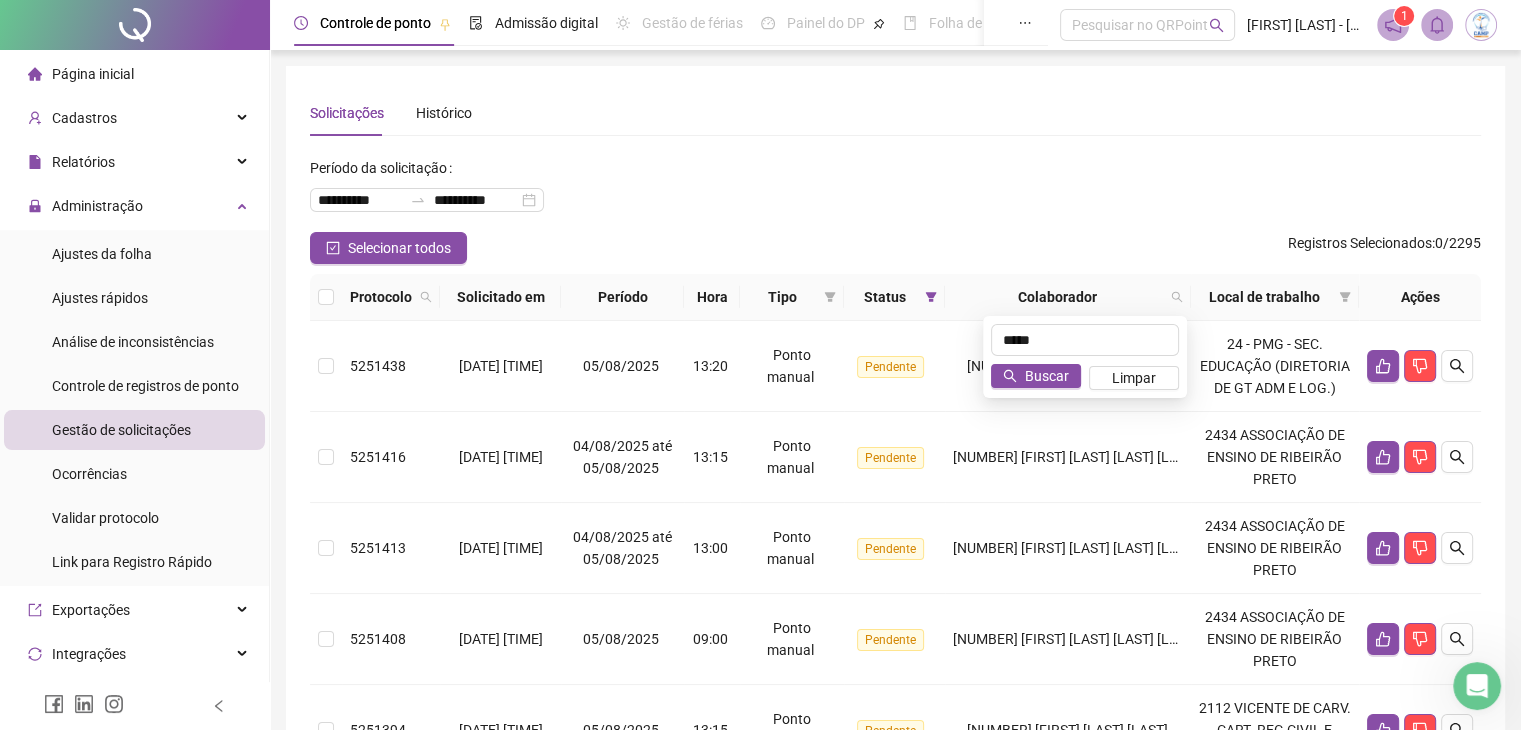 type on "*****" 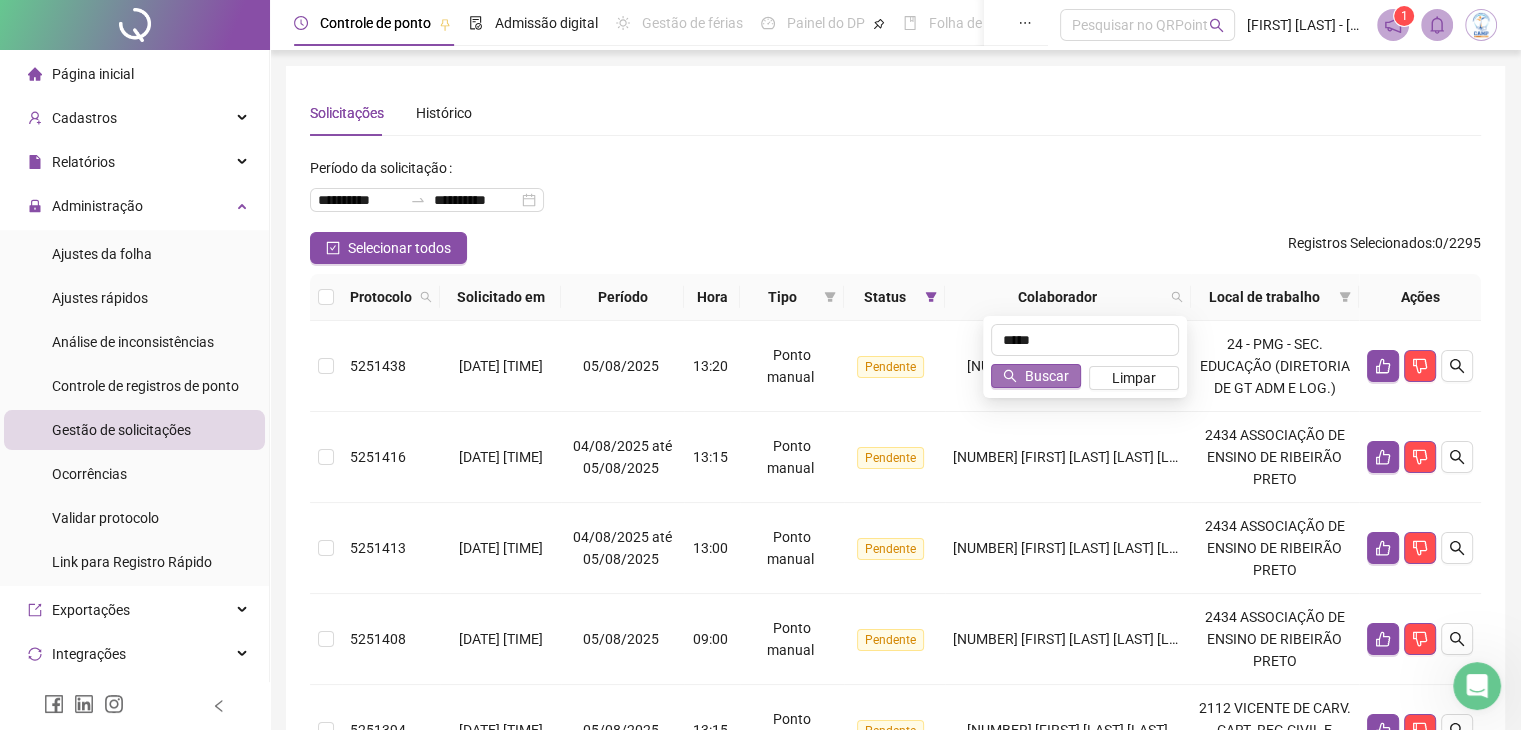 click on "Buscar" at bounding box center (1047, 376) 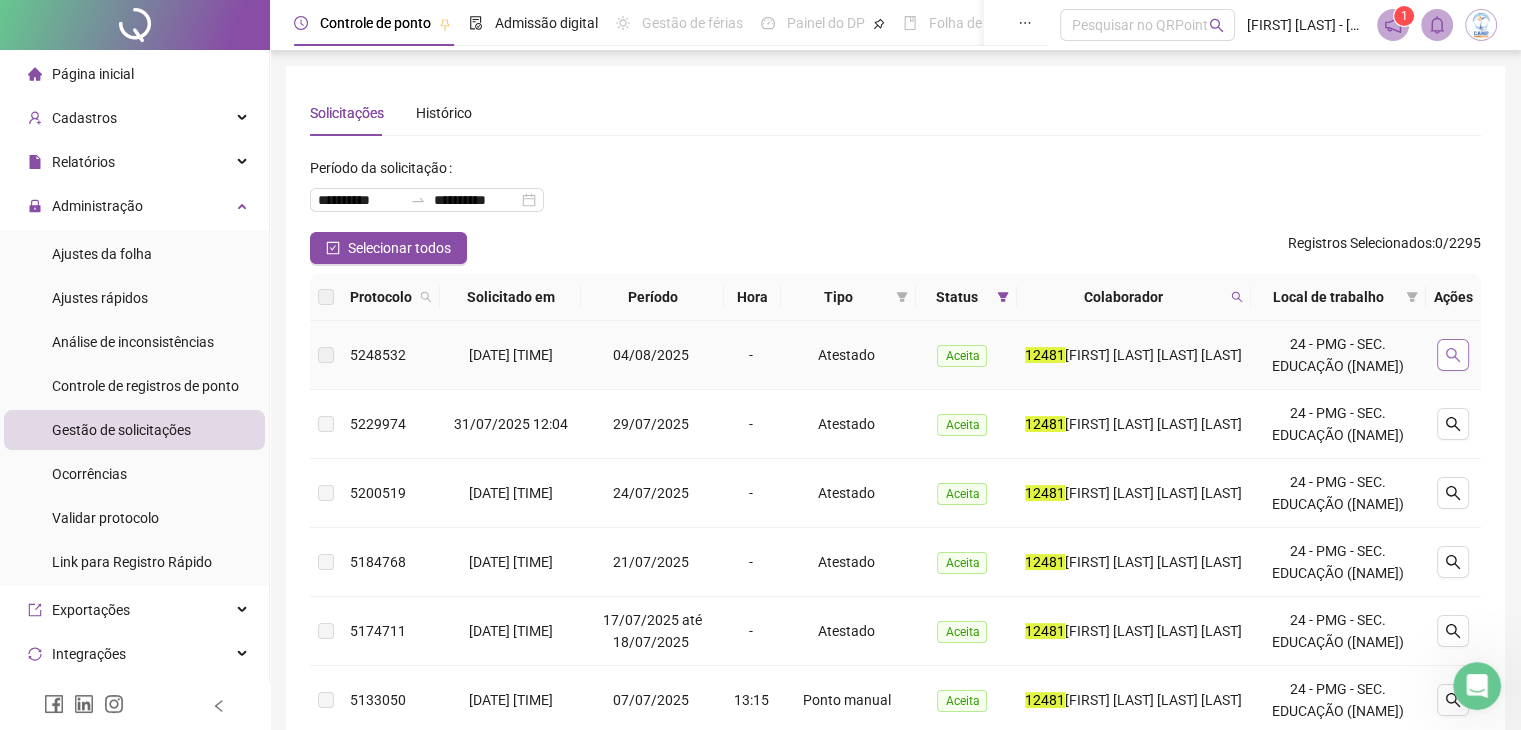 click at bounding box center (1453, 355) 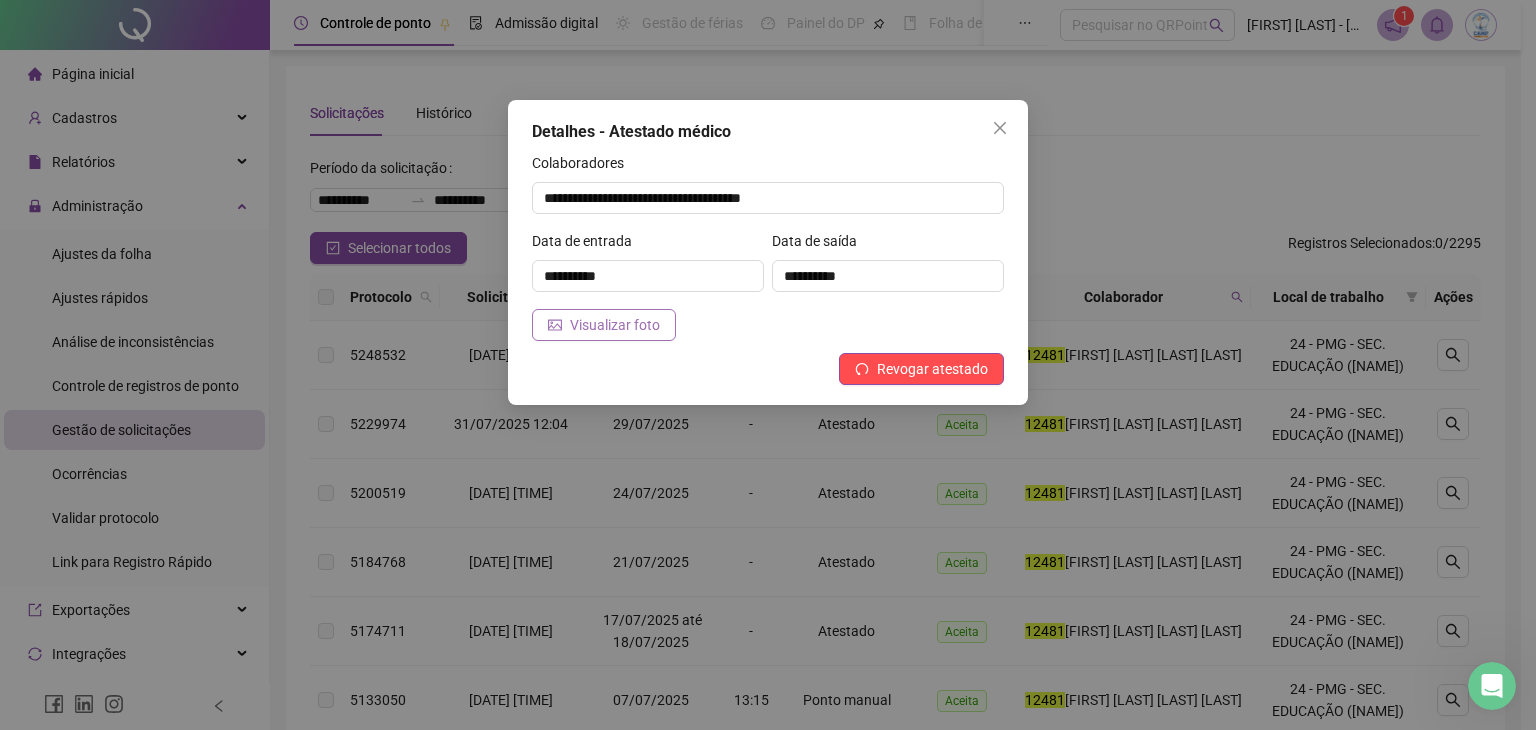 click on "Visualizar foto" at bounding box center [615, 325] 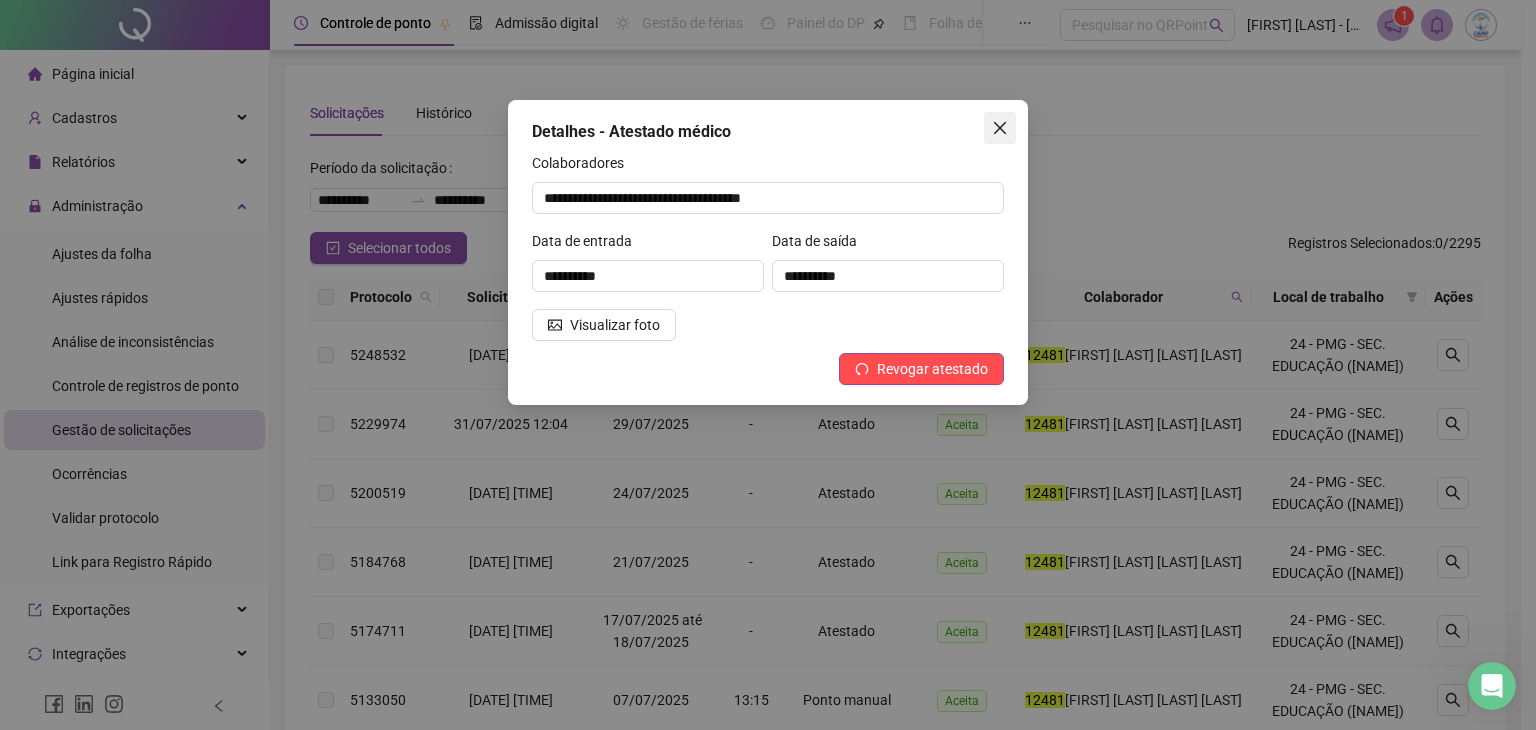 click at bounding box center [1000, 128] 